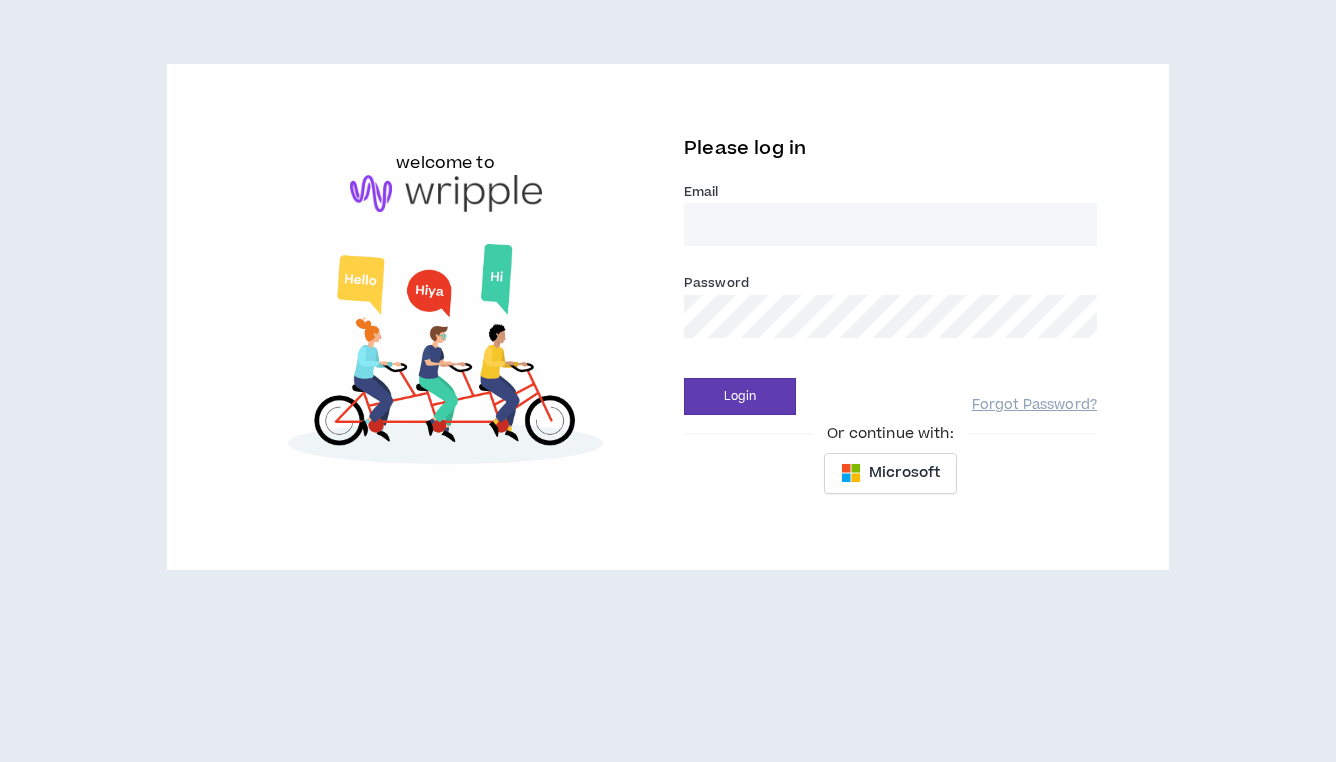 scroll, scrollTop: 0, scrollLeft: 0, axis: both 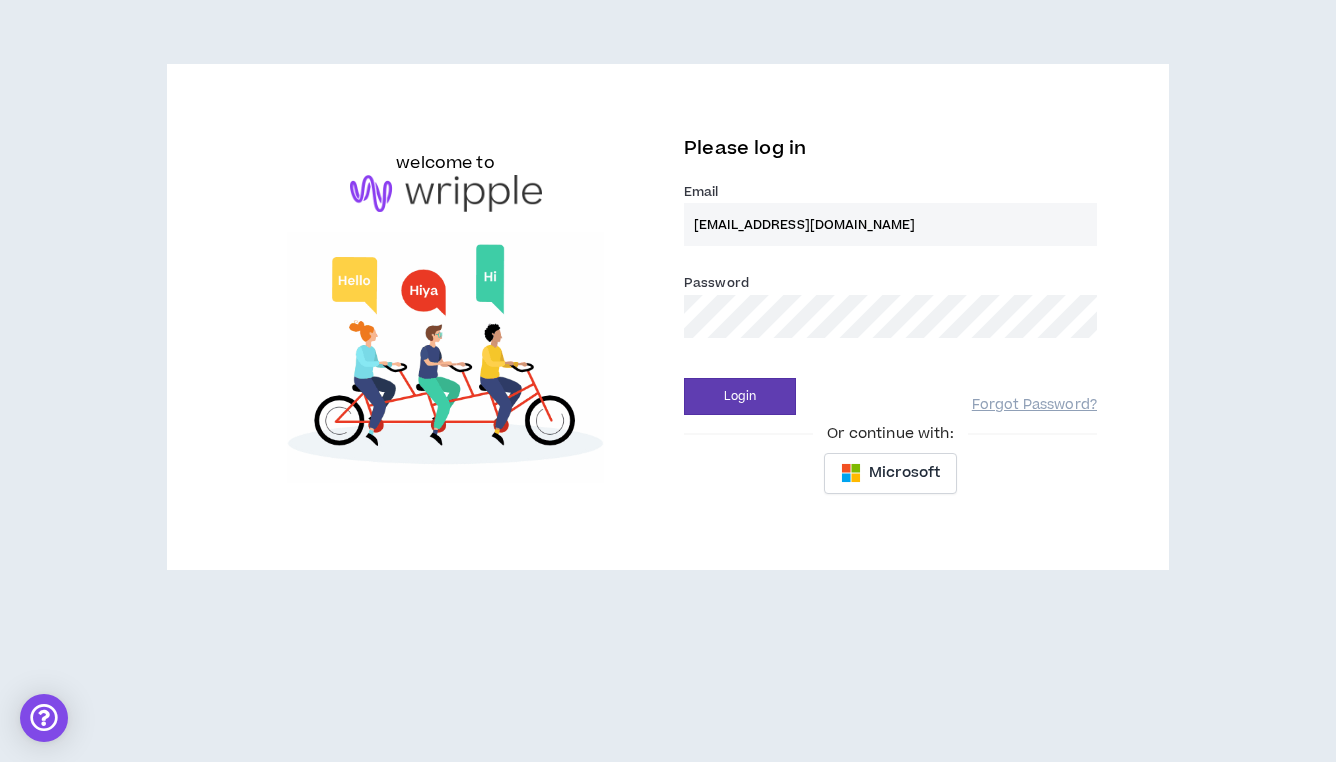 type on "[EMAIL_ADDRESS][DOMAIN_NAME]" 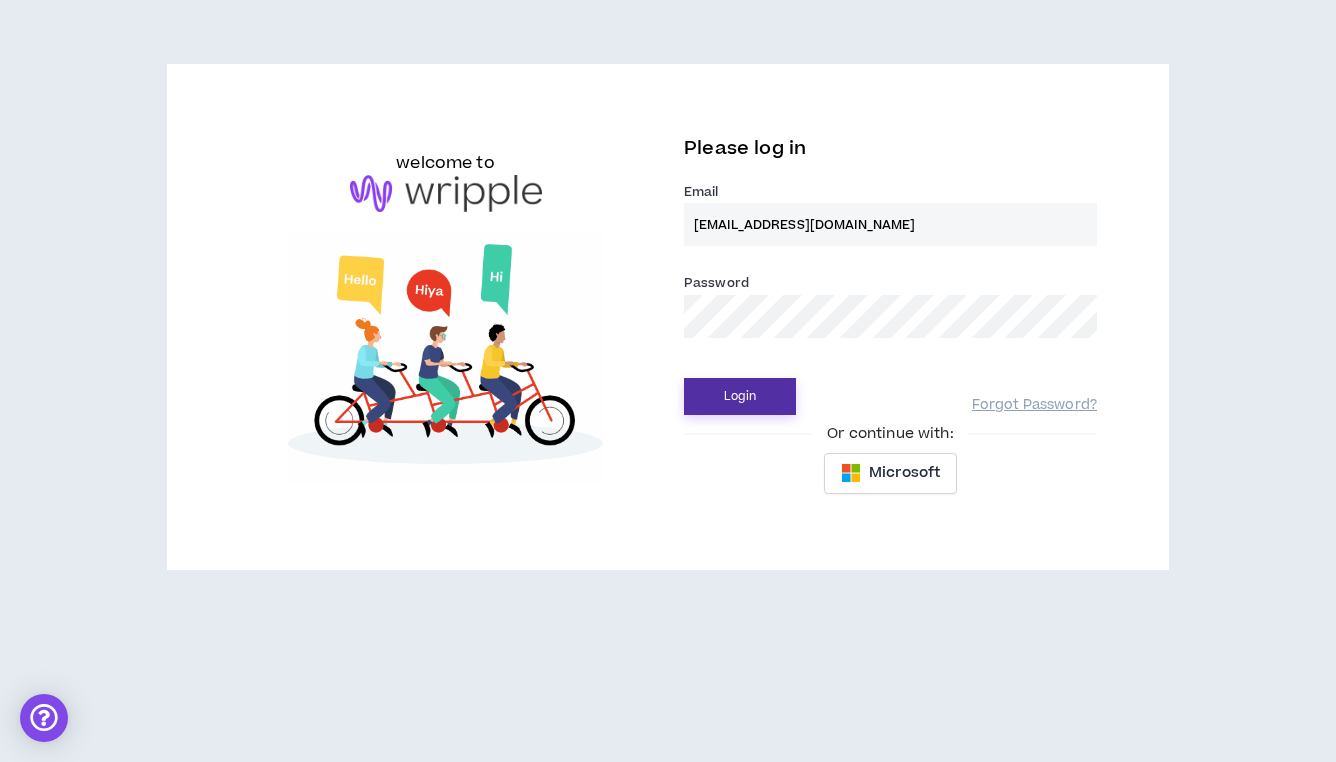 click on "Login" at bounding box center [740, 396] 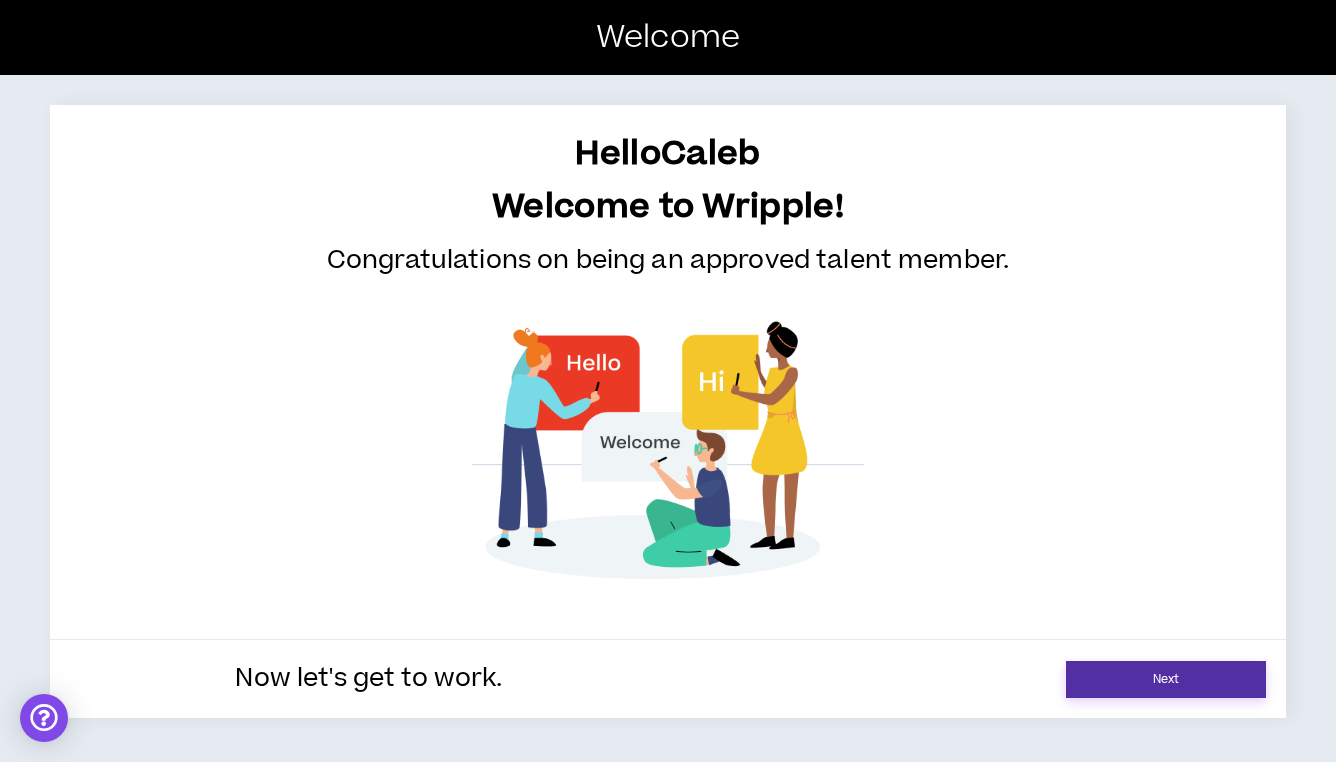 click on "Next" at bounding box center (1166, 679) 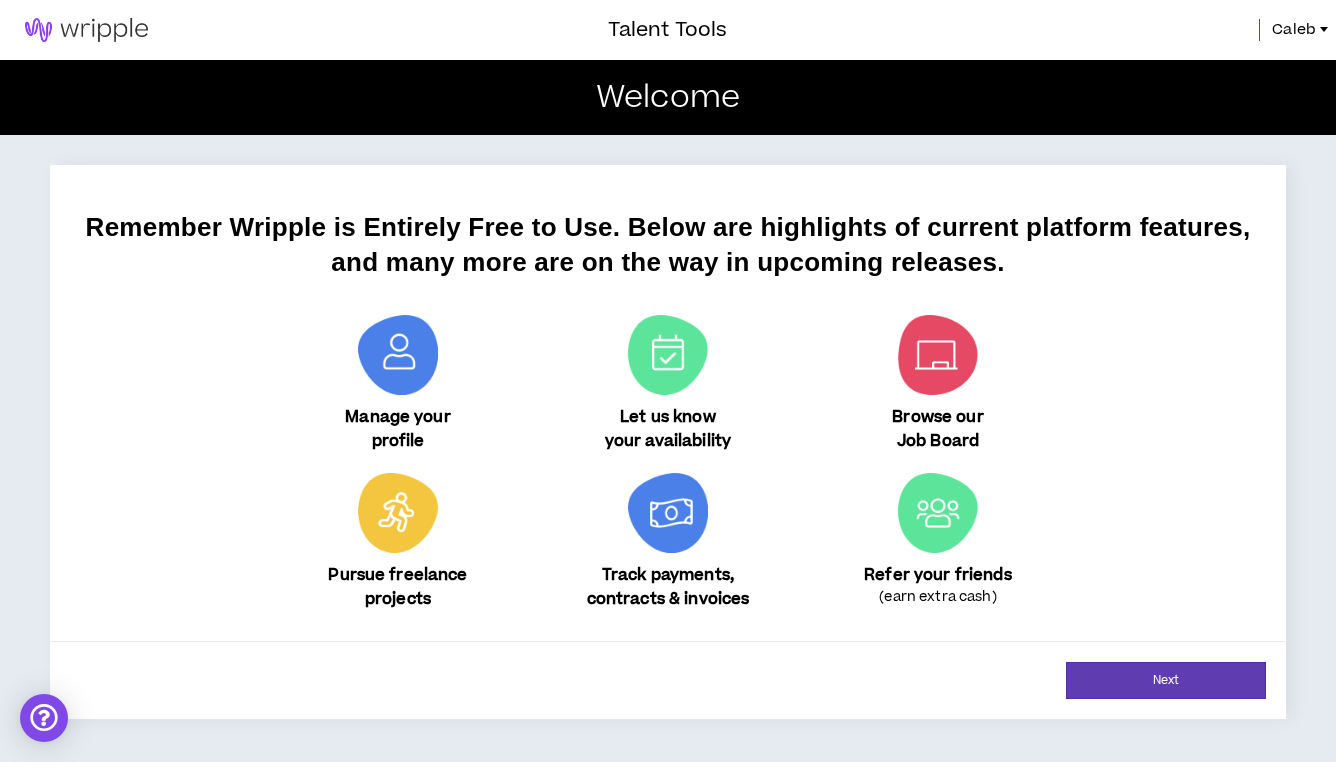 click at bounding box center [398, 355] 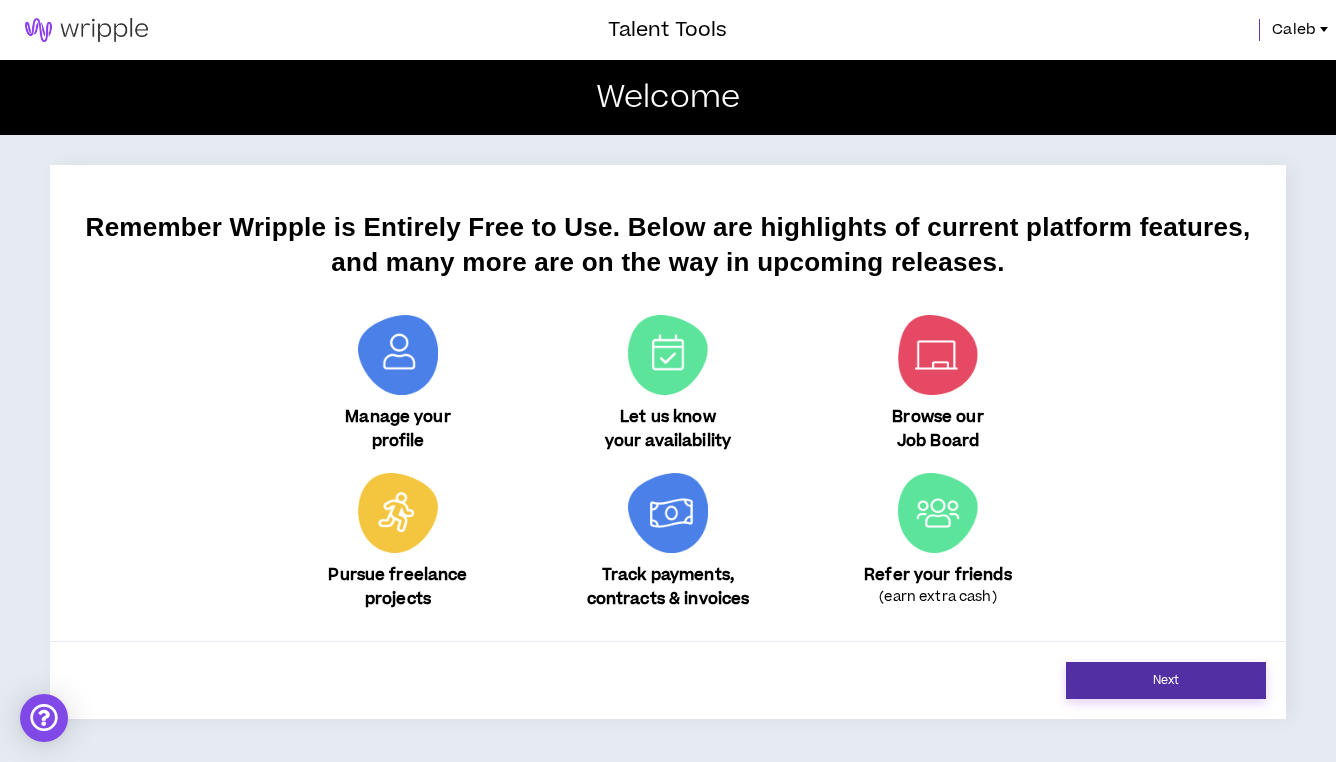 click on "Next" at bounding box center [1166, 680] 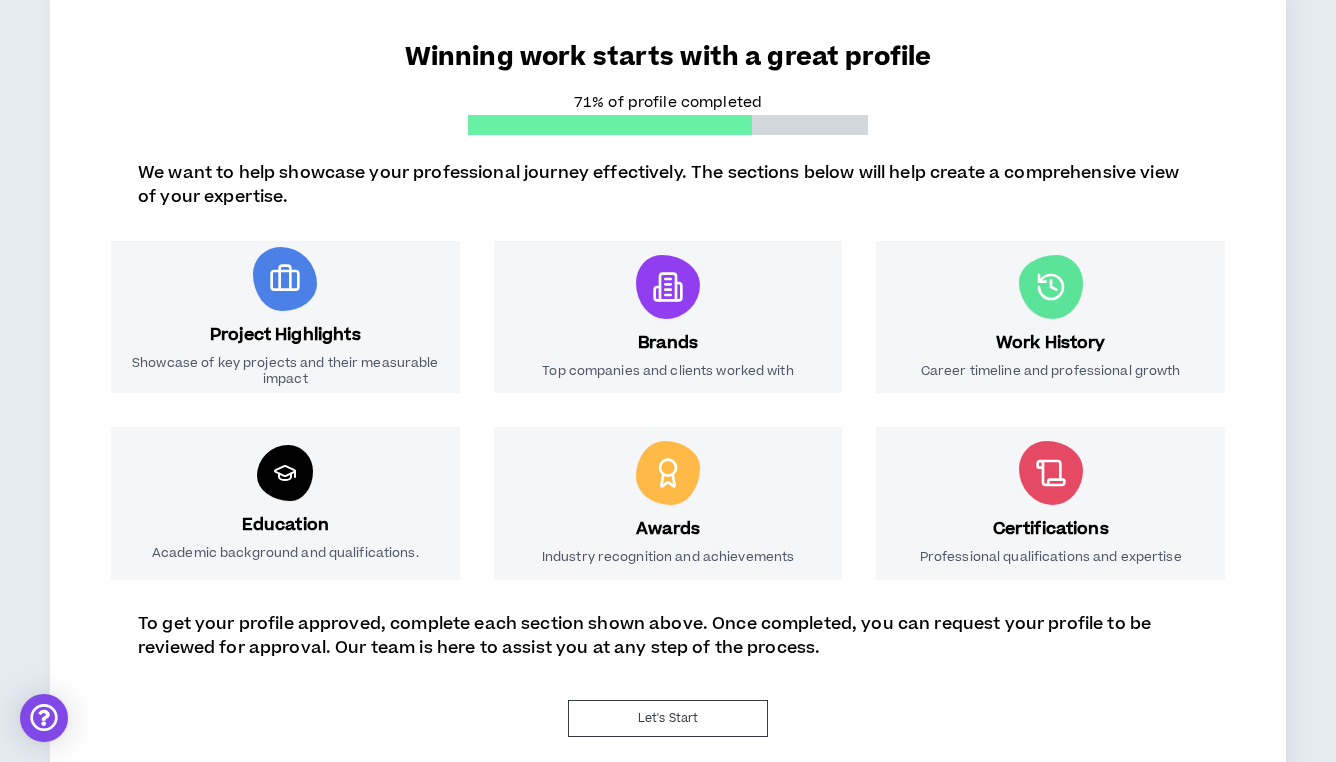 scroll, scrollTop: 174, scrollLeft: 0, axis: vertical 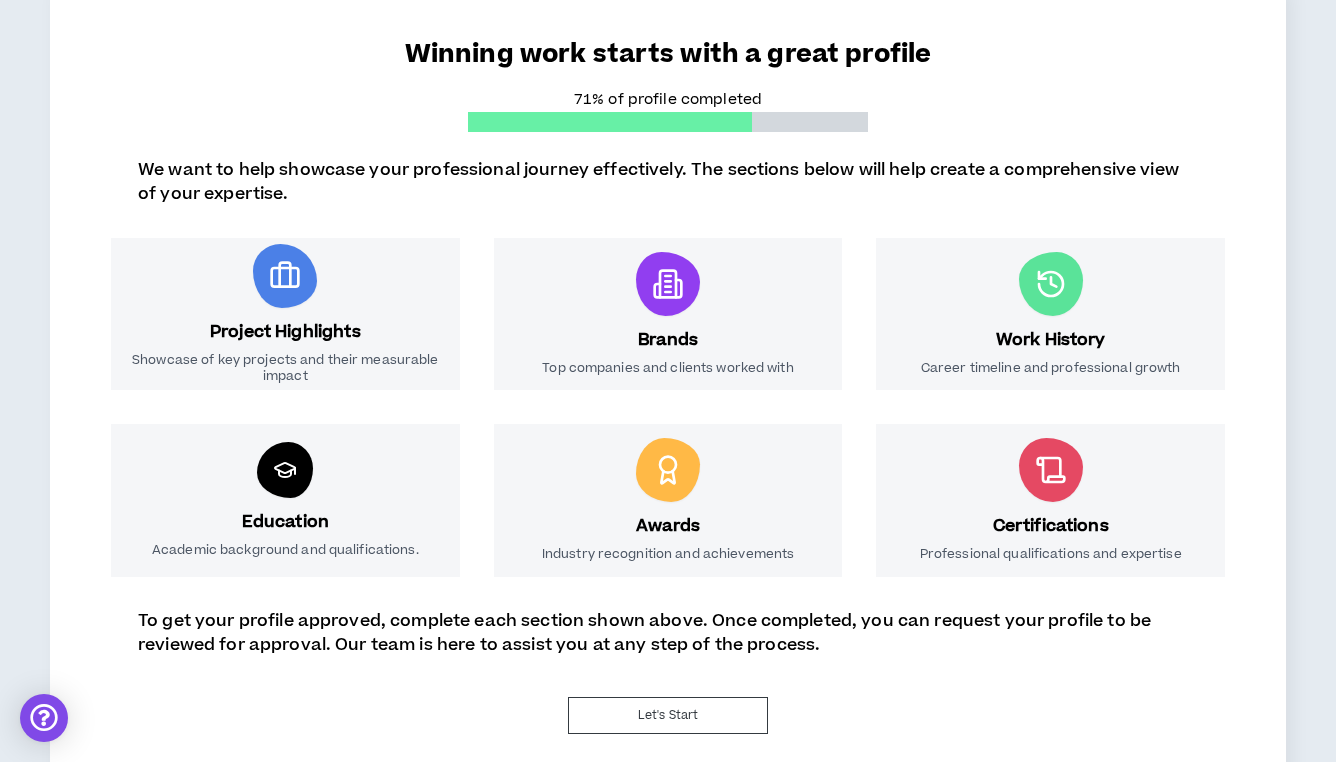 click at bounding box center [668, 284] 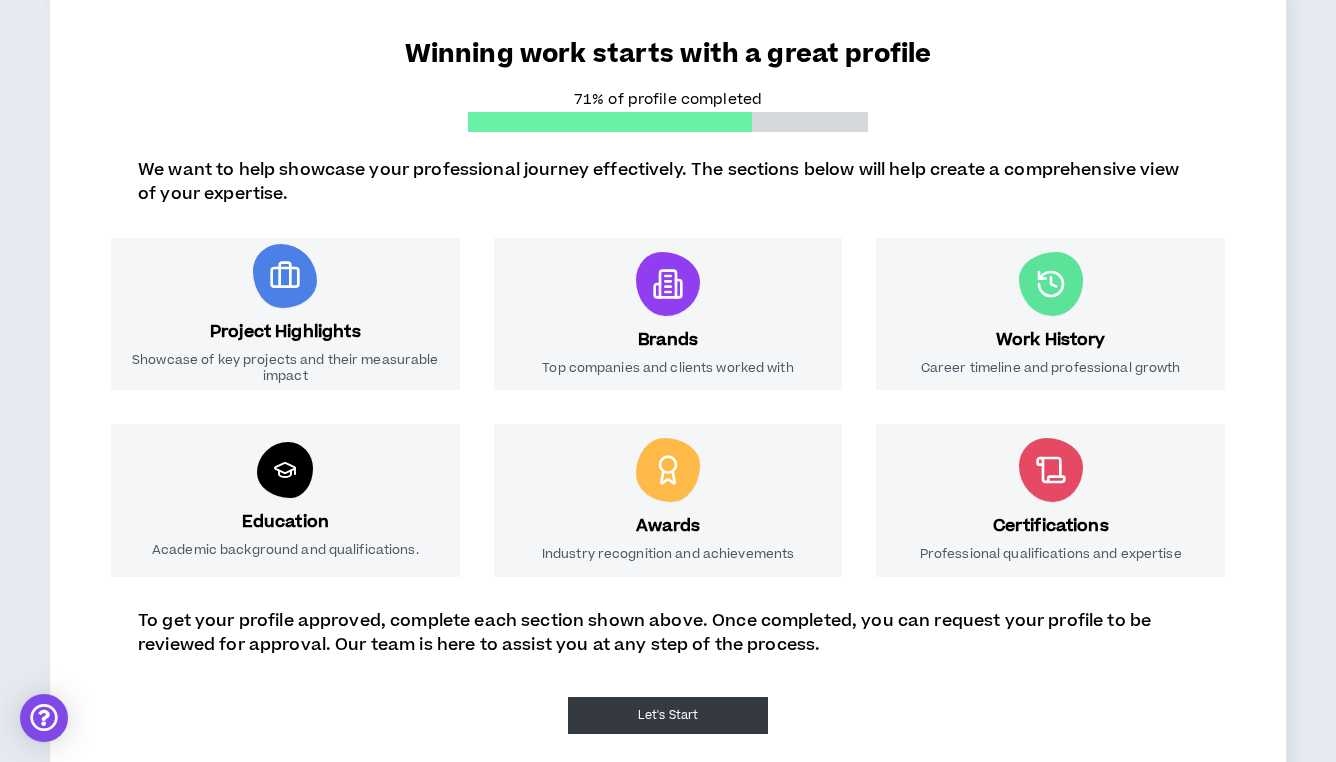click on "Let's Start" at bounding box center [668, 715] 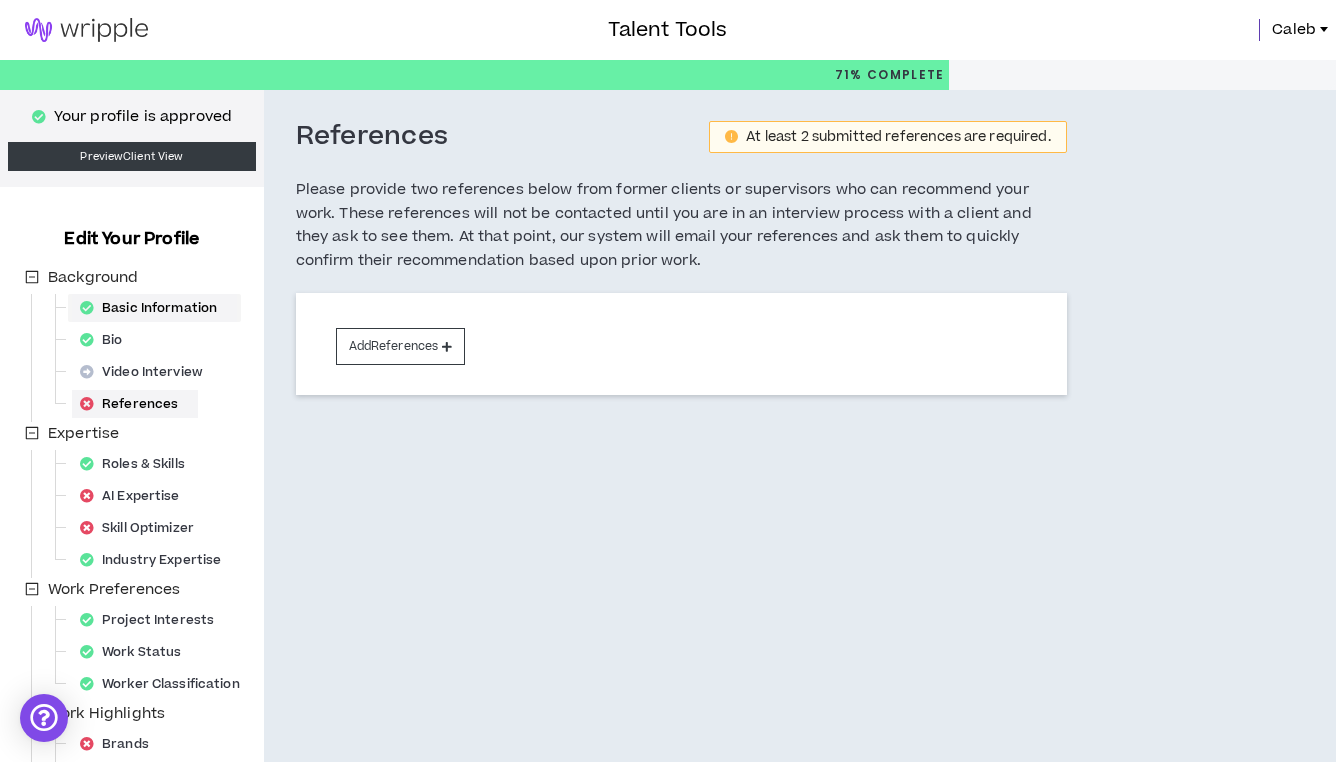 click on "Basic Information" at bounding box center (154, 308) 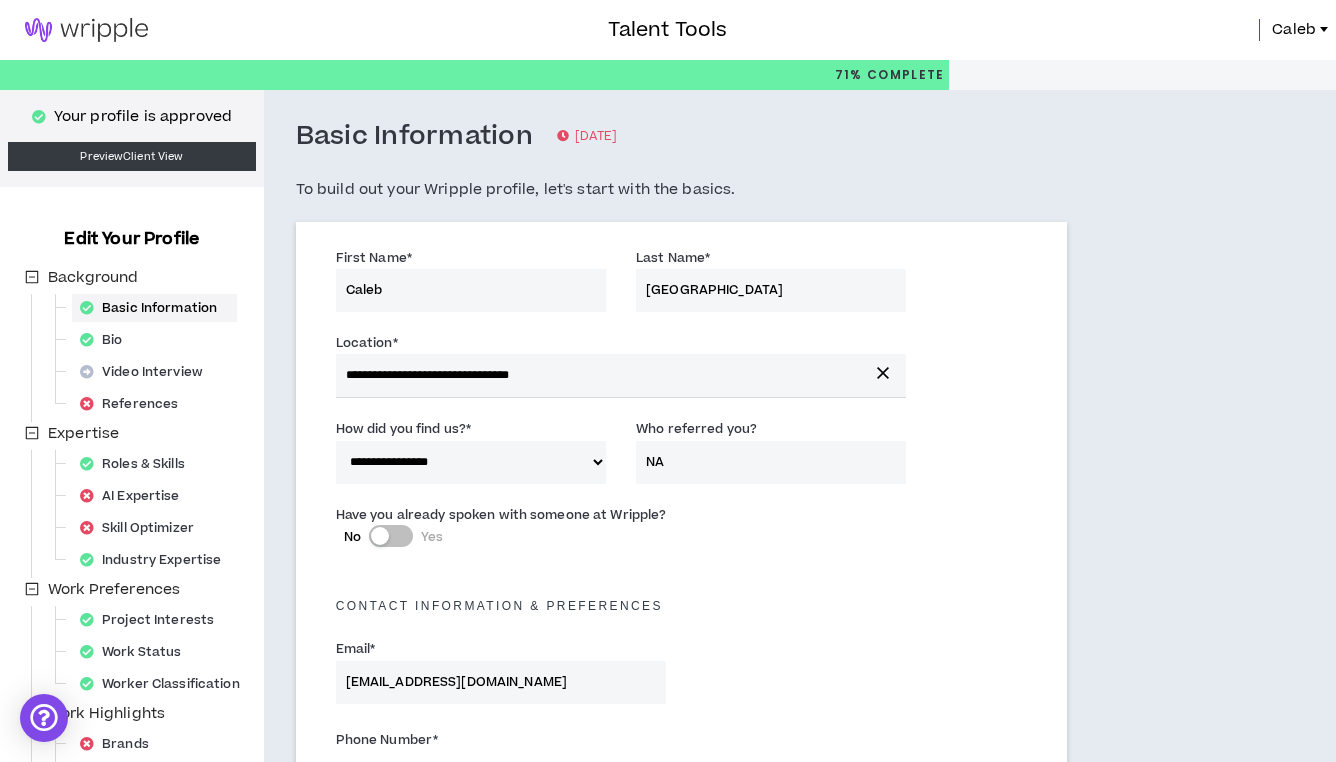 click on "Background Basic Information Bio Video Interview References Expertise Roles & Skills AI Expertise Skill Optimizer Industry Expertise Work Preferences Project Interests Work Status Worker Classification Work Highlights Brands Project Highlights Resume Work History Education Certifications Awards" at bounding box center (142, 608) 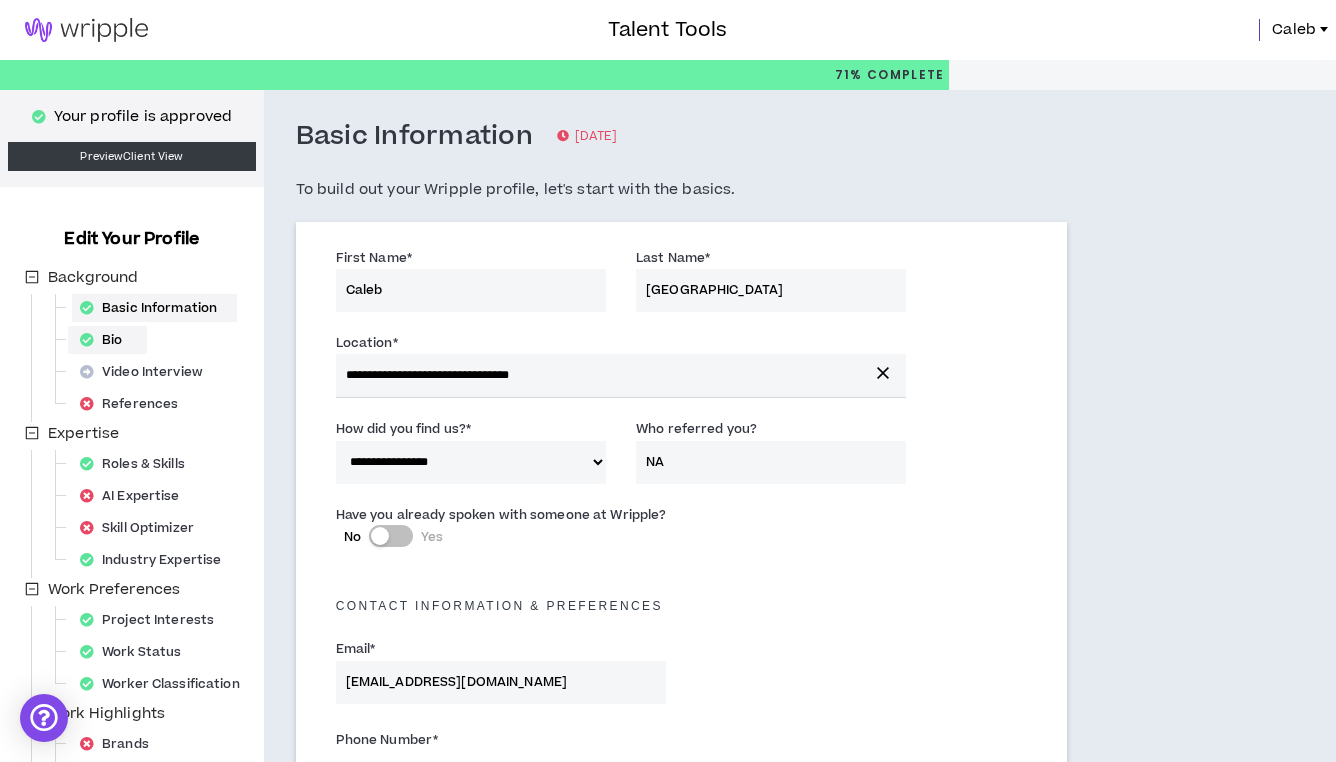 click on "Bio" at bounding box center (107, 340) 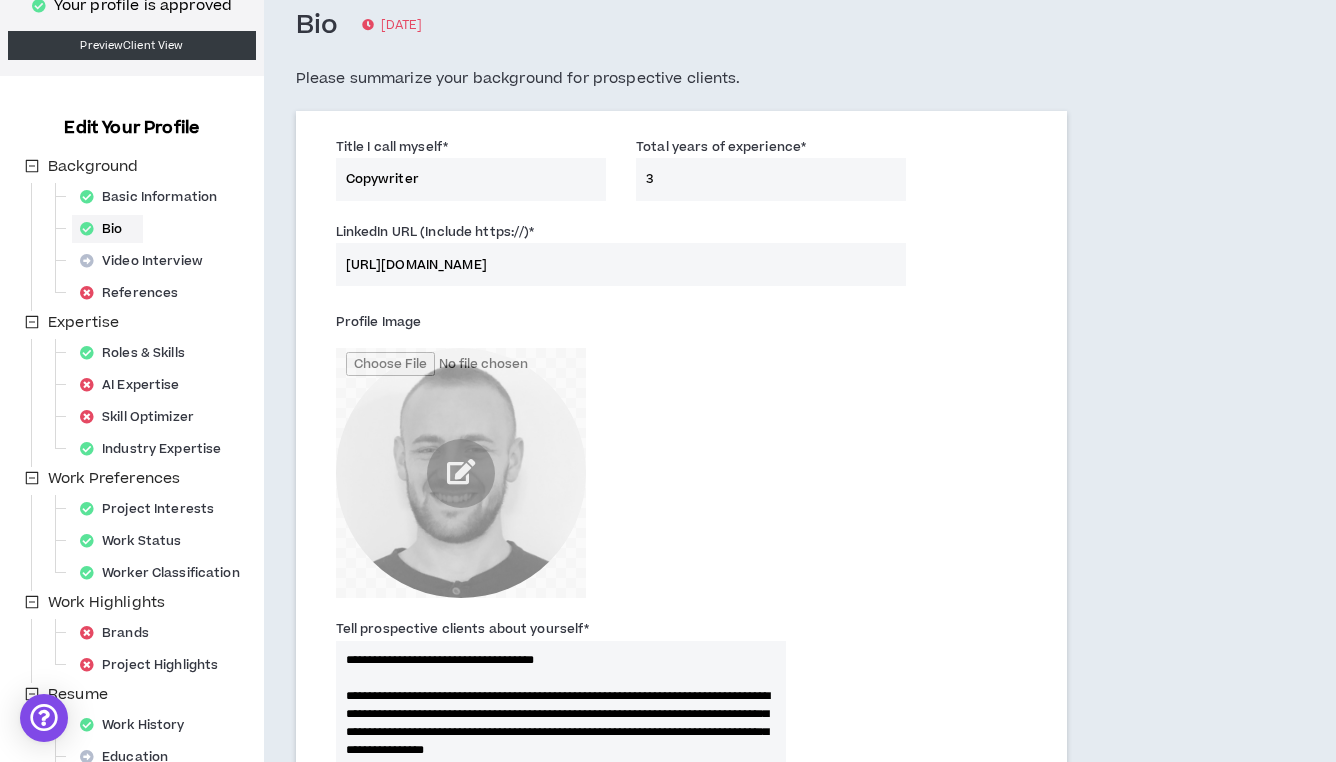 scroll, scrollTop: 324, scrollLeft: 0, axis: vertical 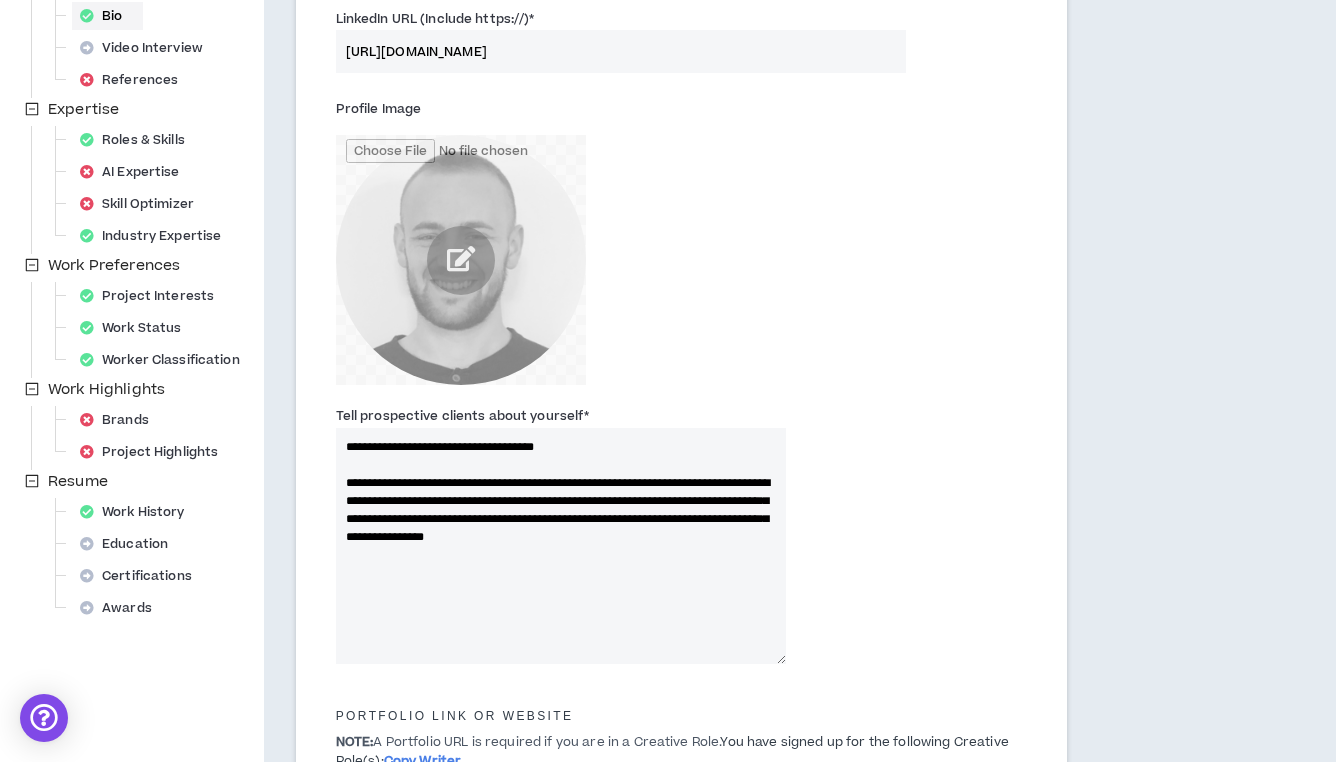click on "**********" at bounding box center (561, 546) 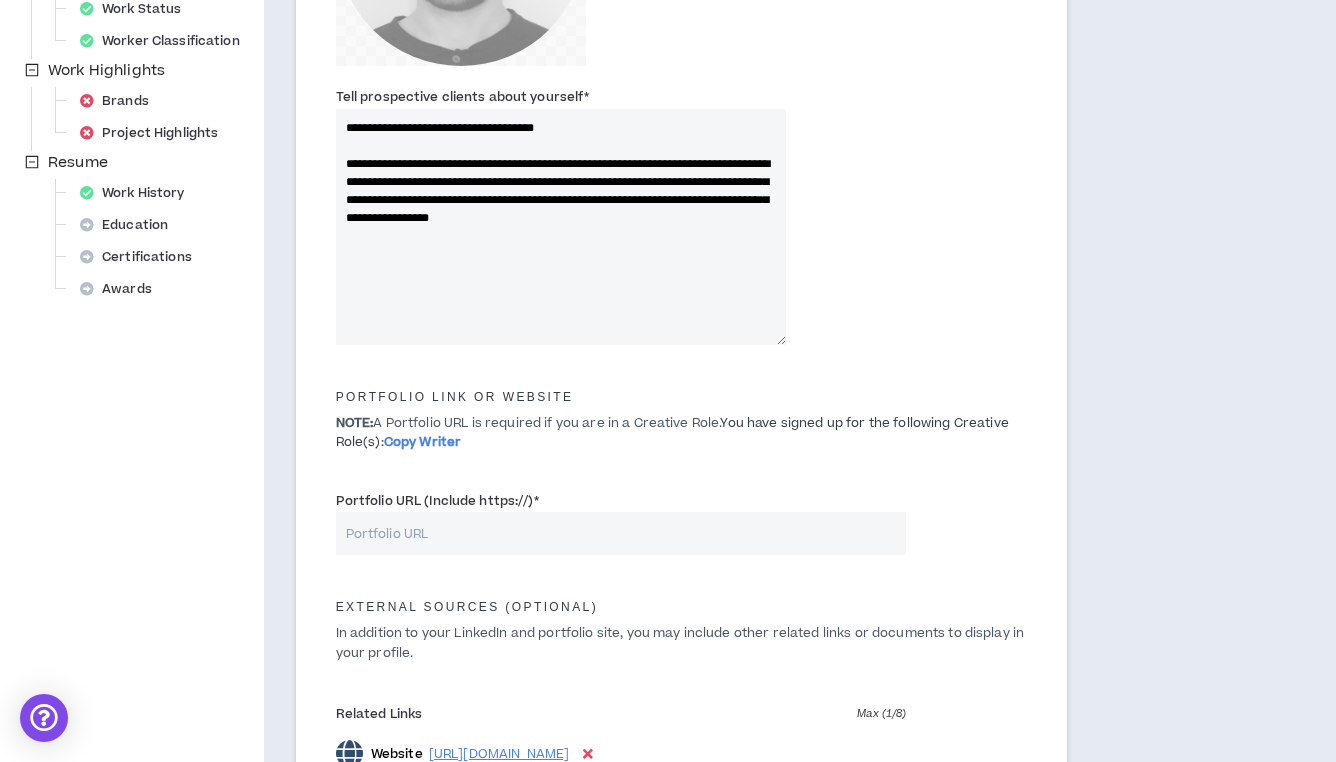 scroll, scrollTop: 644, scrollLeft: 0, axis: vertical 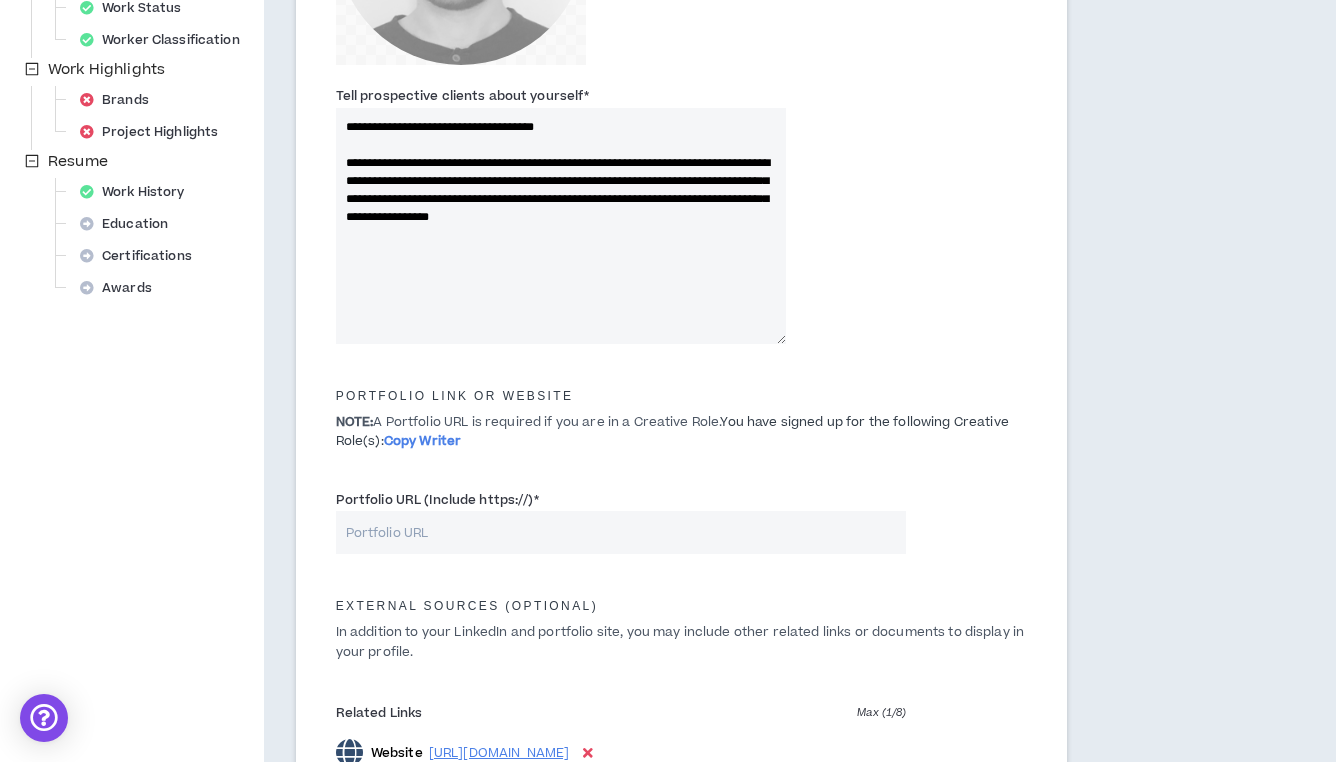 type on "**********" 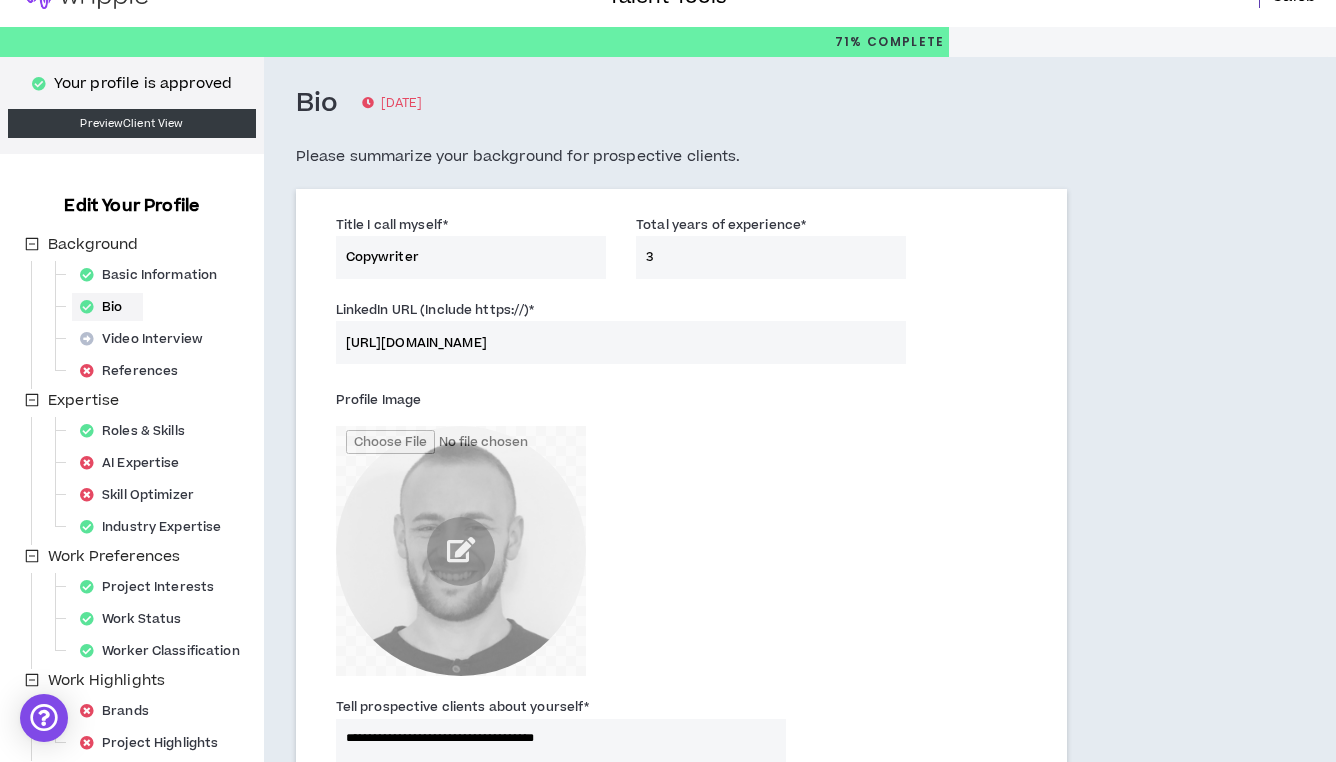 scroll, scrollTop: 31, scrollLeft: 0, axis: vertical 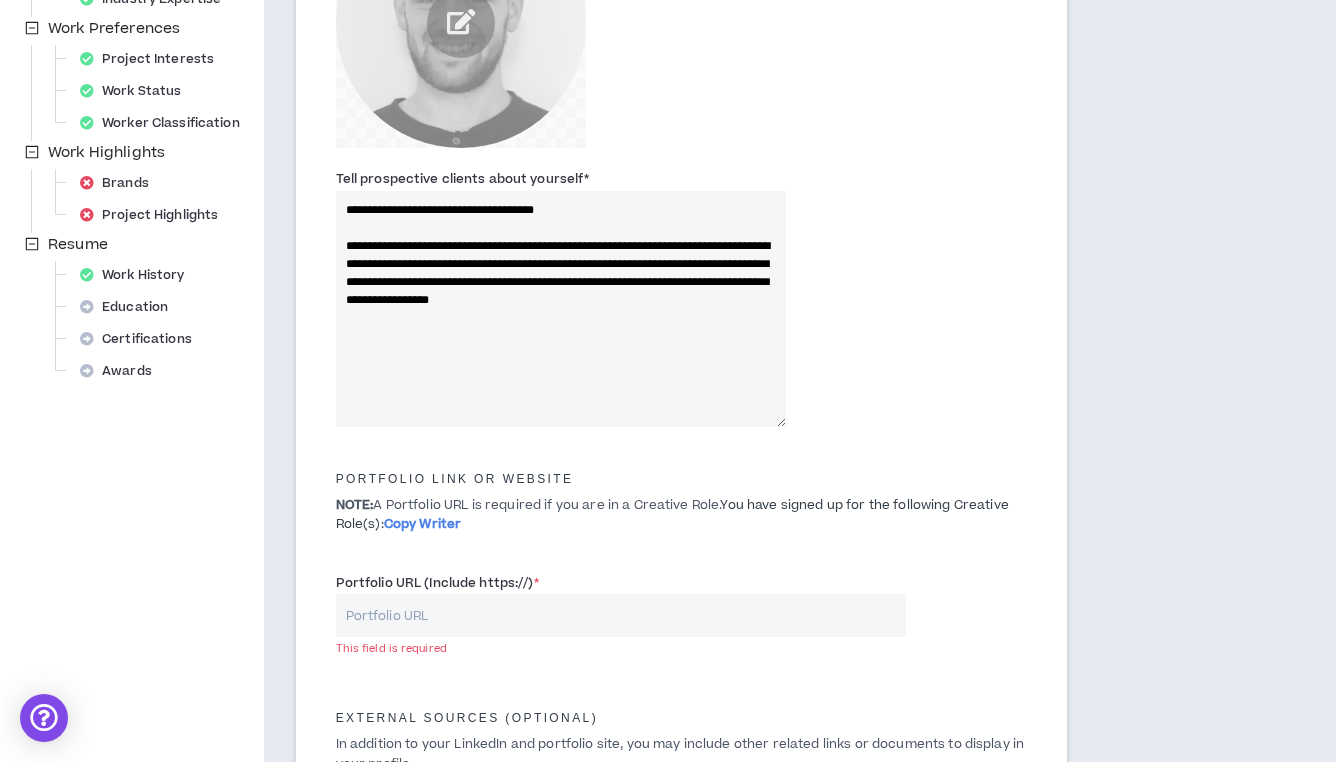 click on "Portfolio URL (Include https://)  *" at bounding box center [621, 615] 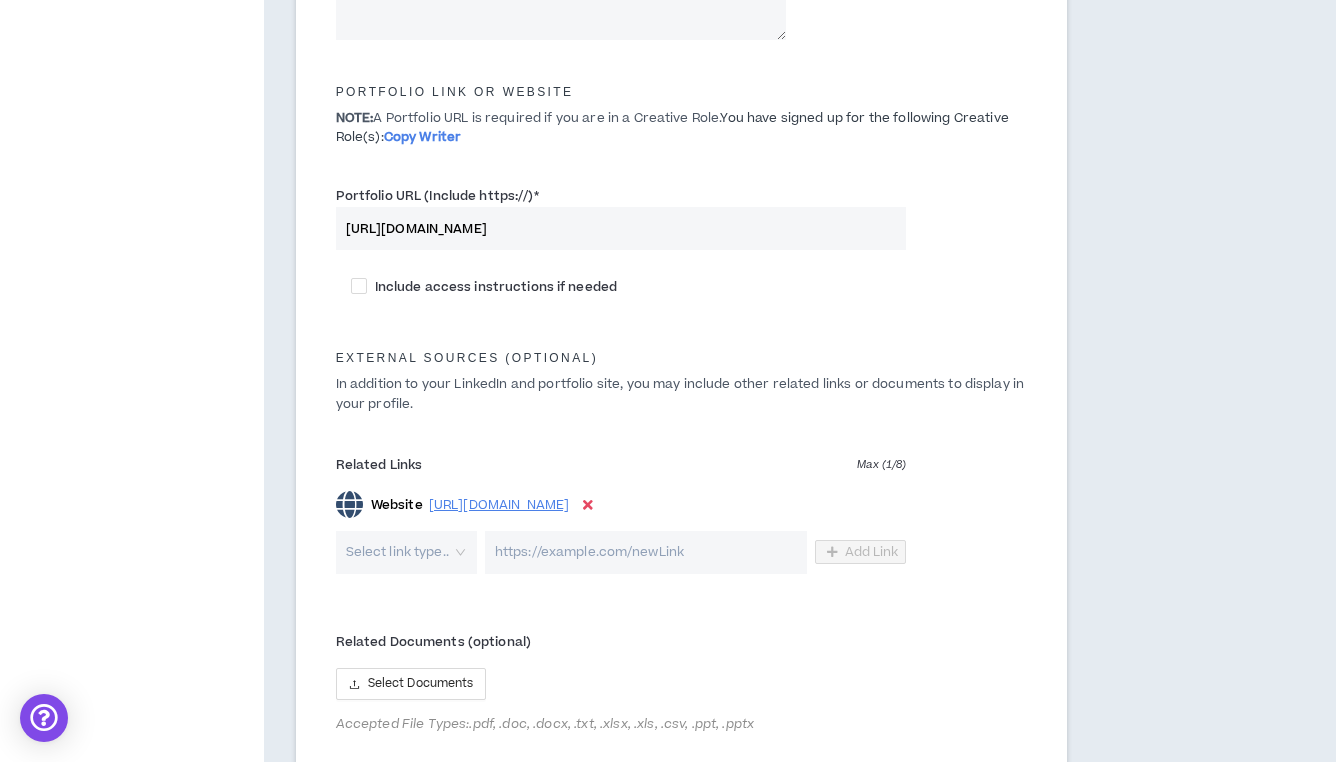scroll, scrollTop: 970, scrollLeft: 0, axis: vertical 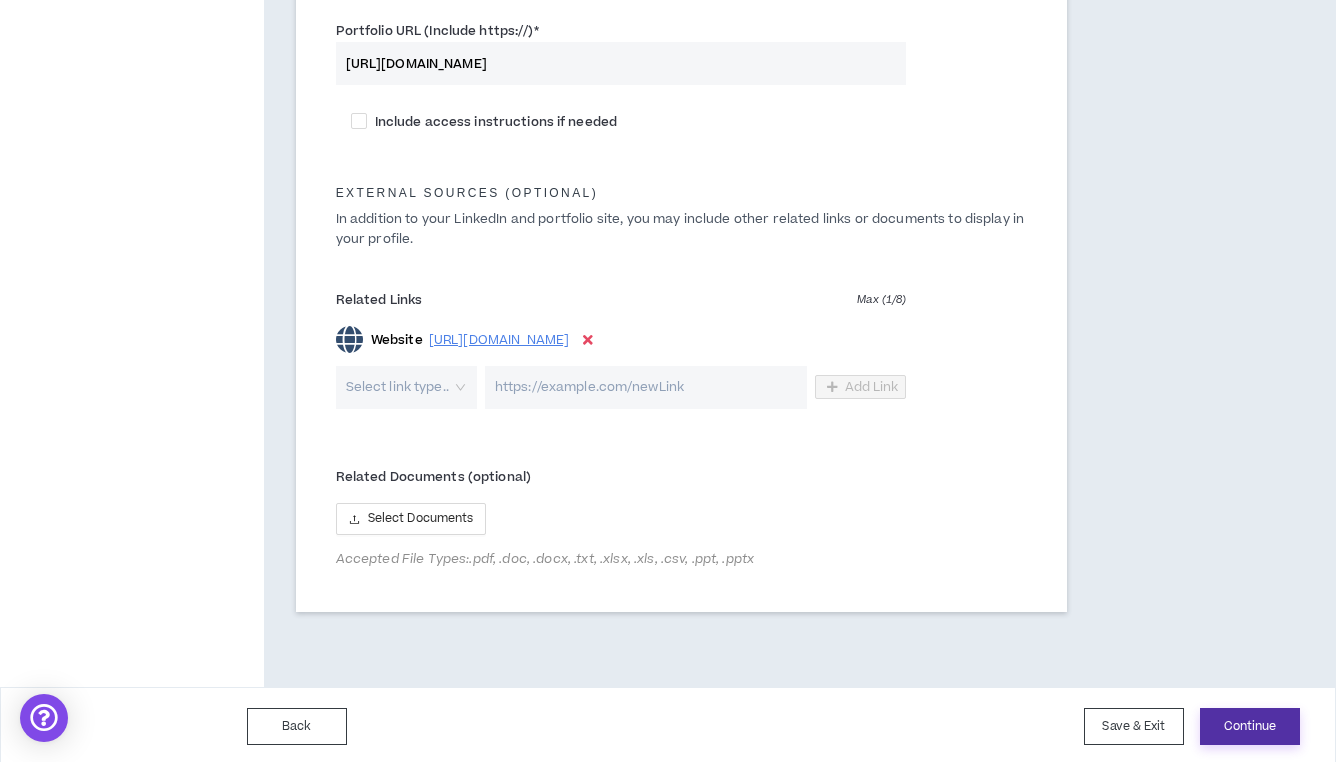 type on "[URL][DOMAIN_NAME]" 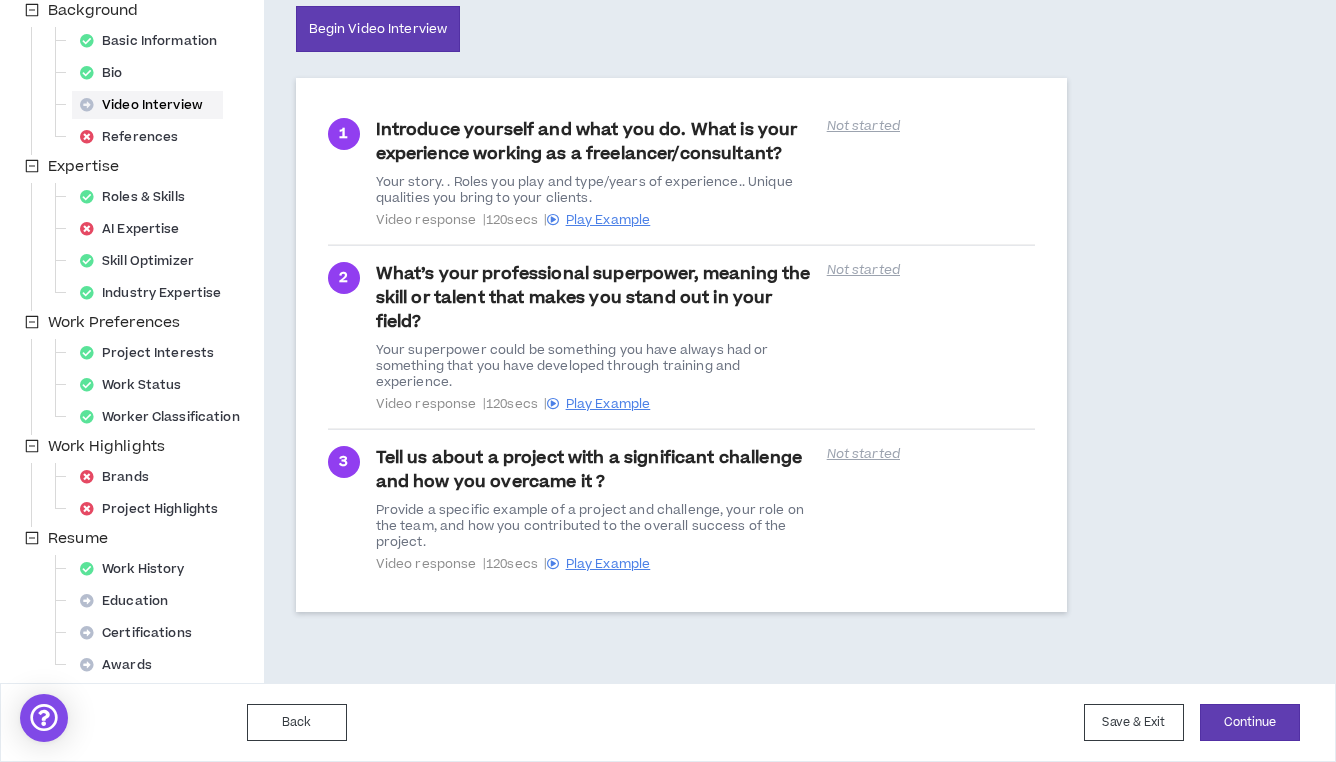scroll, scrollTop: 267, scrollLeft: 0, axis: vertical 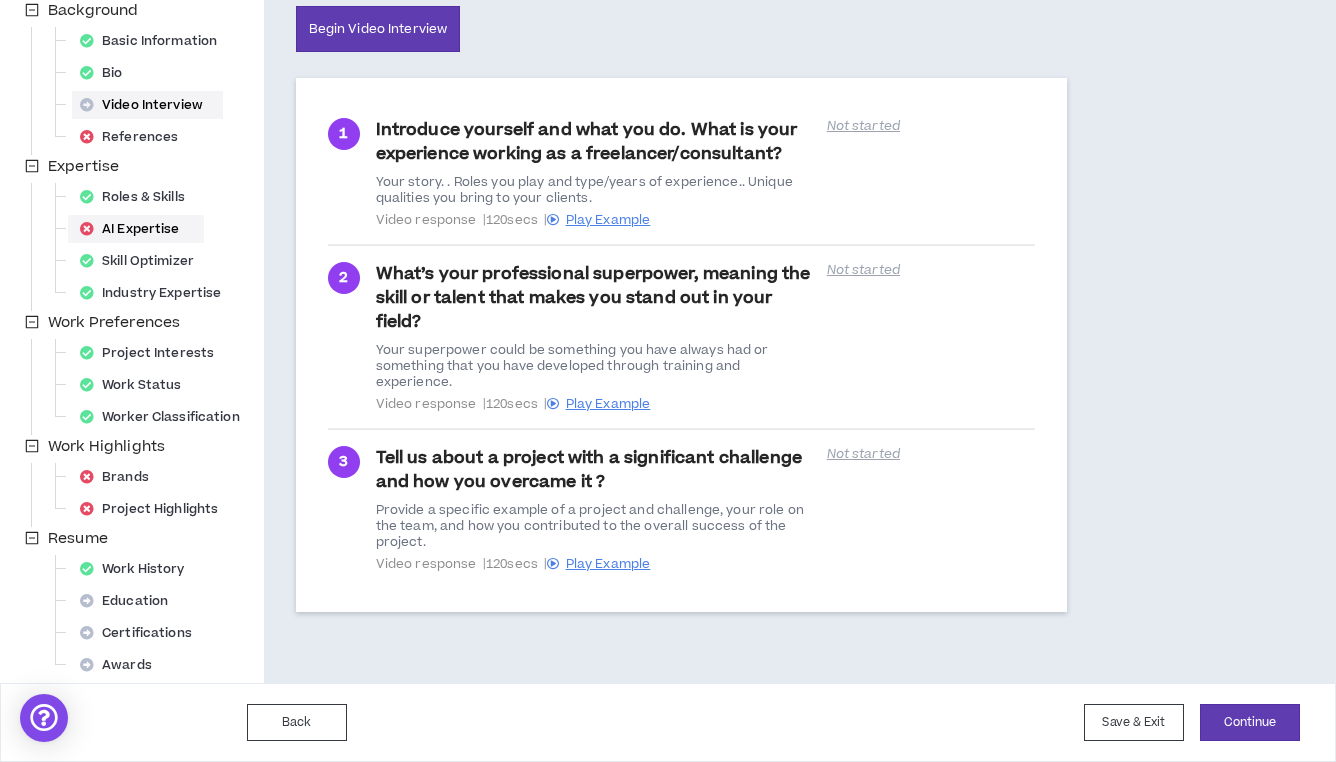 click on "AI Expertise" at bounding box center (136, 229) 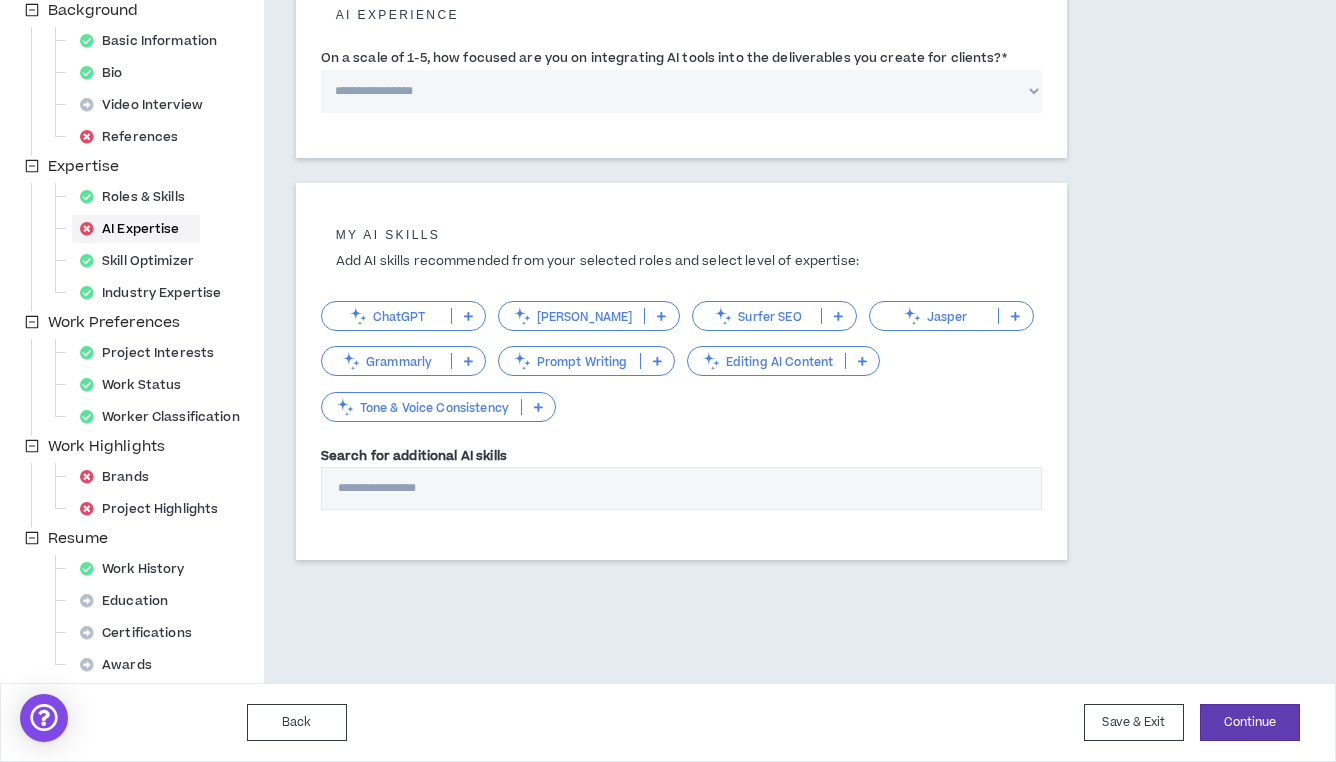 scroll, scrollTop: 0, scrollLeft: 0, axis: both 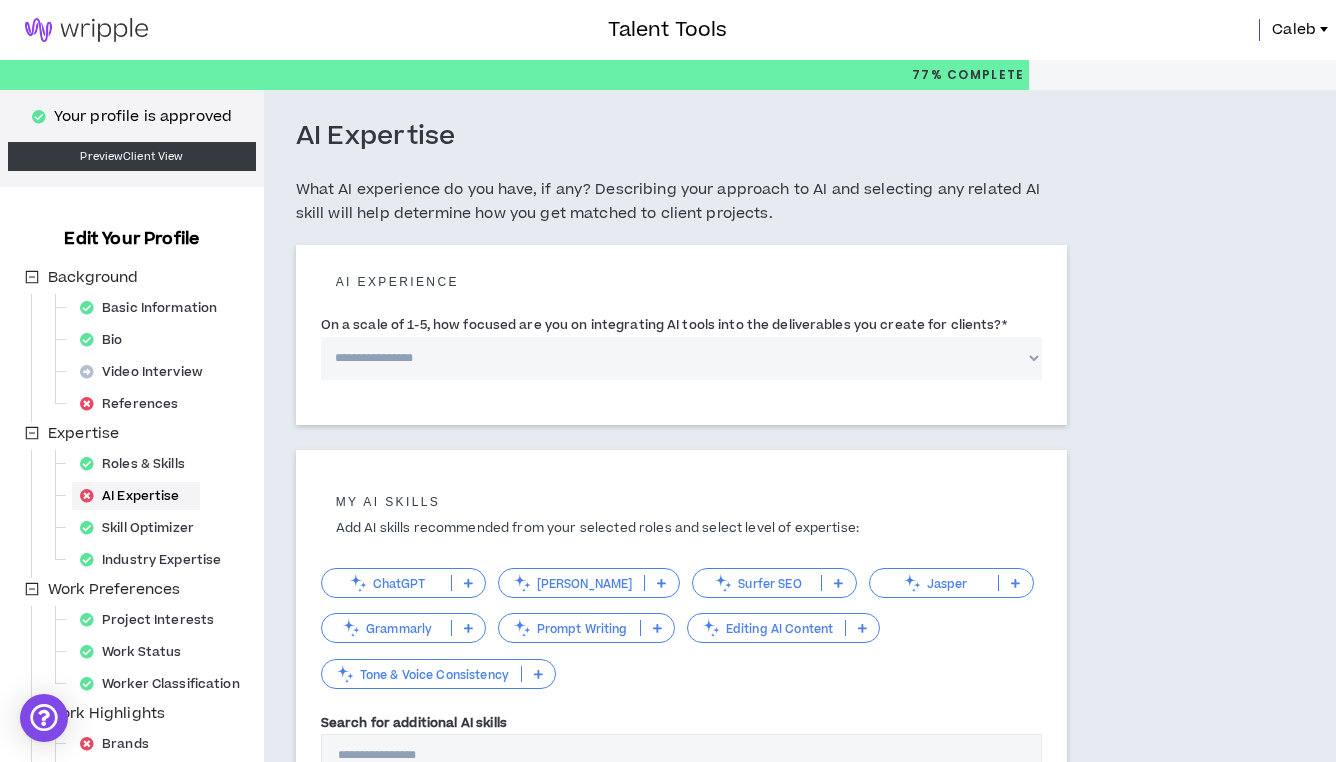 select on "*" 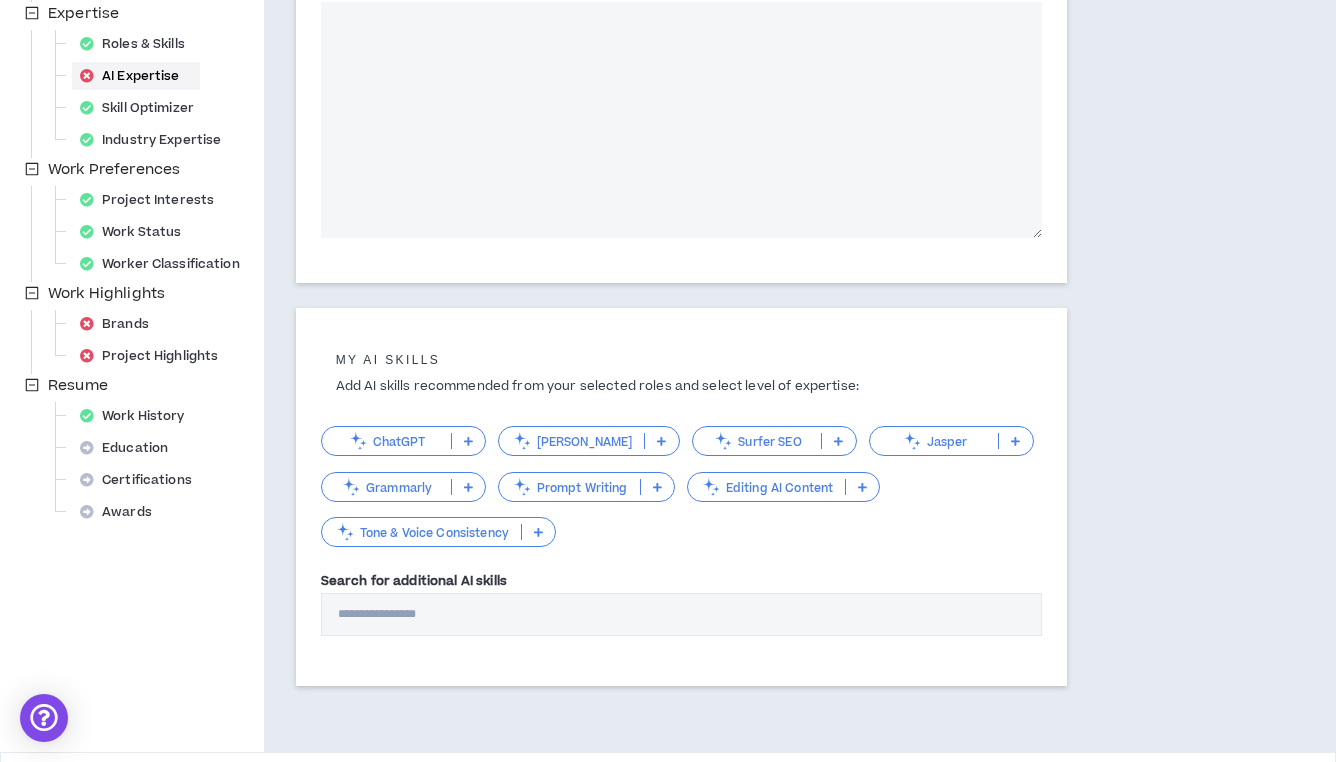 scroll, scrollTop: 207, scrollLeft: 0, axis: vertical 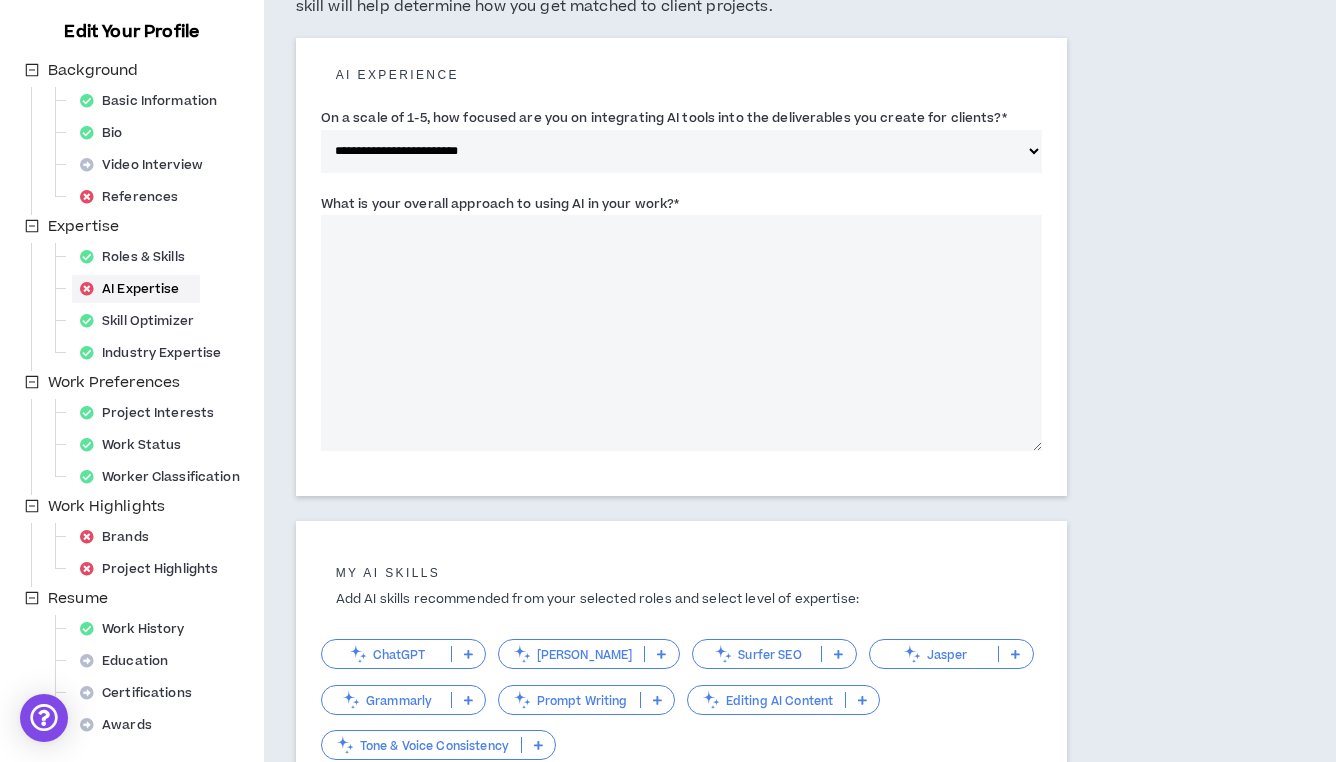 click on "What is your overall approach to using AI in your work?  *" at bounding box center [681, 333] 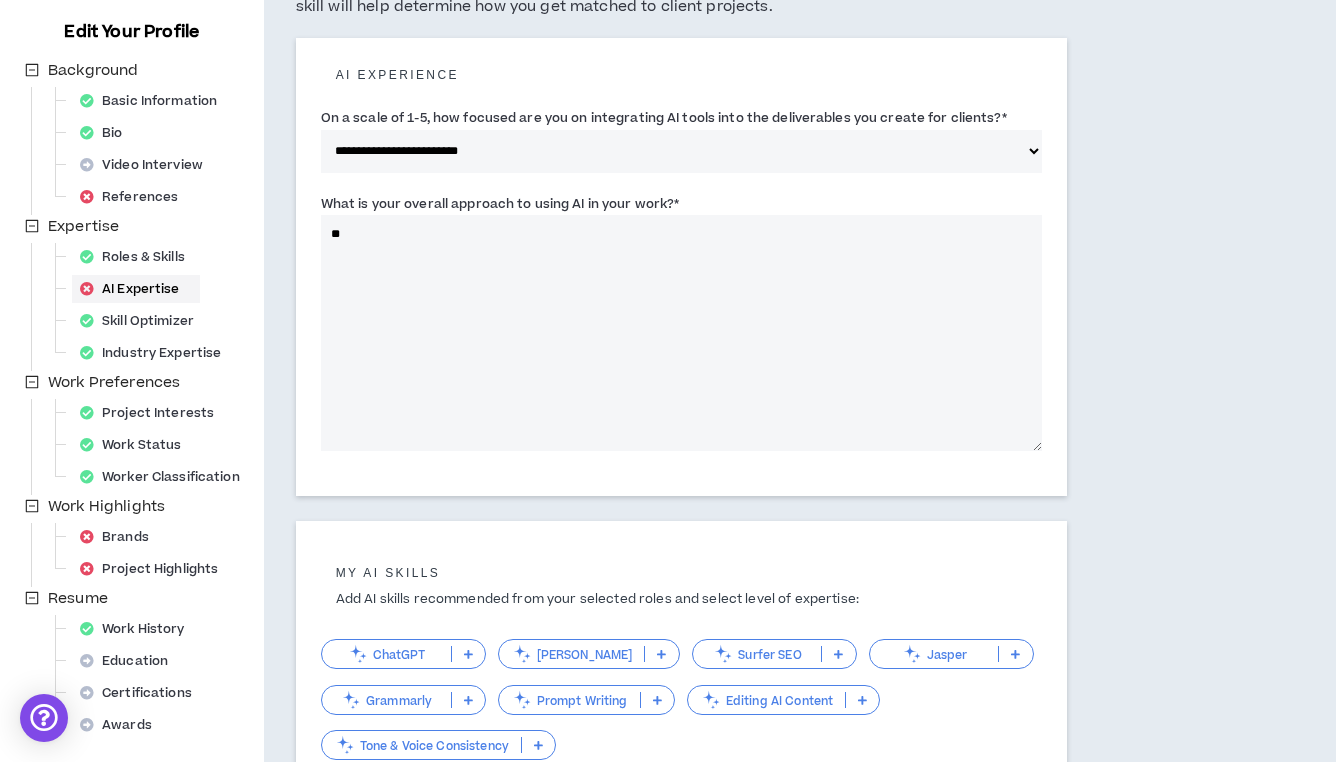 type on "*" 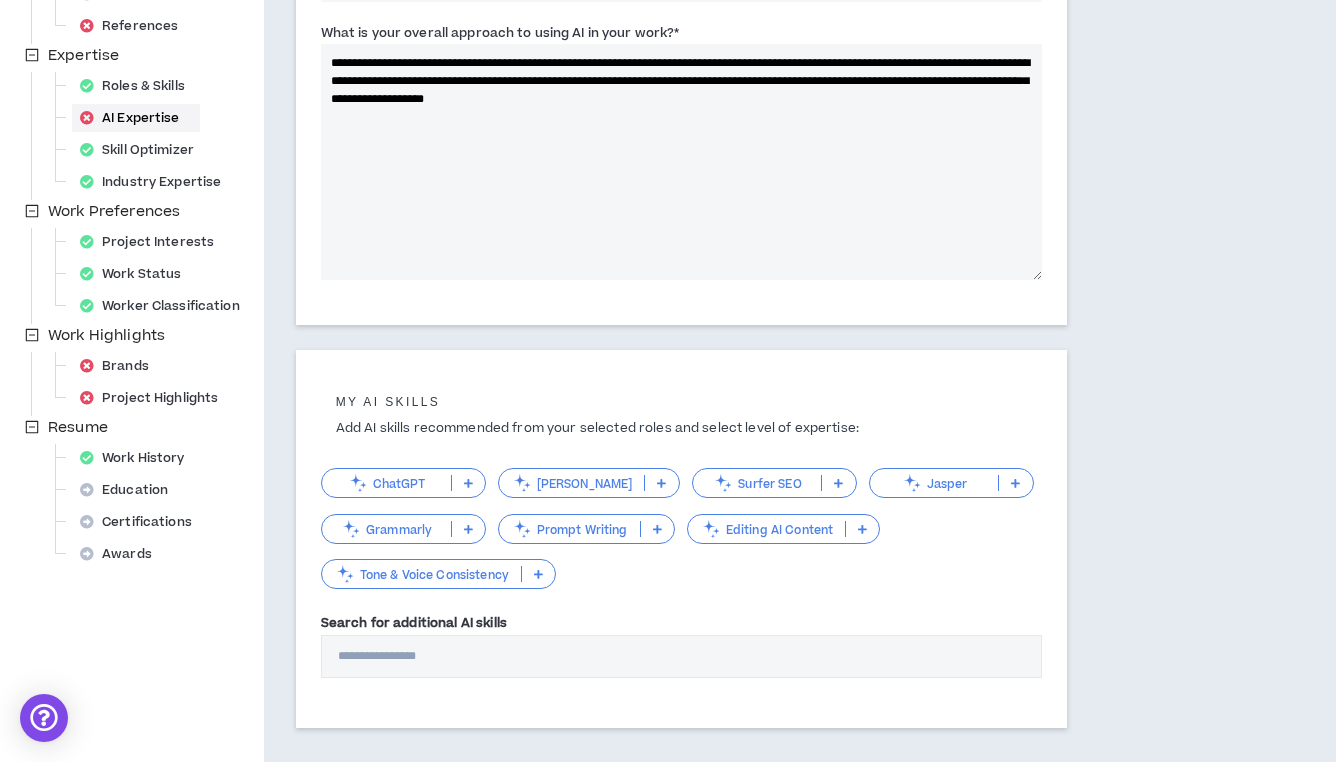 scroll, scrollTop: 379, scrollLeft: 0, axis: vertical 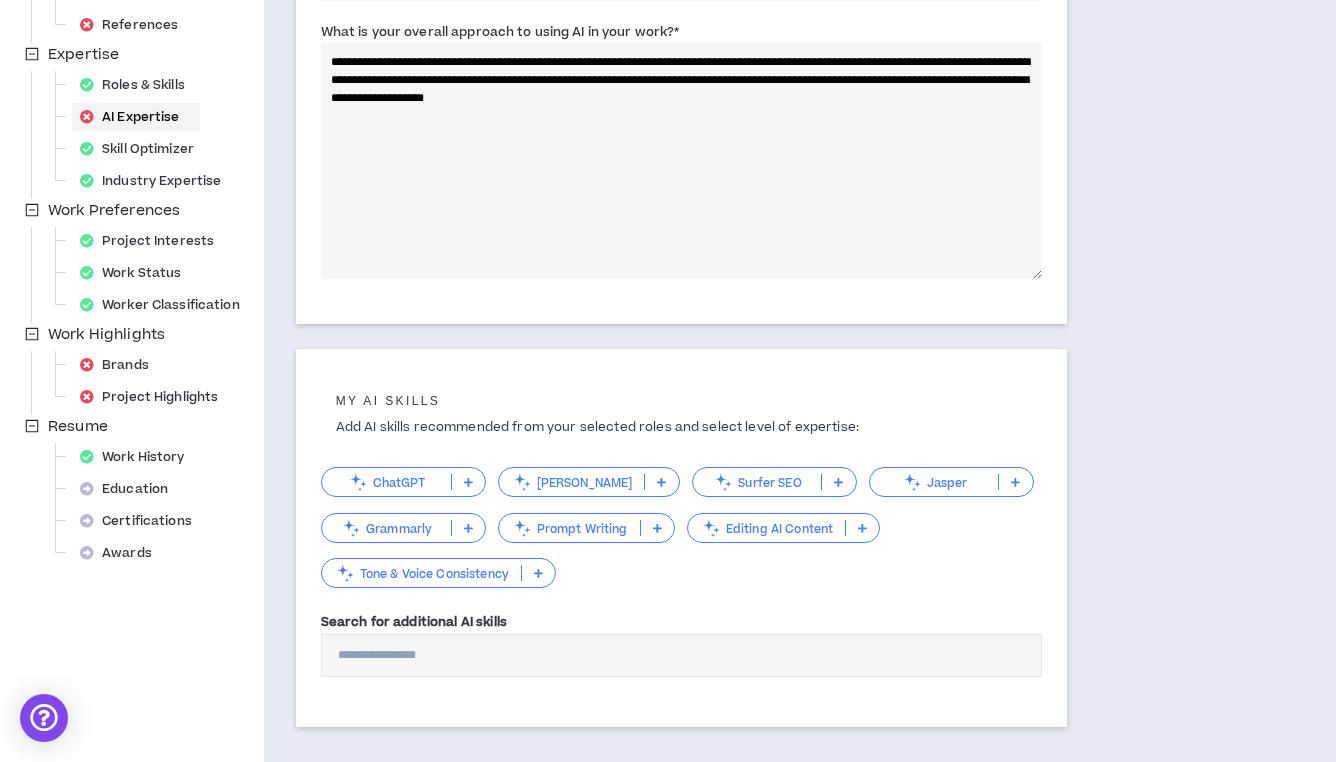 type on "**********" 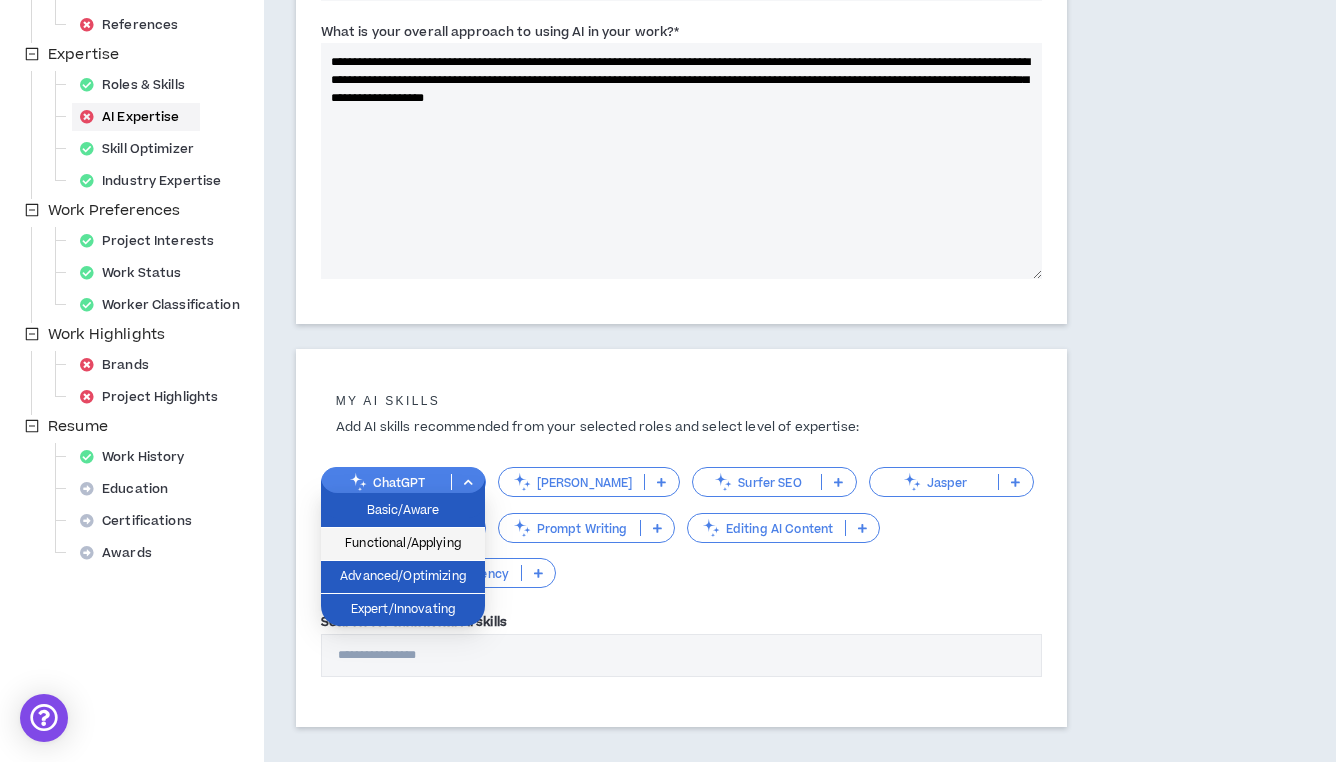 click on "Functional/Applying" at bounding box center (403, 544) 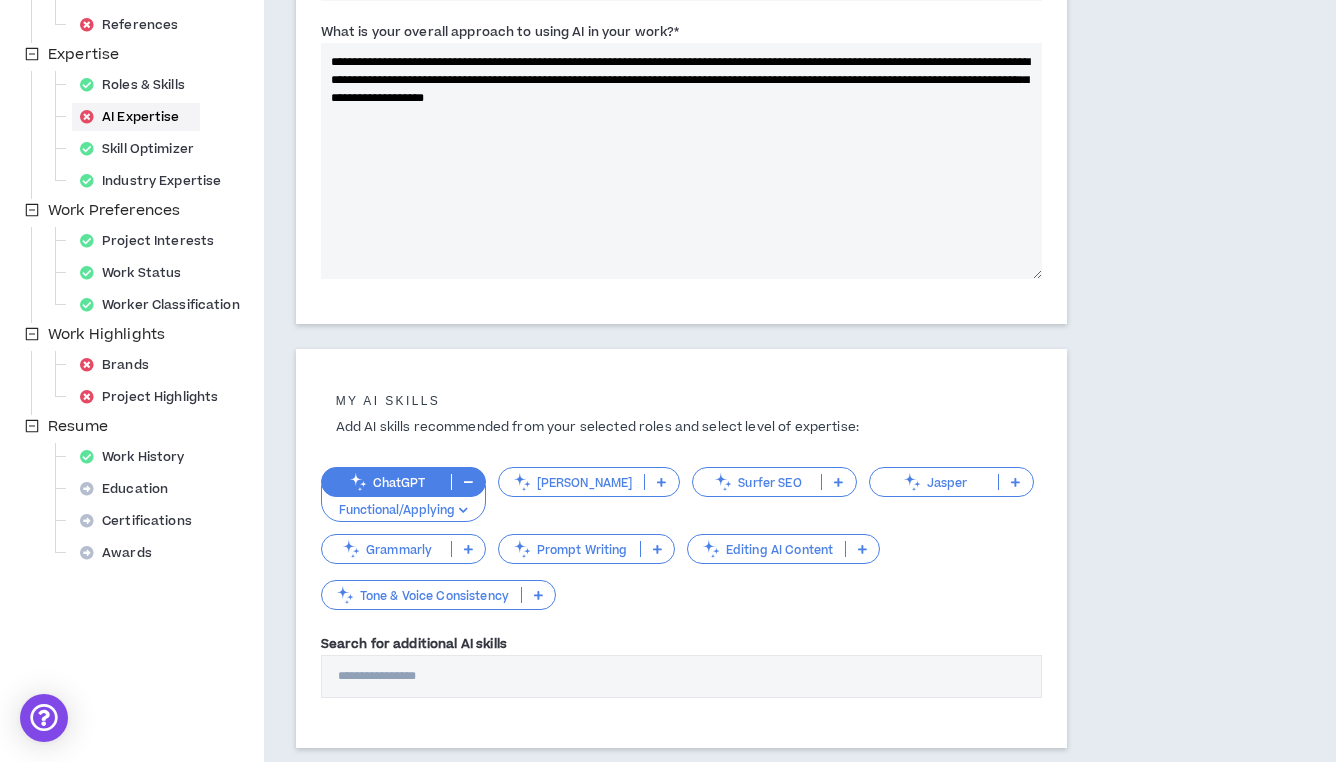 click at bounding box center [862, 549] 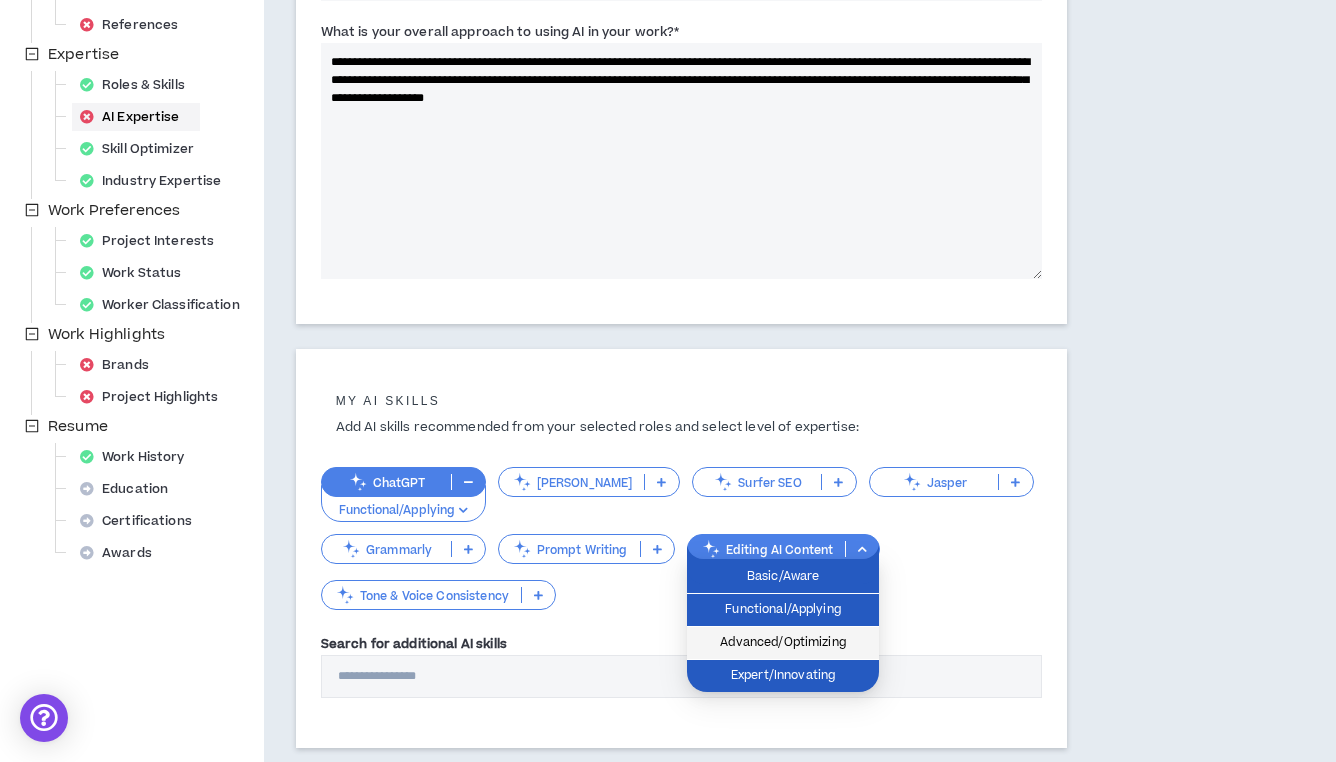 click on "Advanced/Optimizing" at bounding box center (783, 643) 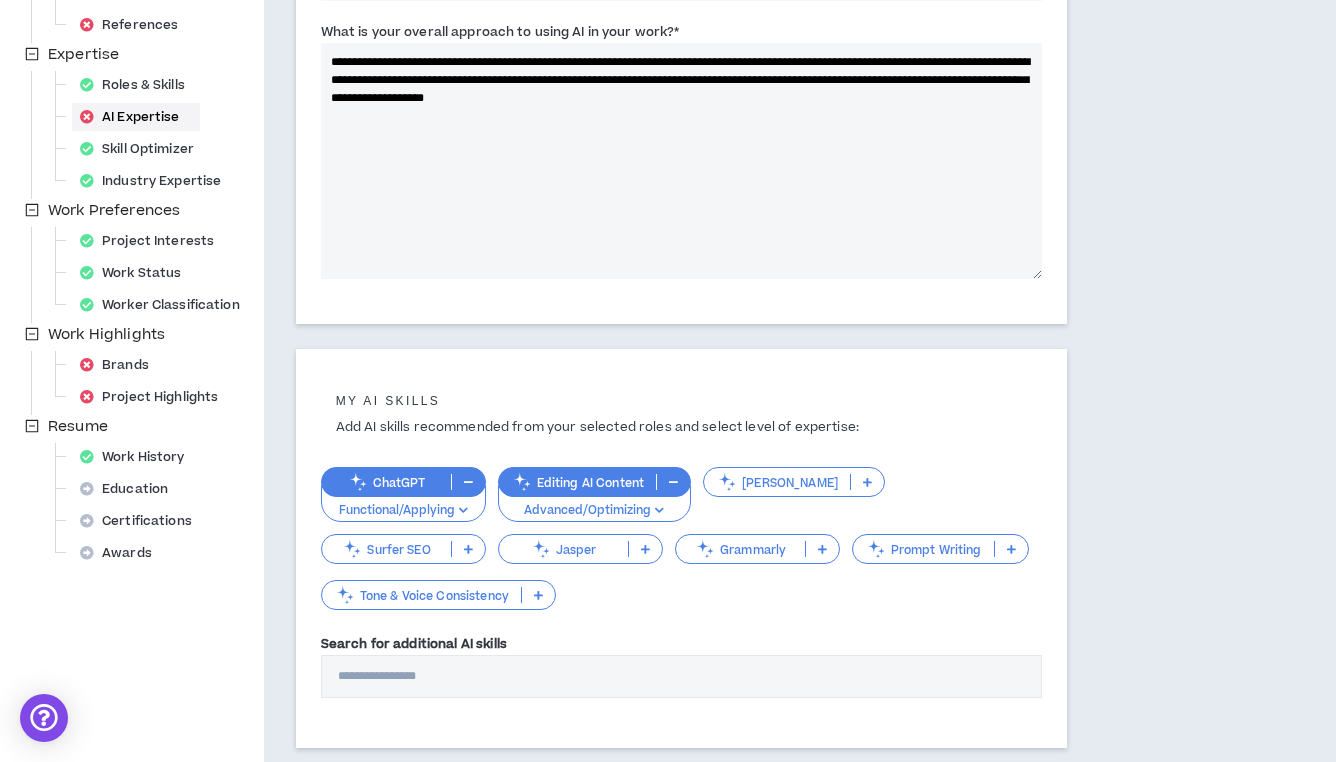 scroll, scrollTop: 412, scrollLeft: 0, axis: vertical 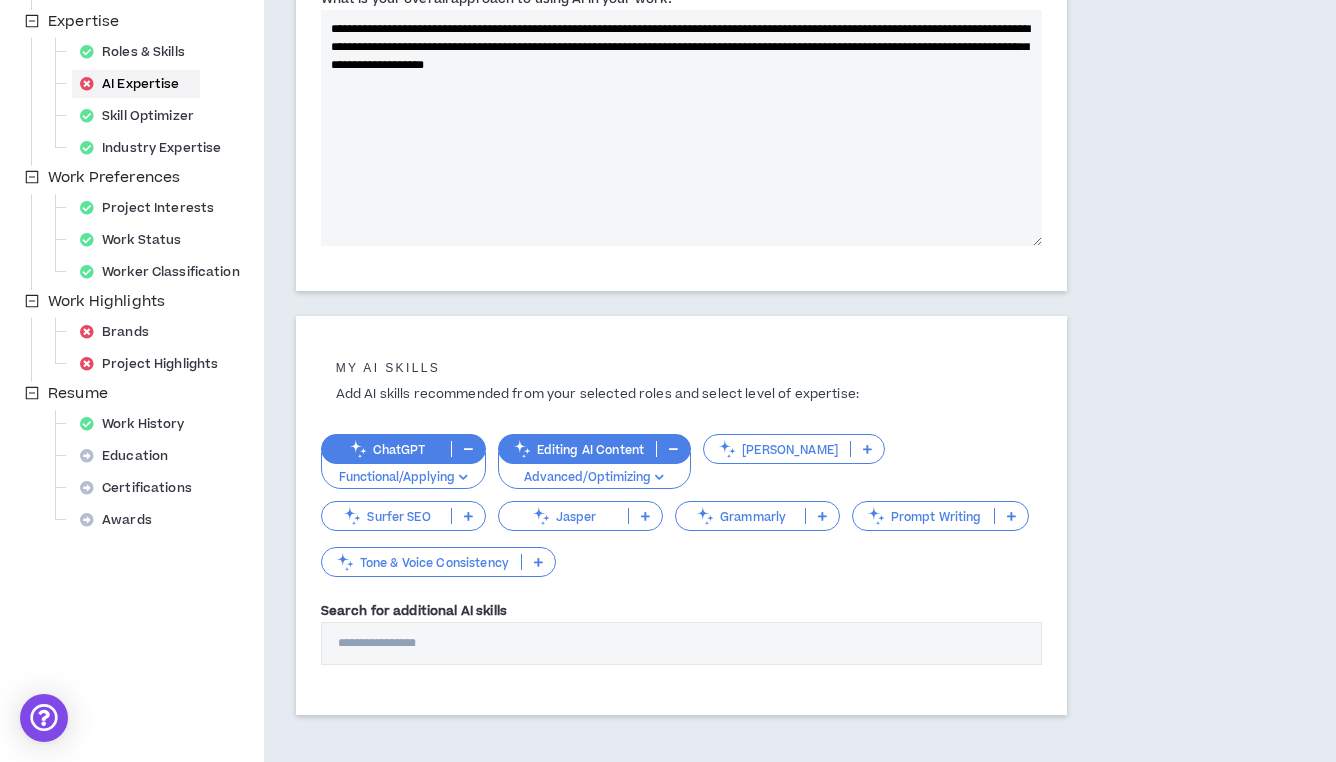 click on "Grammarly" at bounding box center [740, 516] 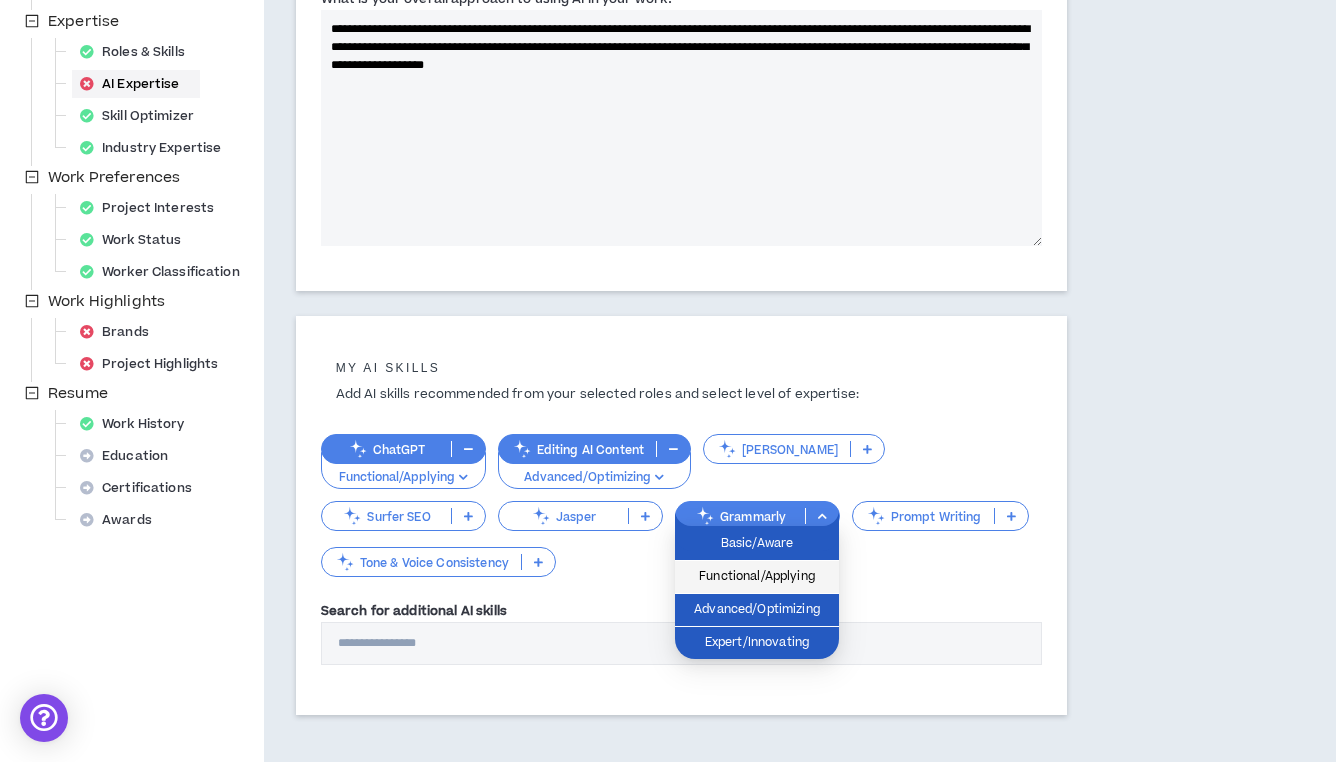 click on "Functional/Applying" at bounding box center [757, 577] 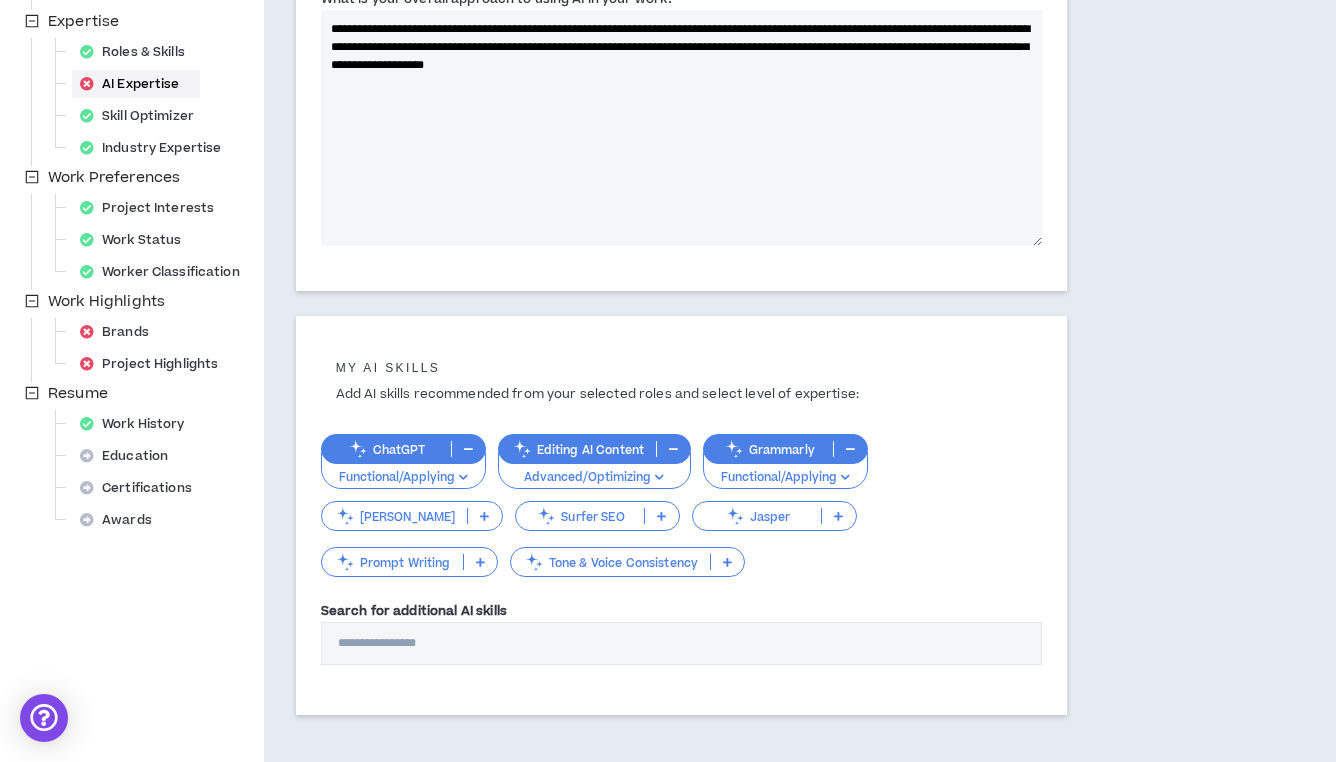 click on "Surfer SEO" at bounding box center [580, 516] 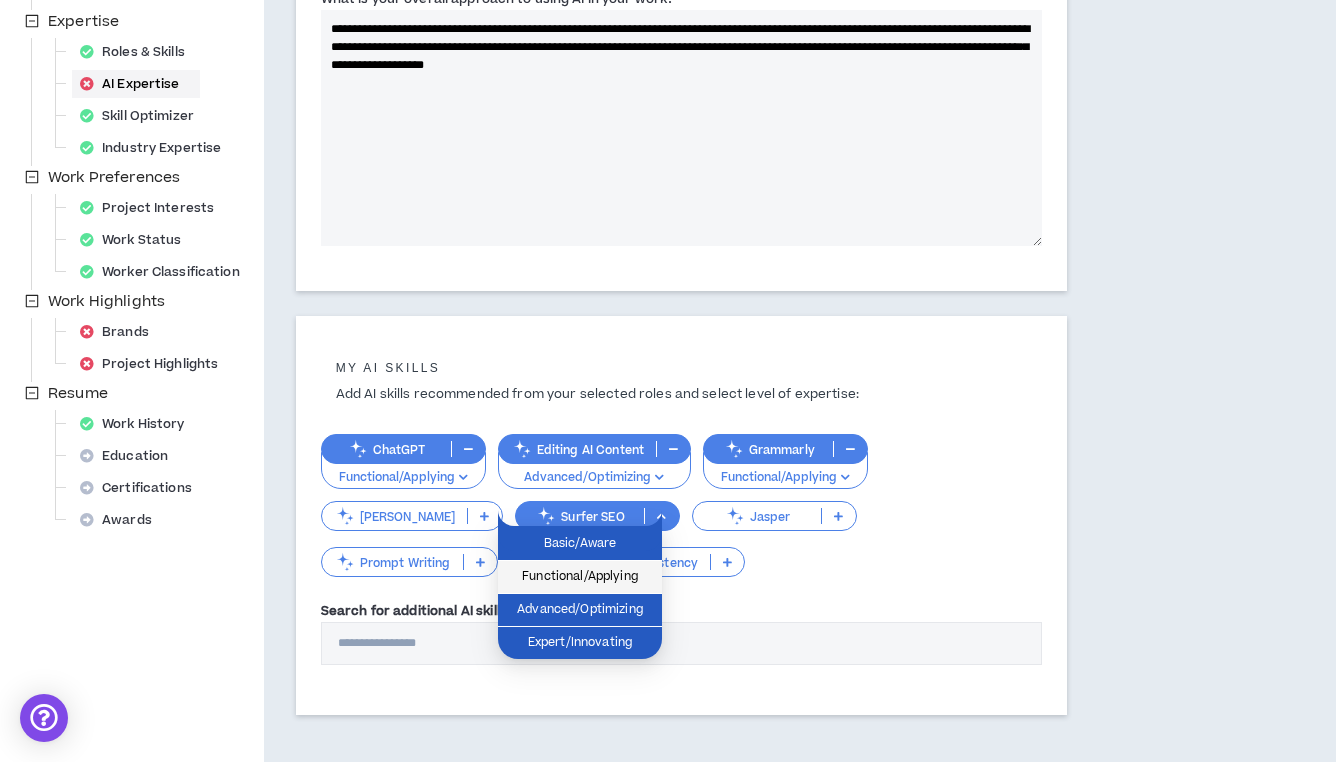 click on "Functional/Applying" at bounding box center (580, 577) 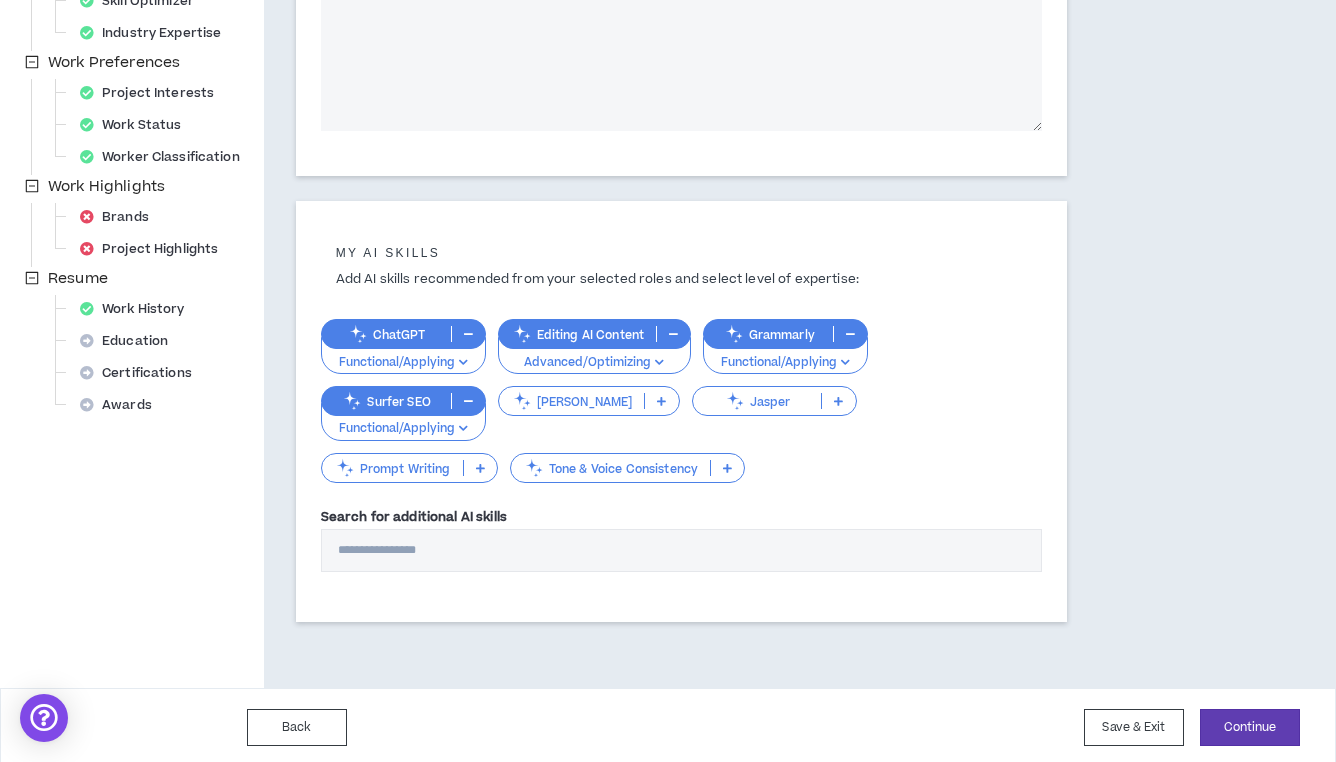 scroll, scrollTop: 526, scrollLeft: 0, axis: vertical 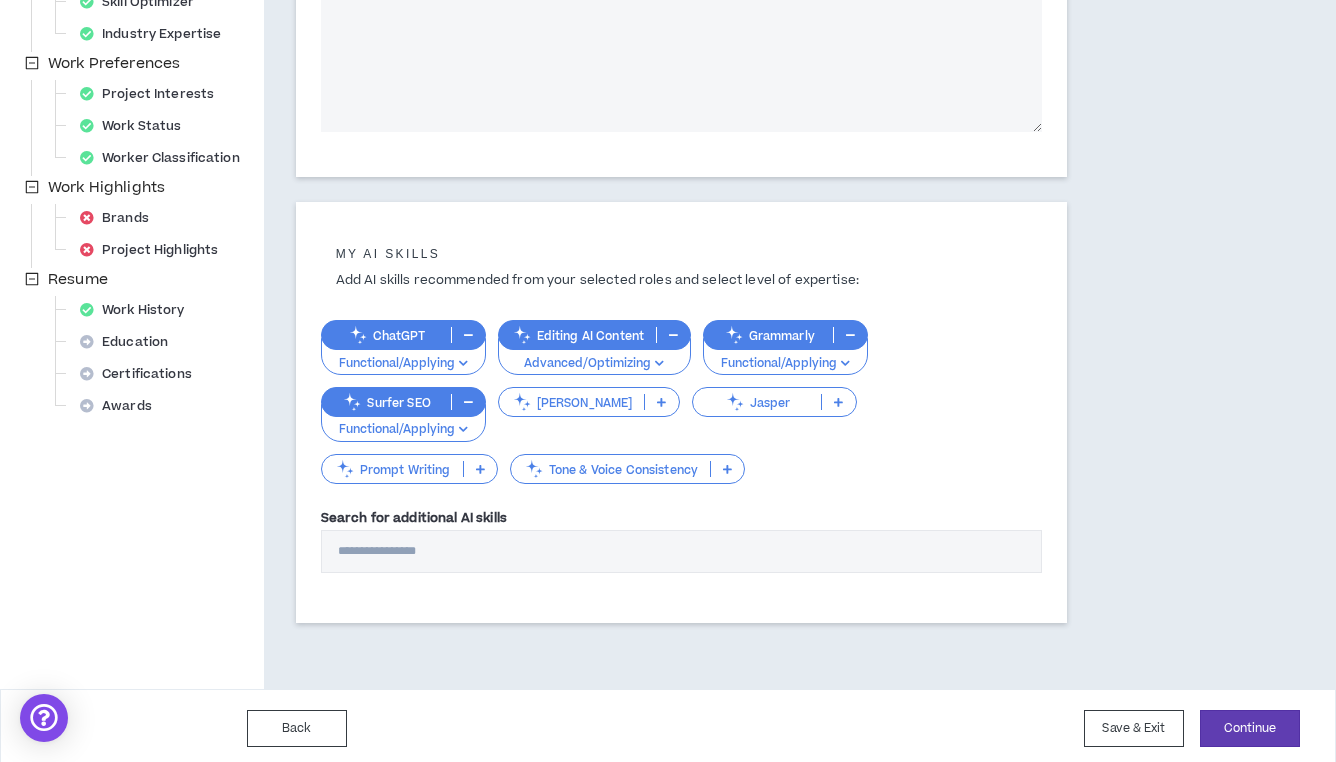 click on "Search for additional AI skills" at bounding box center (681, 551) 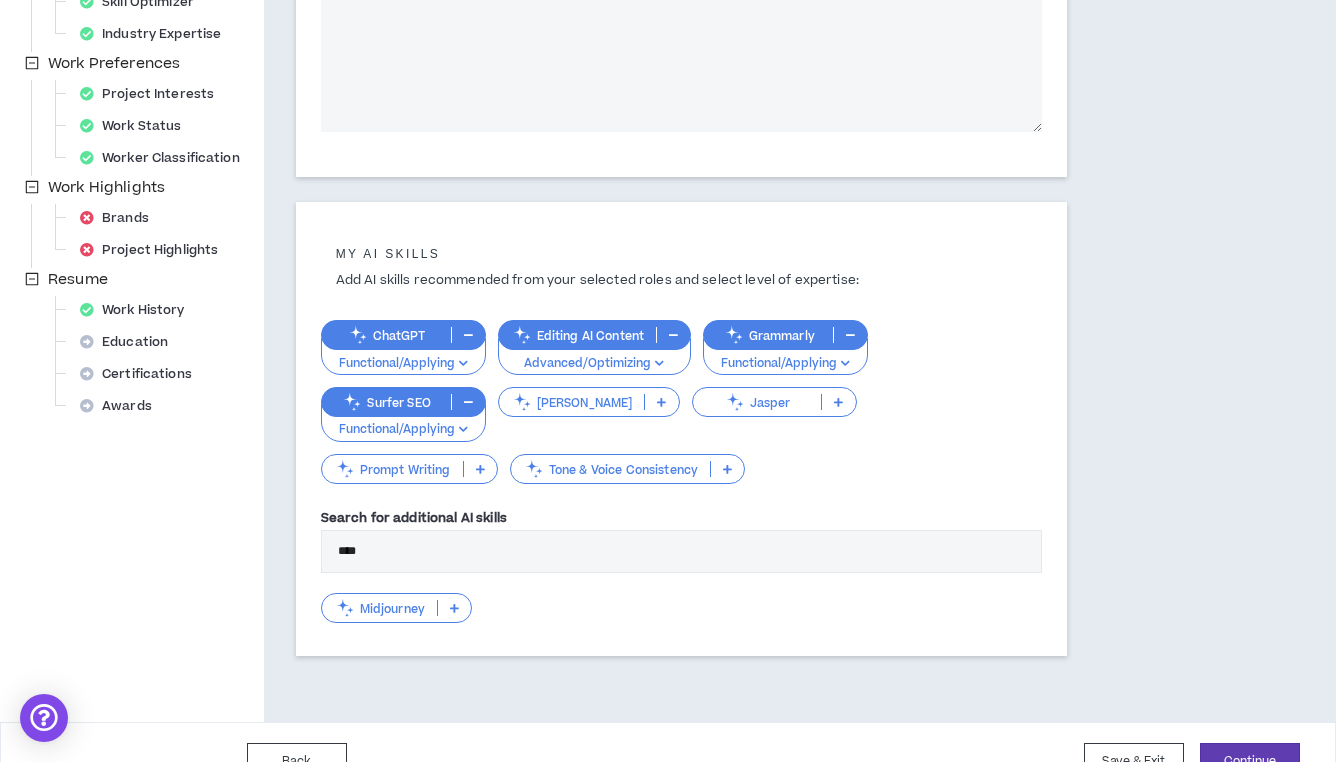 type on "***" 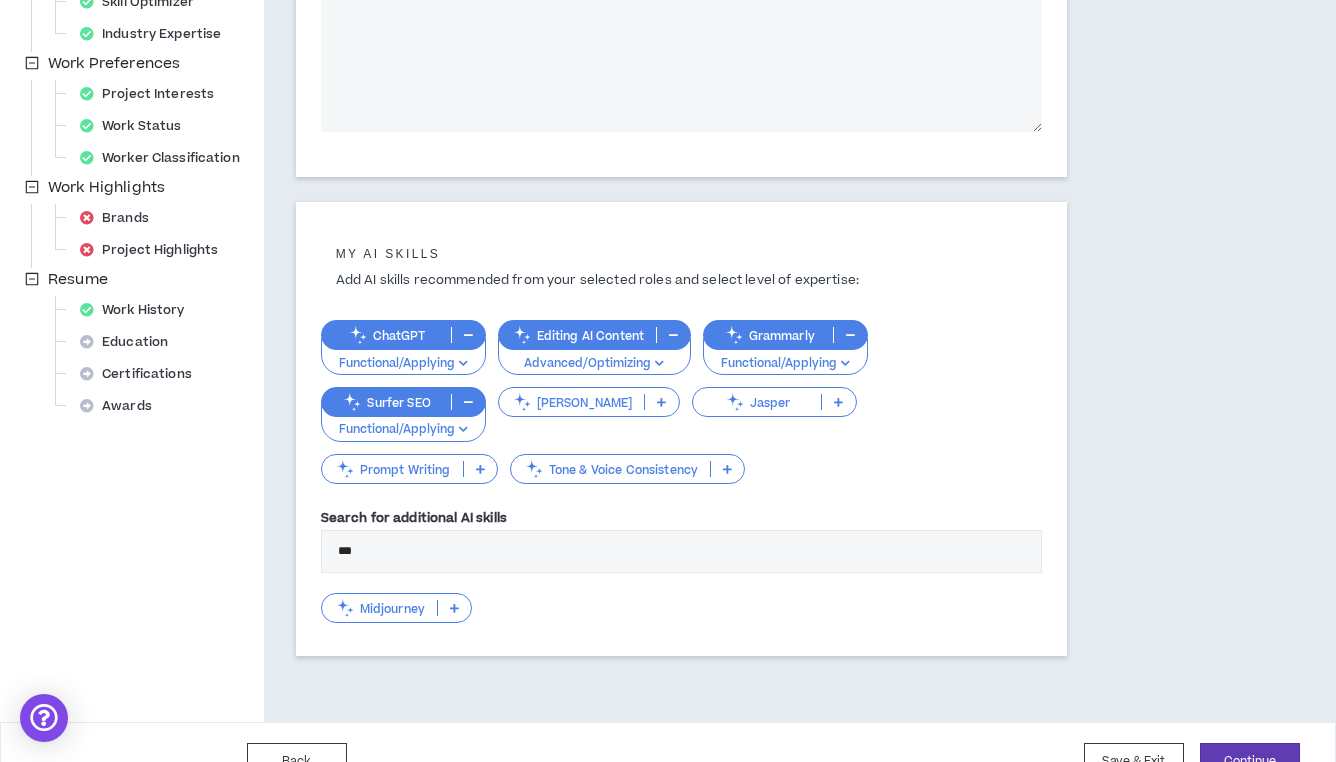 drag, startPoint x: 762, startPoint y: 541, endPoint x: 432, endPoint y: 622, distance: 339.79553 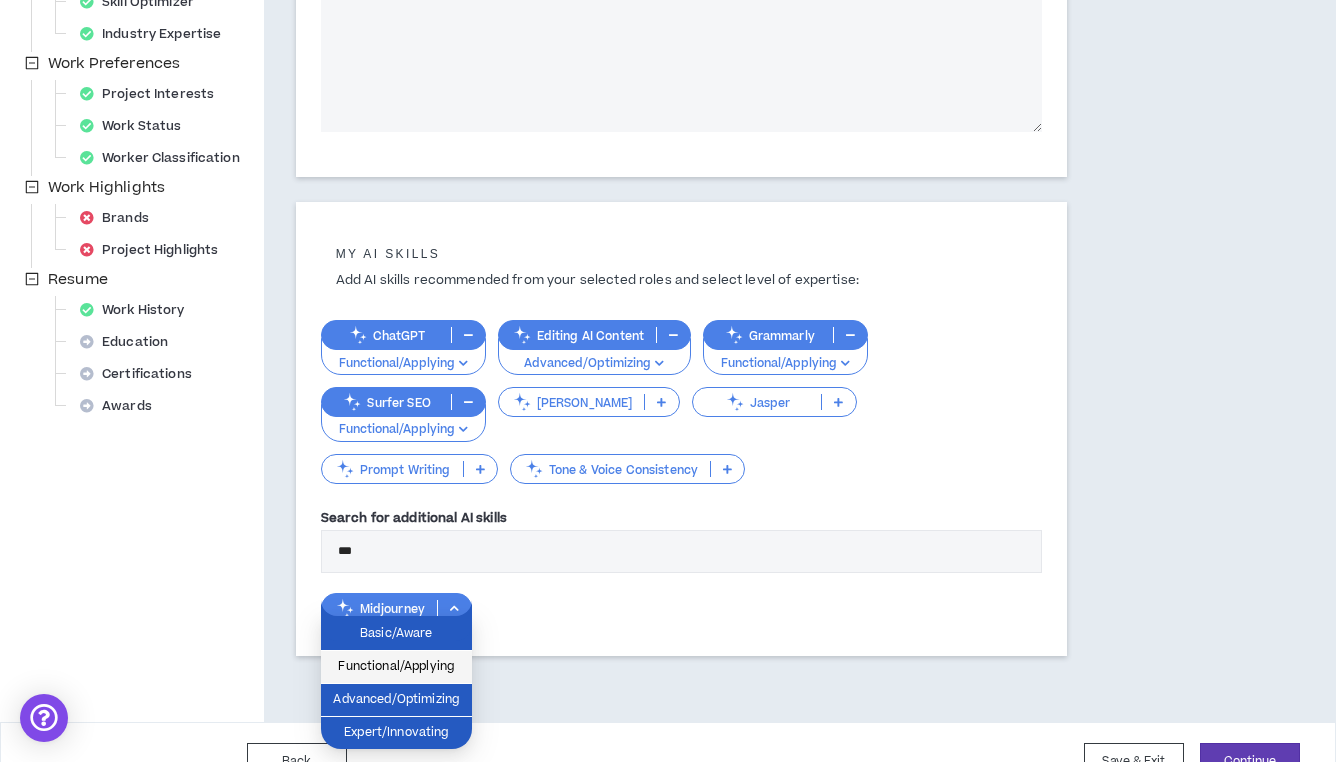 click on "Functional/Applying" at bounding box center (396, 667) 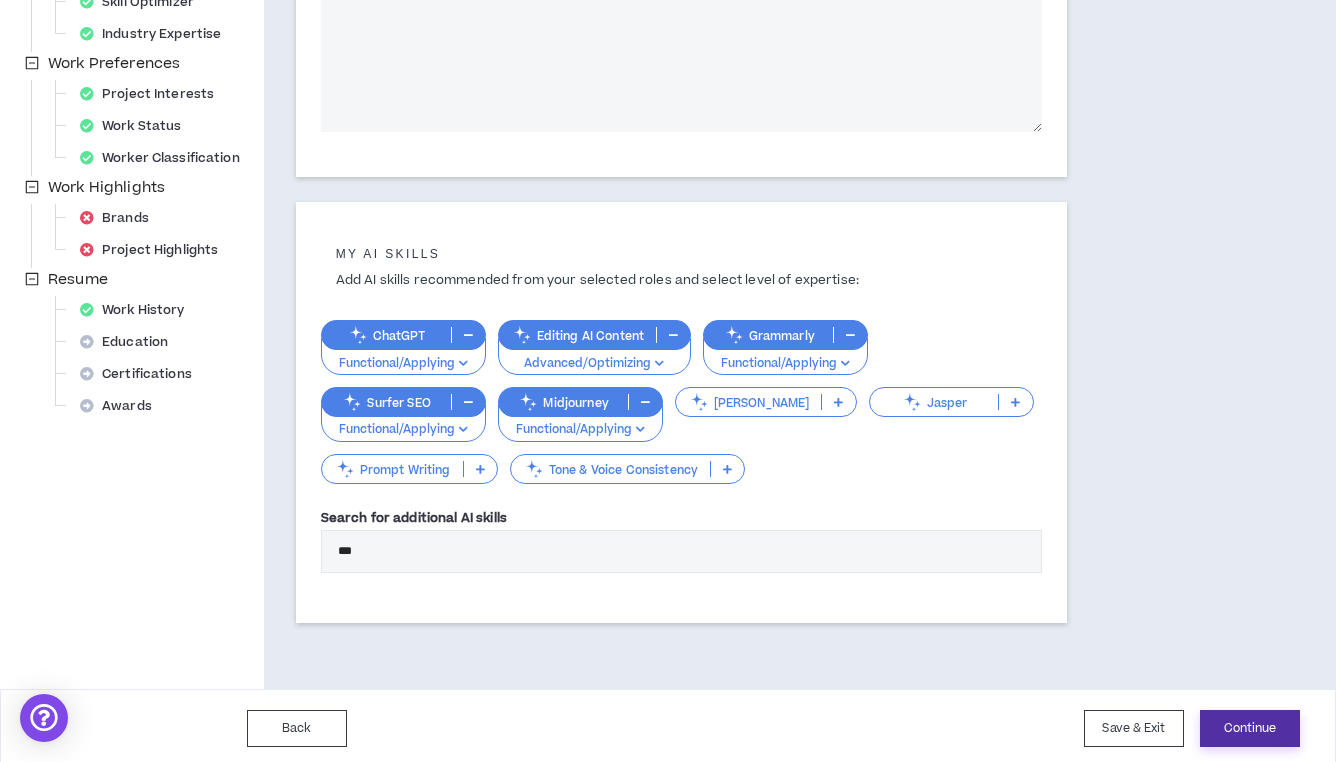 click on "Continue" at bounding box center (1250, 728) 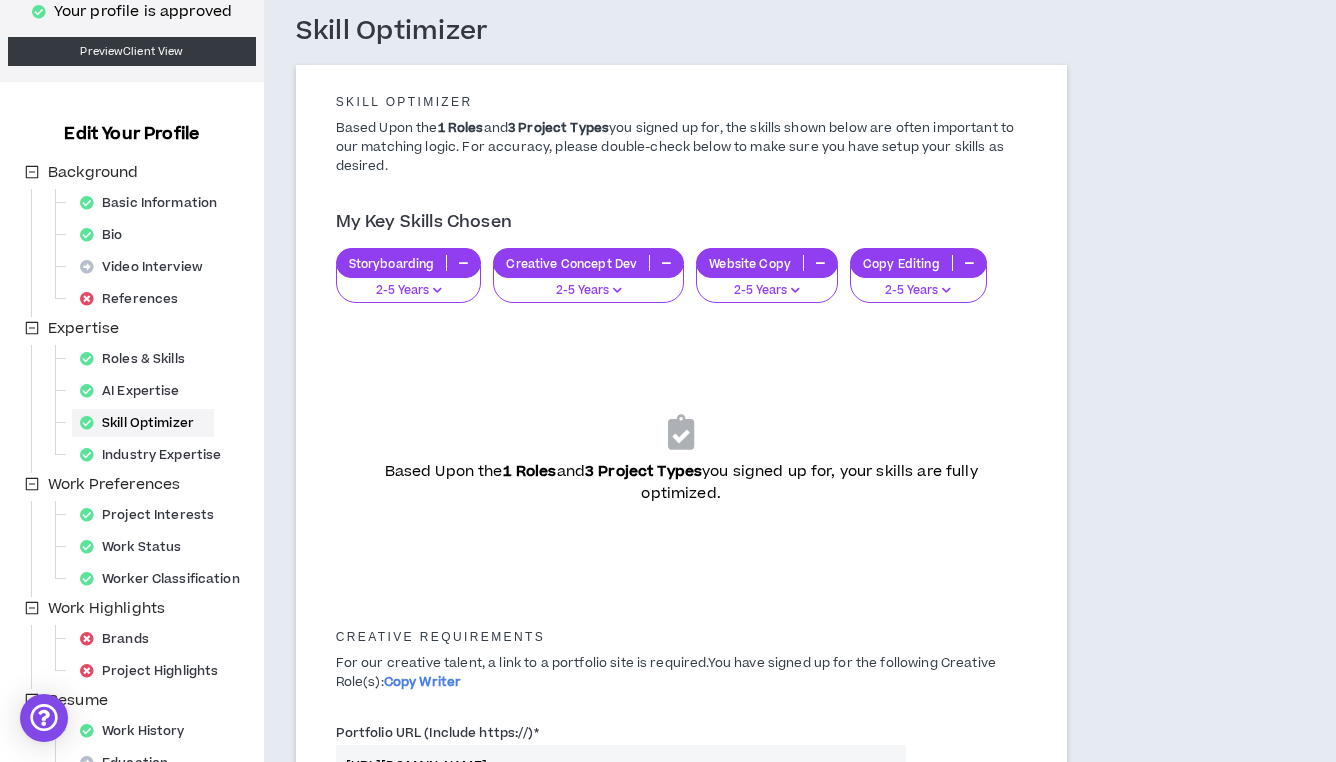 scroll, scrollTop: 199, scrollLeft: 1, axis: both 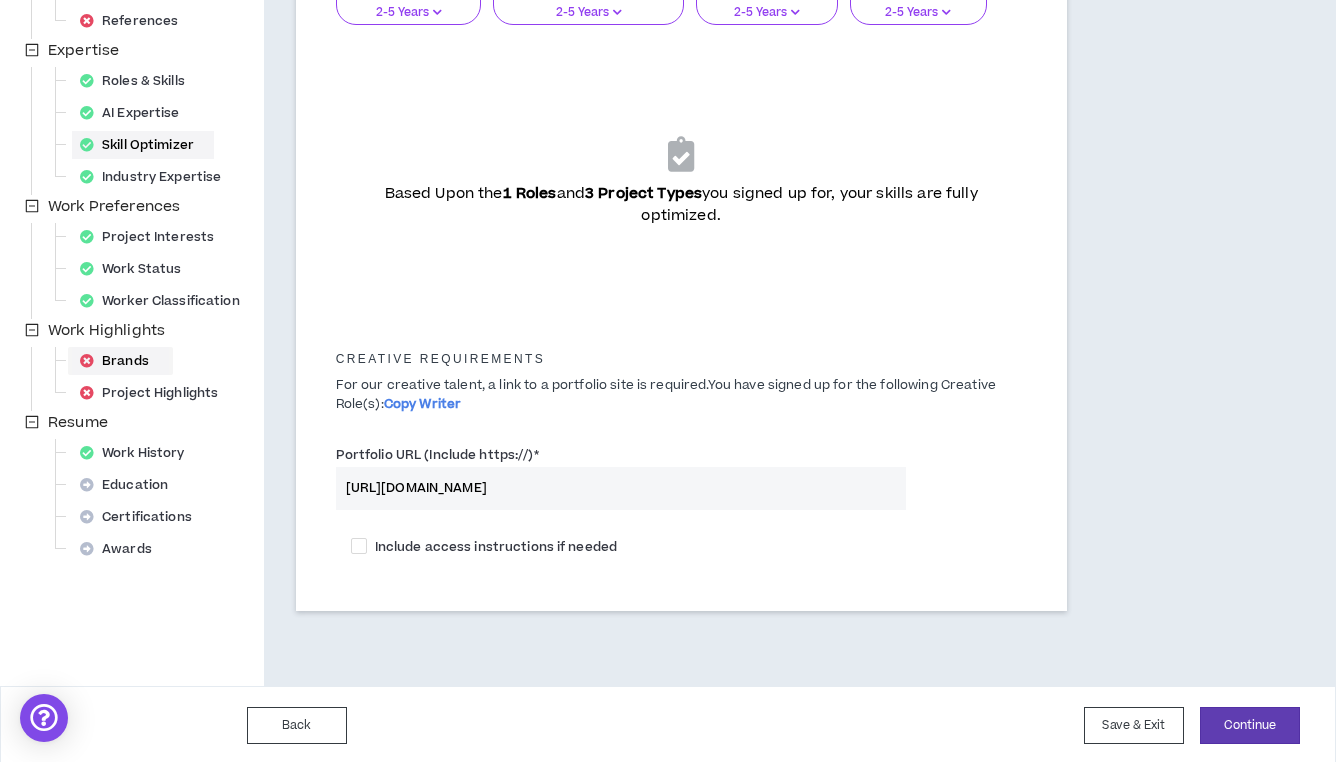 click on "Brands" at bounding box center [120, 361] 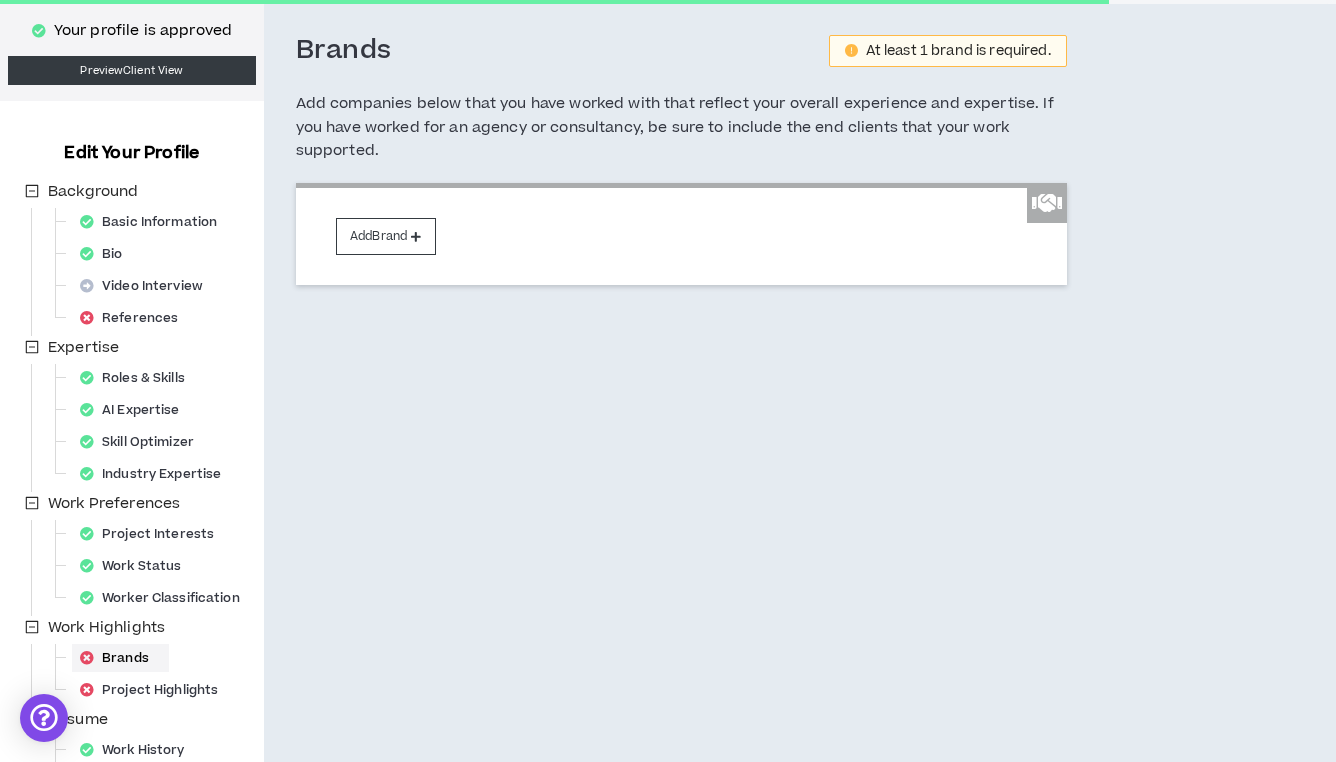 scroll, scrollTop: 0, scrollLeft: 0, axis: both 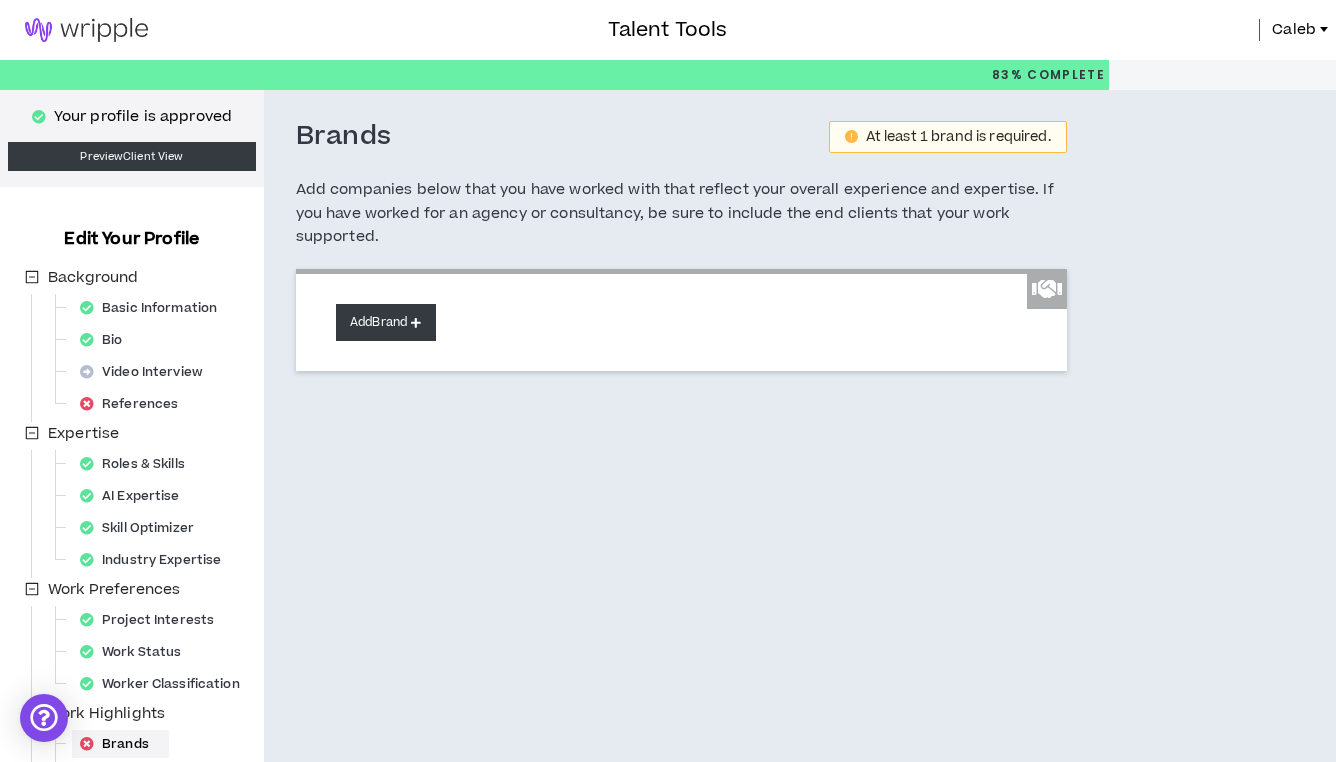 click on "Add  Brand" at bounding box center (386, 322) 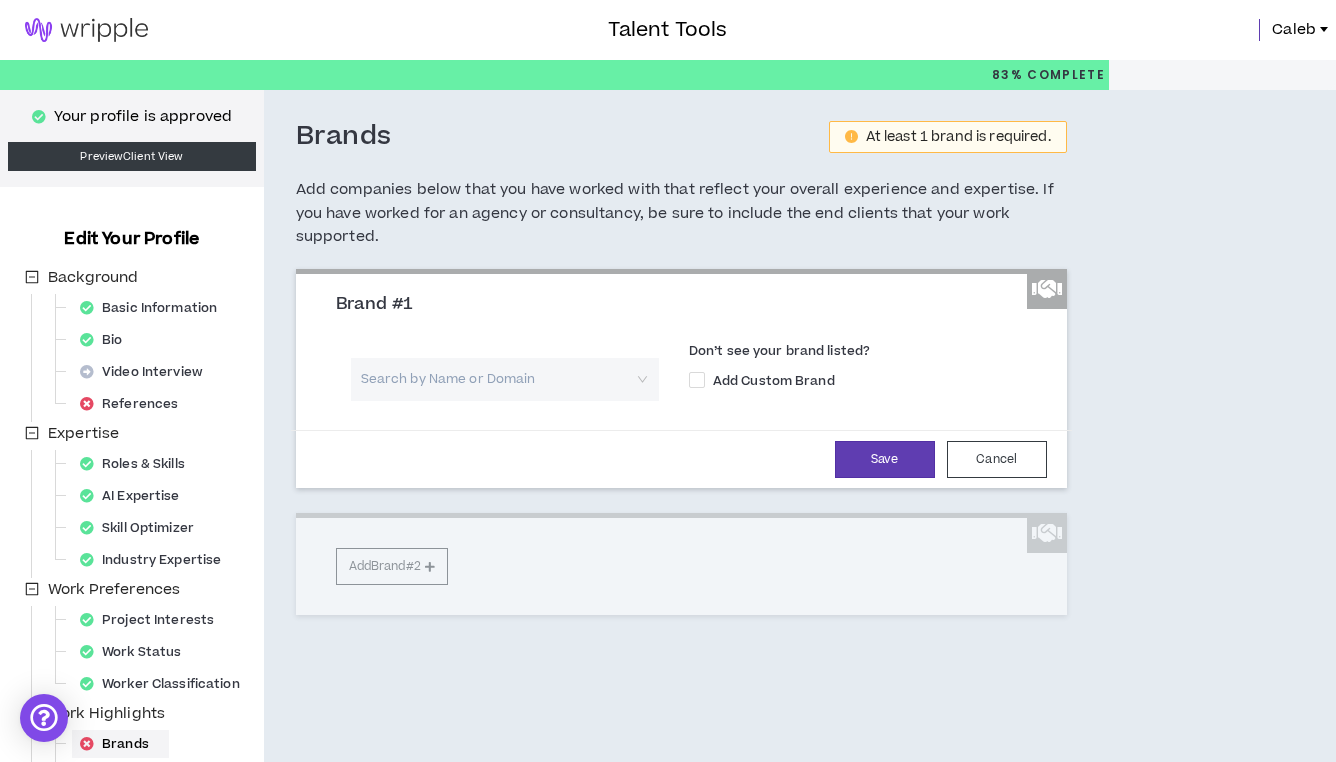 click at bounding box center [498, 379] 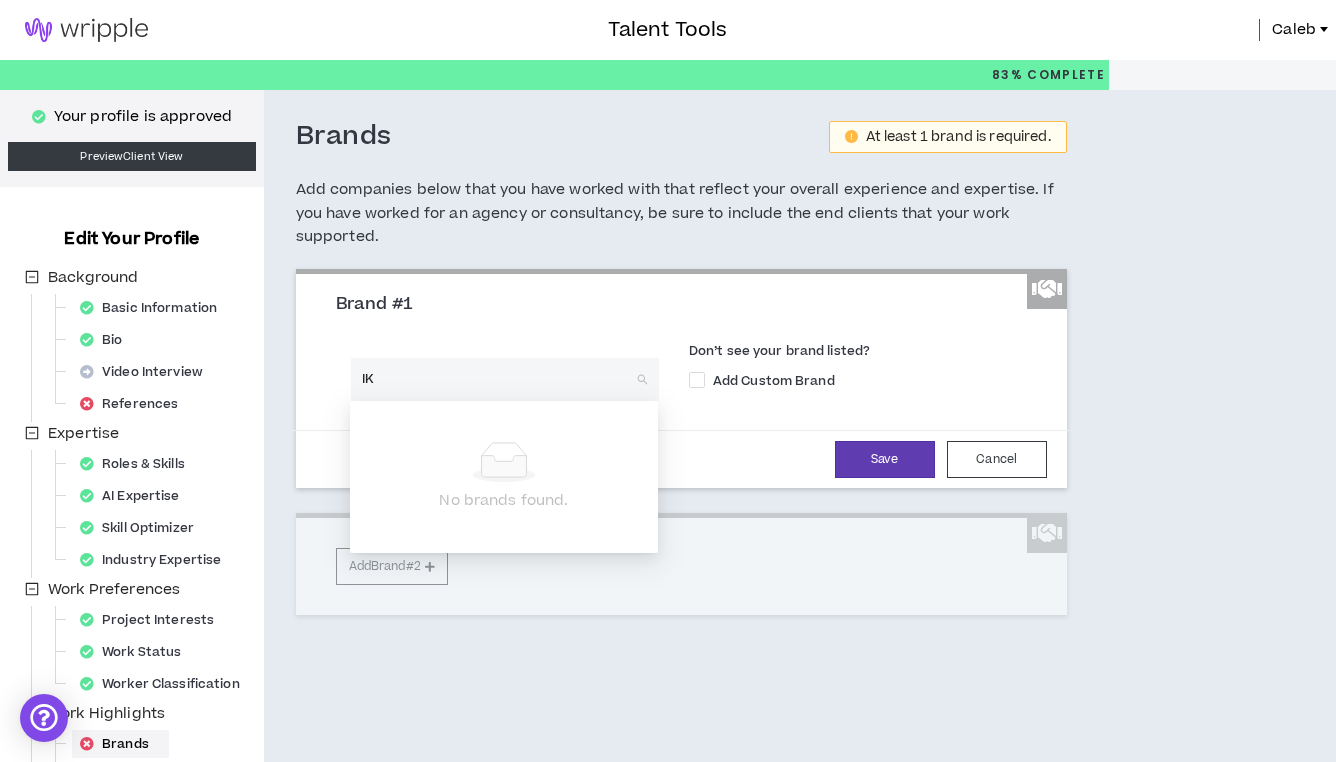 type on "IKE" 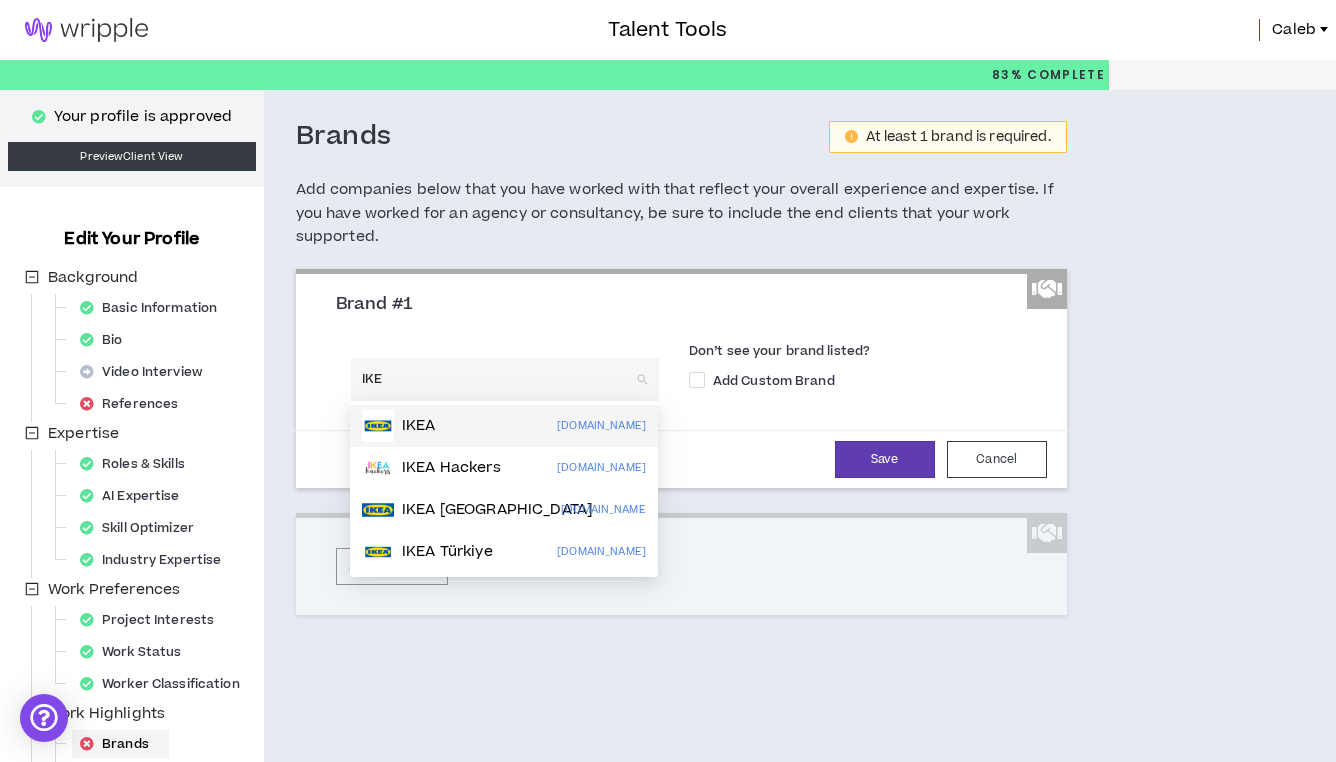 click on "IKEA [DOMAIN_NAME]" at bounding box center (504, 426) 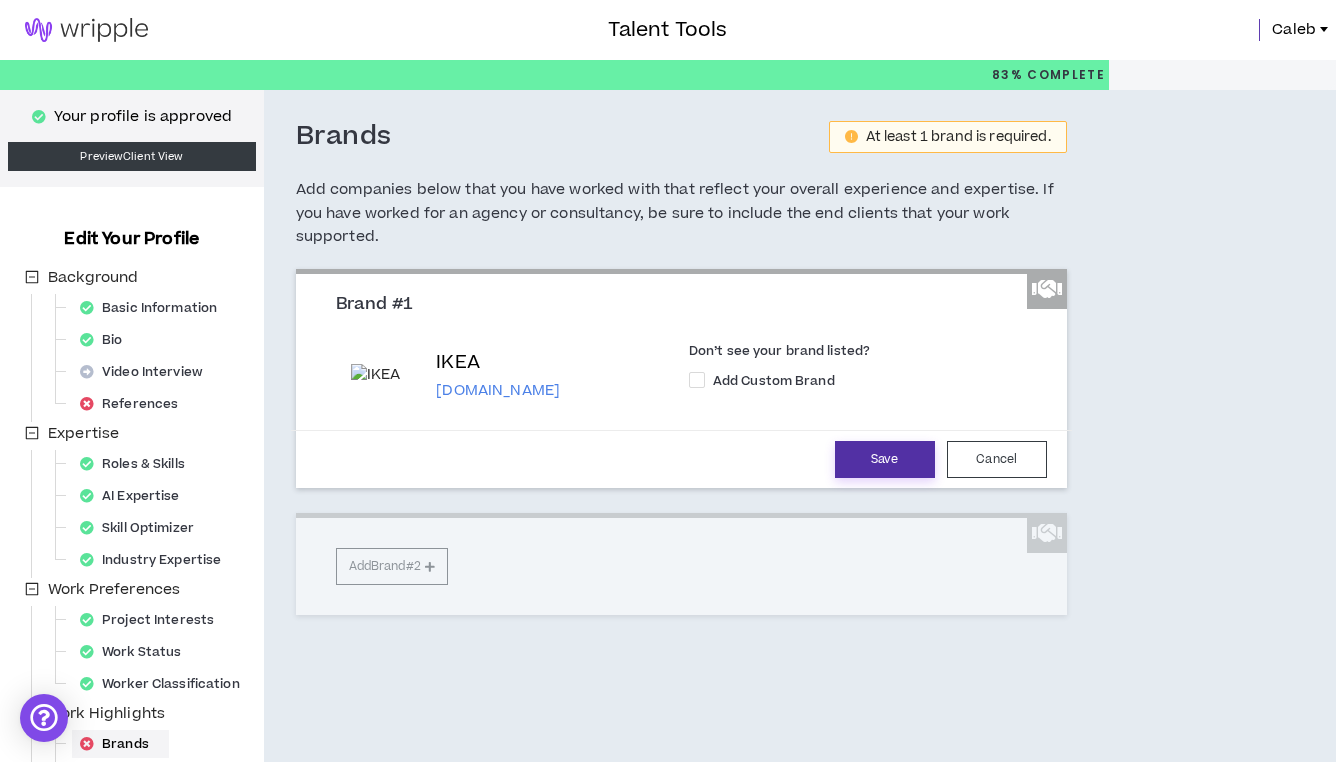 click on "Save" at bounding box center [885, 459] 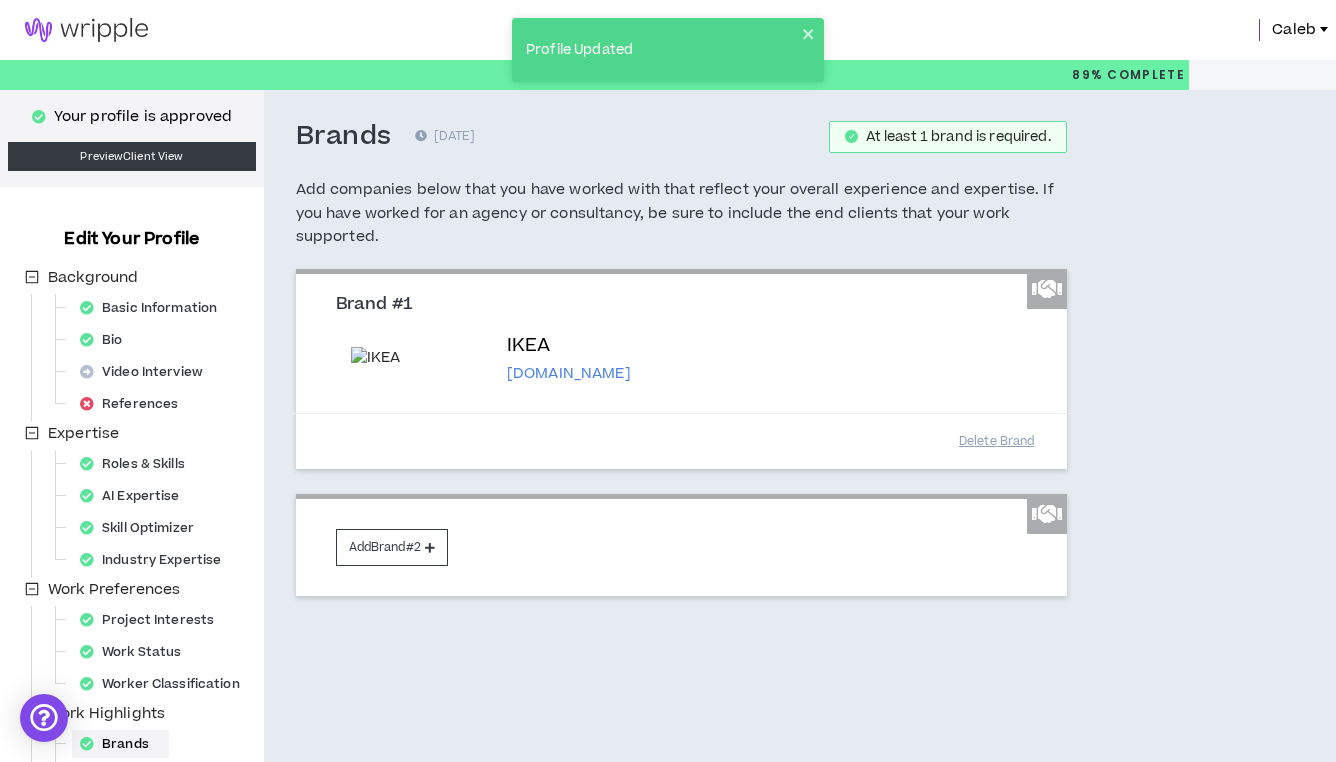 click on "Add  Brand  #2" at bounding box center (681, 545) 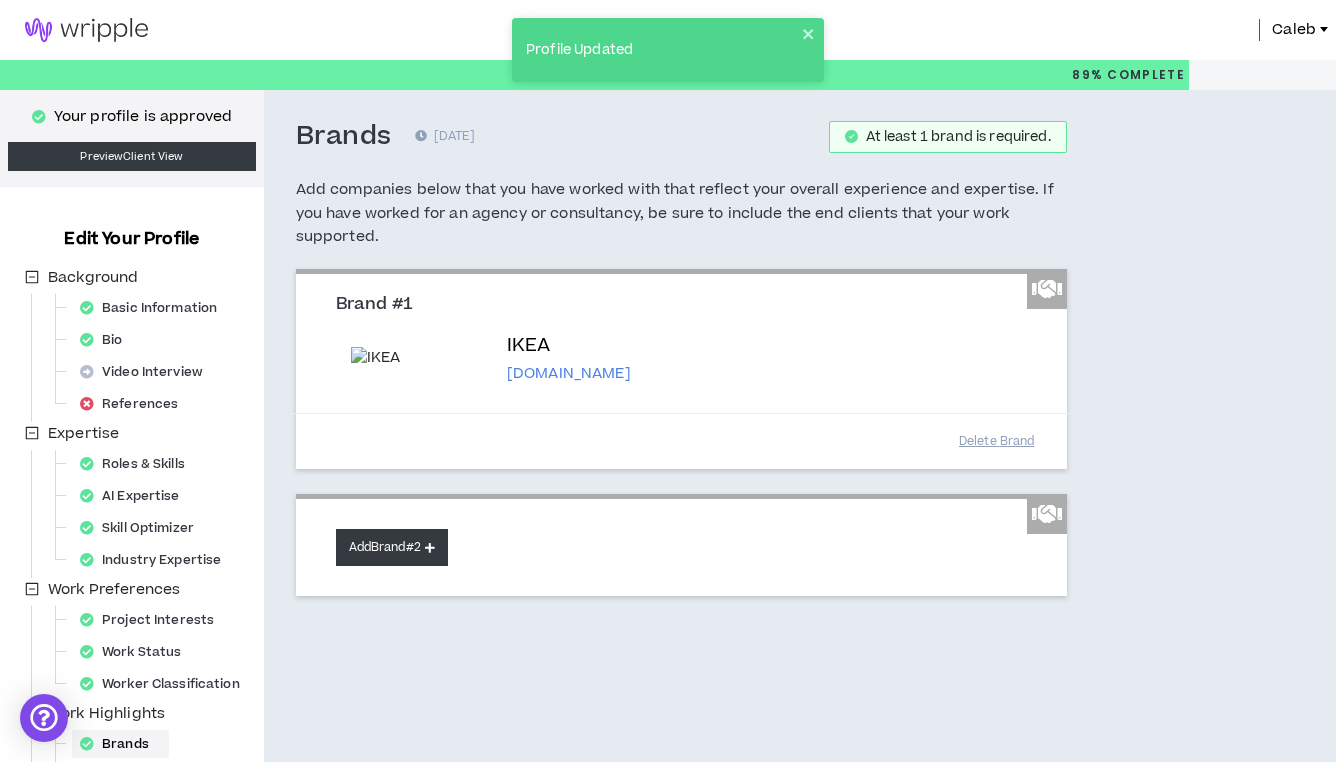 click on "Add  Brand  #2" at bounding box center [392, 547] 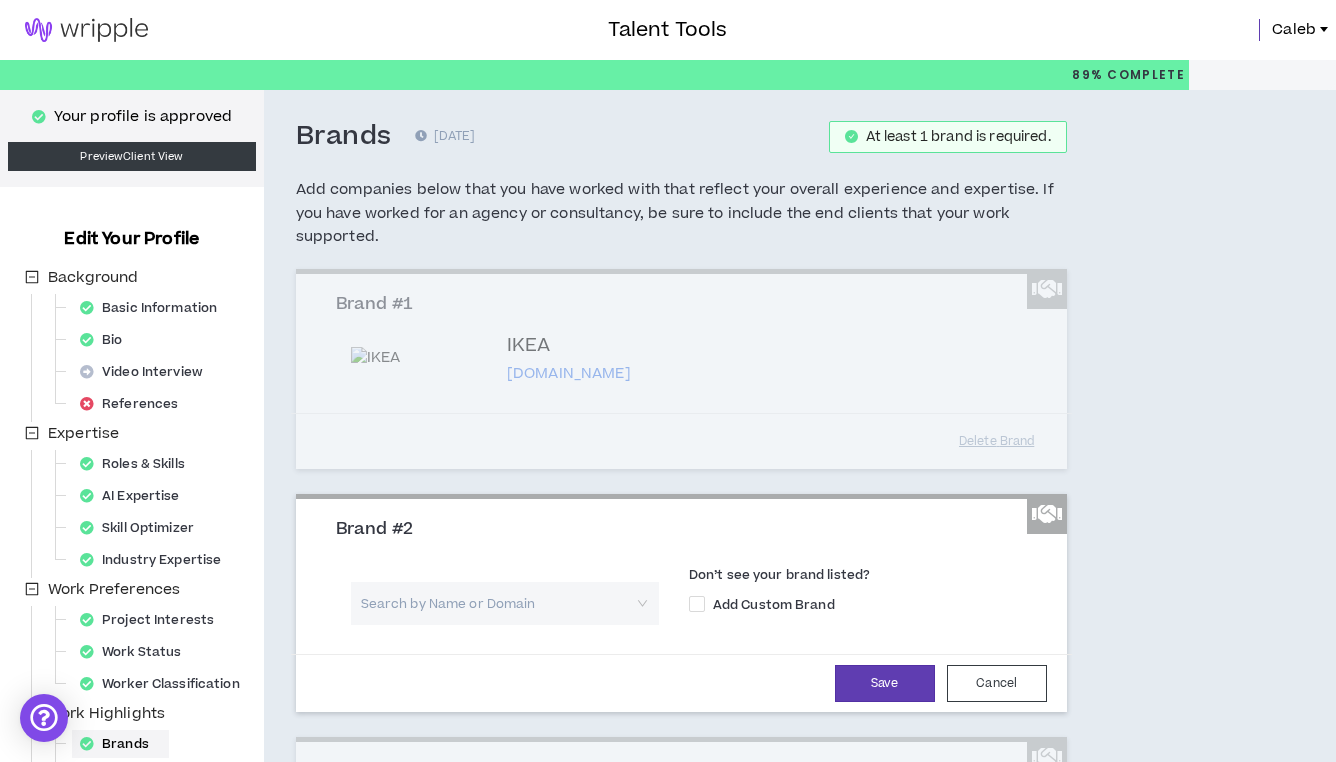 click on "Search by Name or Domain Don’t see your brand listed? Add Custom Brand Save Cancel" at bounding box center (681, 634) 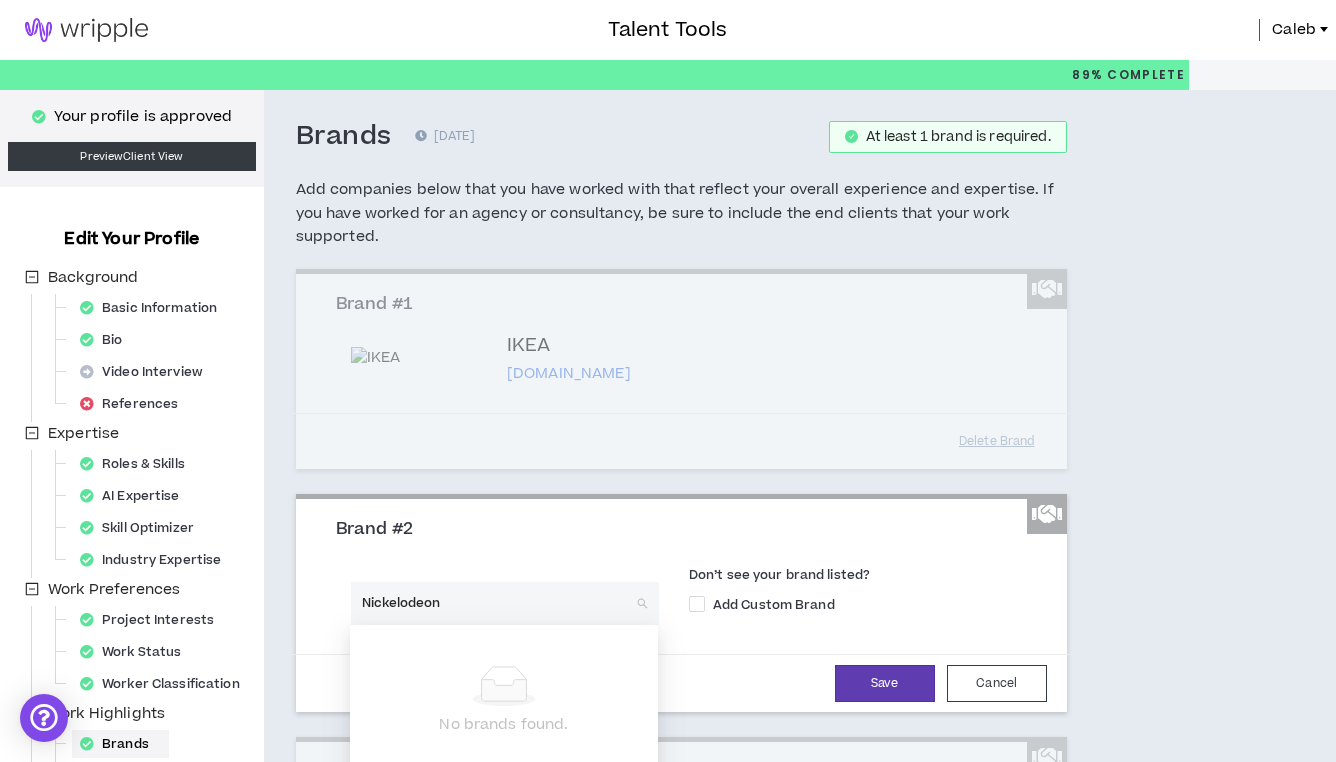 drag, startPoint x: 423, startPoint y: 639, endPoint x: 509, endPoint y: 592, distance: 98.005104 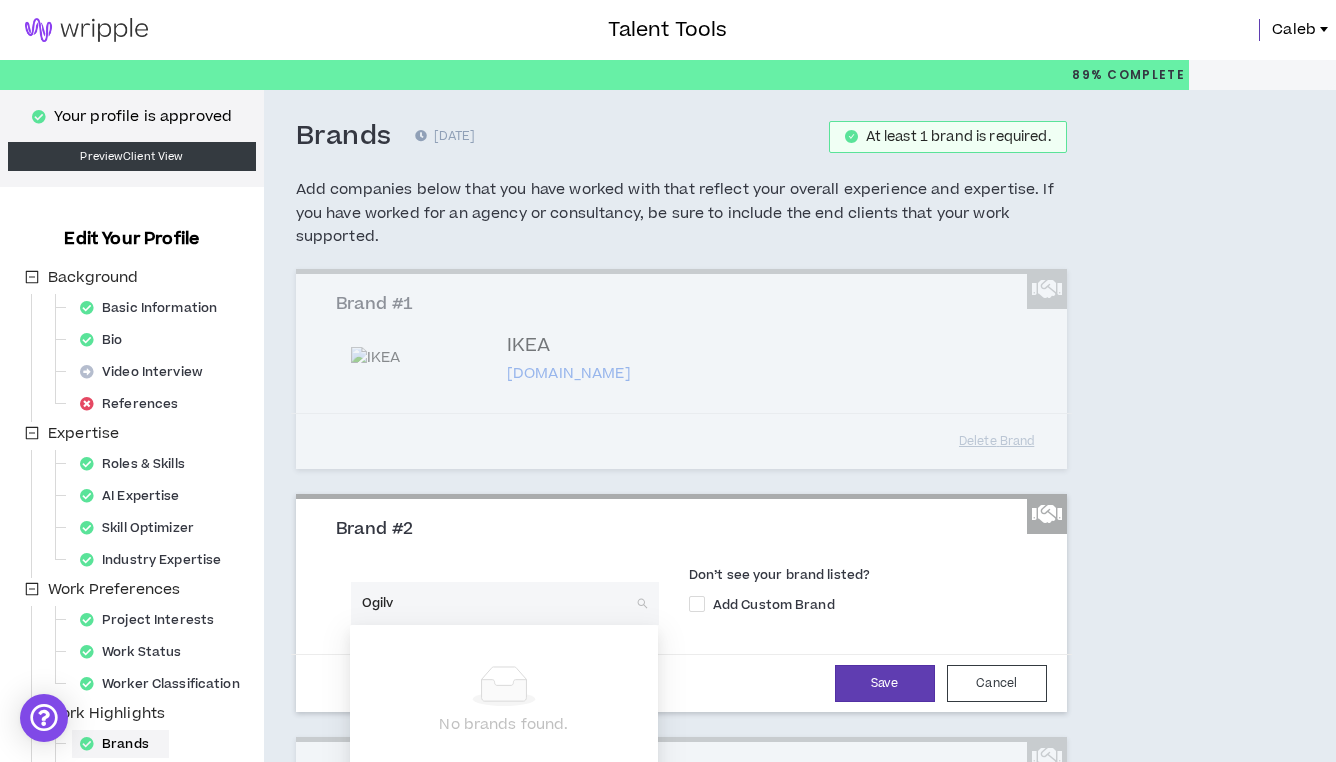 type on "Ogilvy" 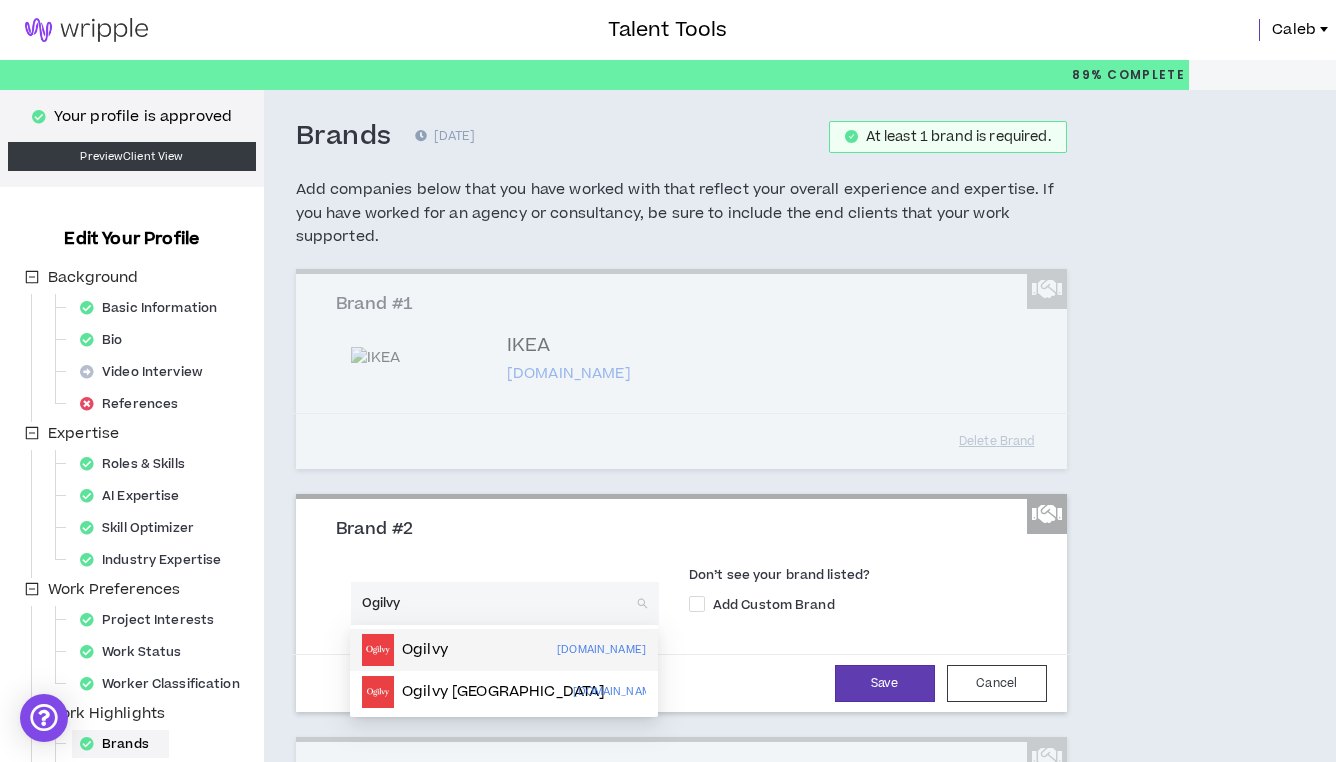 click on "Ogilvy" at bounding box center (425, 650) 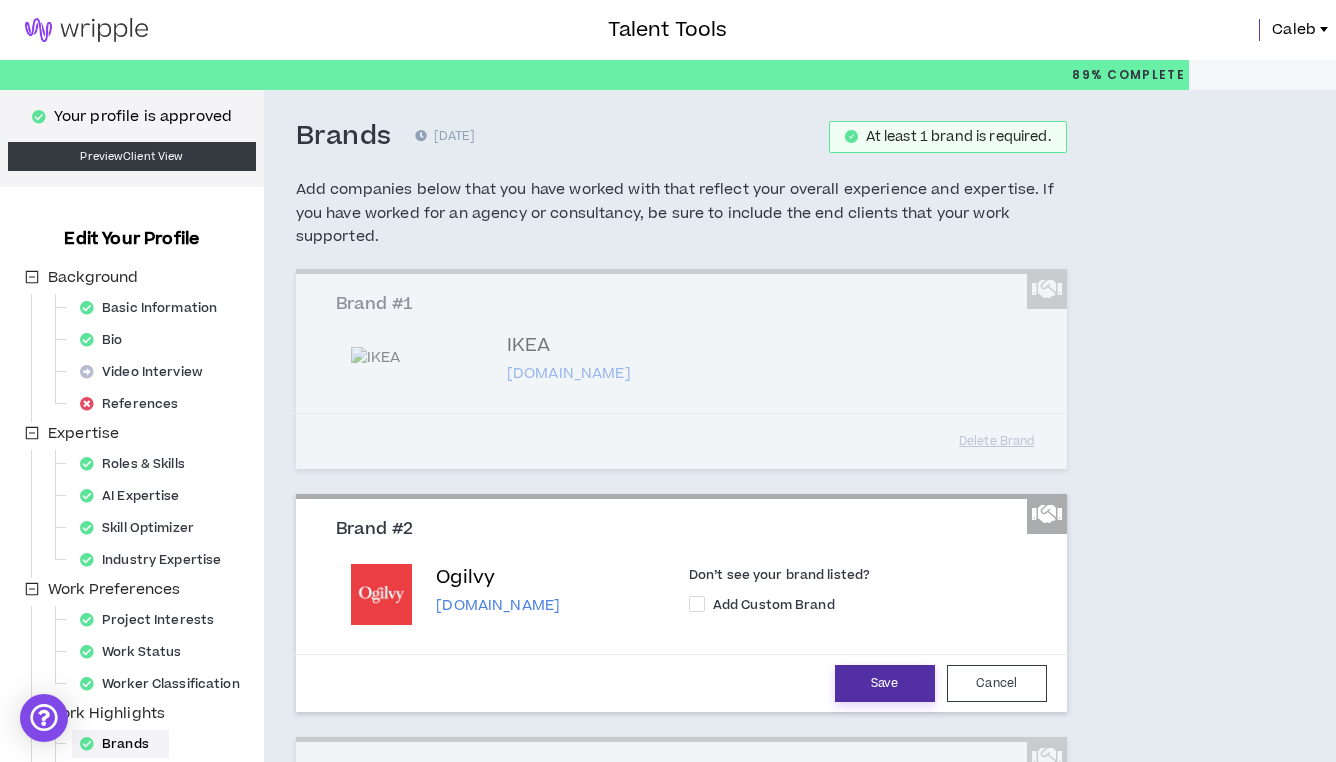 click on "Save" at bounding box center [885, 683] 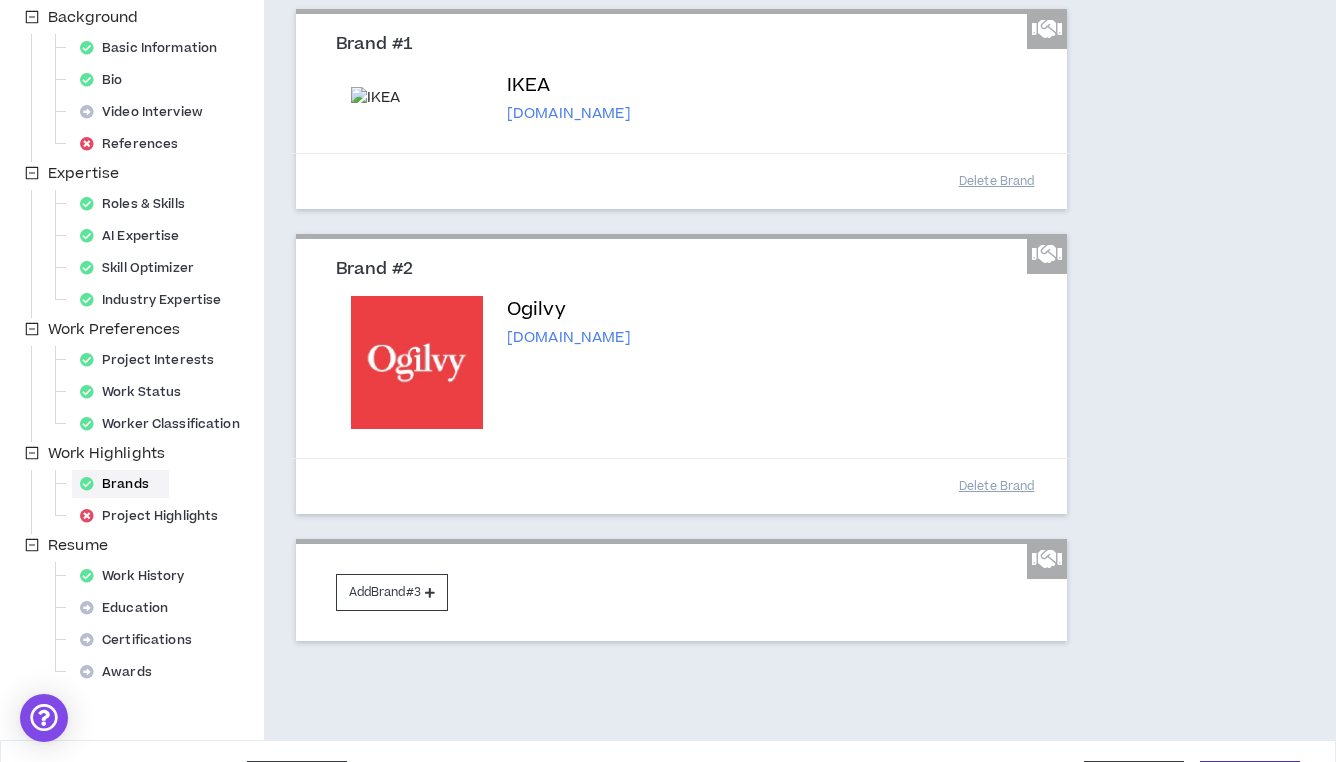 scroll, scrollTop: 268, scrollLeft: 0, axis: vertical 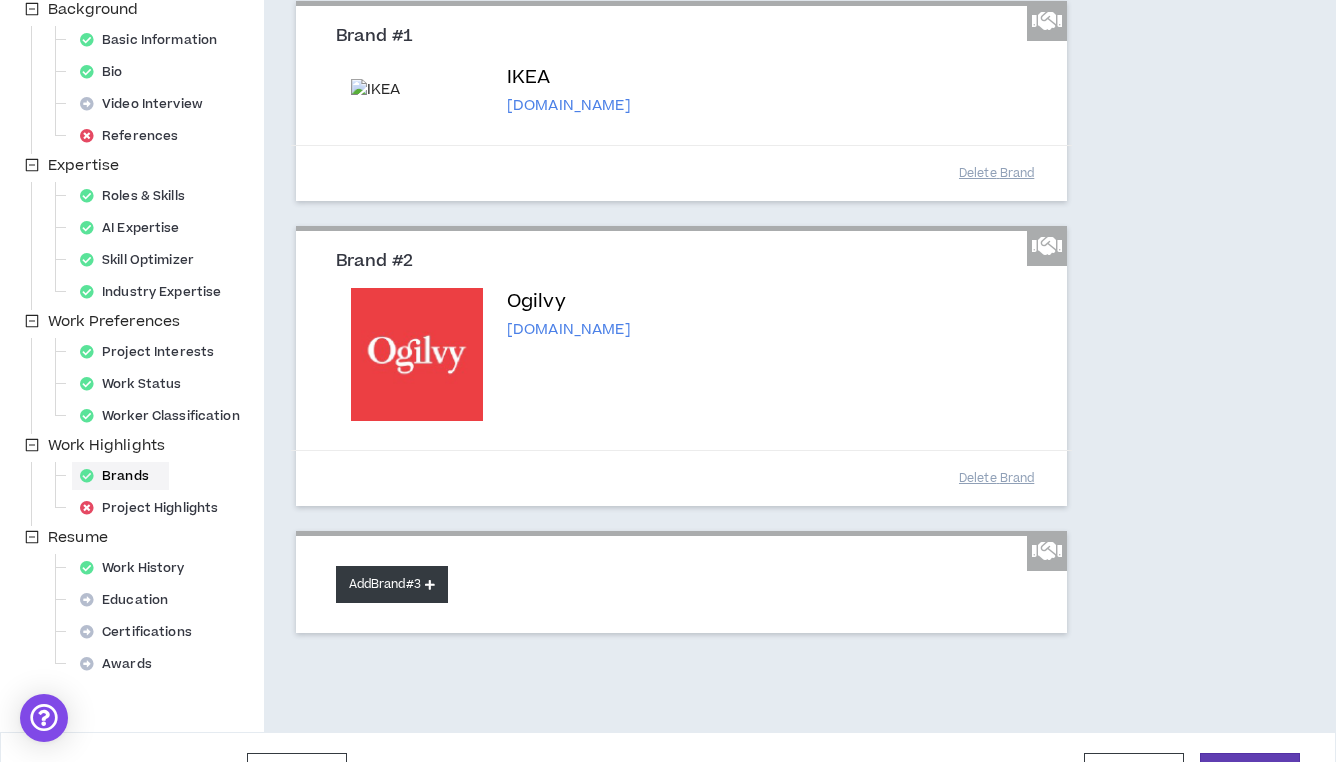 click on "Add  Brand  #3" at bounding box center (392, 584) 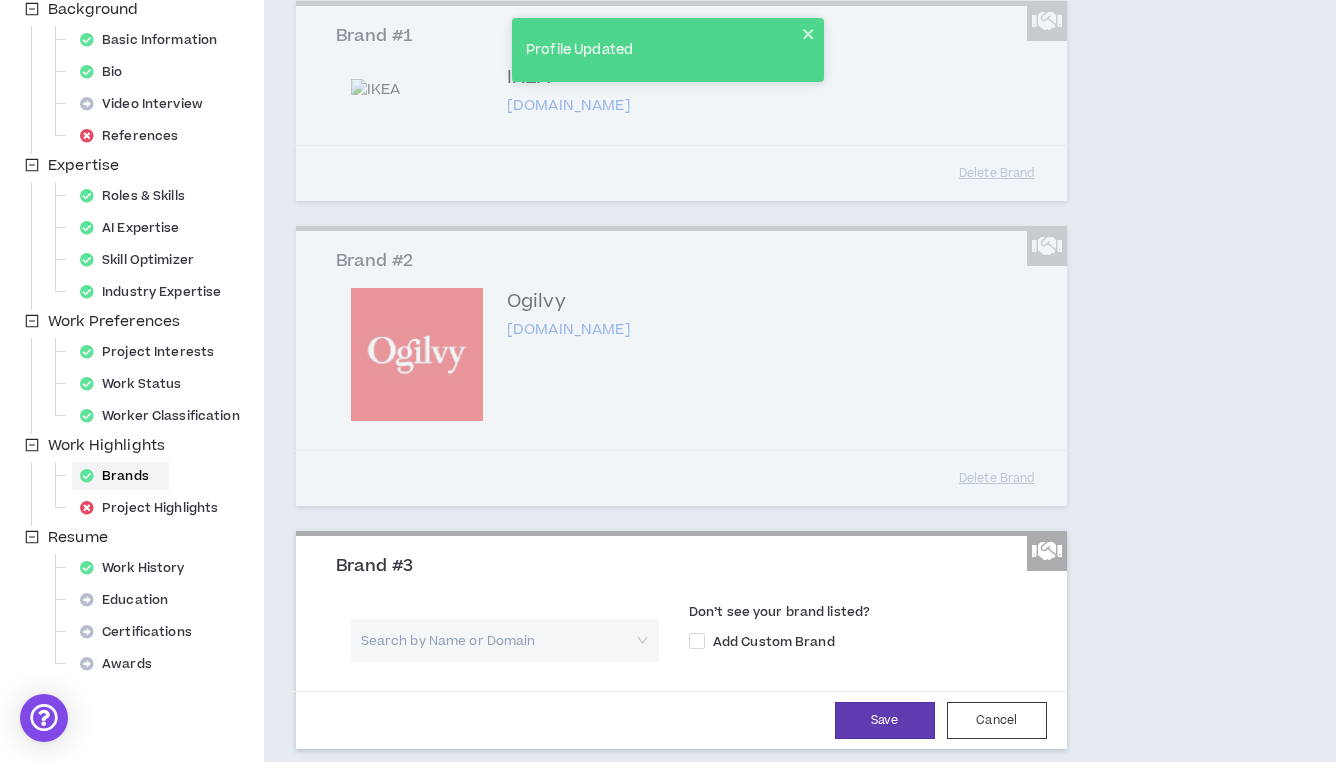 click at bounding box center [498, 640] 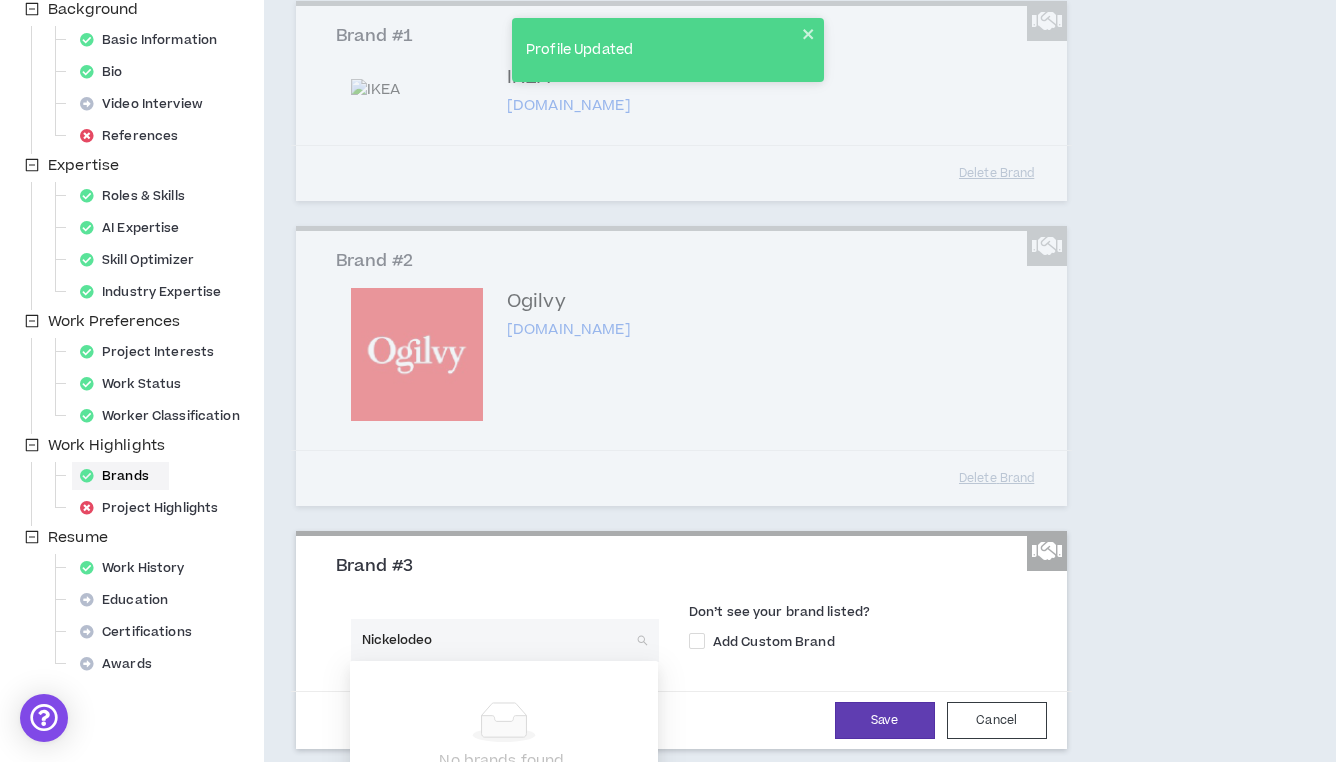 type on "Nickelodeon" 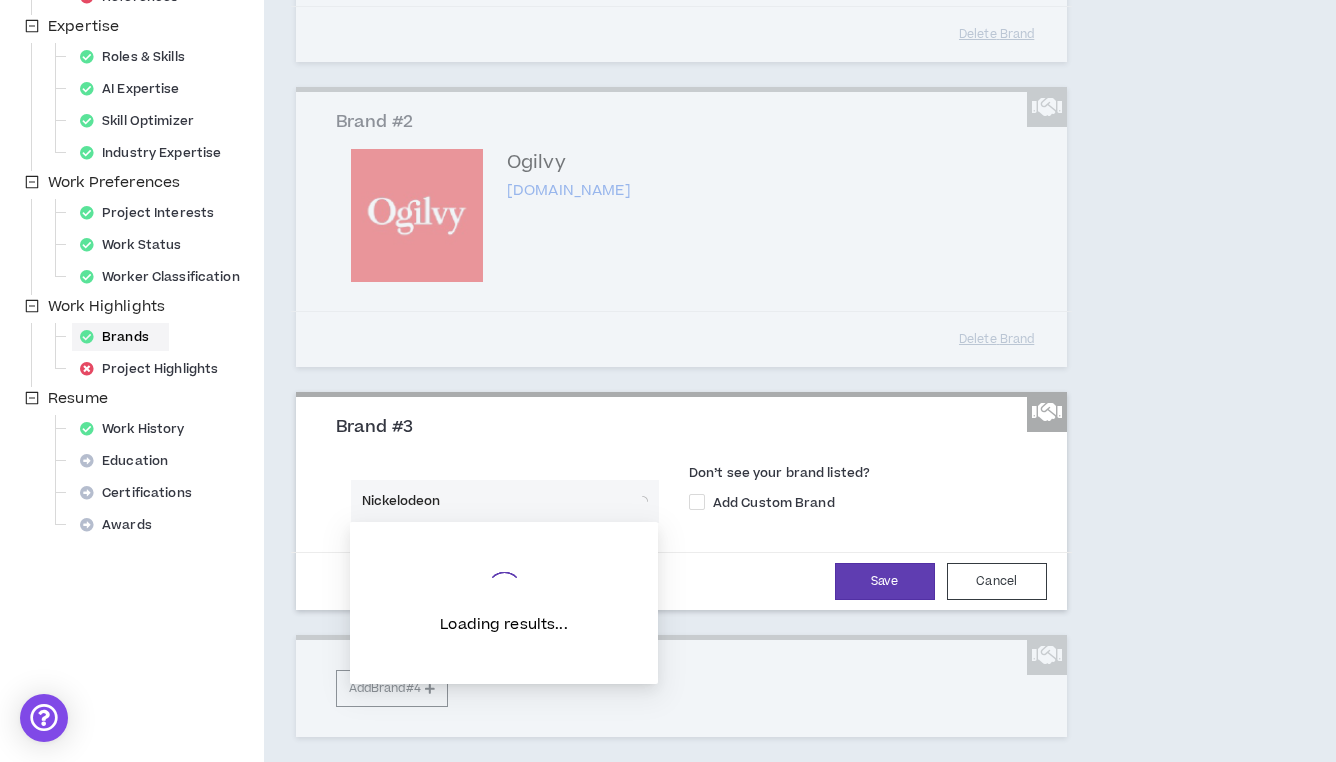 scroll, scrollTop: 433, scrollLeft: 0, axis: vertical 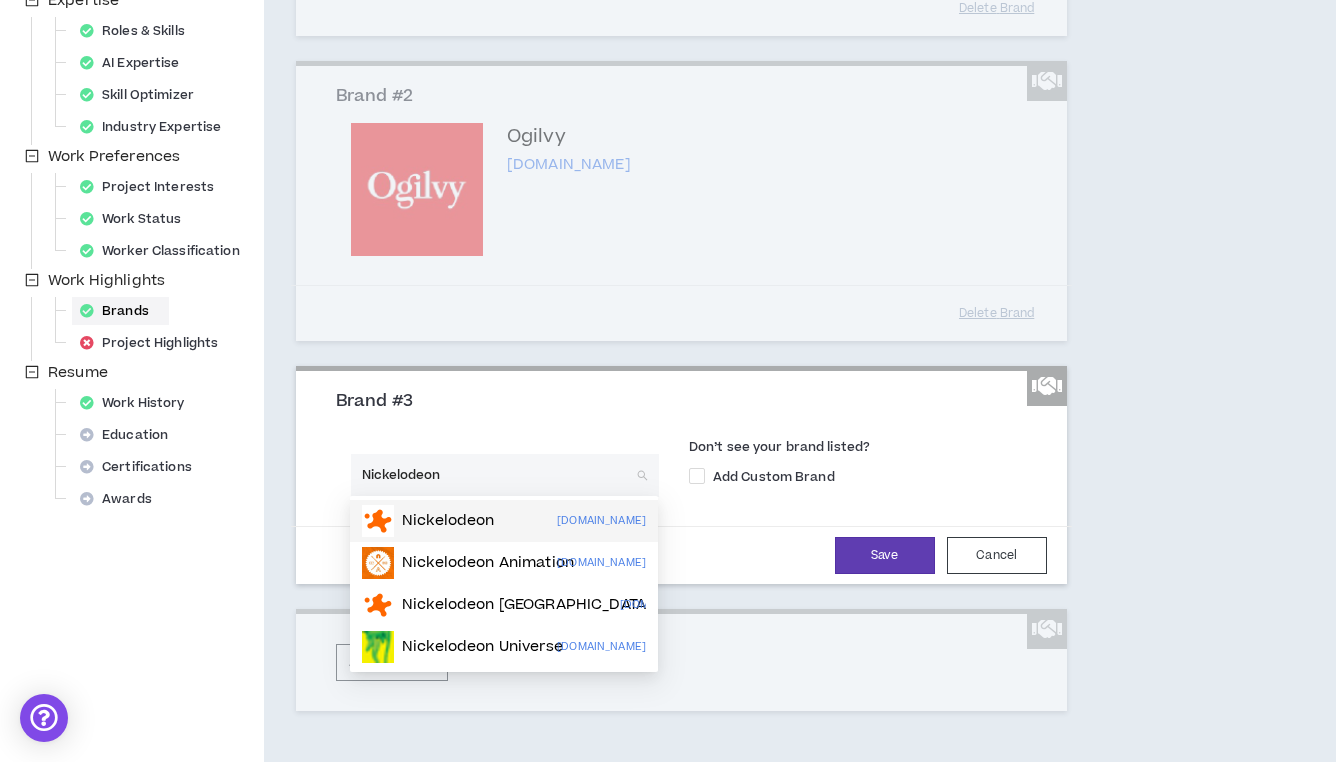 click on "Nickelodeon" at bounding box center [448, 521] 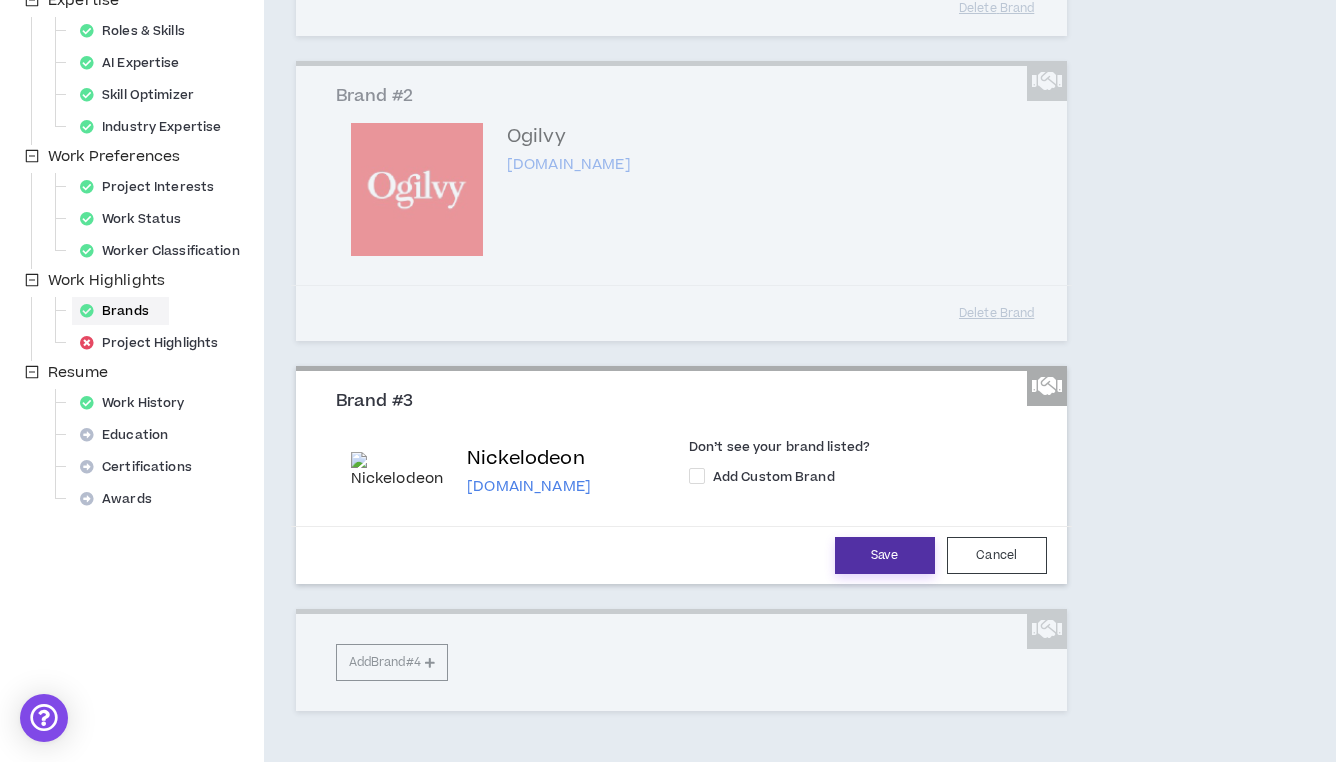 click on "Save" at bounding box center [885, 555] 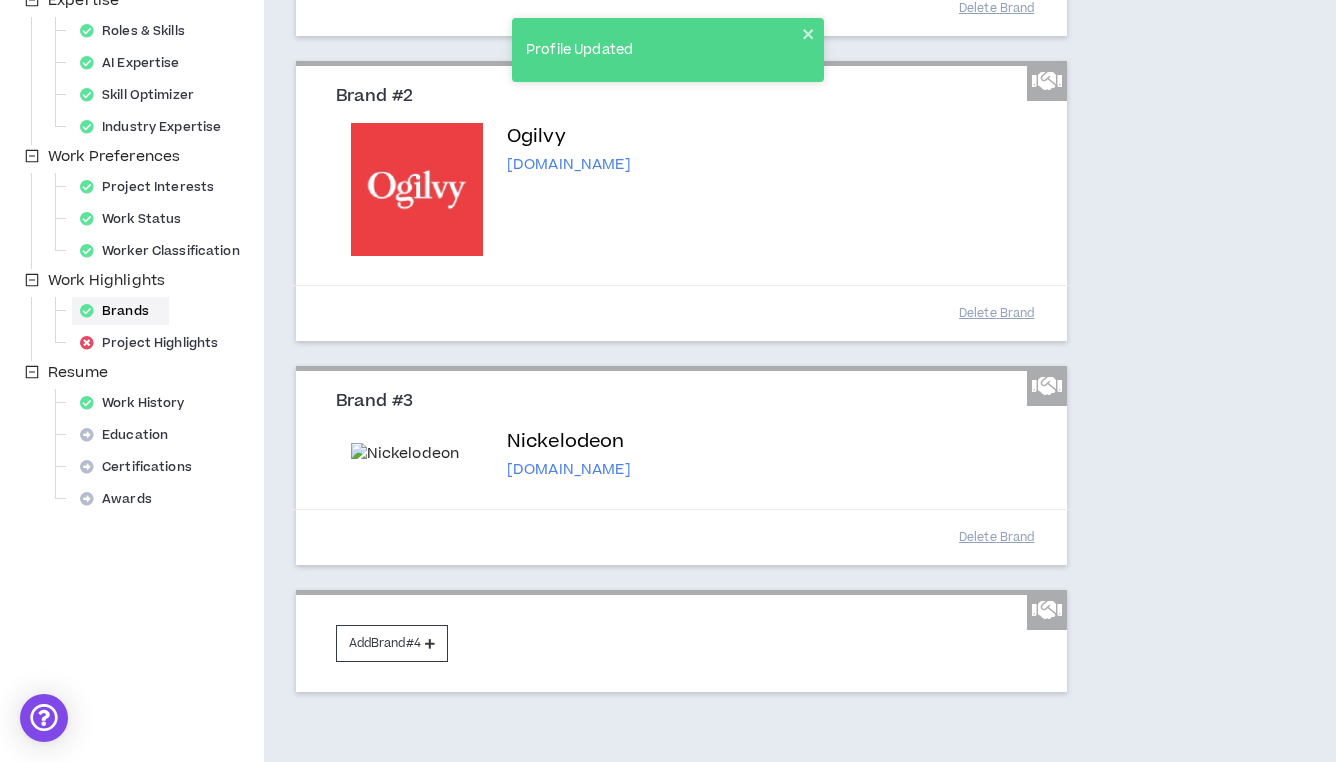 click at bounding box center [417, 454] 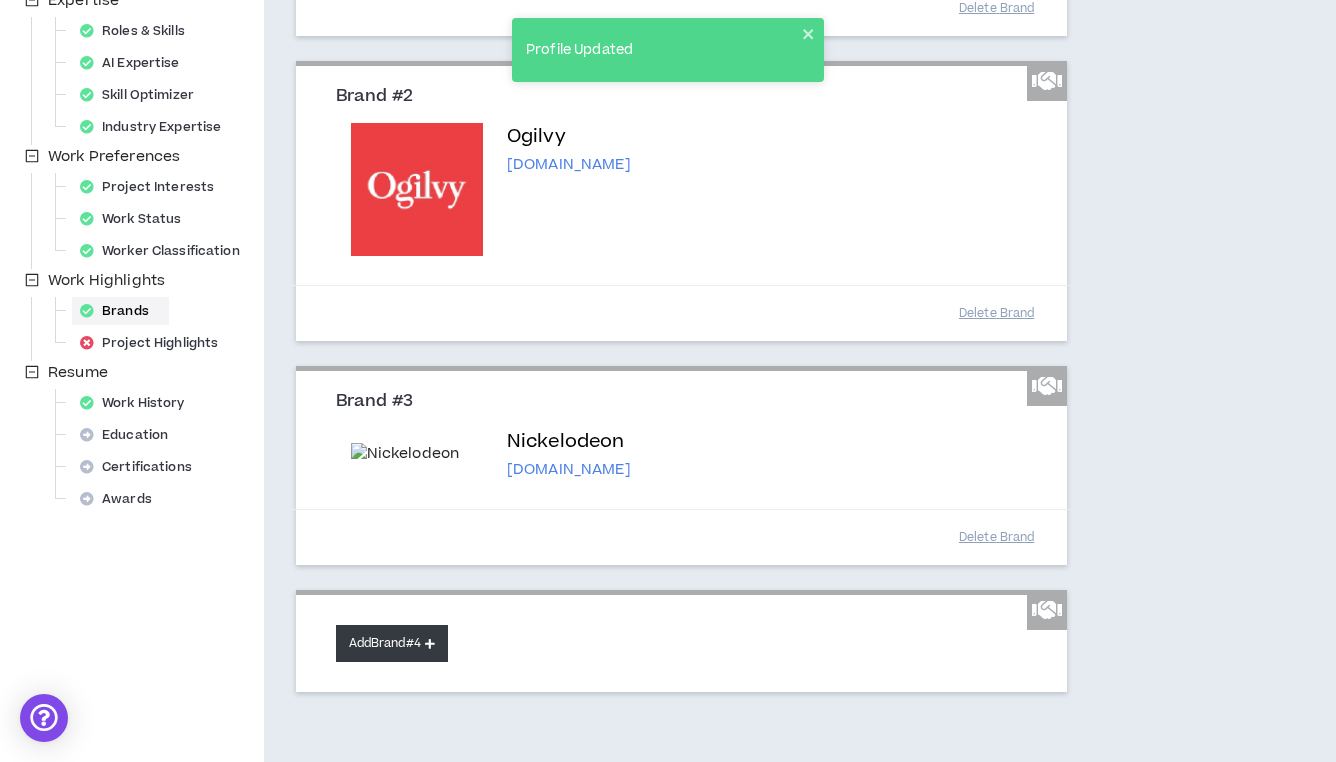 click on "Add  Brand  #4" at bounding box center [392, 643] 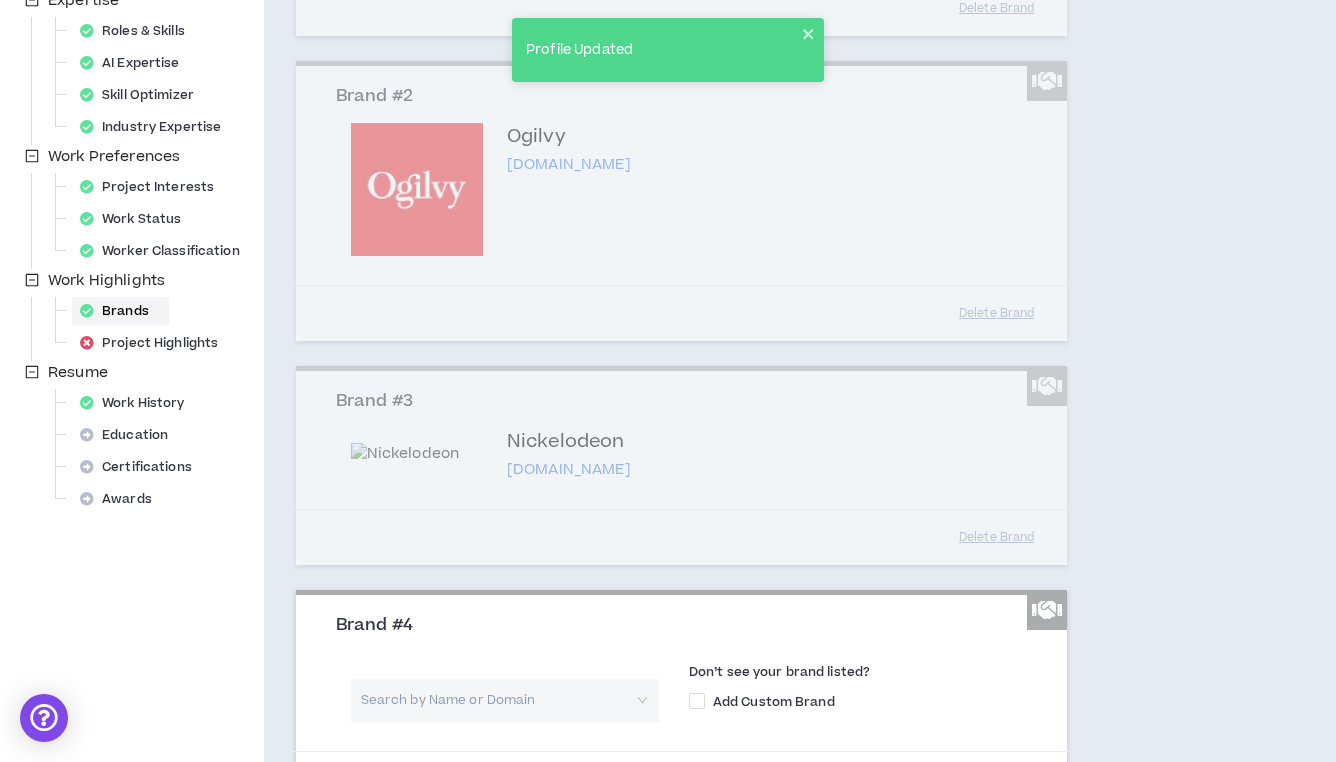 click at bounding box center [498, 700] 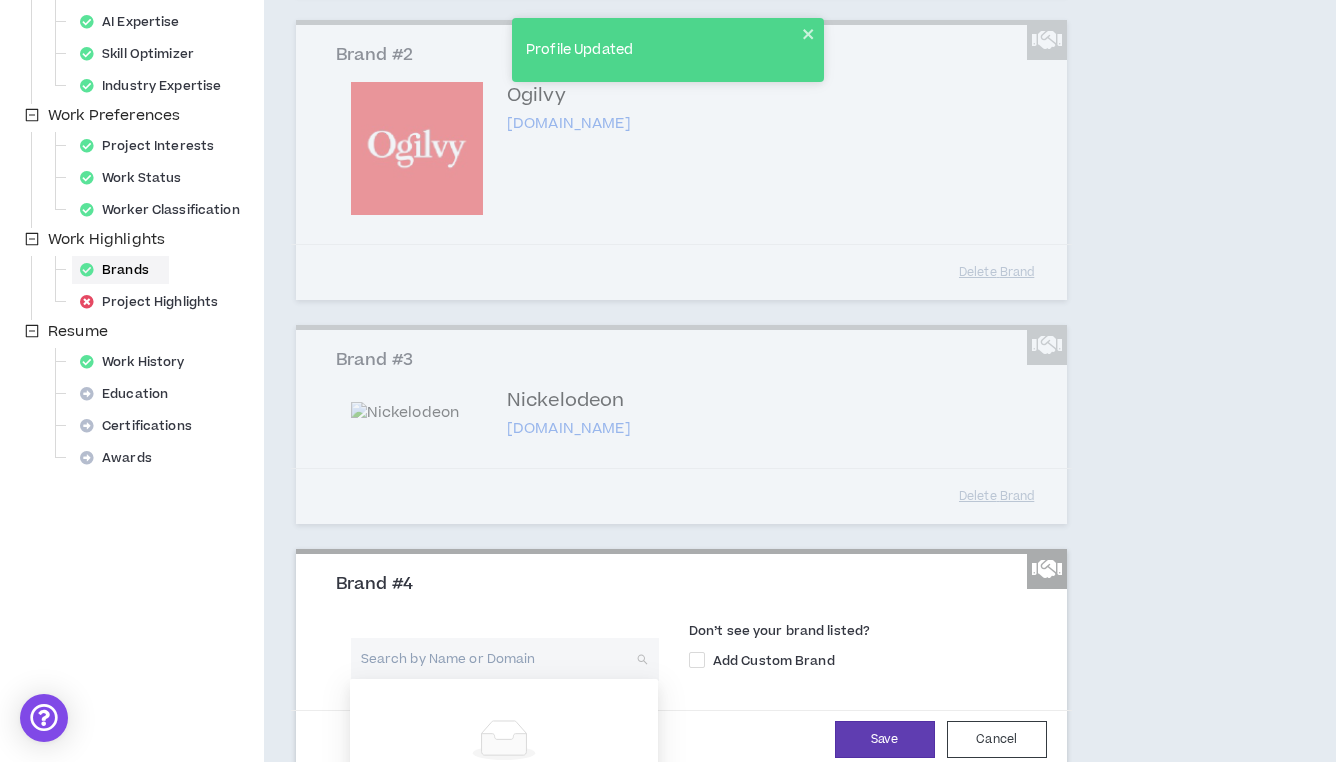scroll, scrollTop: 476, scrollLeft: 0, axis: vertical 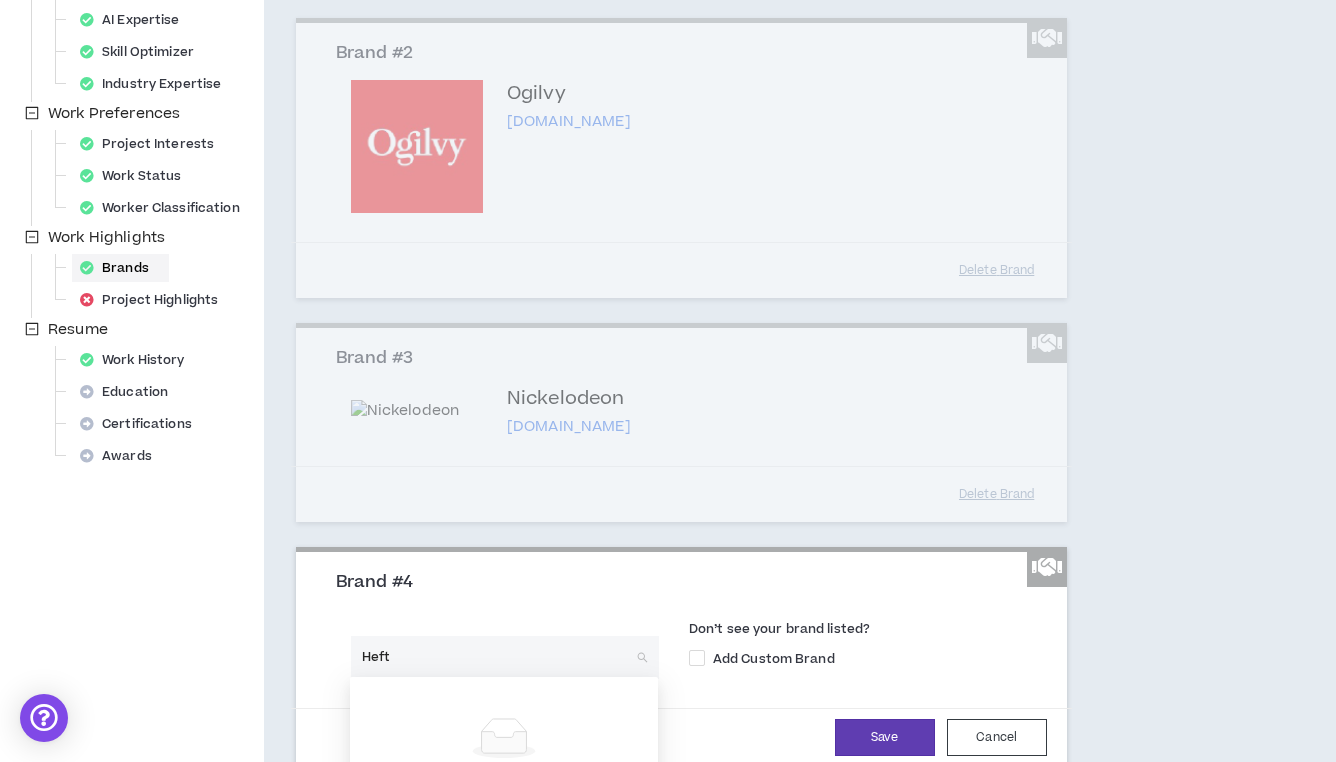 type on "Hefty" 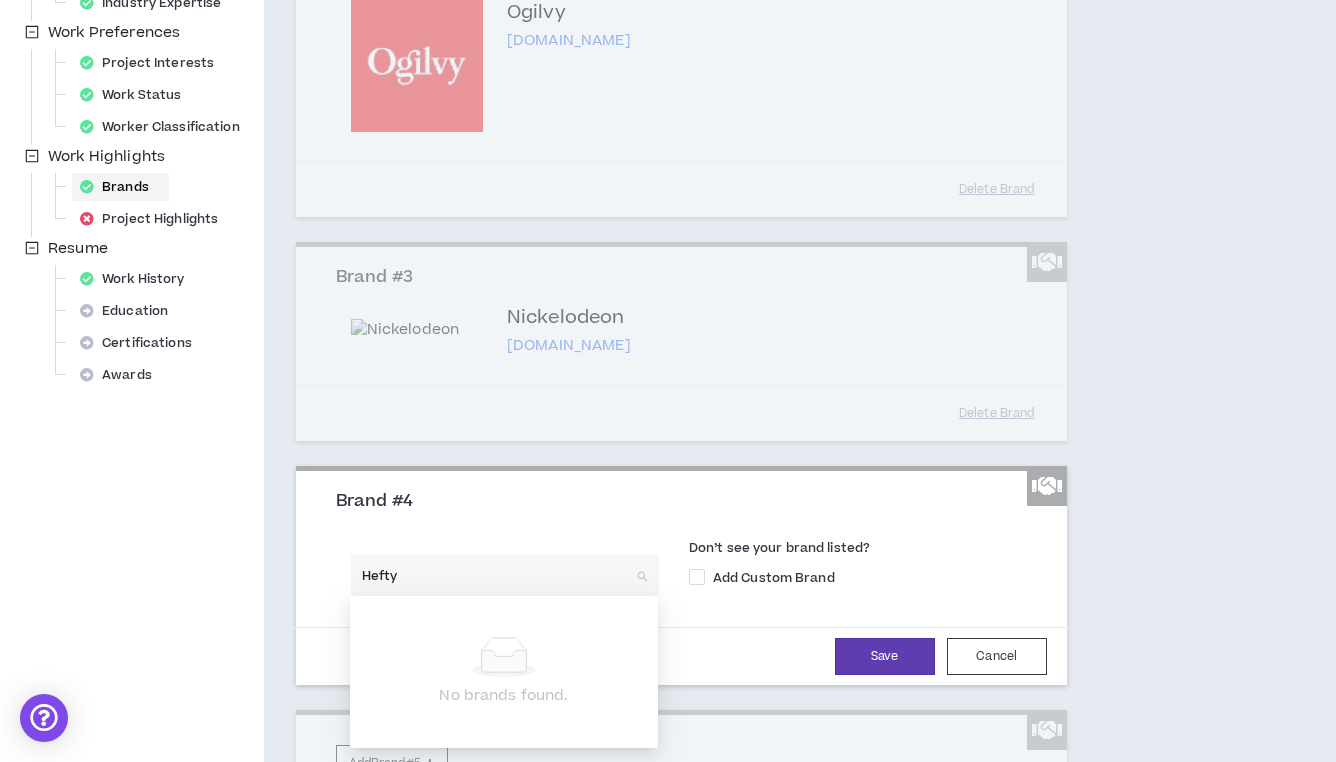 scroll, scrollTop: 568, scrollLeft: 0, axis: vertical 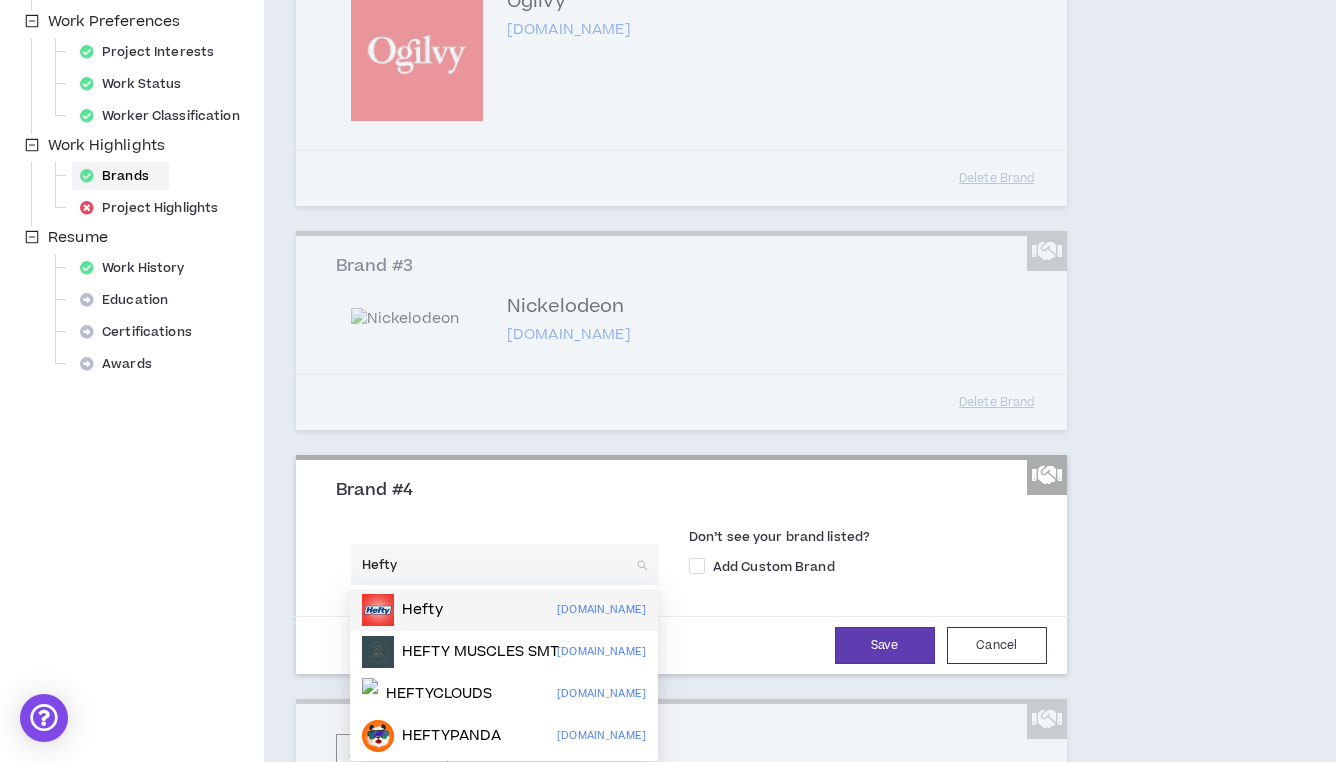 click on "Hefty [DOMAIN_NAME]" at bounding box center [504, 610] 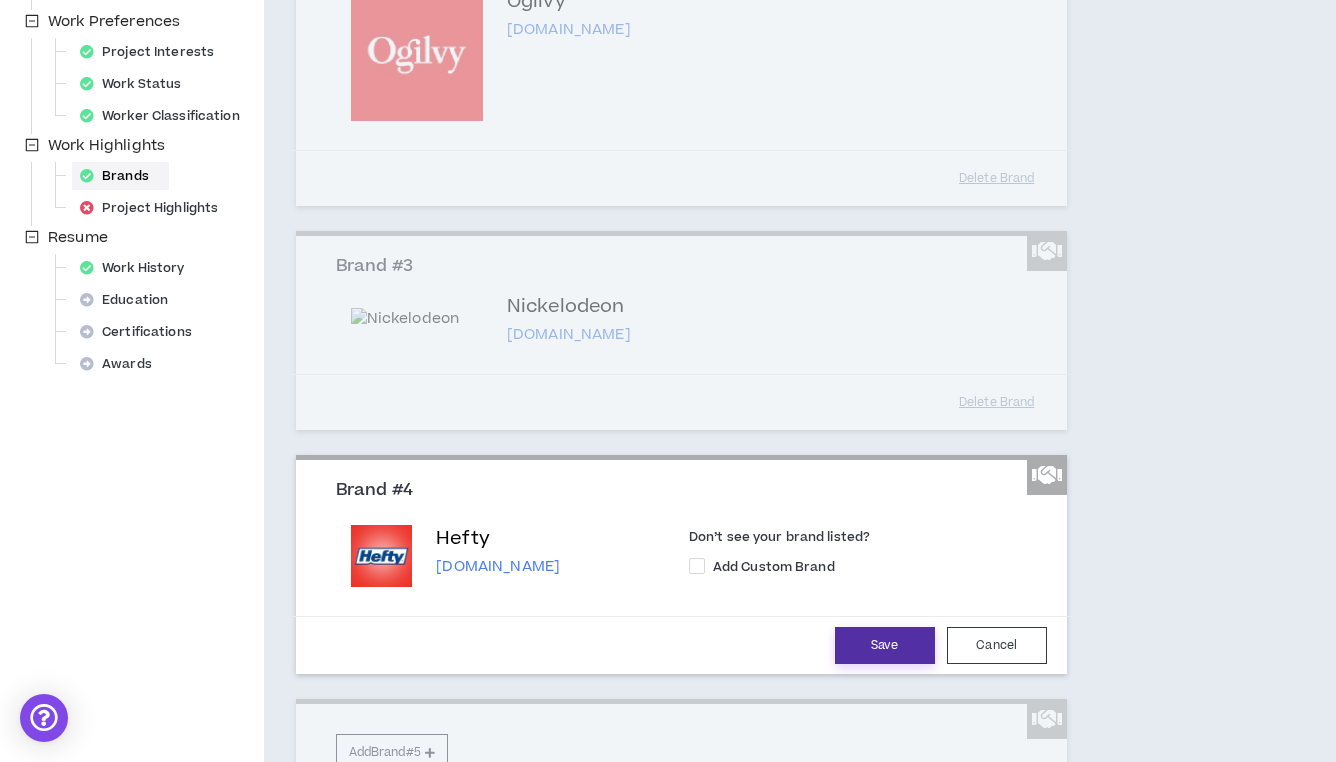 click on "Save" at bounding box center [885, 645] 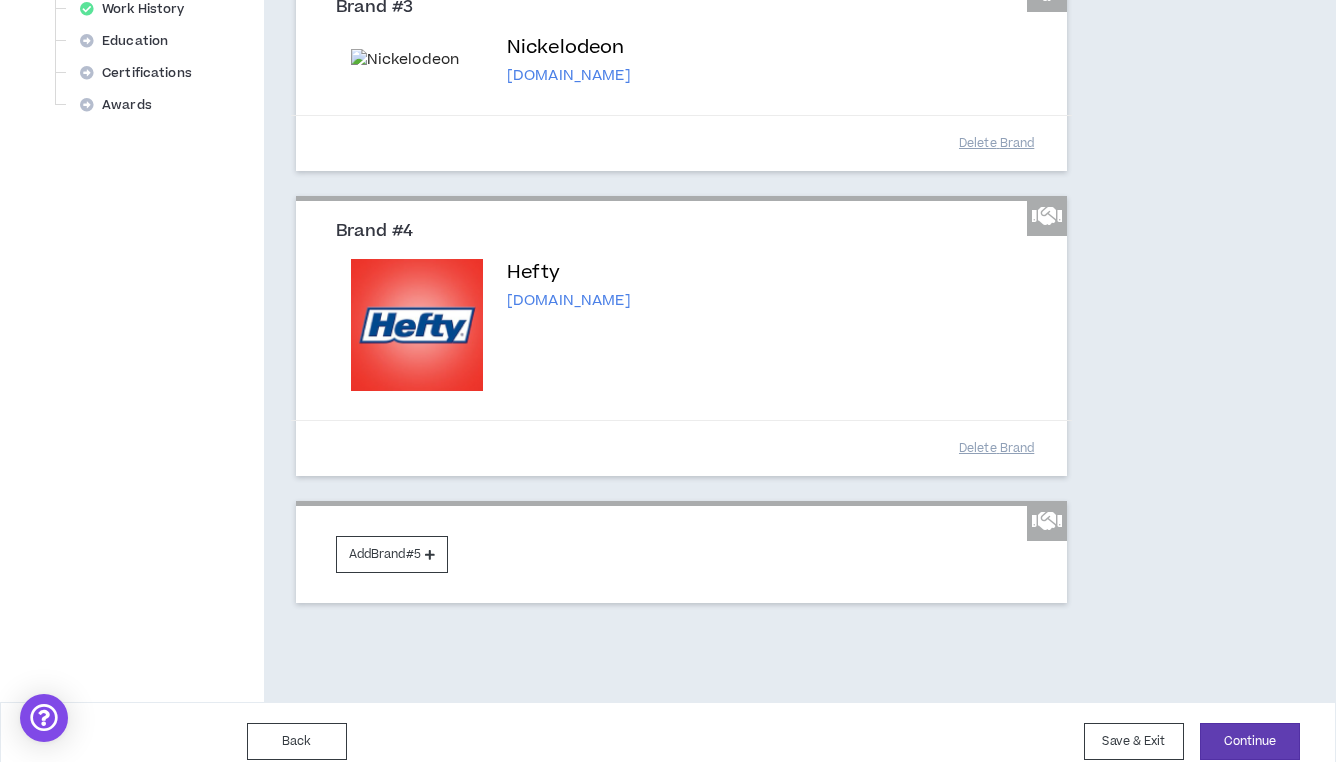 scroll, scrollTop: 830, scrollLeft: 0, axis: vertical 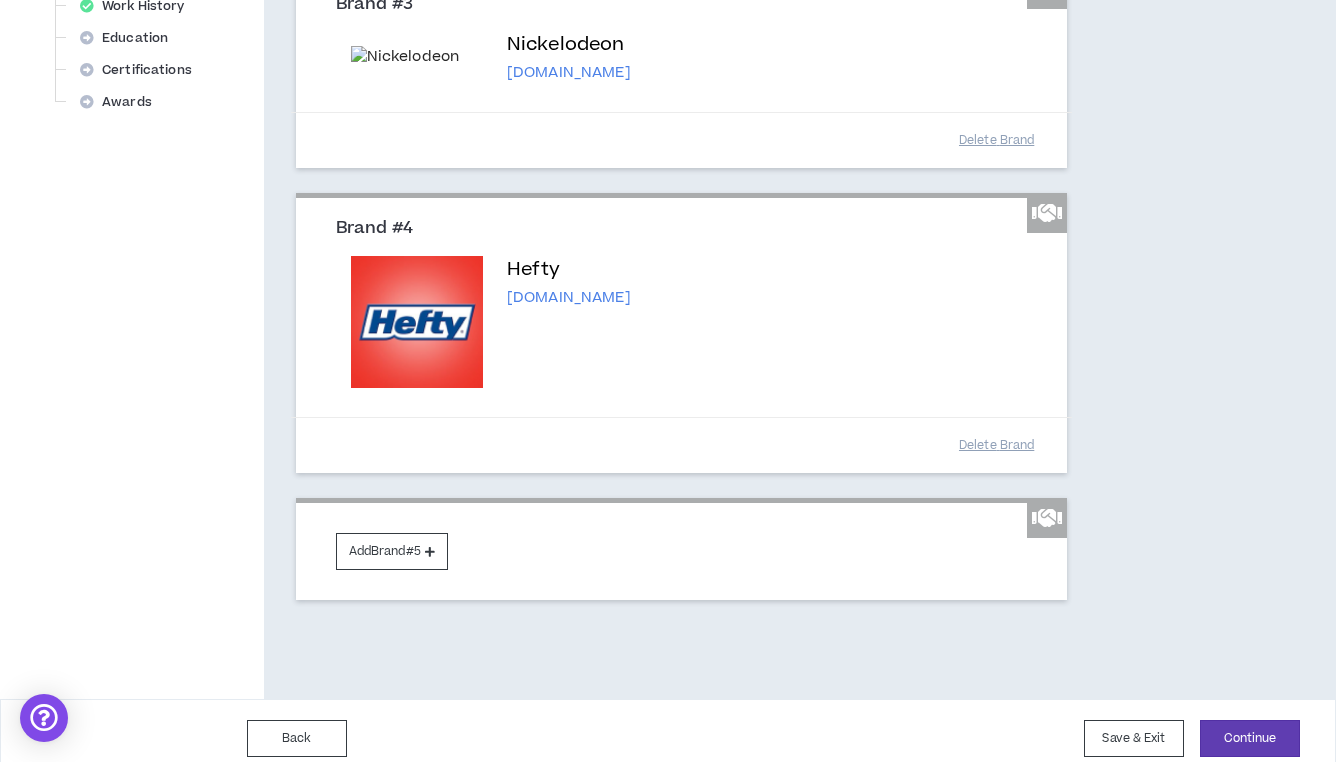 click on "Add  Brand  #5" at bounding box center (681, 549) 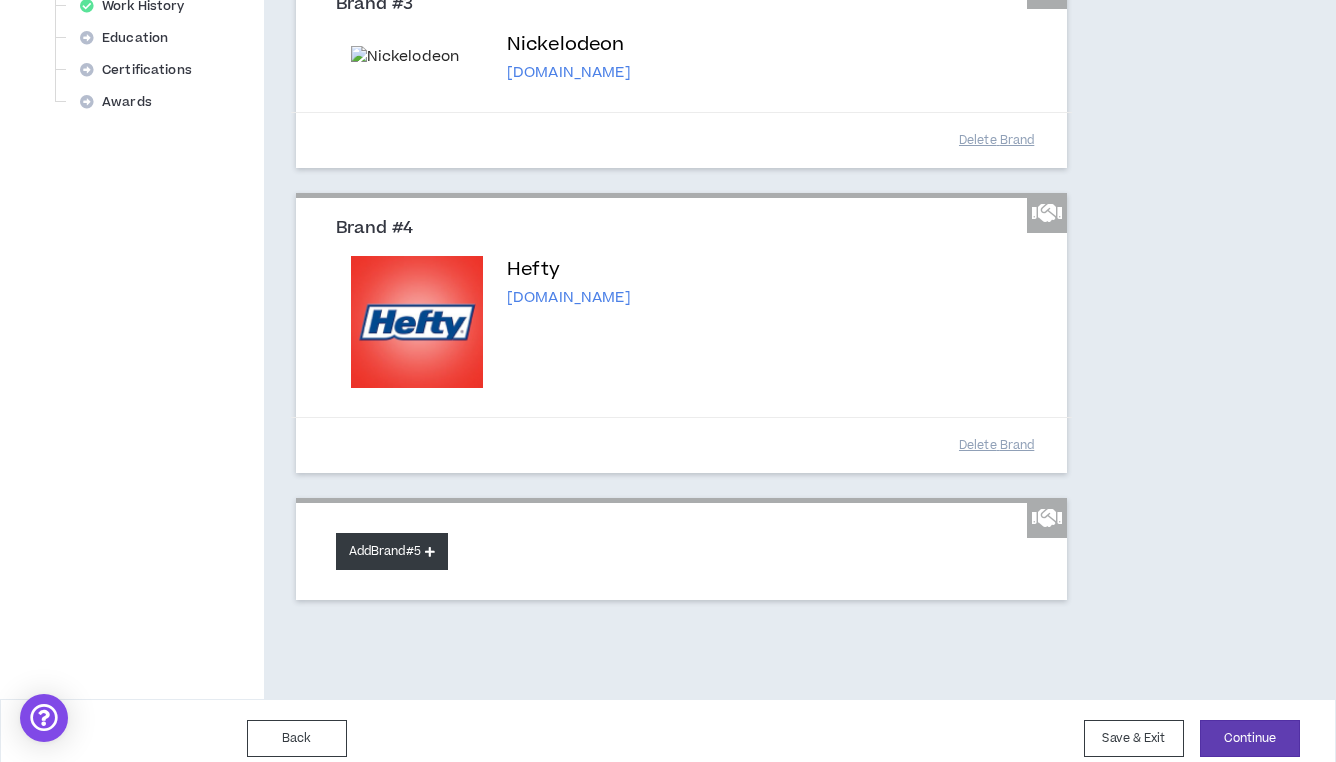 click on "Add  Brand  #5" at bounding box center [392, 551] 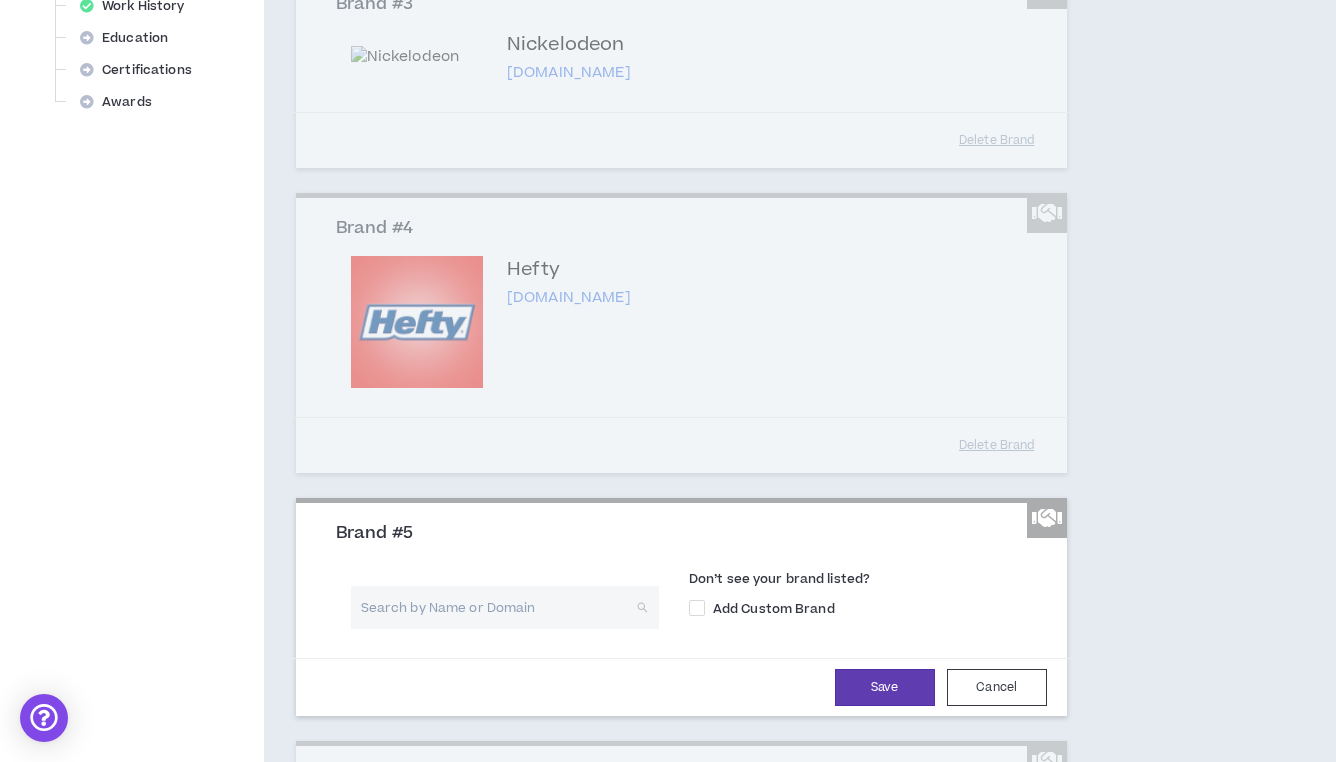 click at bounding box center (498, 607) 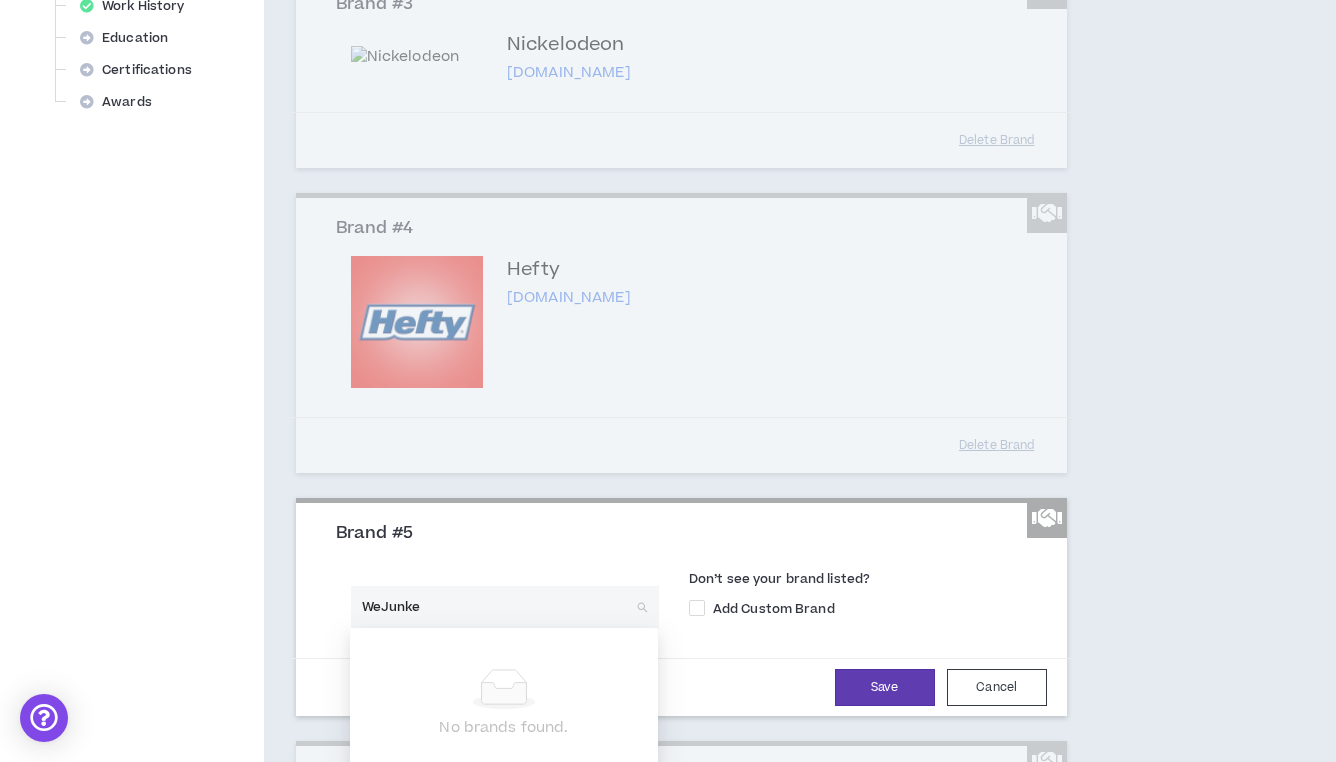 type on "WeJunket" 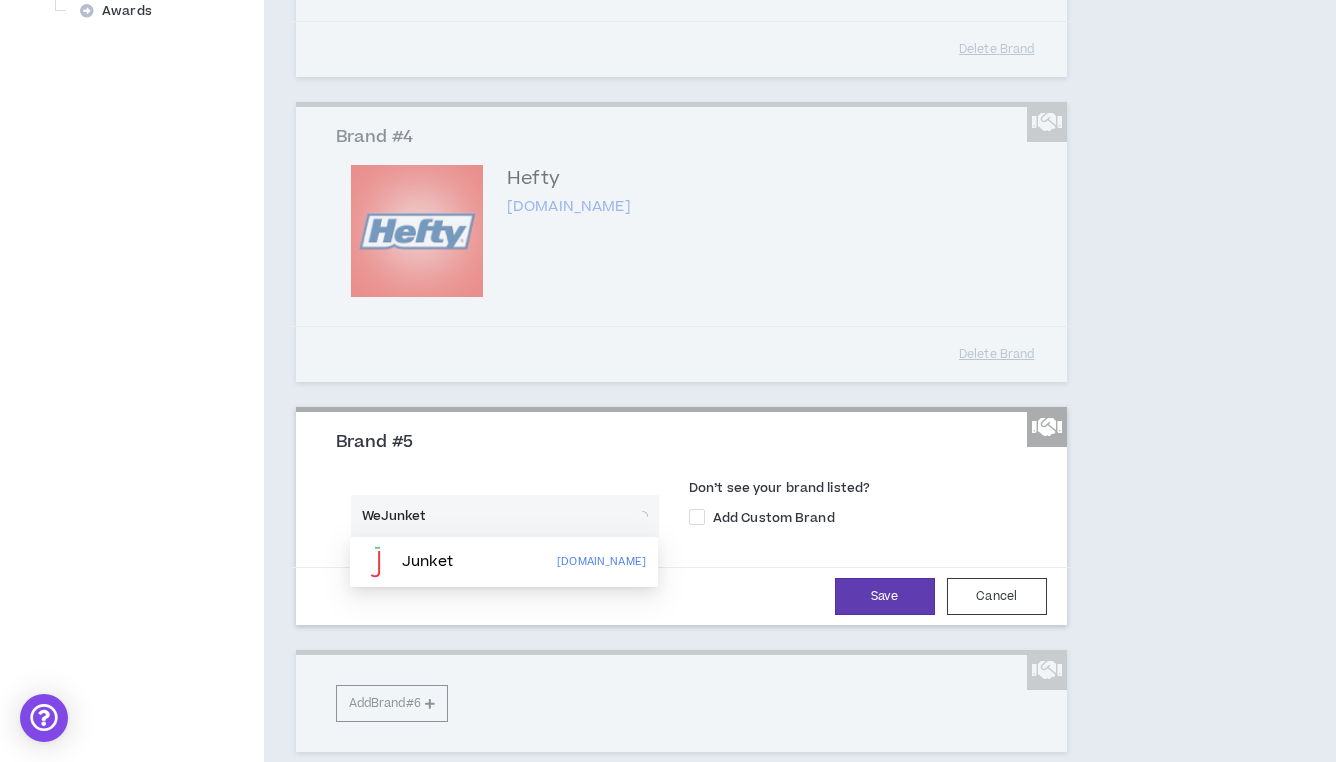 scroll, scrollTop: 943, scrollLeft: 0, axis: vertical 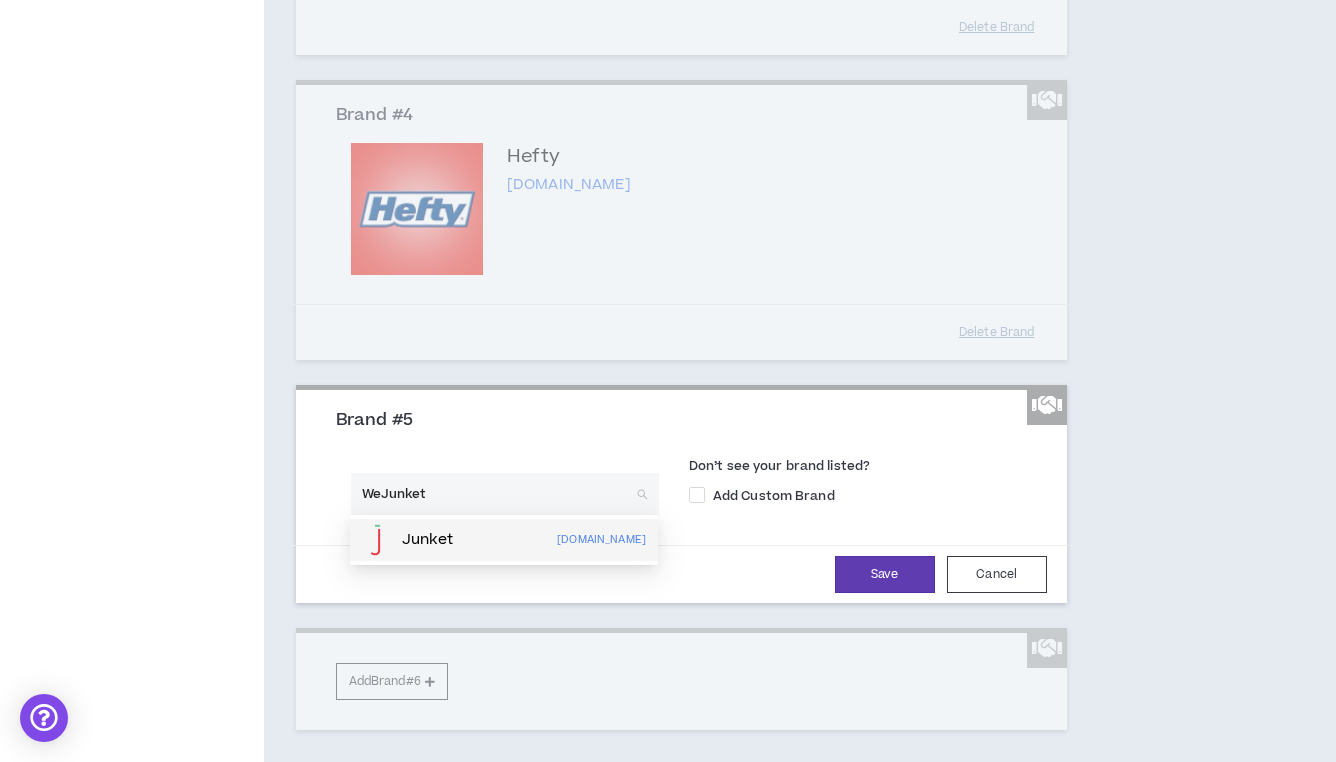click on "WeJunket" at bounding box center (498, 494) 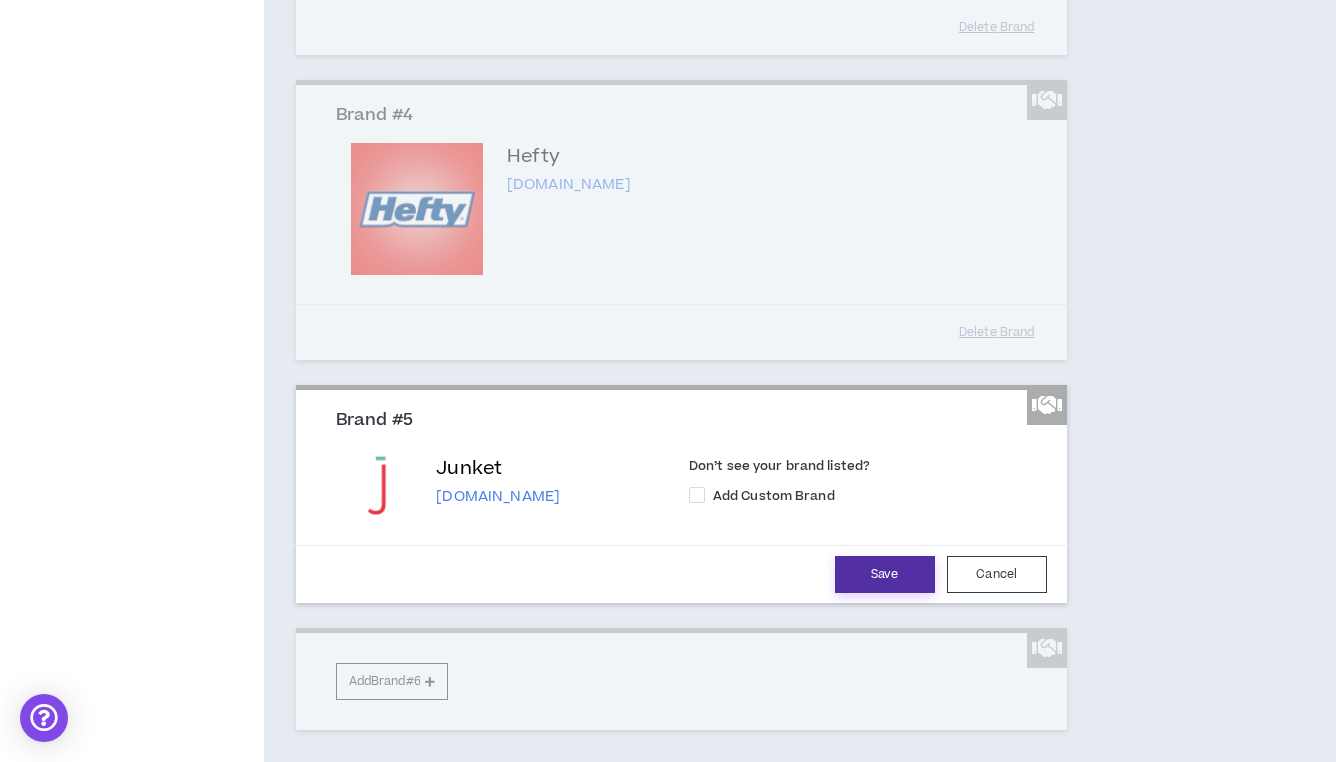 click on "Save" at bounding box center [885, 574] 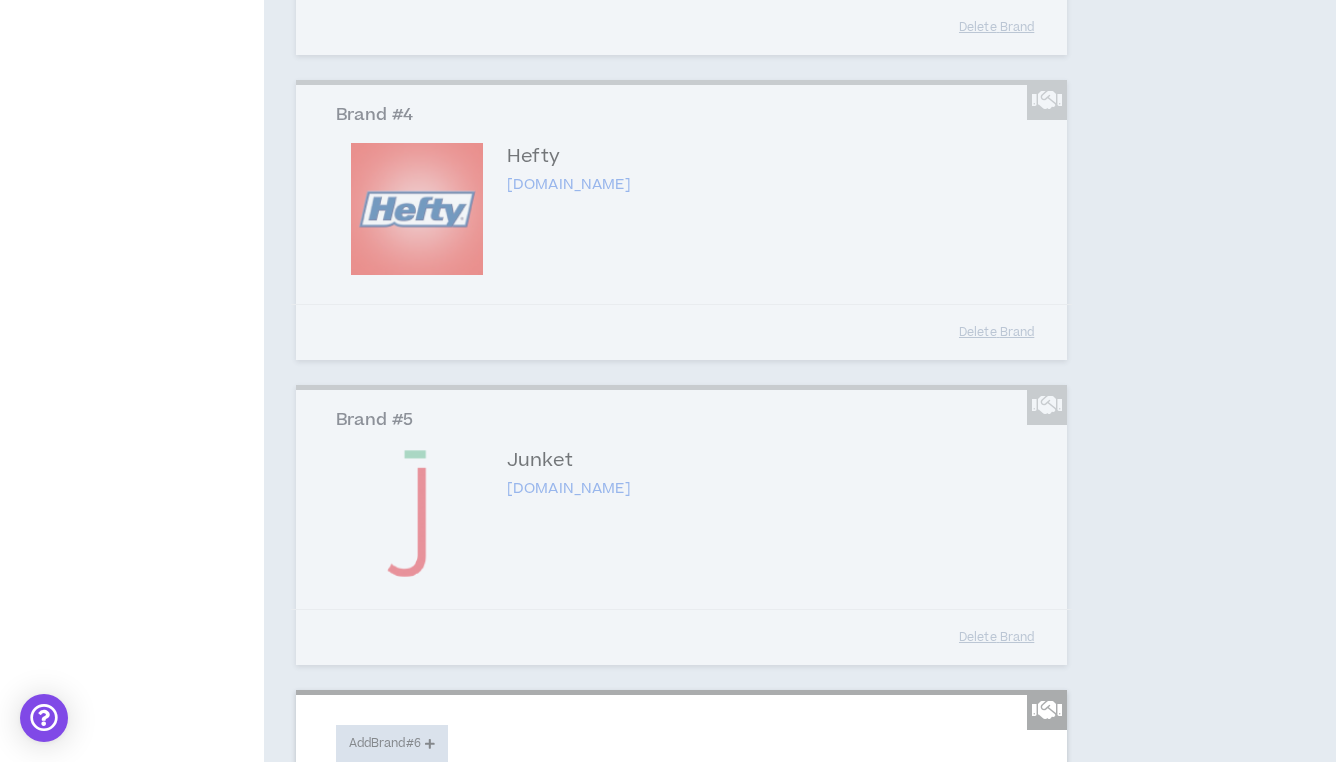 scroll, scrollTop: 1037, scrollLeft: 0, axis: vertical 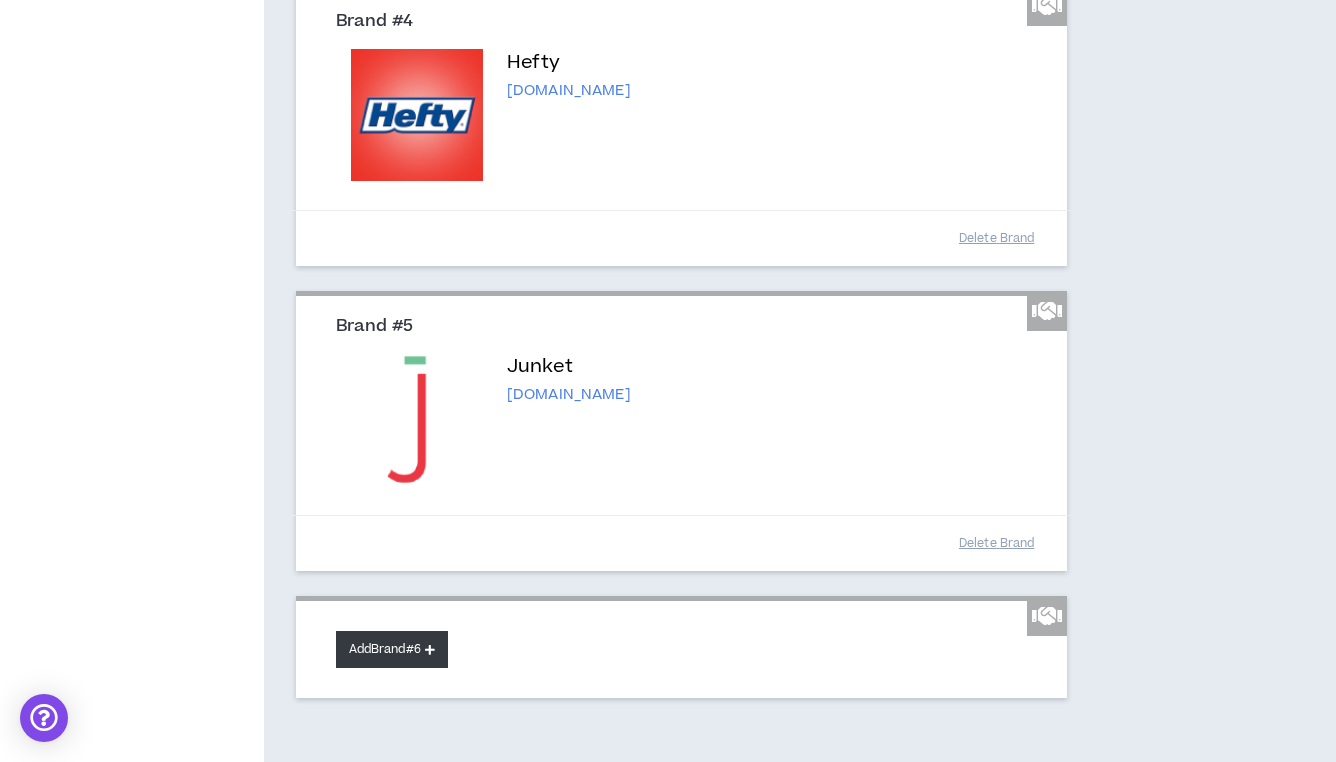 click on "Add  Brand  #6" at bounding box center (392, 649) 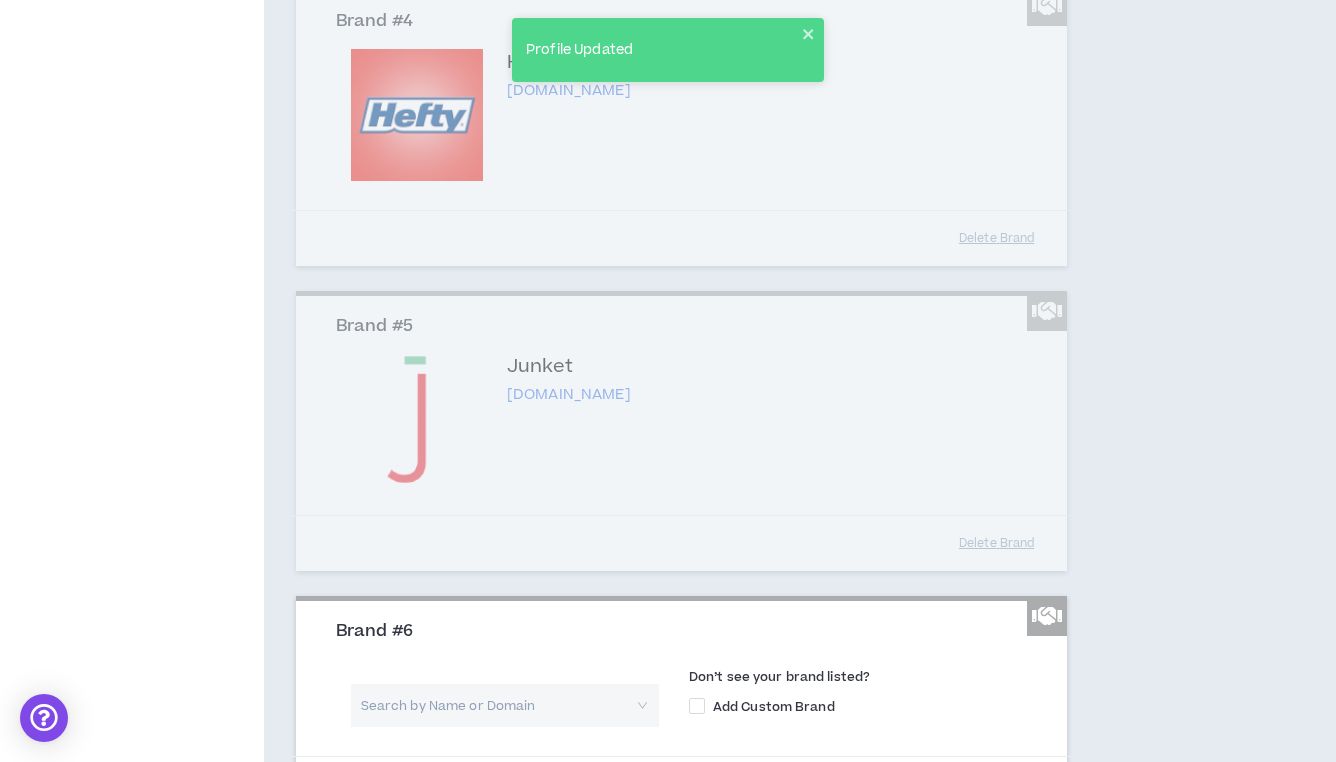 click at bounding box center (498, 705) 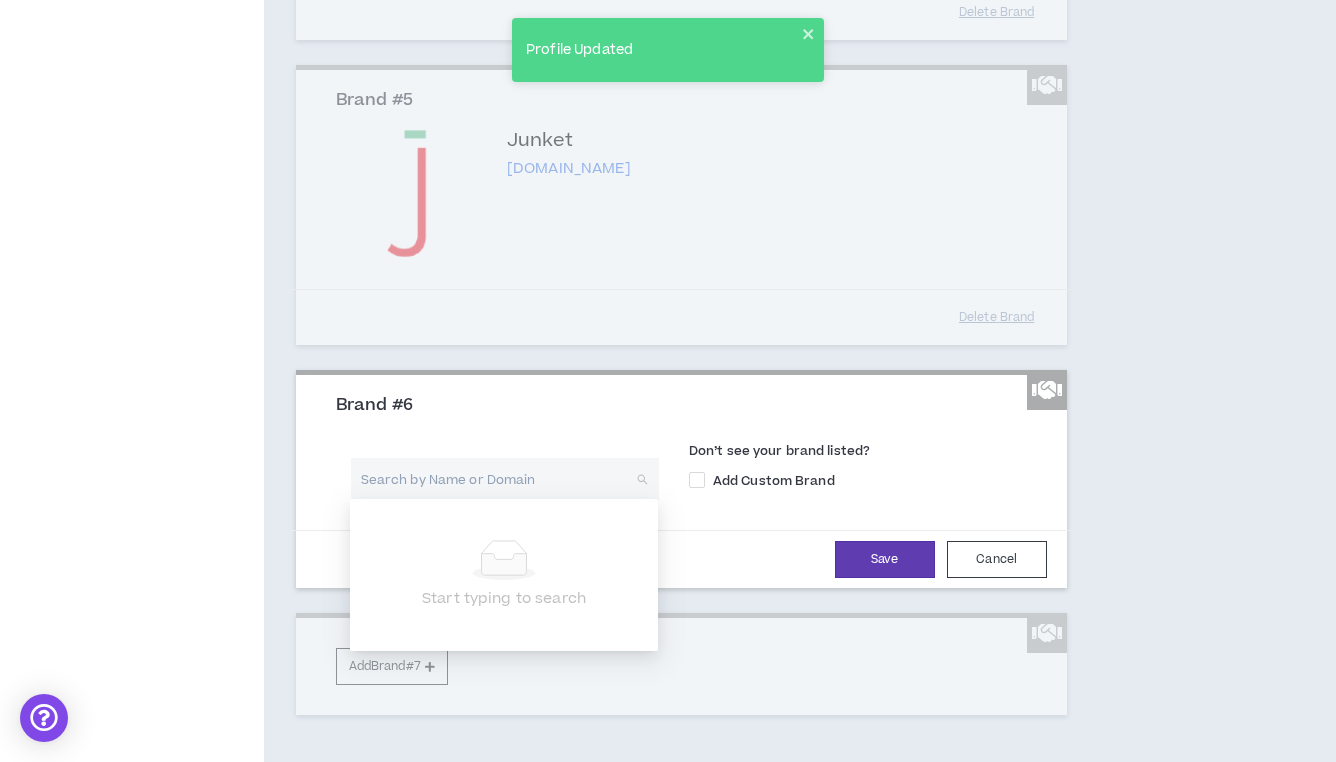scroll, scrollTop: 1264, scrollLeft: 0, axis: vertical 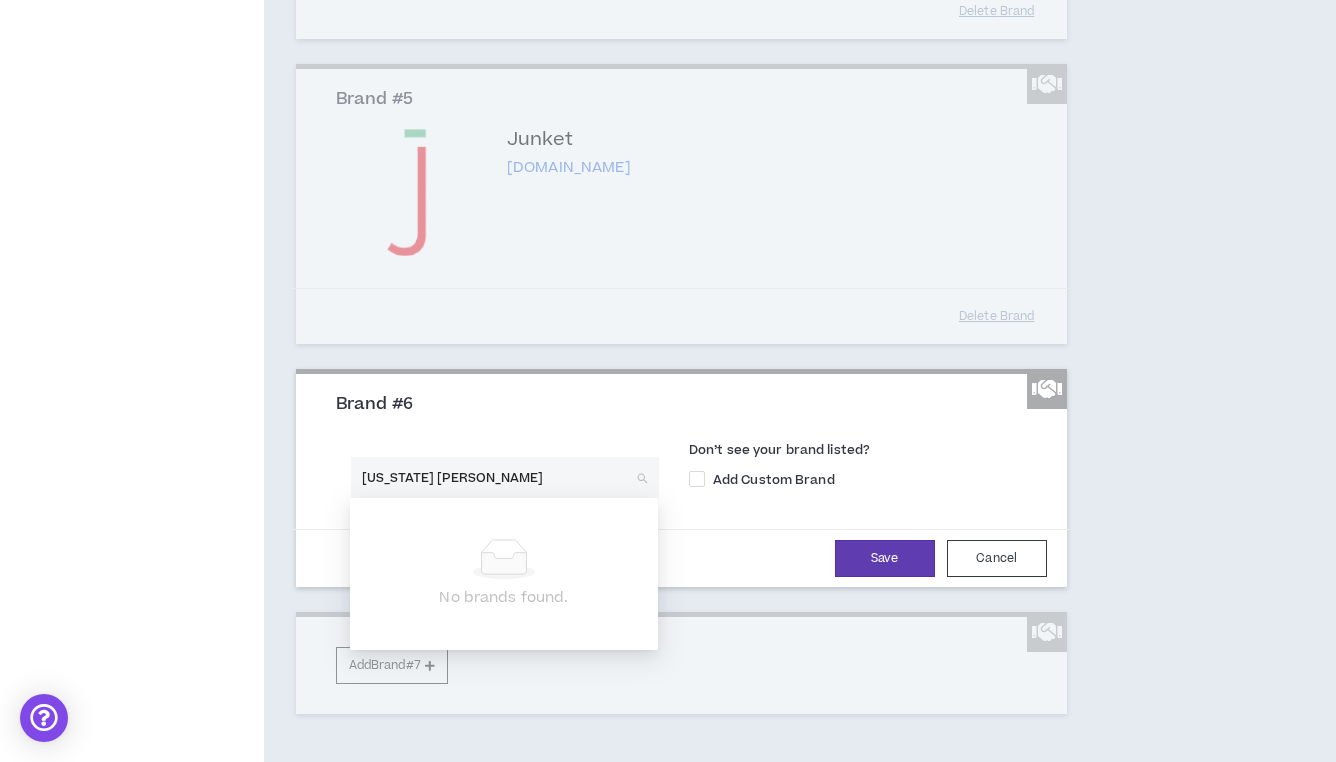 type on "[US_STATE] Lottery" 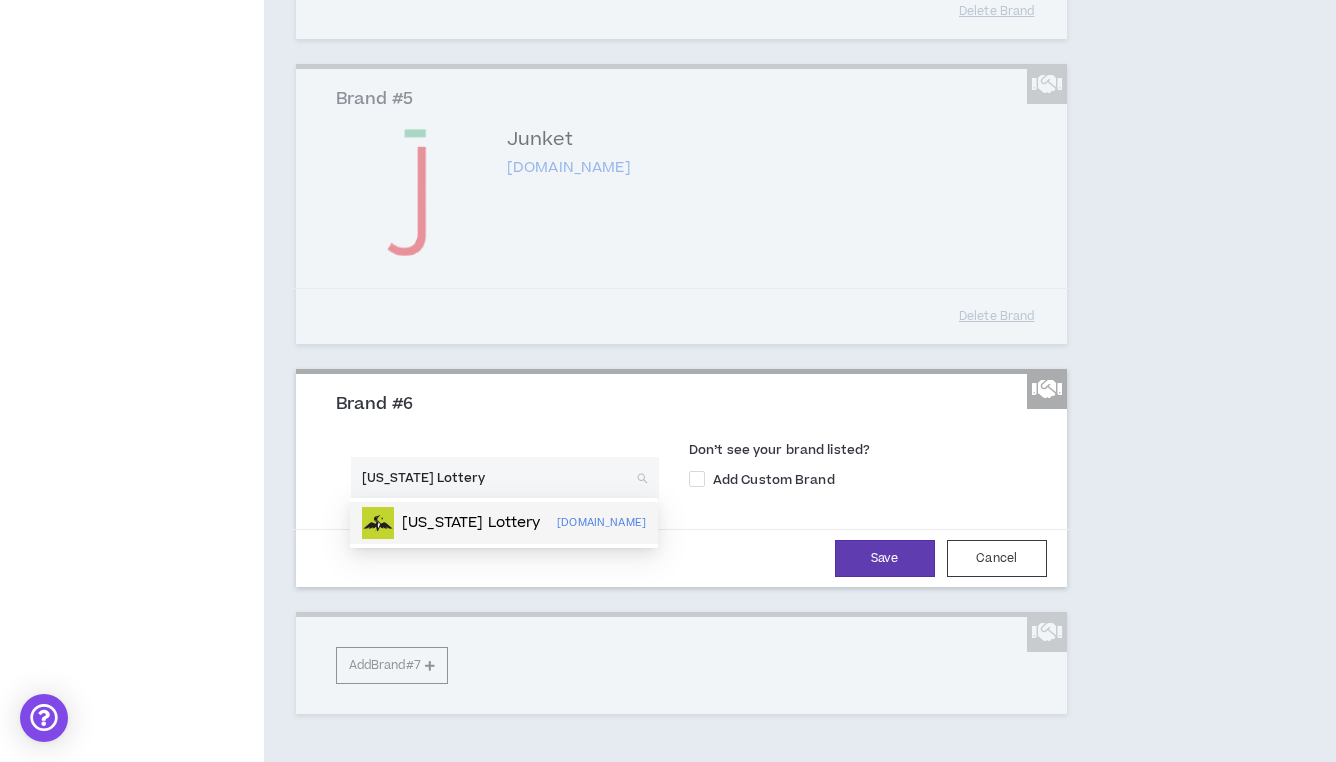 click on "[US_STATE] Lottery" at bounding box center (471, 523) 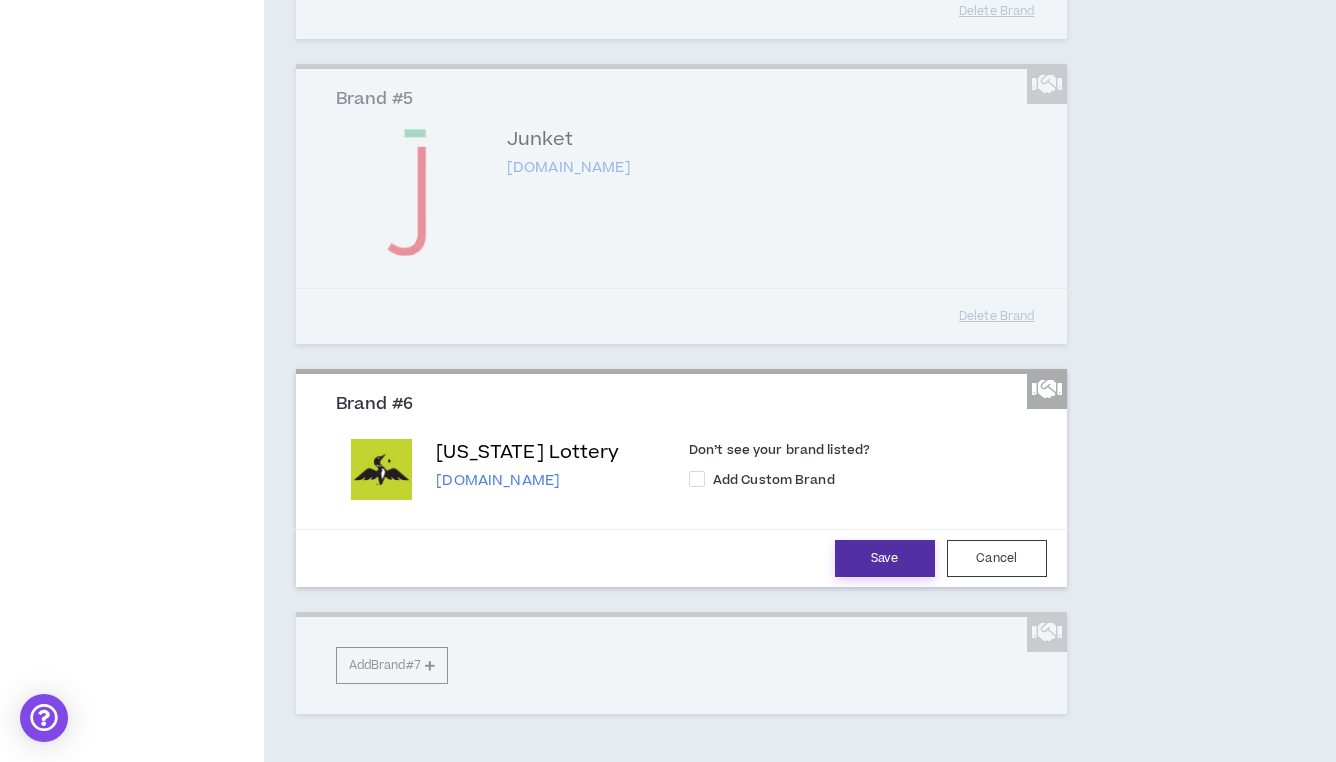 click on "Save" at bounding box center (885, 558) 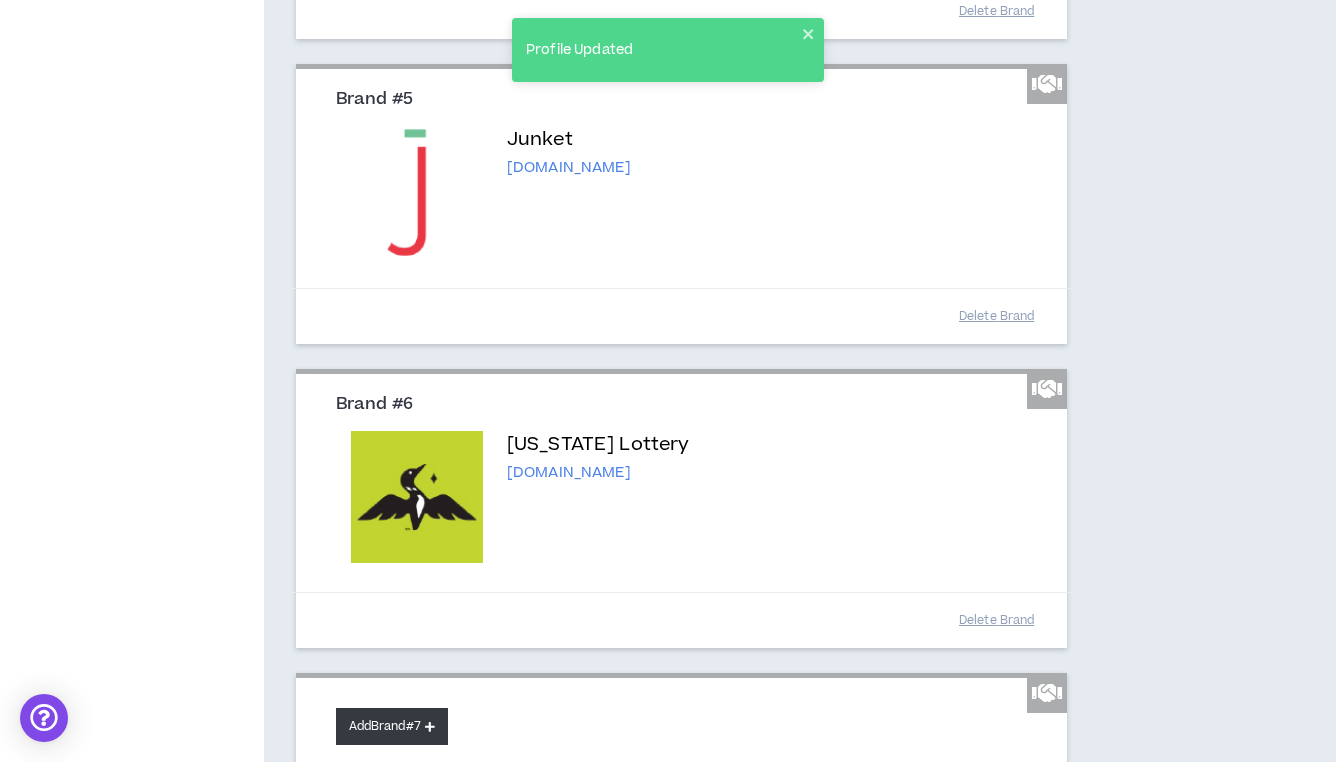 click on "Add  Brand  #7" at bounding box center [392, 726] 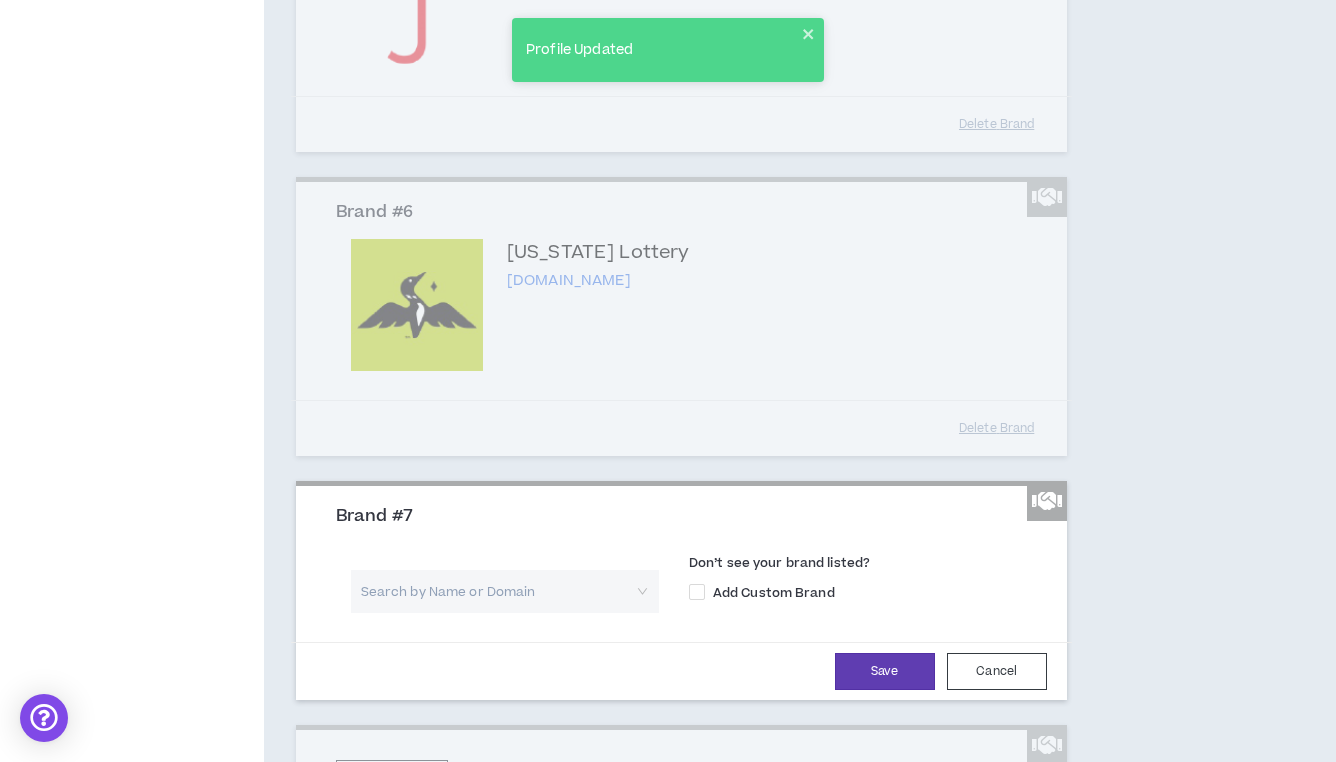 scroll, scrollTop: 1466, scrollLeft: 0, axis: vertical 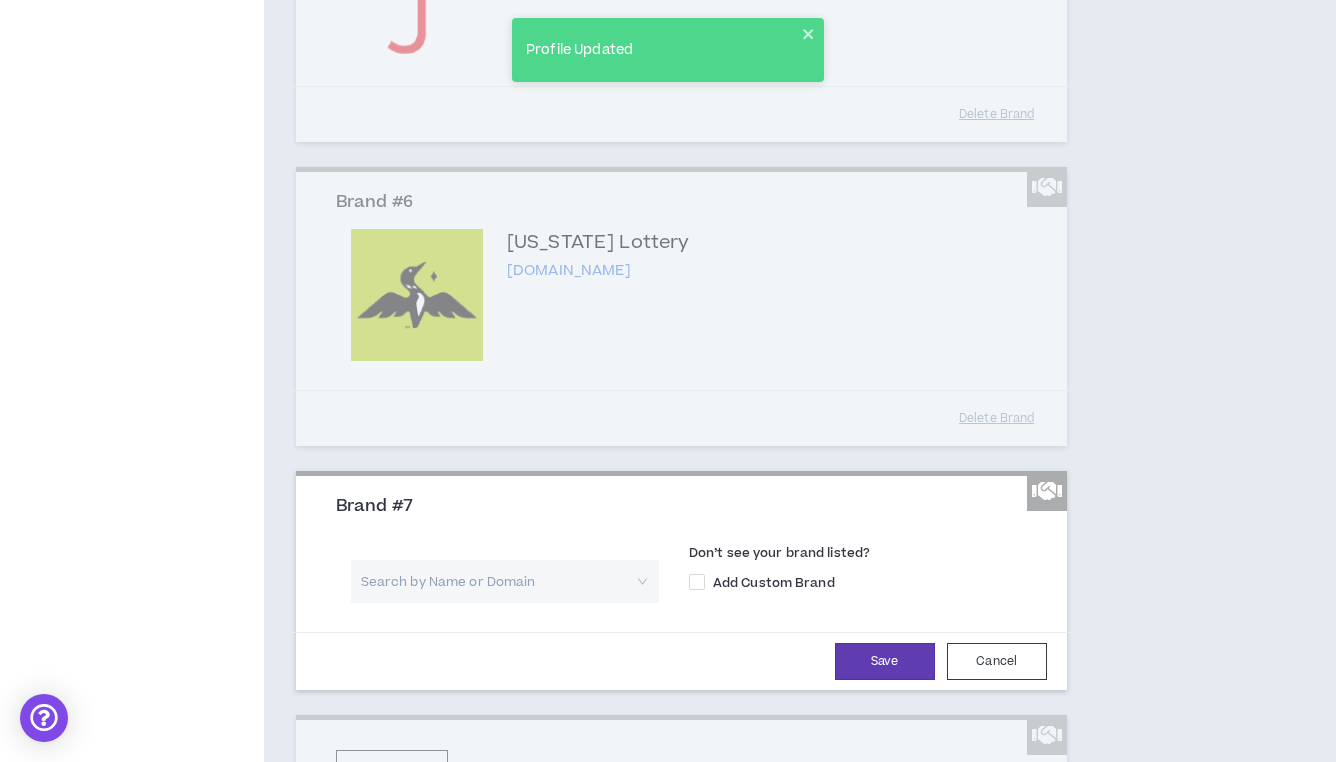 click at bounding box center [498, 581] 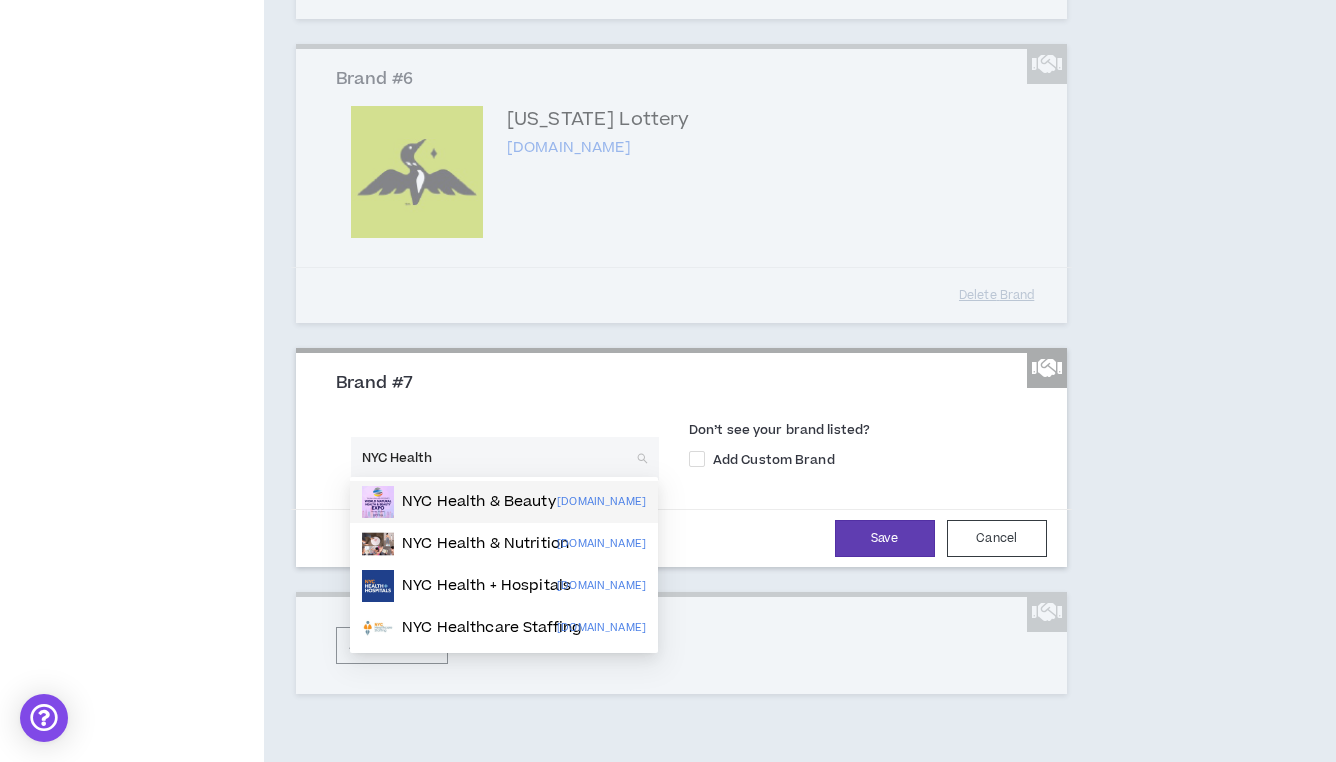 scroll, scrollTop: 1592, scrollLeft: 0, axis: vertical 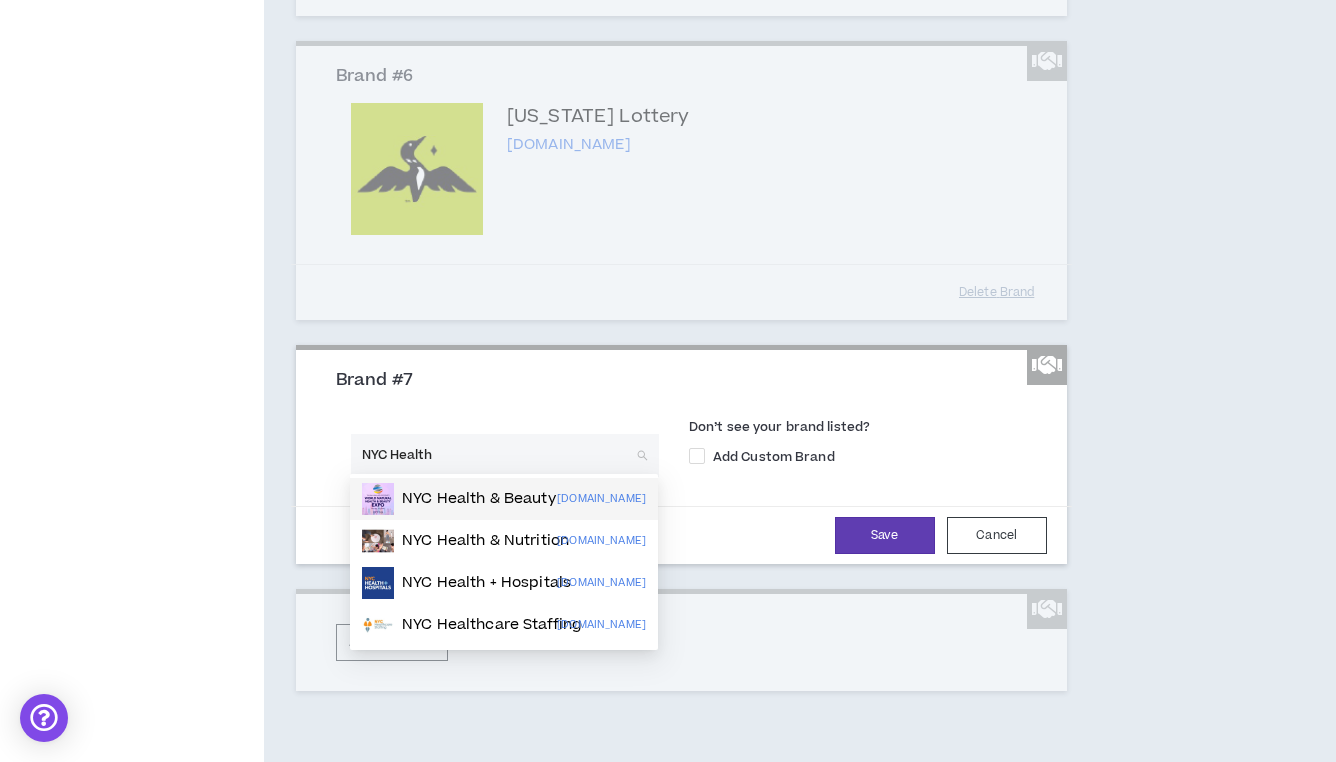 click on "NYC Health" at bounding box center [498, 455] 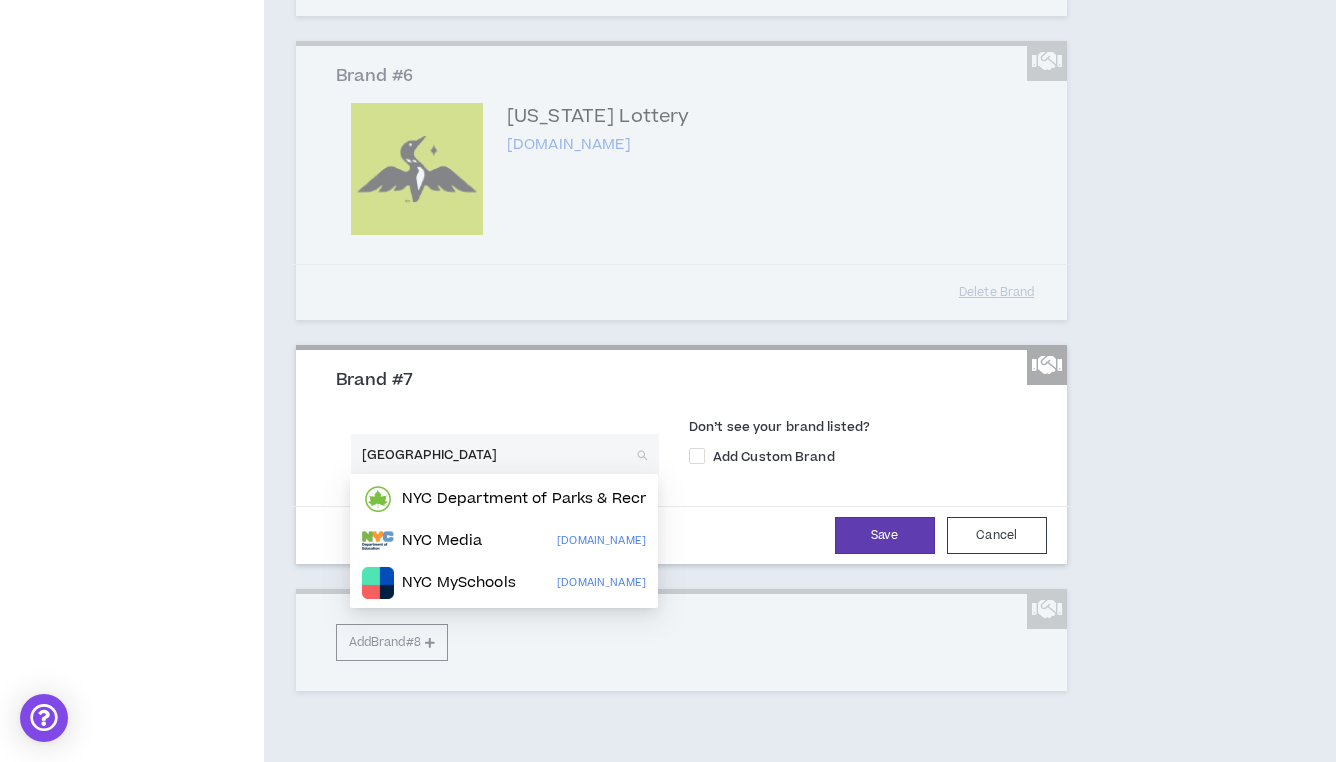 click on "[GEOGRAPHIC_DATA]" at bounding box center [498, 455] 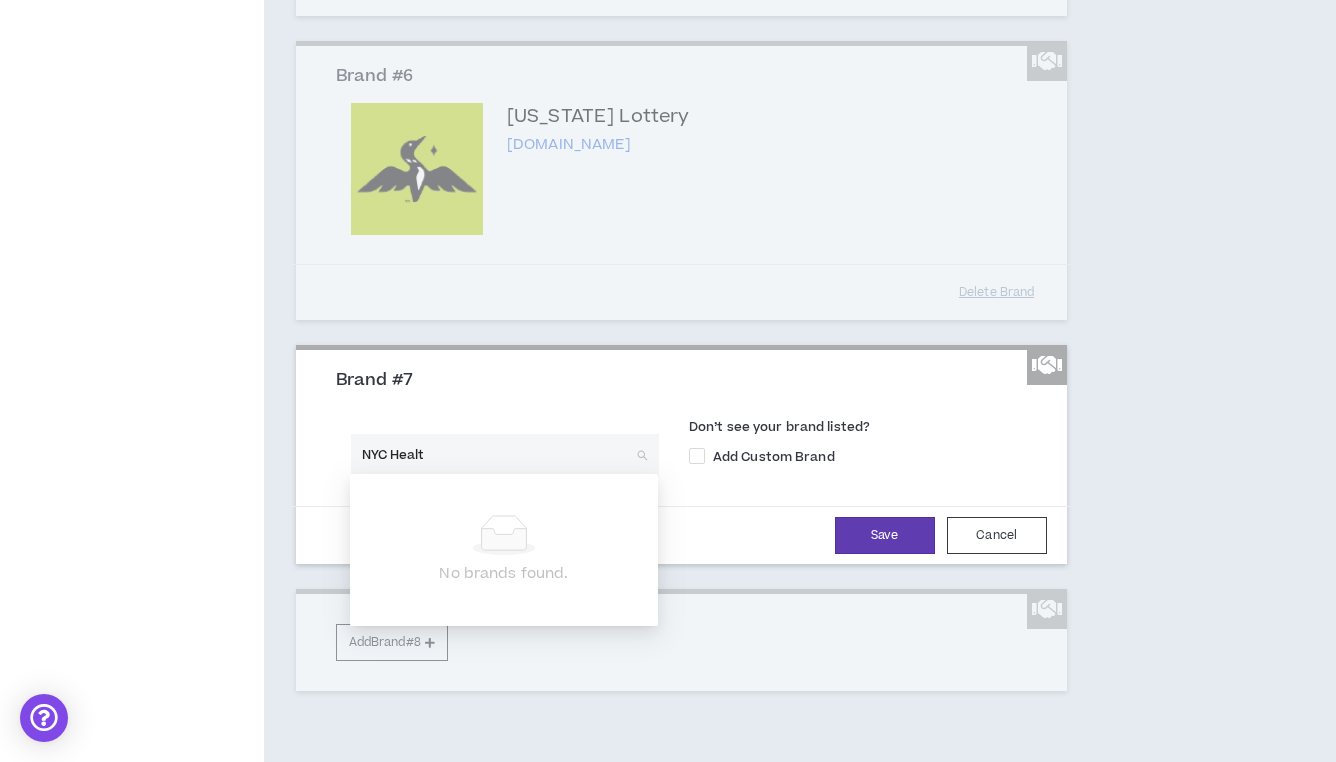 type on "NYC Health" 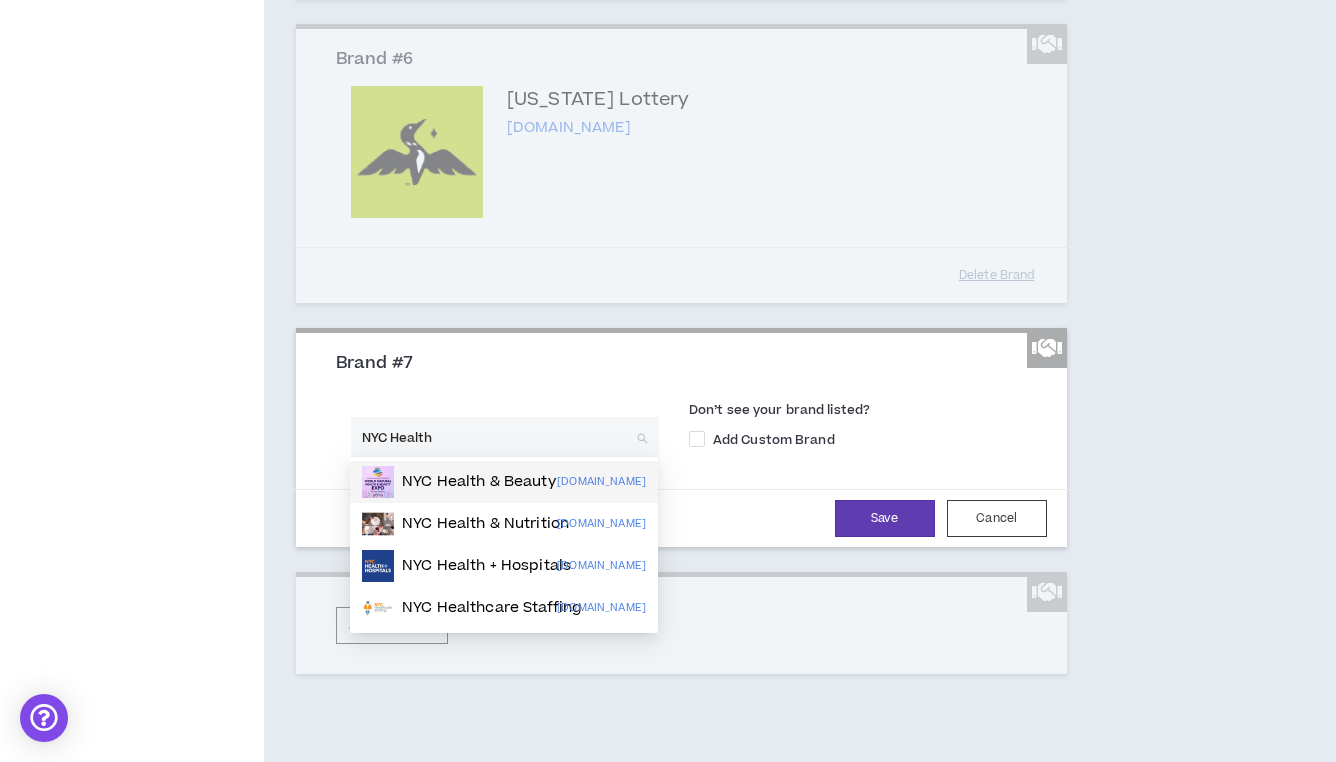 scroll, scrollTop: 1618, scrollLeft: 0, axis: vertical 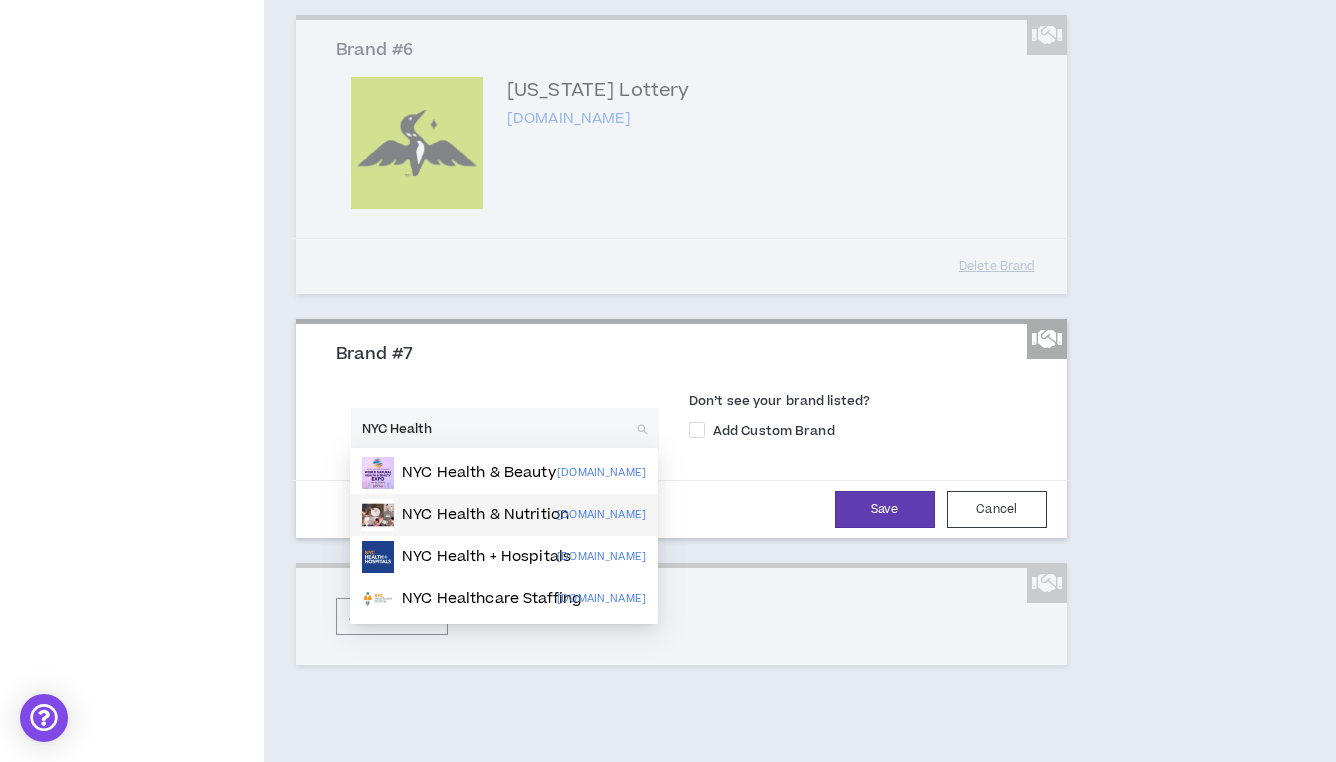 click on "NYC Health & Nutrition" at bounding box center [485, 515] 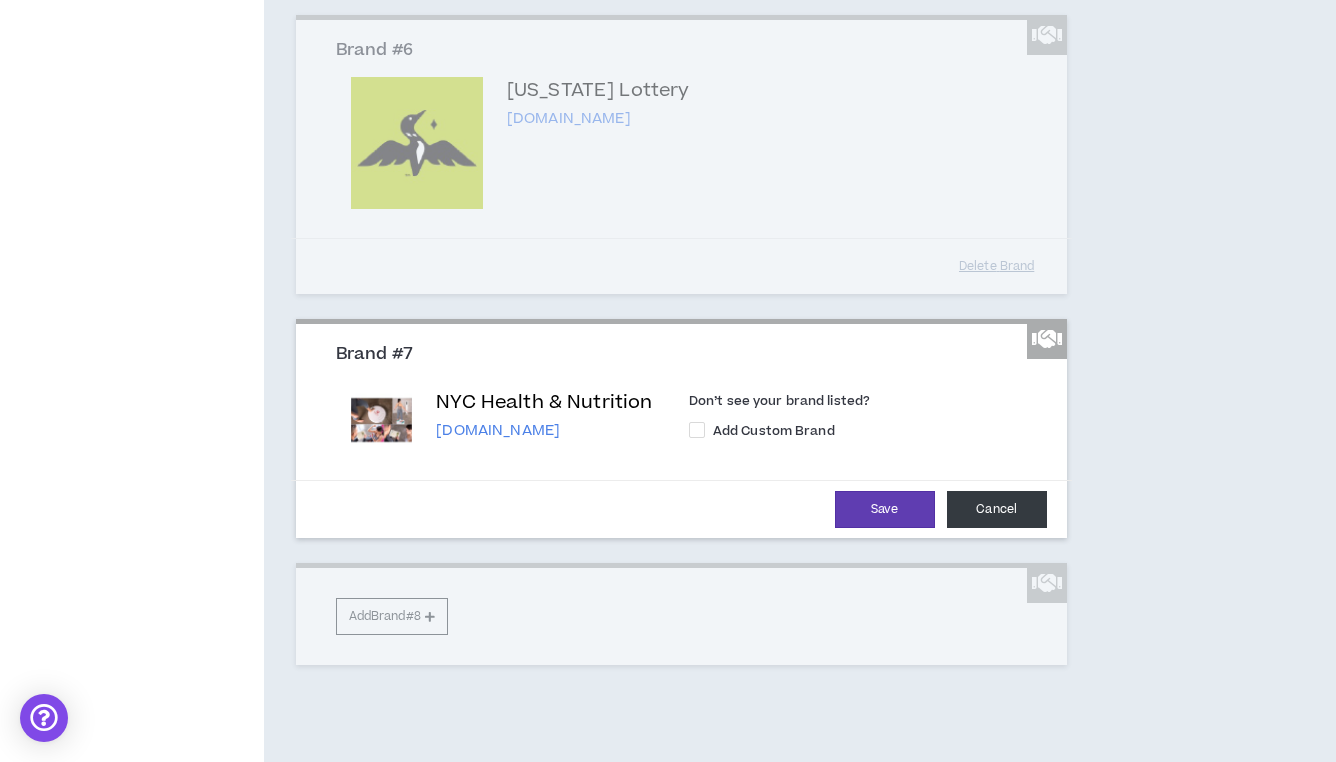 click on "Cancel" at bounding box center [997, 509] 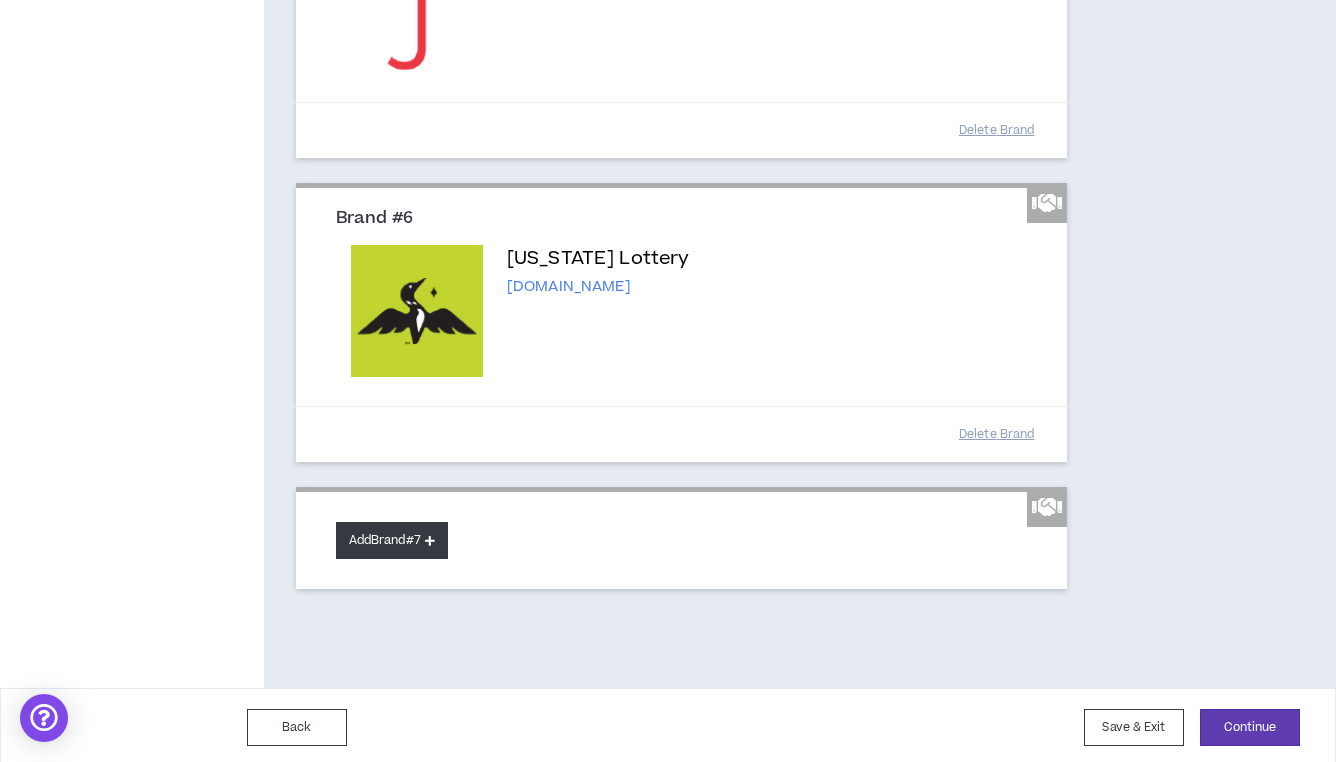 scroll, scrollTop: 1449, scrollLeft: 0, axis: vertical 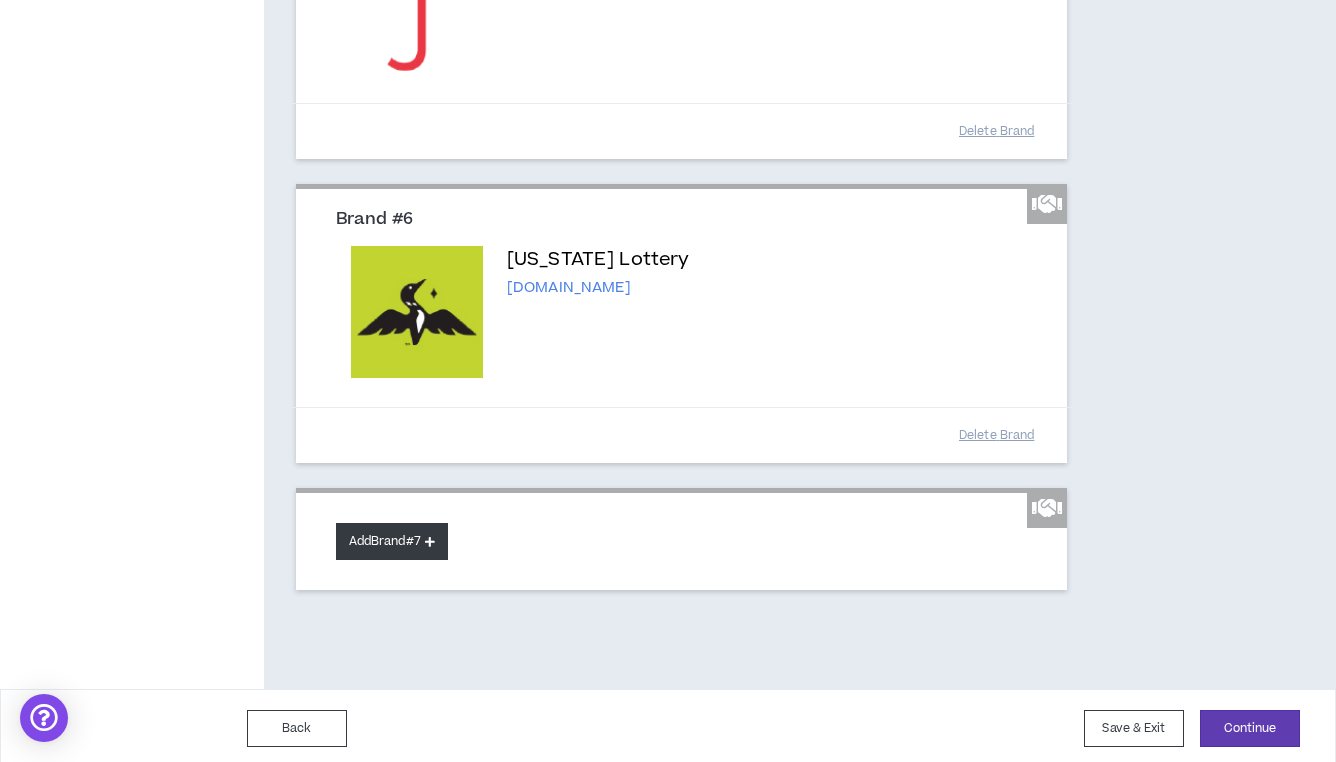 click on "Add  Brand  #7" at bounding box center (392, 541) 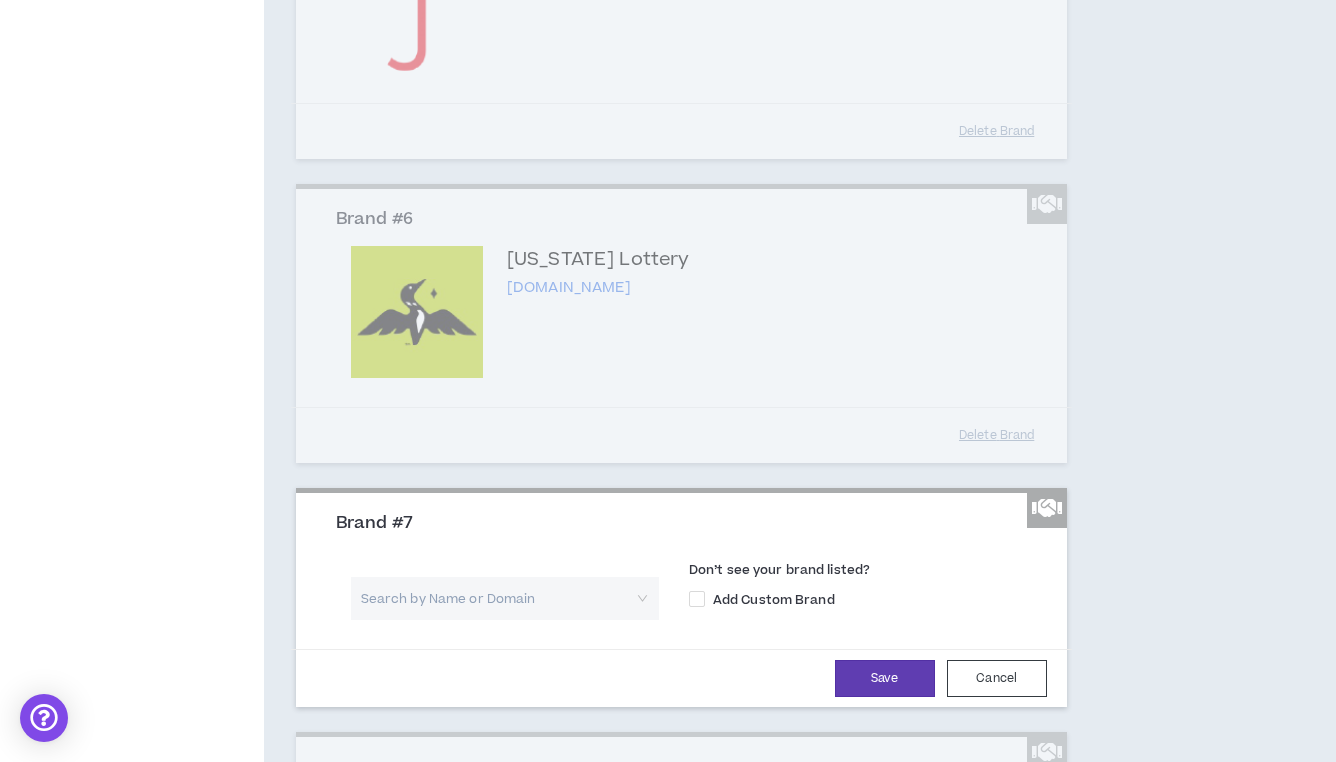click at bounding box center [498, 598] 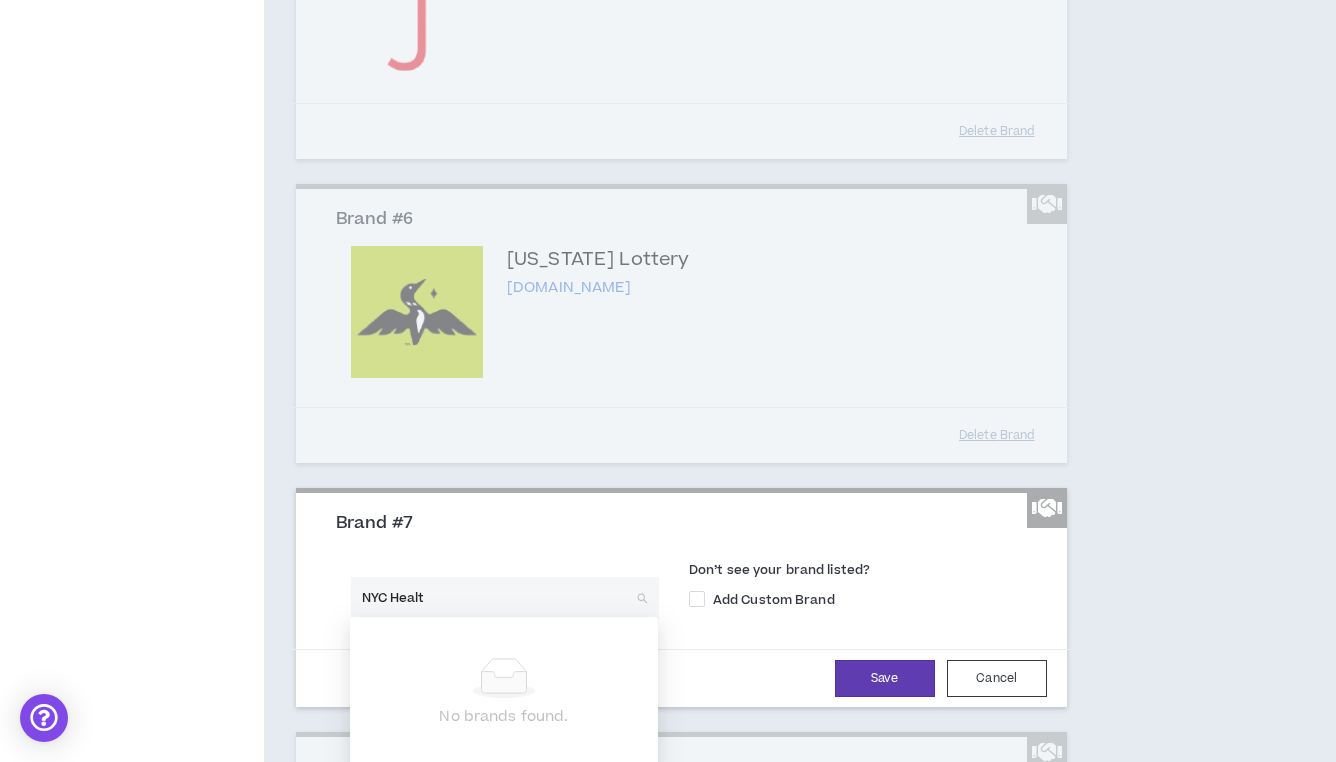 type on "NYC Health" 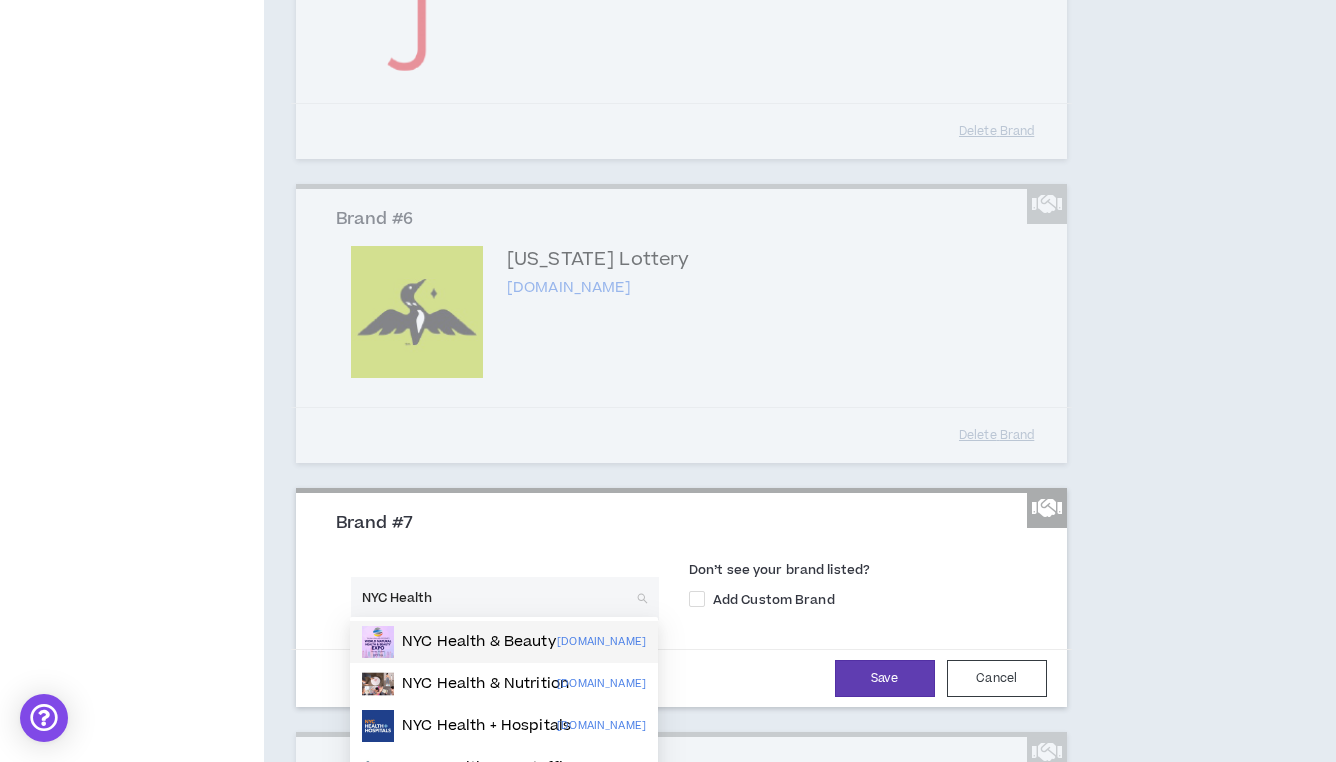 scroll, scrollTop: 1475, scrollLeft: 0, axis: vertical 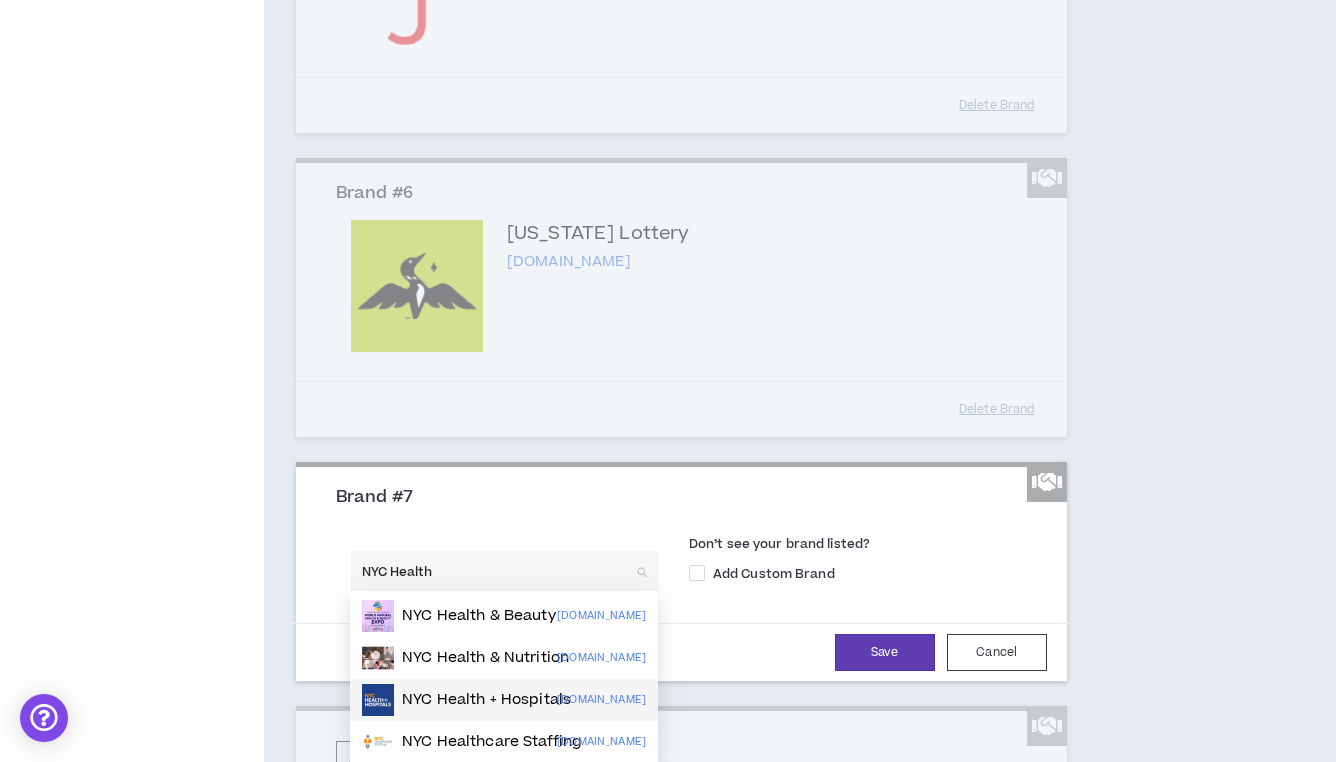 click on "NYC Health + Hospitals" at bounding box center [486, 700] 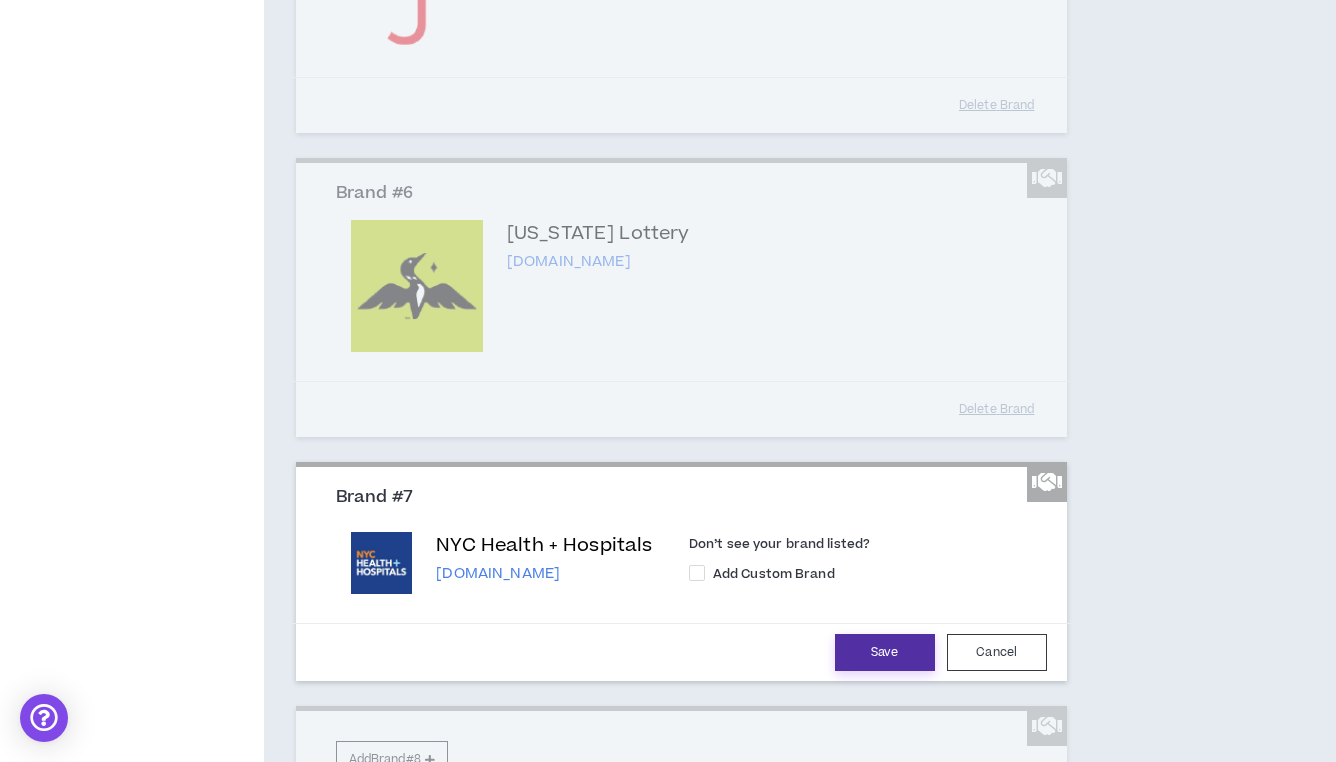 click on "Save" at bounding box center (885, 652) 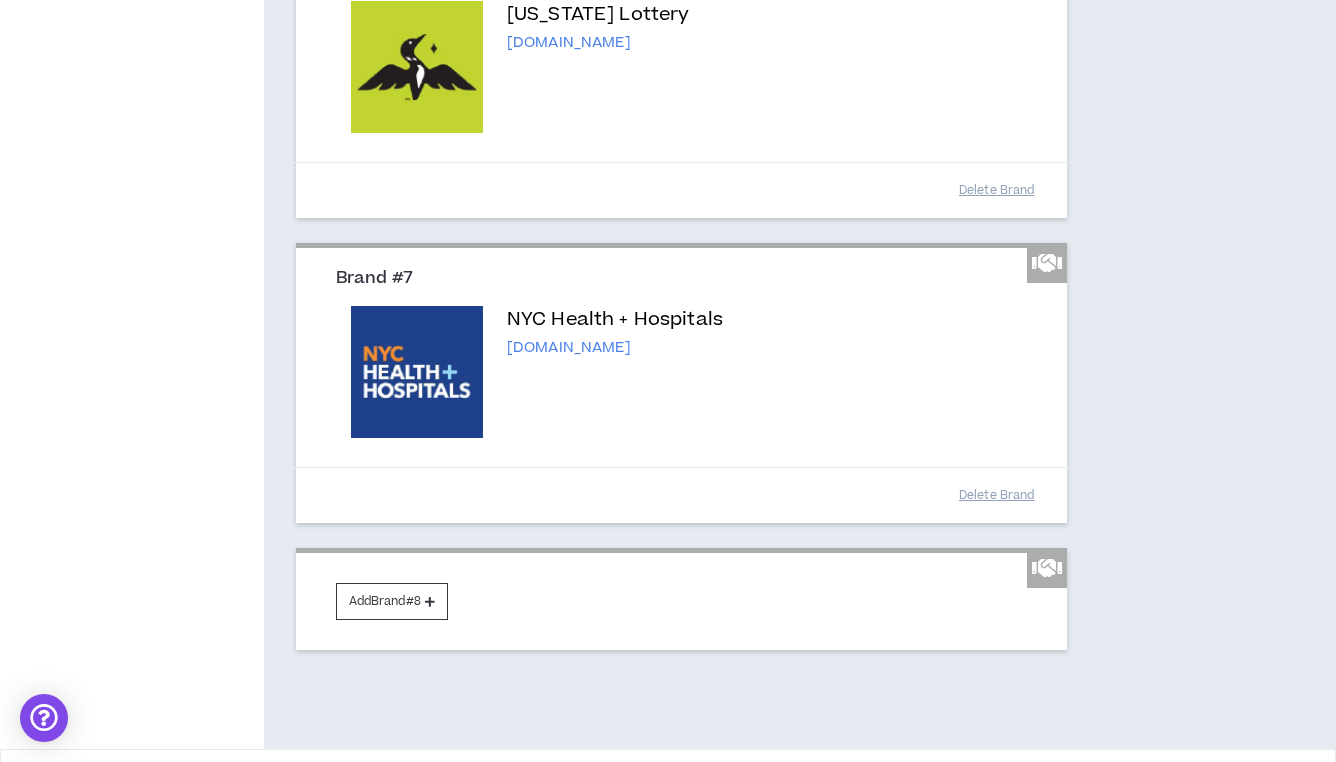 scroll, scrollTop: 1747, scrollLeft: 0, axis: vertical 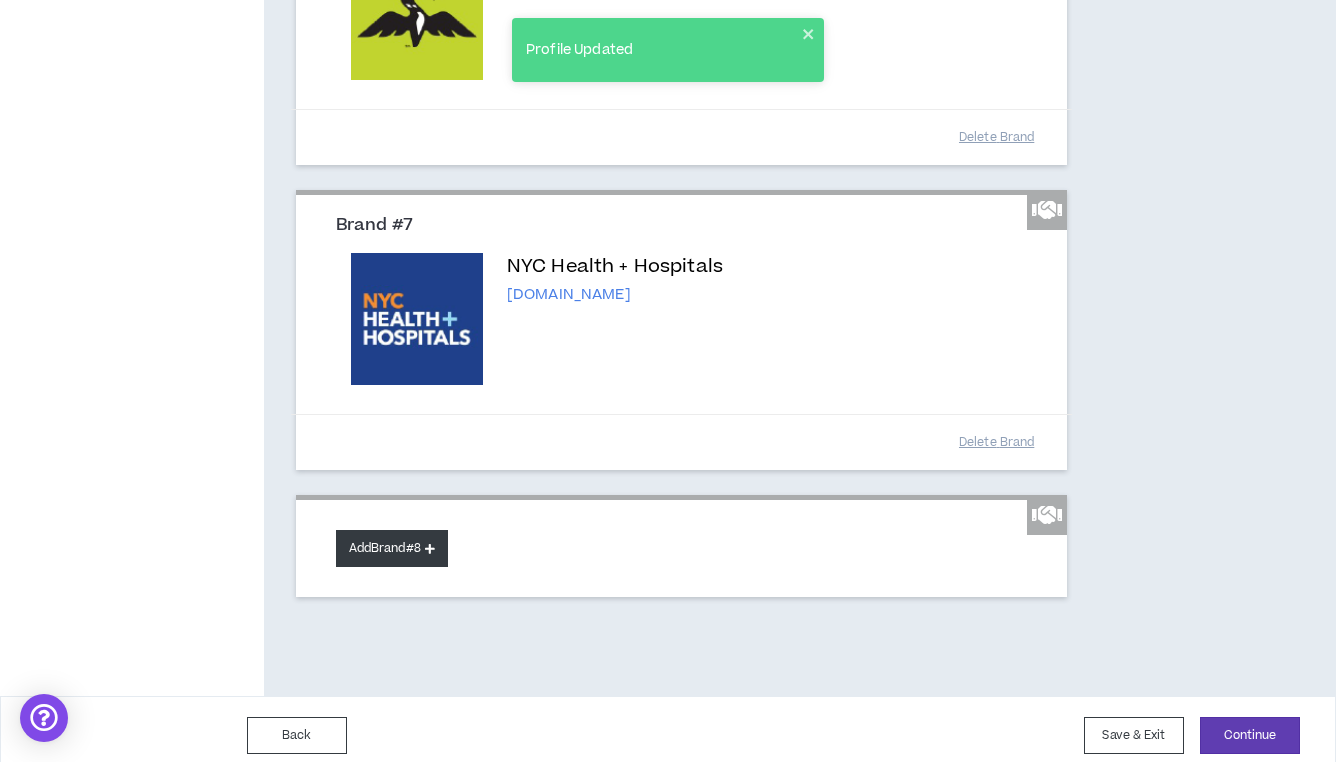 click on "Add  Brand  #8" at bounding box center [392, 548] 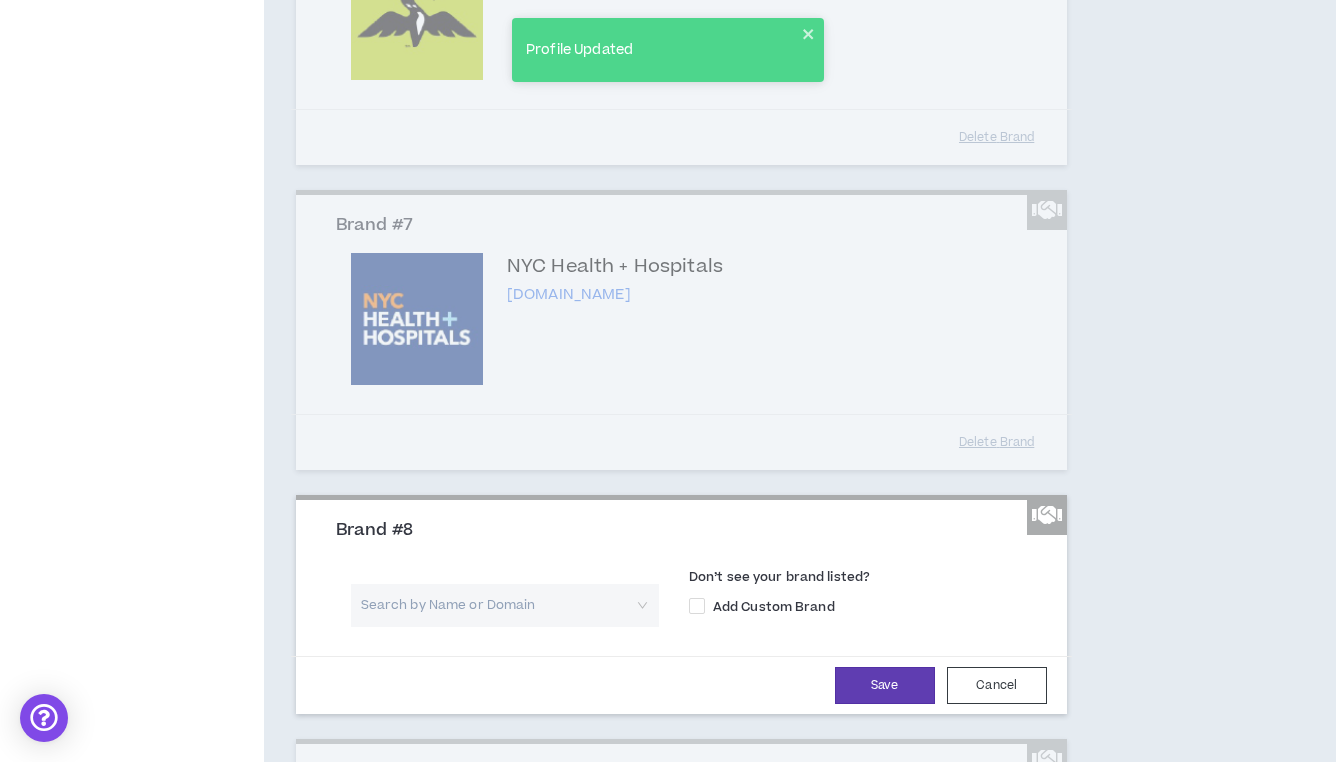 click at bounding box center [498, 605] 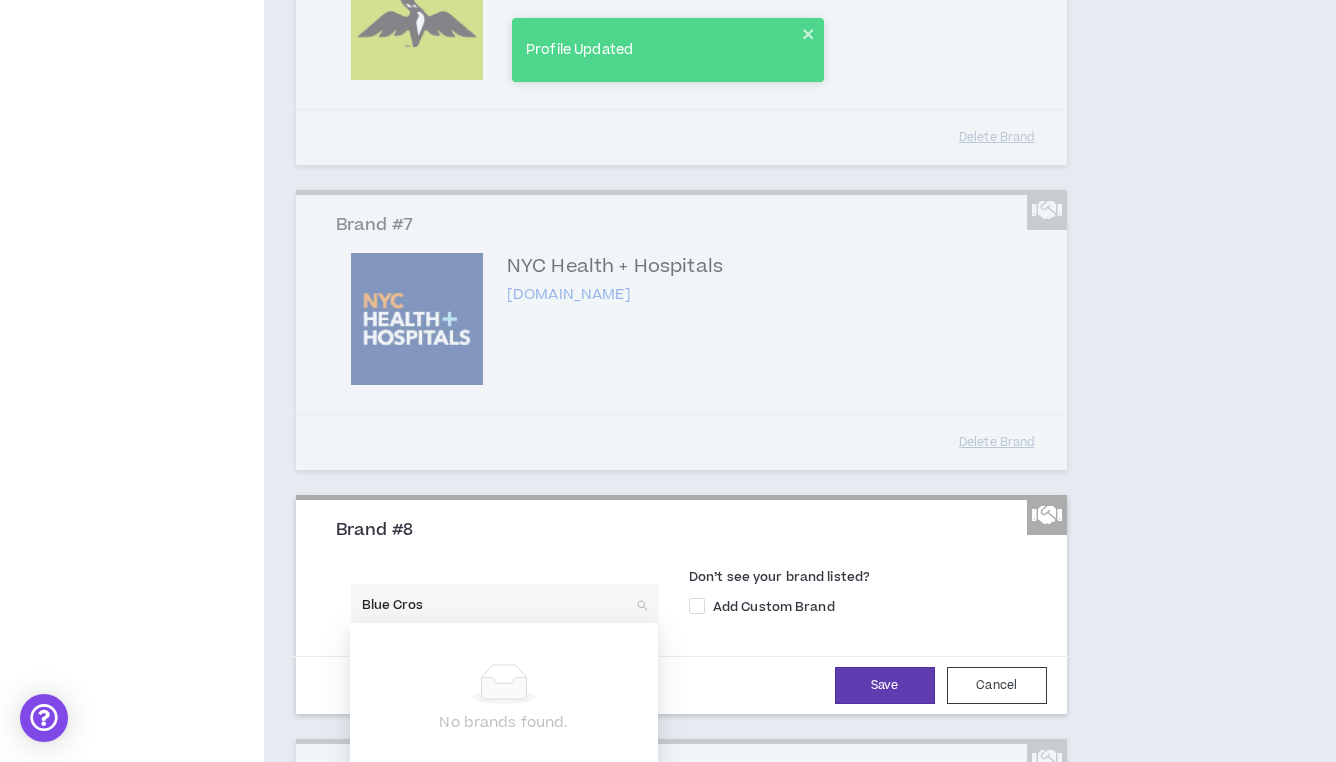 type on "Blue Cross" 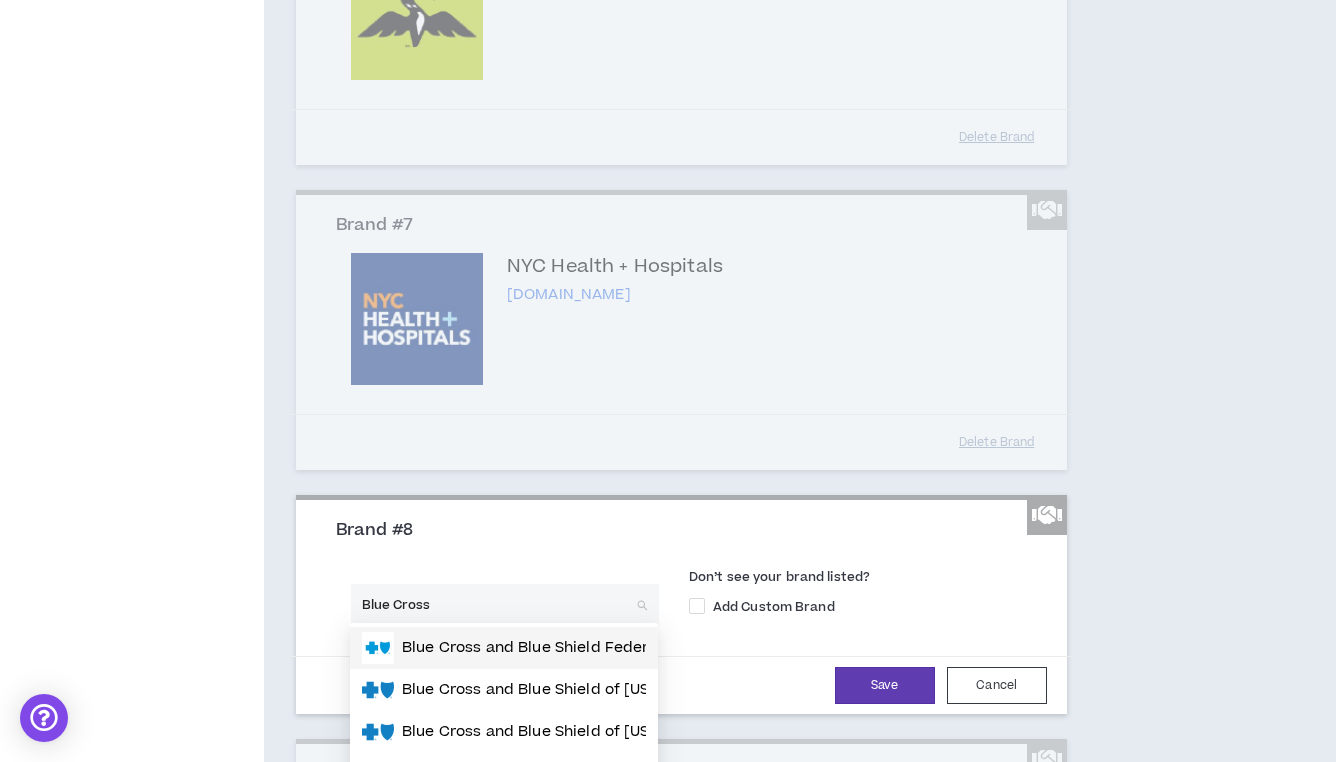 click on "Blue Cross and Blue Shield Federal Employee Program" at bounding box center [569, 648] 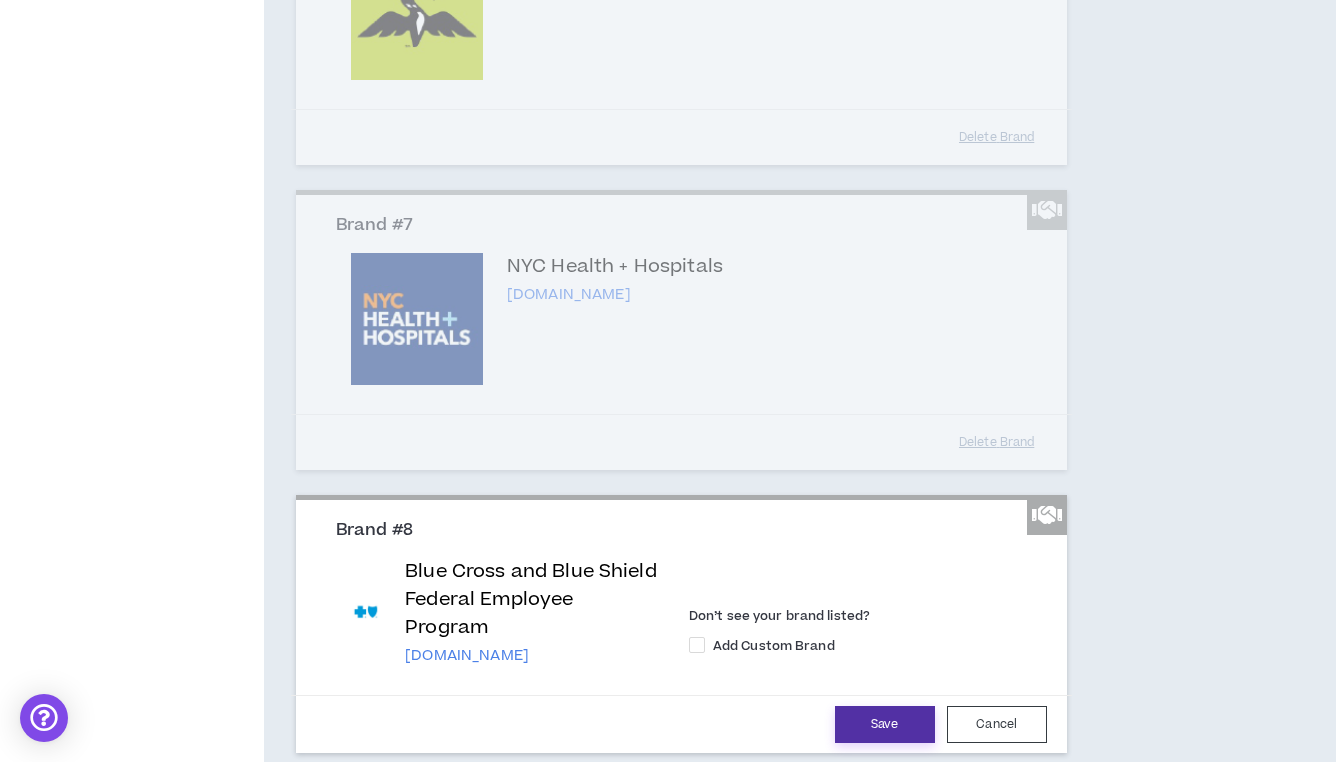 click on "Save" at bounding box center (885, 724) 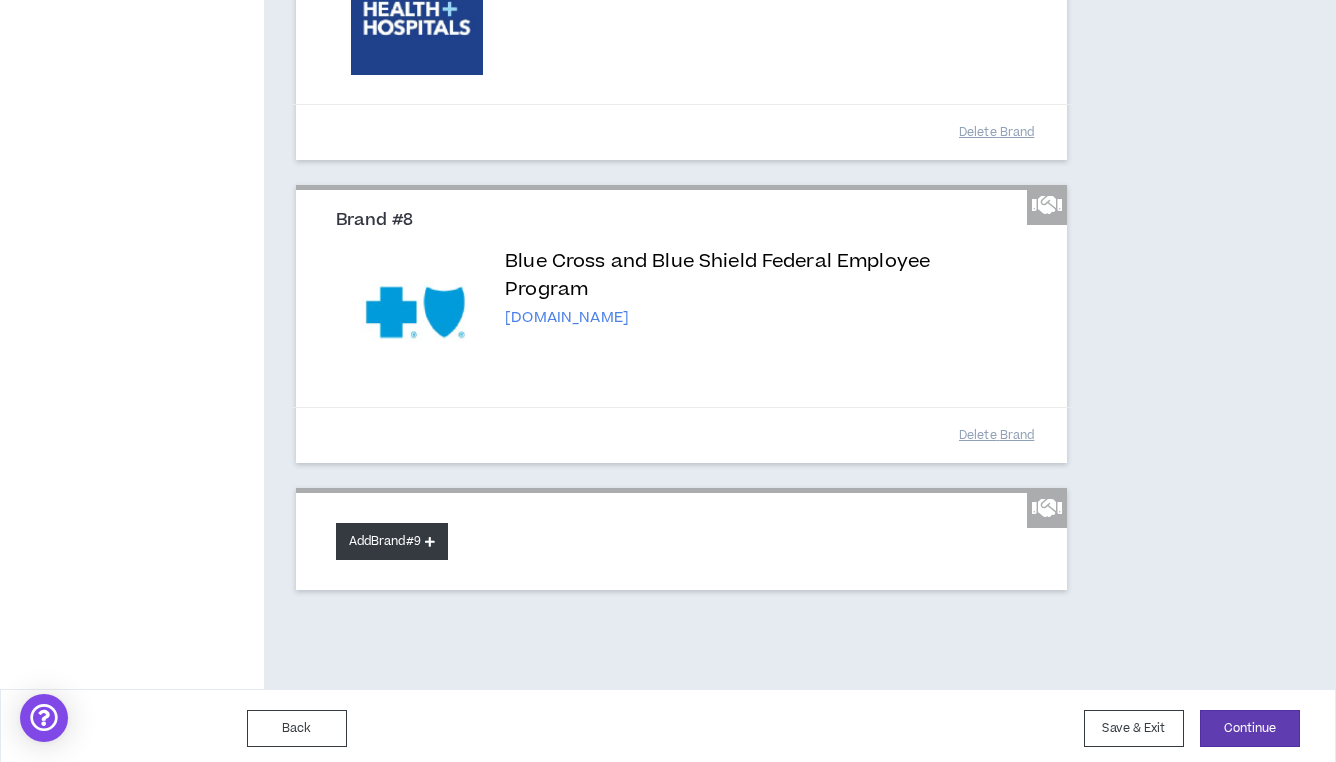 scroll, scrollTop: 2056, scrollLeft: 0, axis: vertical 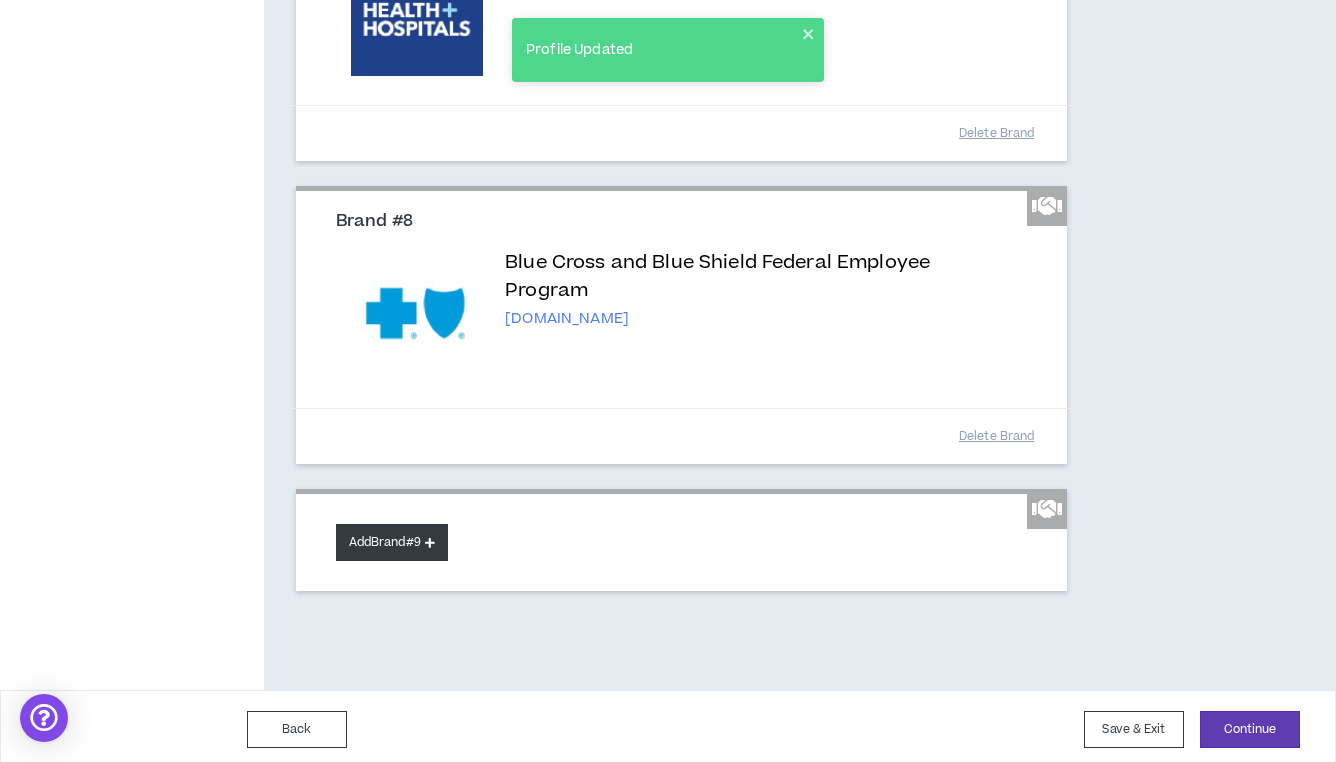click on "Add  Brand  #9" at bounding box center [392, 542] 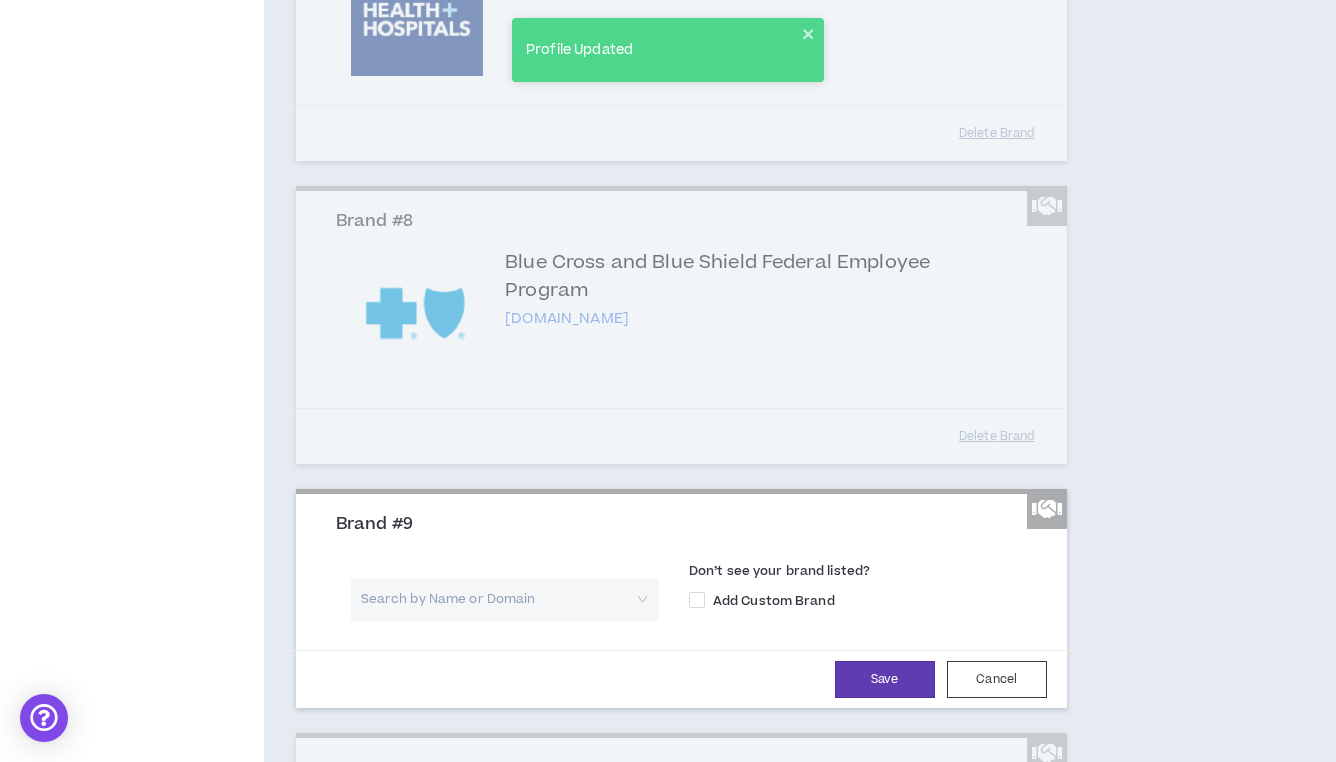 click on "Search by Name or Domain Don’t see your brand listed? Add Custom Brand" at bounding box center (681, 593) 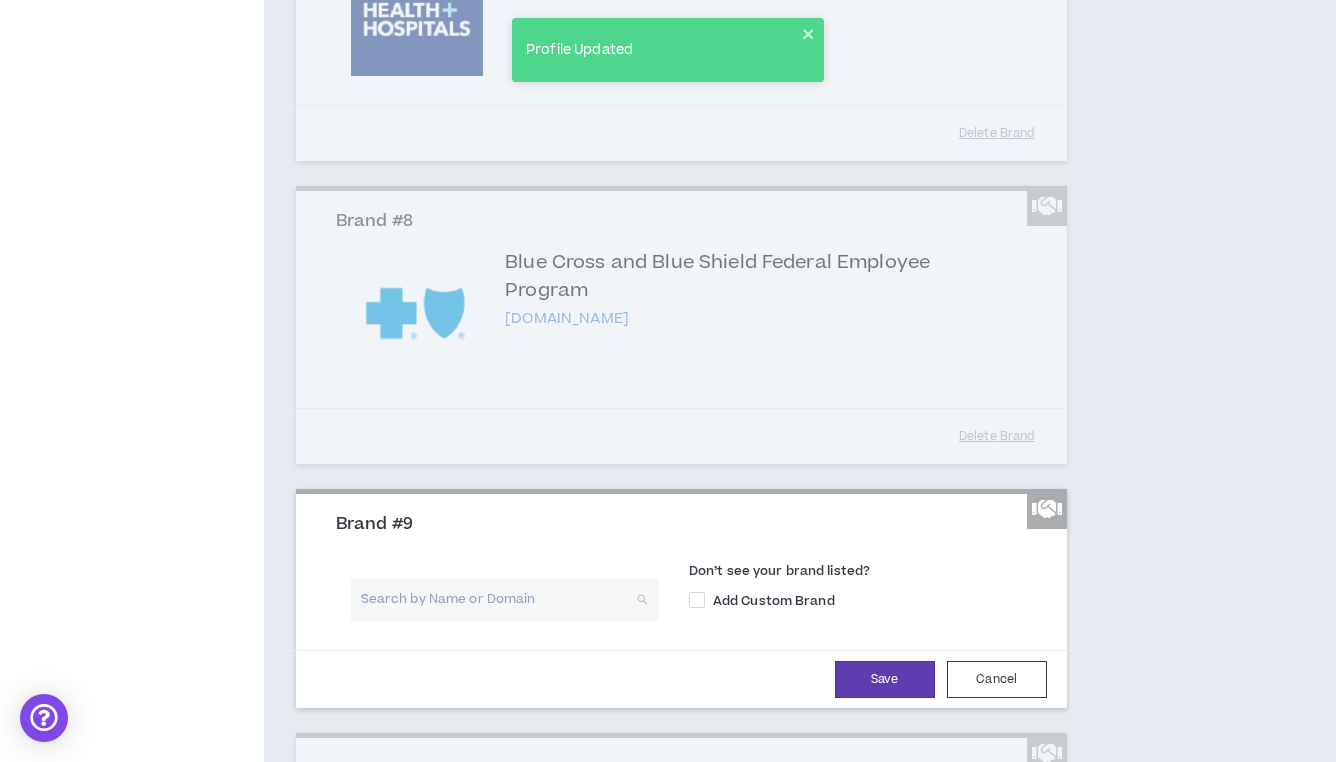 click at bounding box center [498, 599] 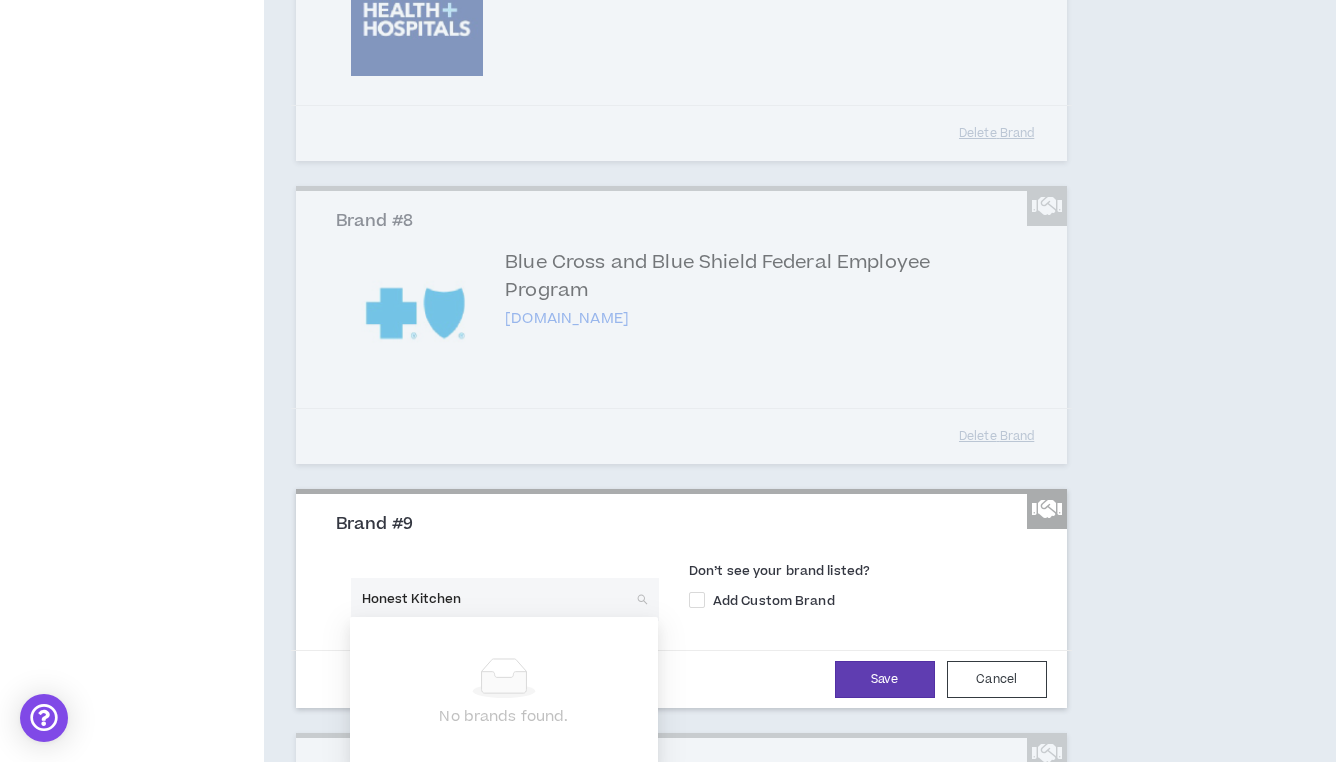 click on "Honest Kitchen" at bounding box center (498, 599) 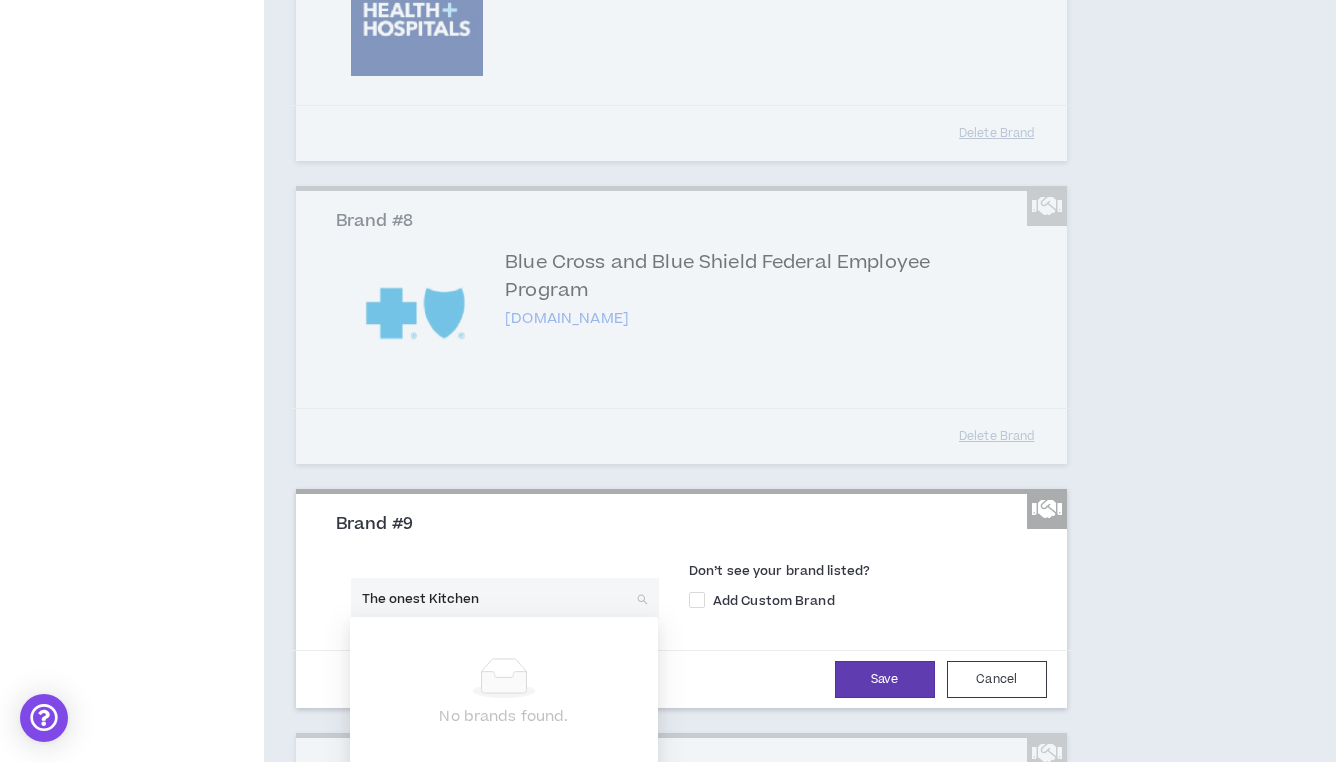 type on "The Honest Kitchen" 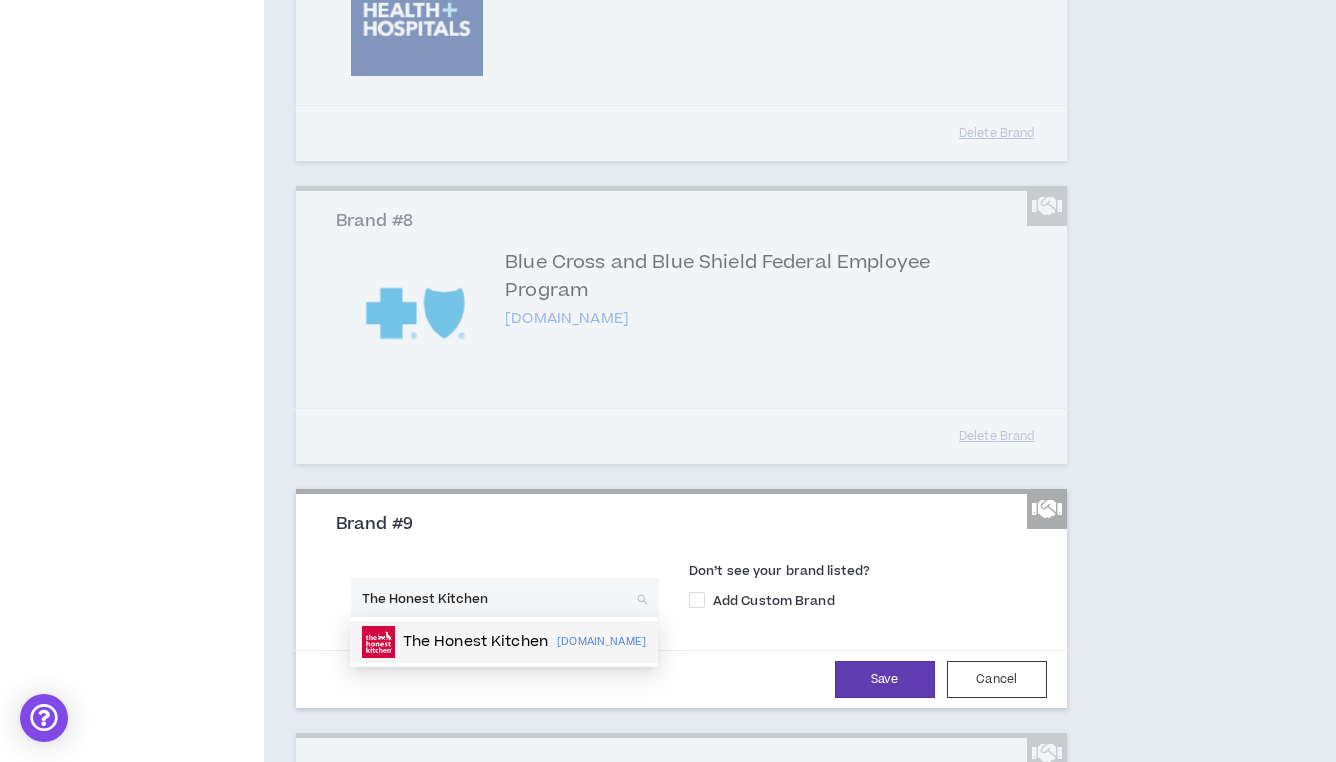 click on "The Honest Kitchen" at bounding box center (455, 642) 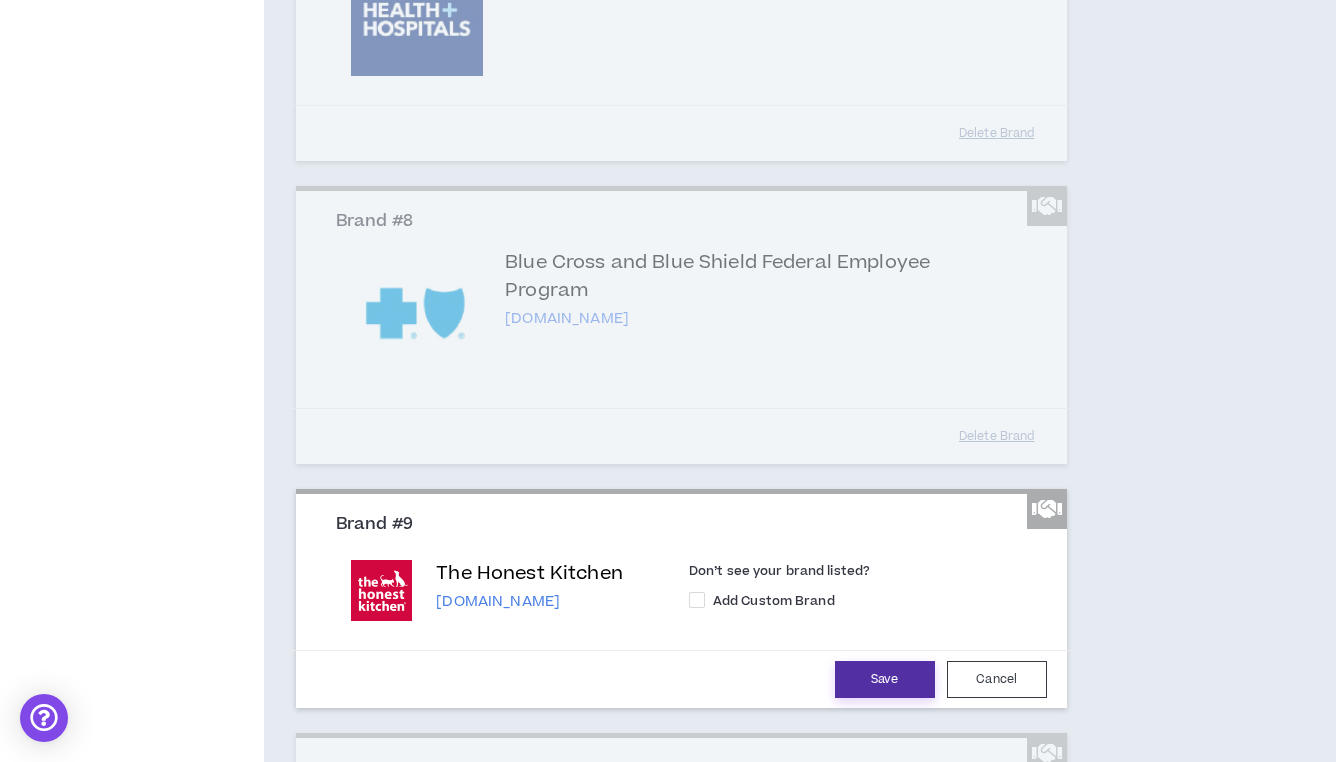 click on "Save" at bounding box center [885, 679] 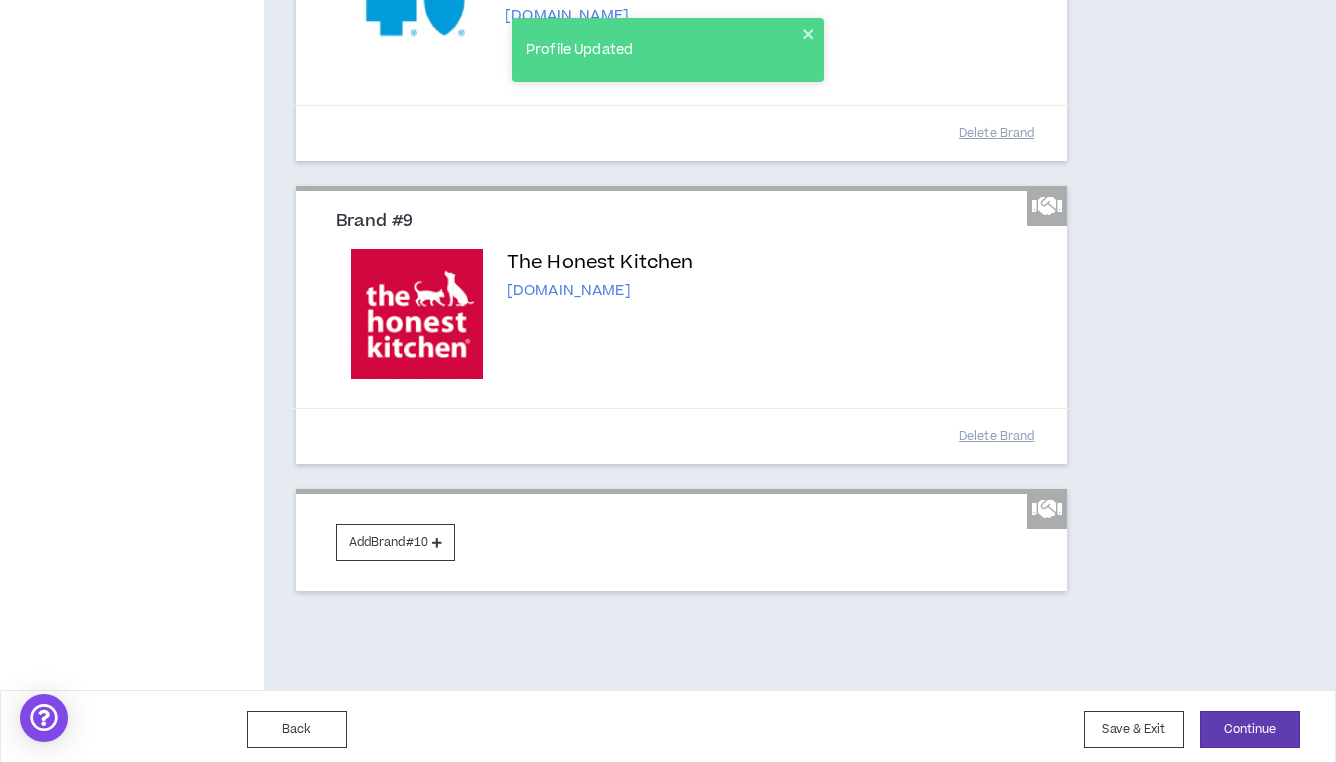 scroll, scrollTop: 2358, scrollLeft: 0, axis: vertical 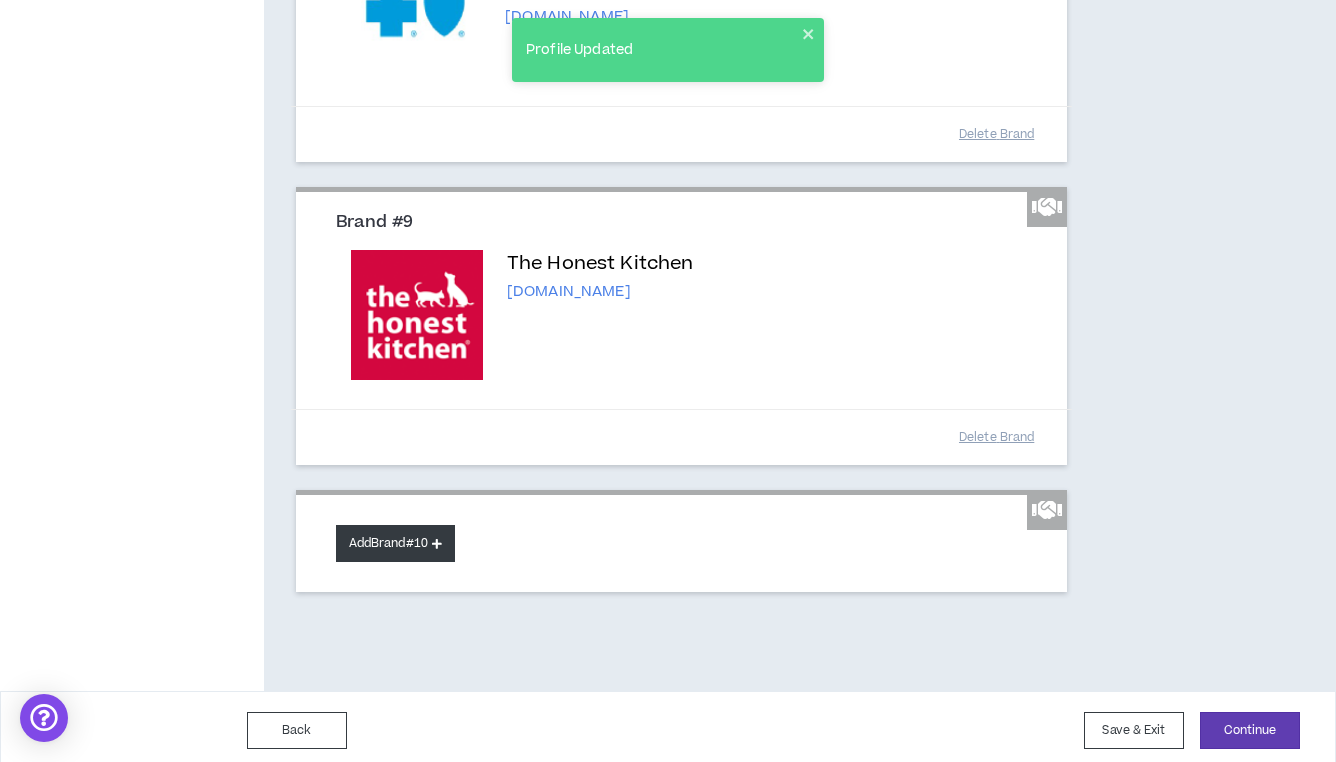 click on "Add  Brand  #10" at bounding box center (395, 543) 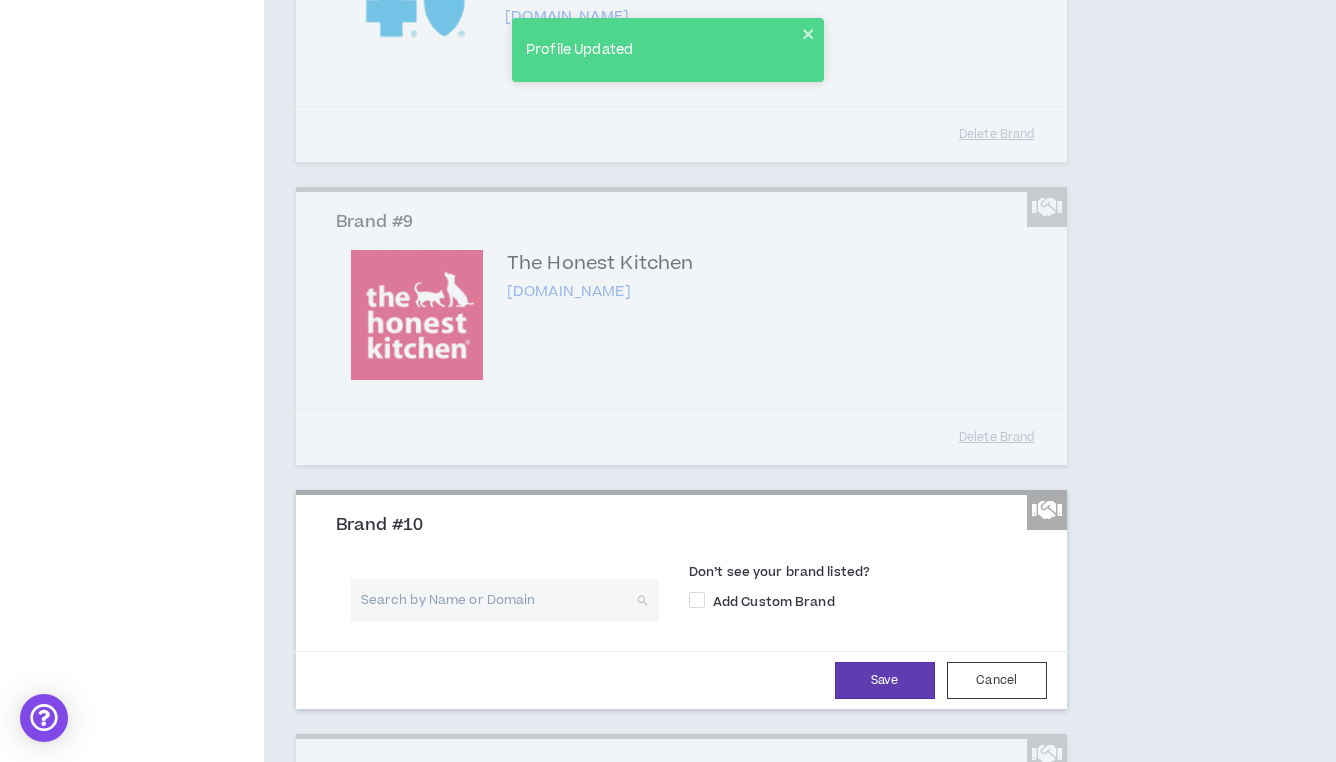 click at bounding box center (498, 600) 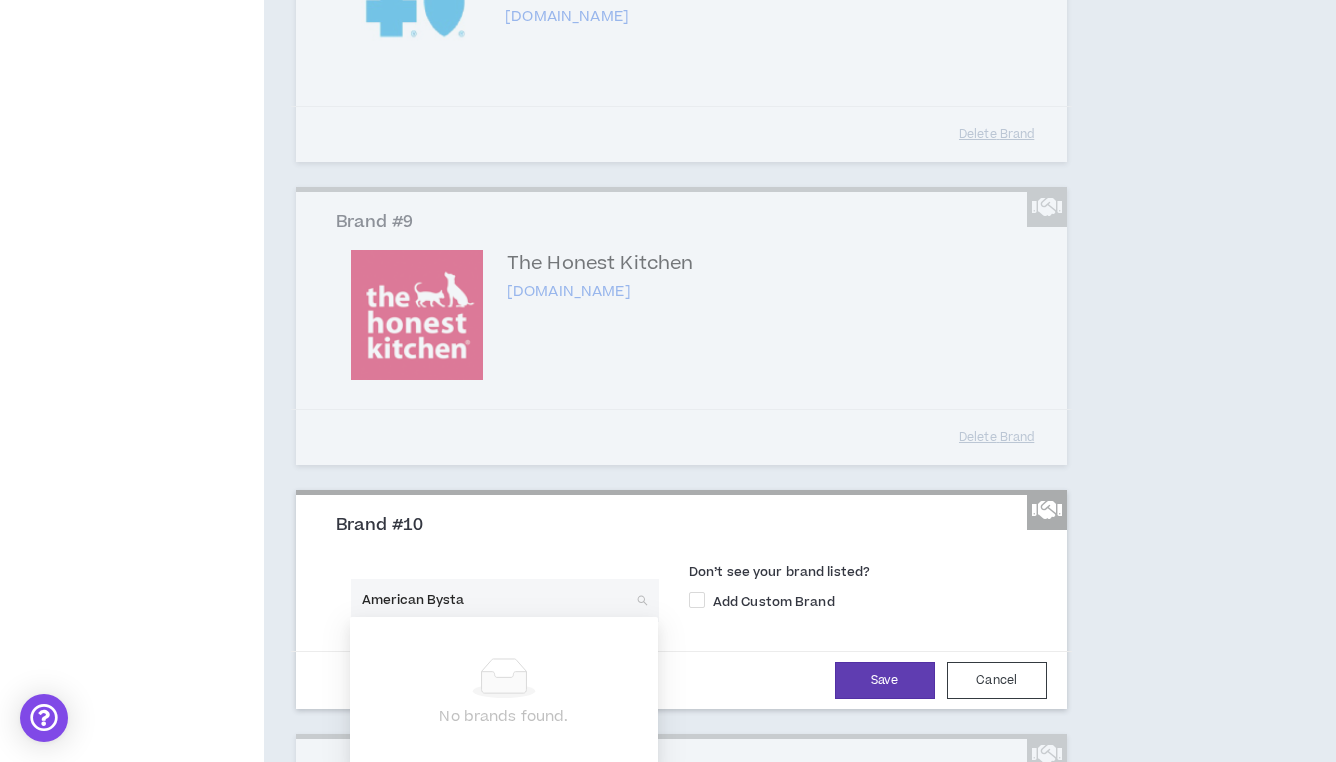 type on "American Bystan" 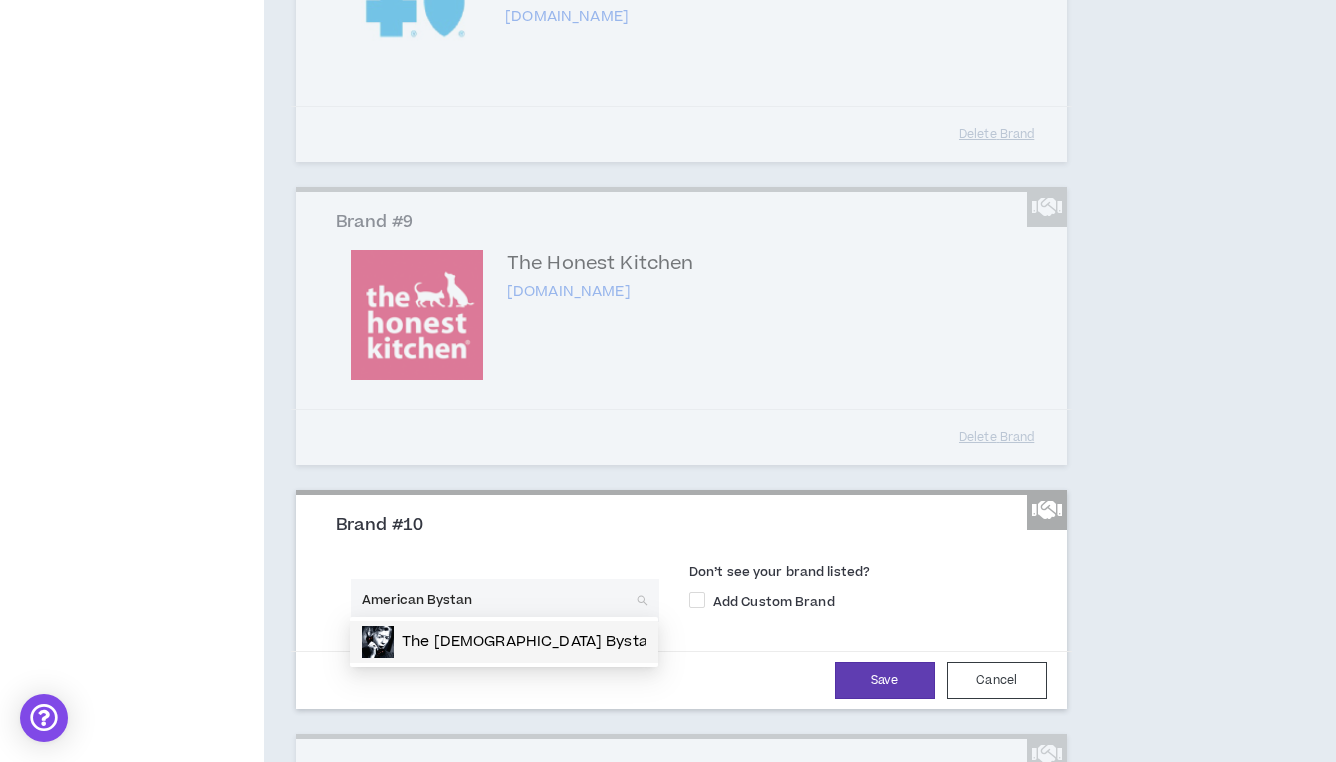click on "The [DEMOGRAPHIC_DATA] Bystander" at bounding box center (542, 642) 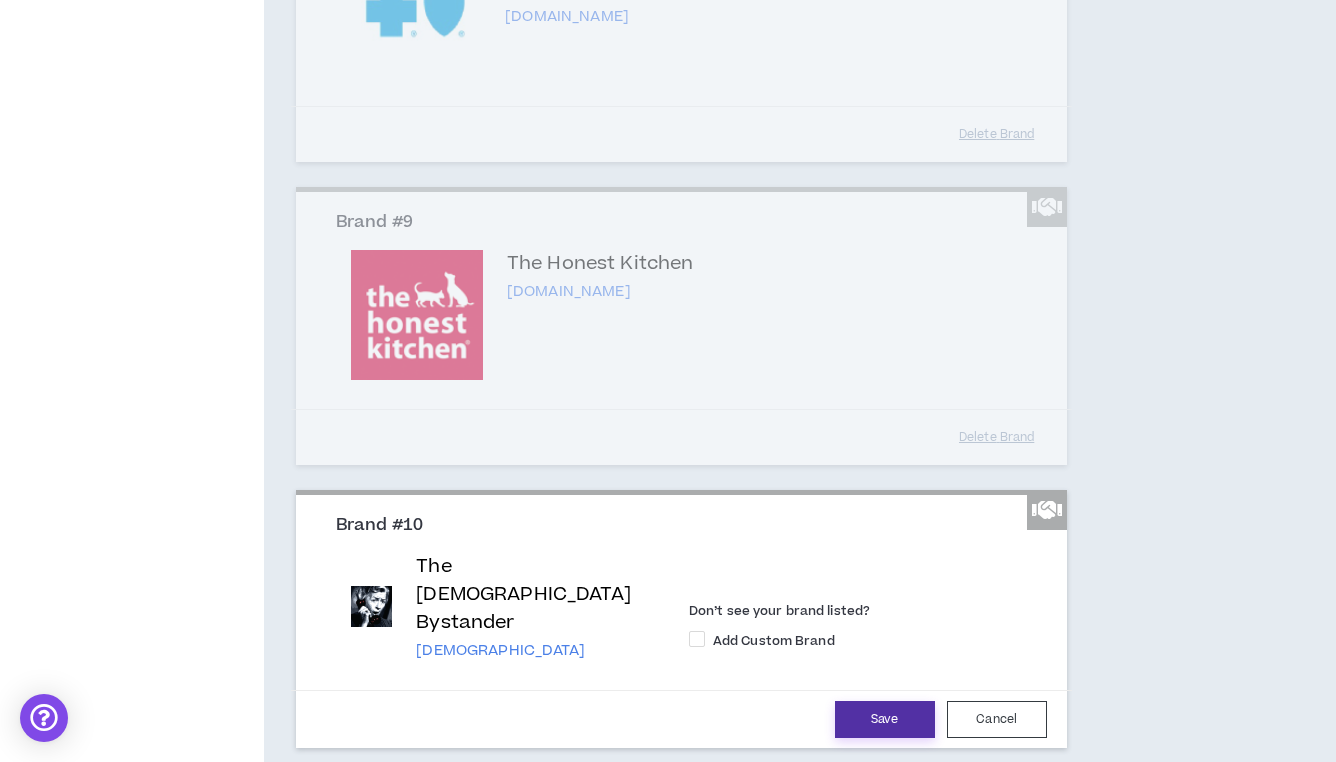 click on "Save" at bounding box center (885, 719) 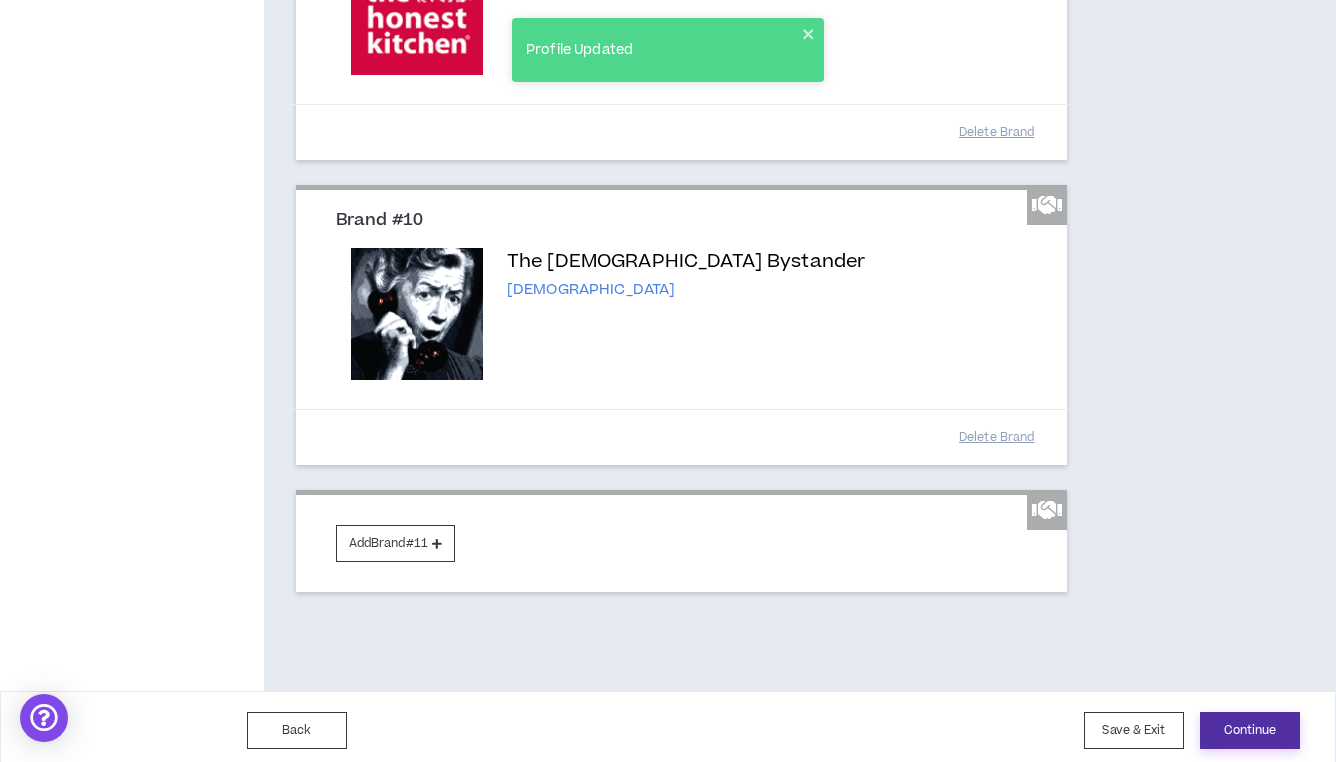 scroll, scrollTop: 2662, scrollLeft: 0, axis: vertical 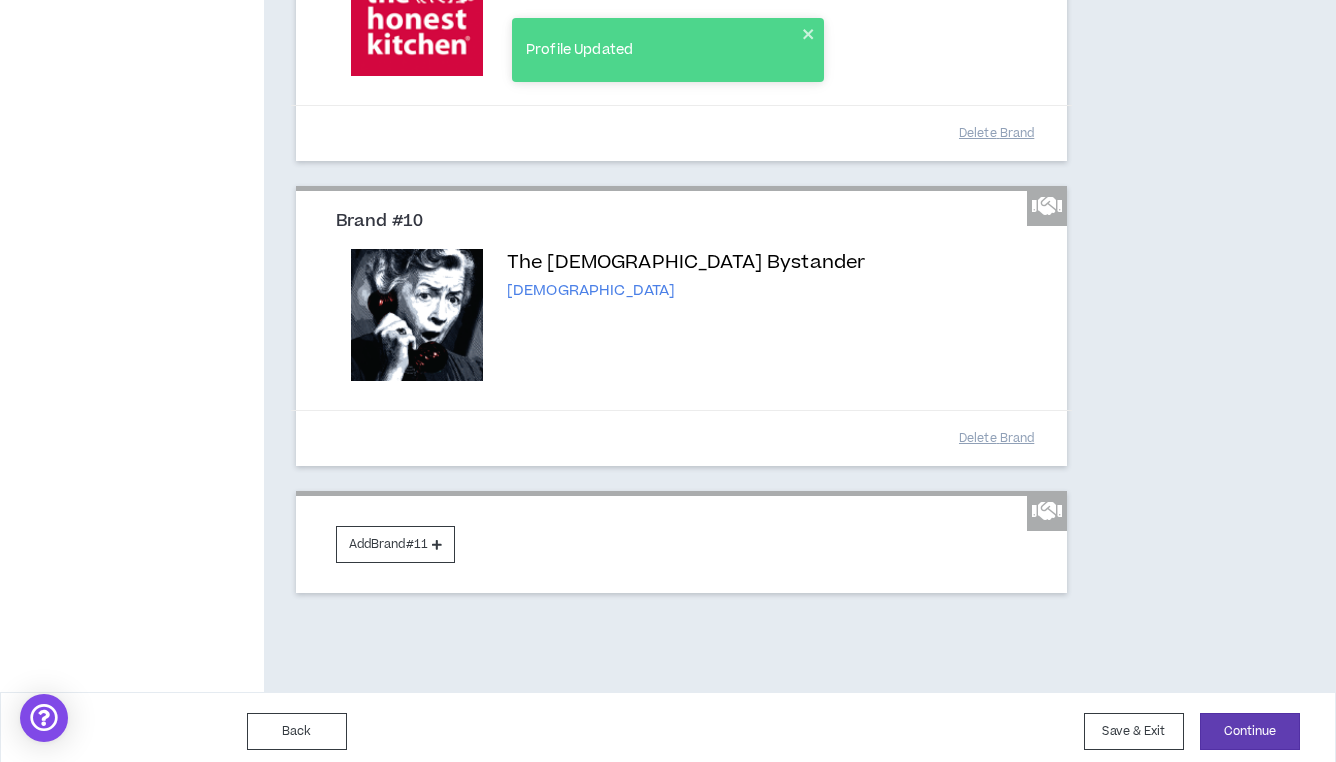 click on "Back Save & Exit Continue Save & Exit" at bounding box center (668, 731) 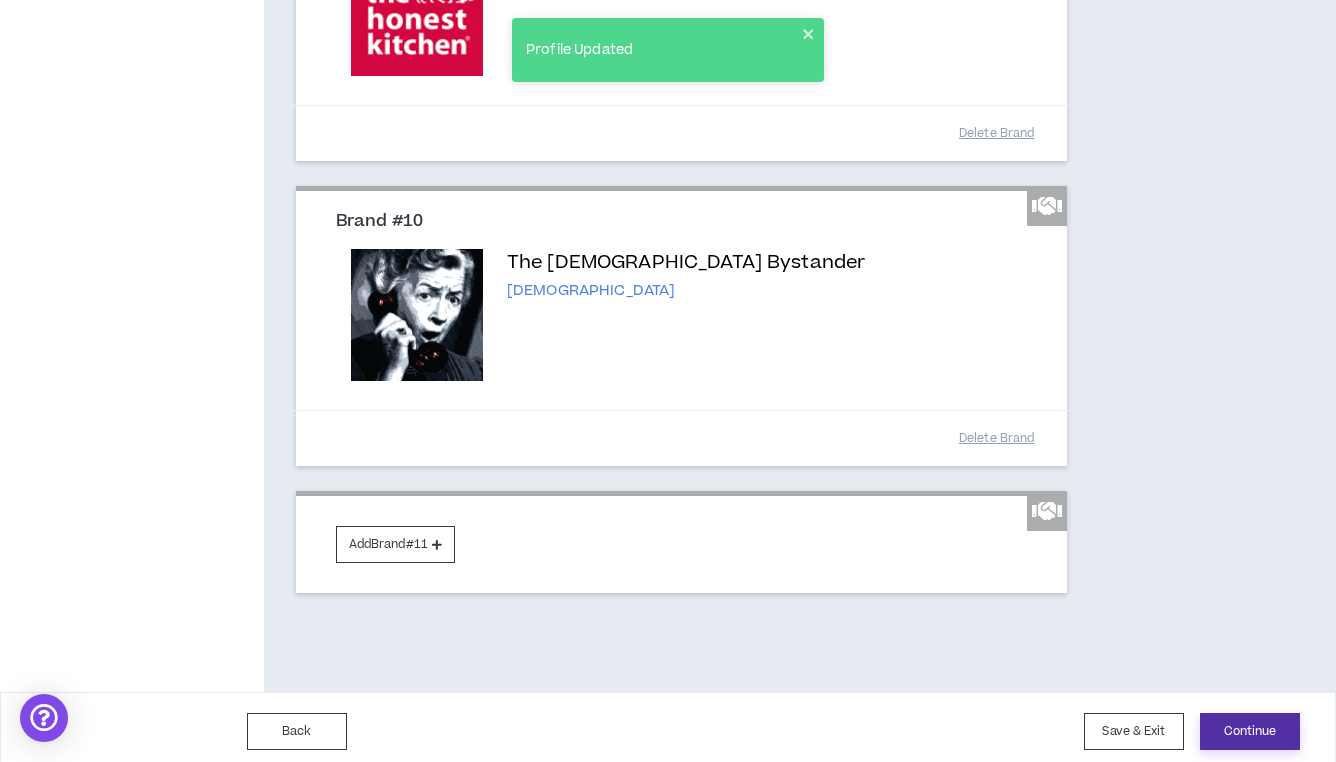 click on "Continue" at bounding box center (1250, 731) 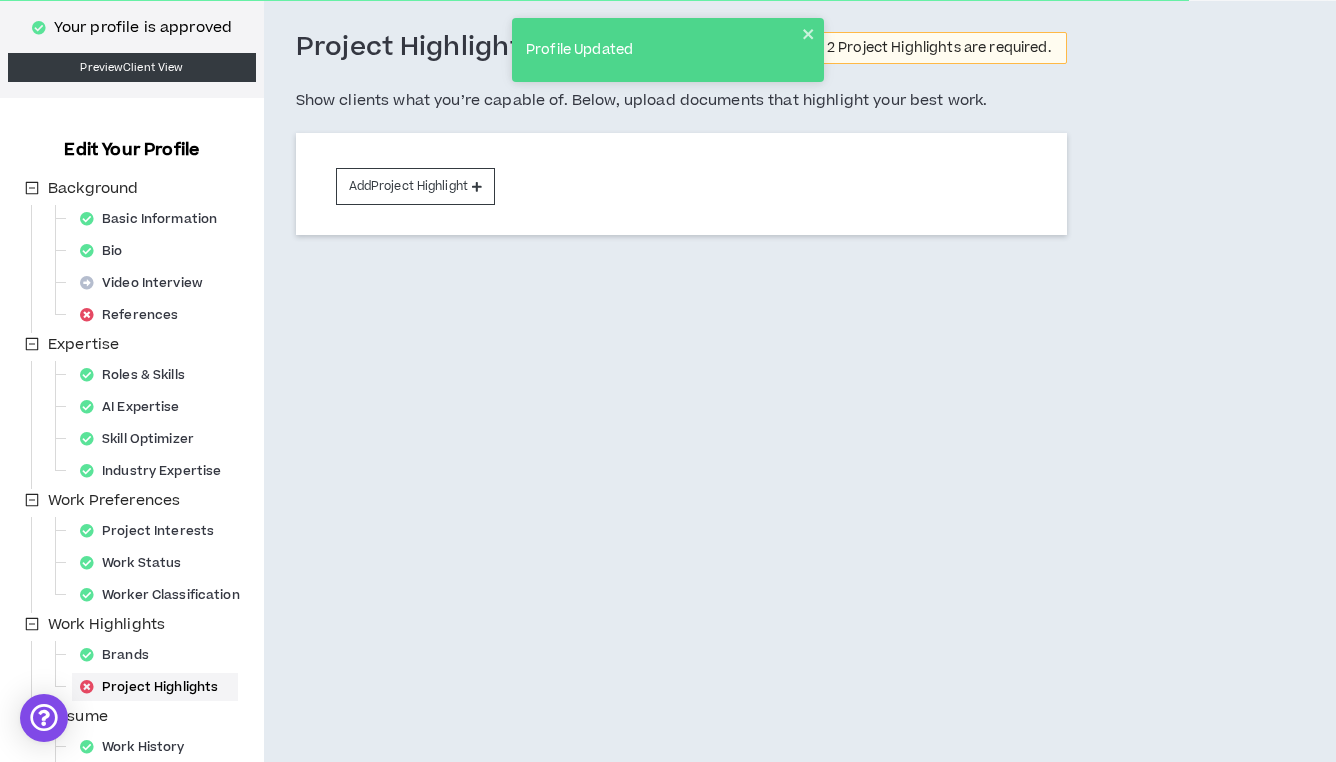 scroll, scrollTop: 0, scrollLeft: 0, axis: both 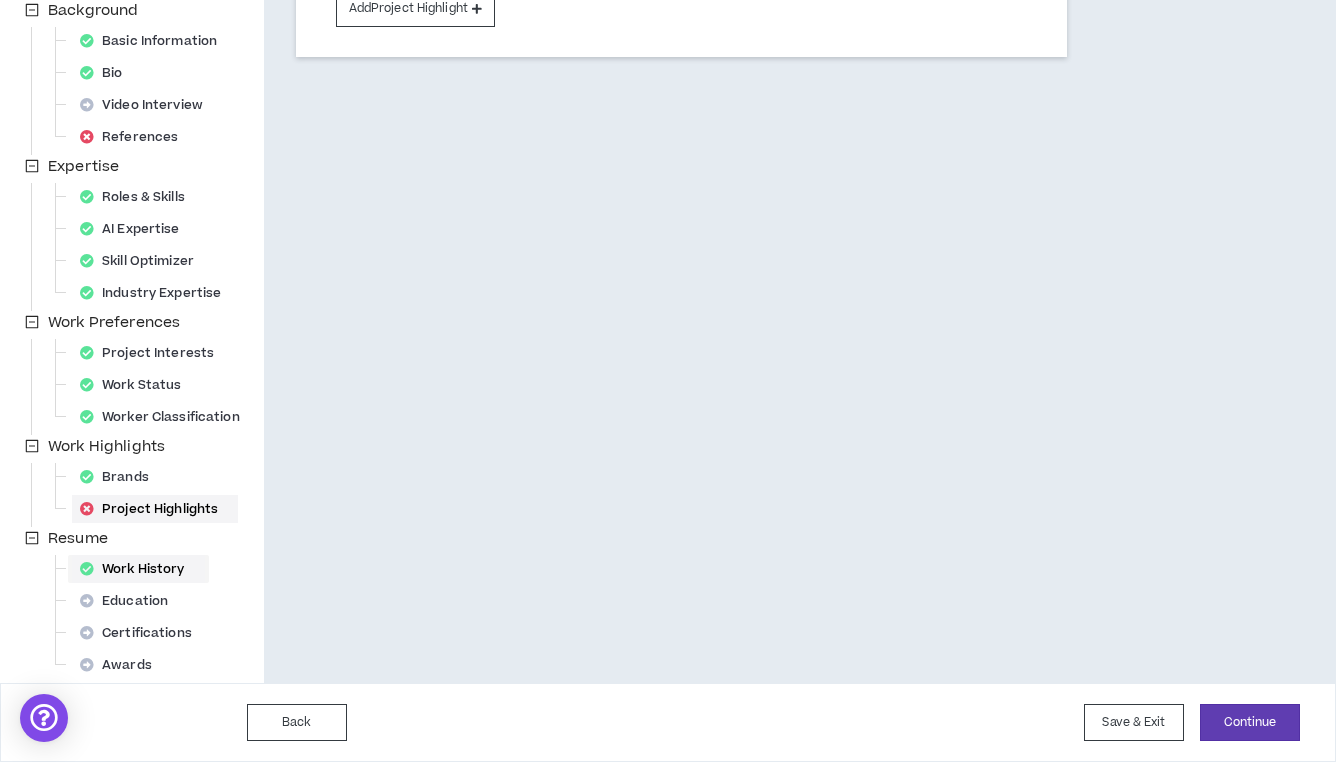 click on "Work History" at bounding box center (138, 569) 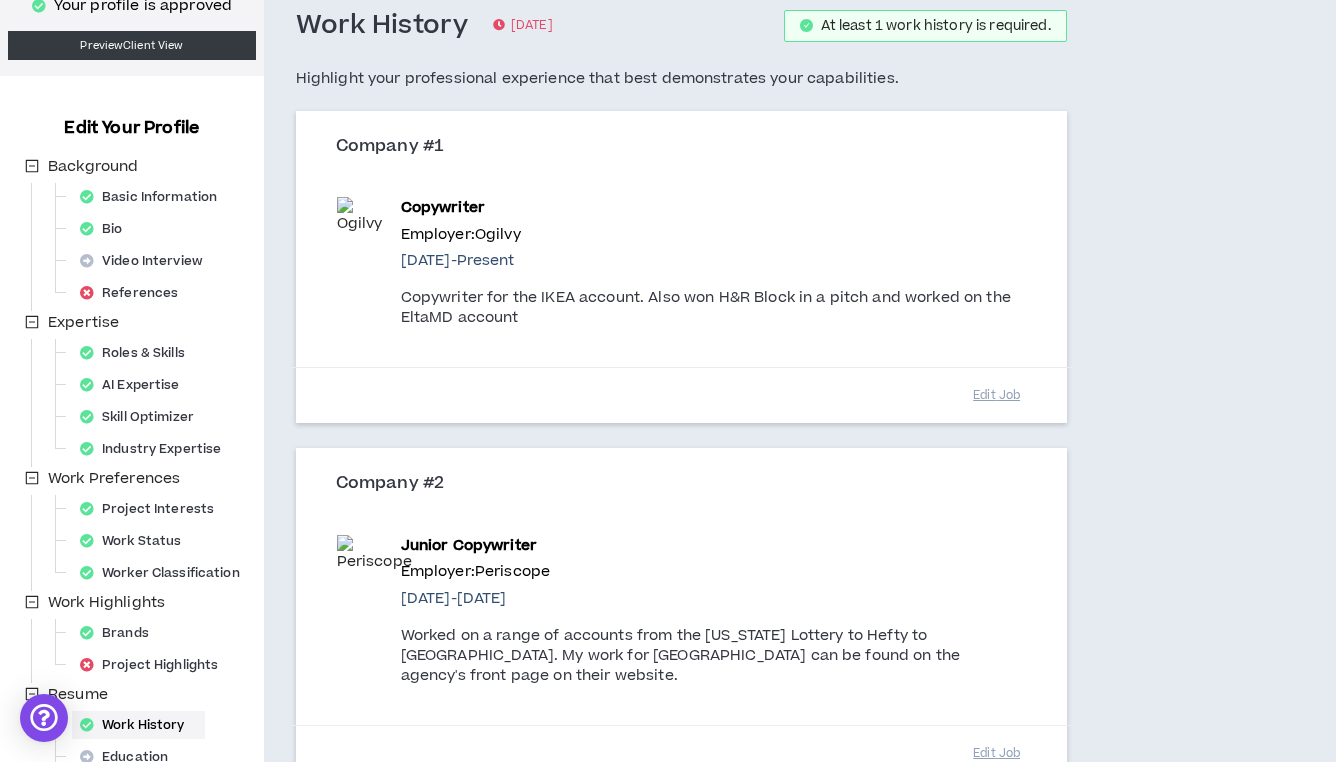 scroll, scrollTop: 111, scrollLeft: 0, axis: vertical 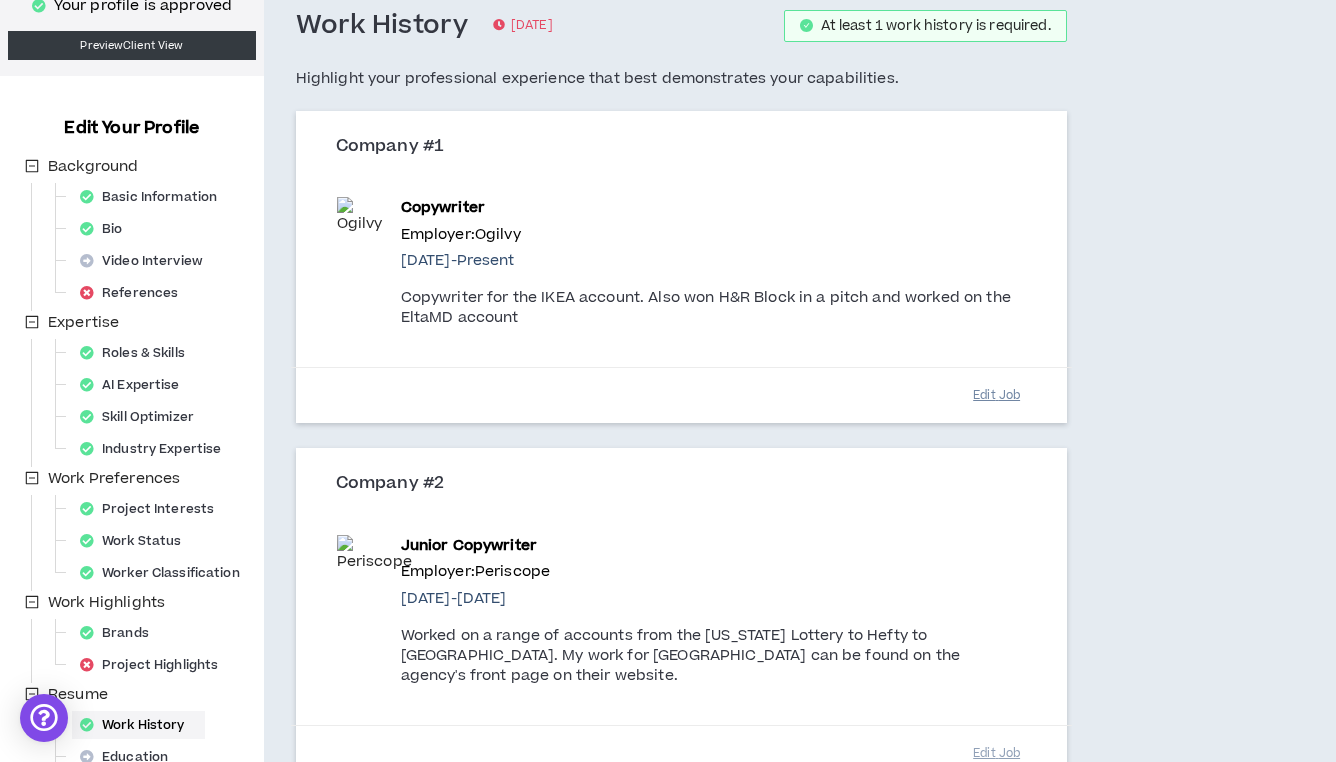 click on "Edit   Job" at bounding box center (997, 395) 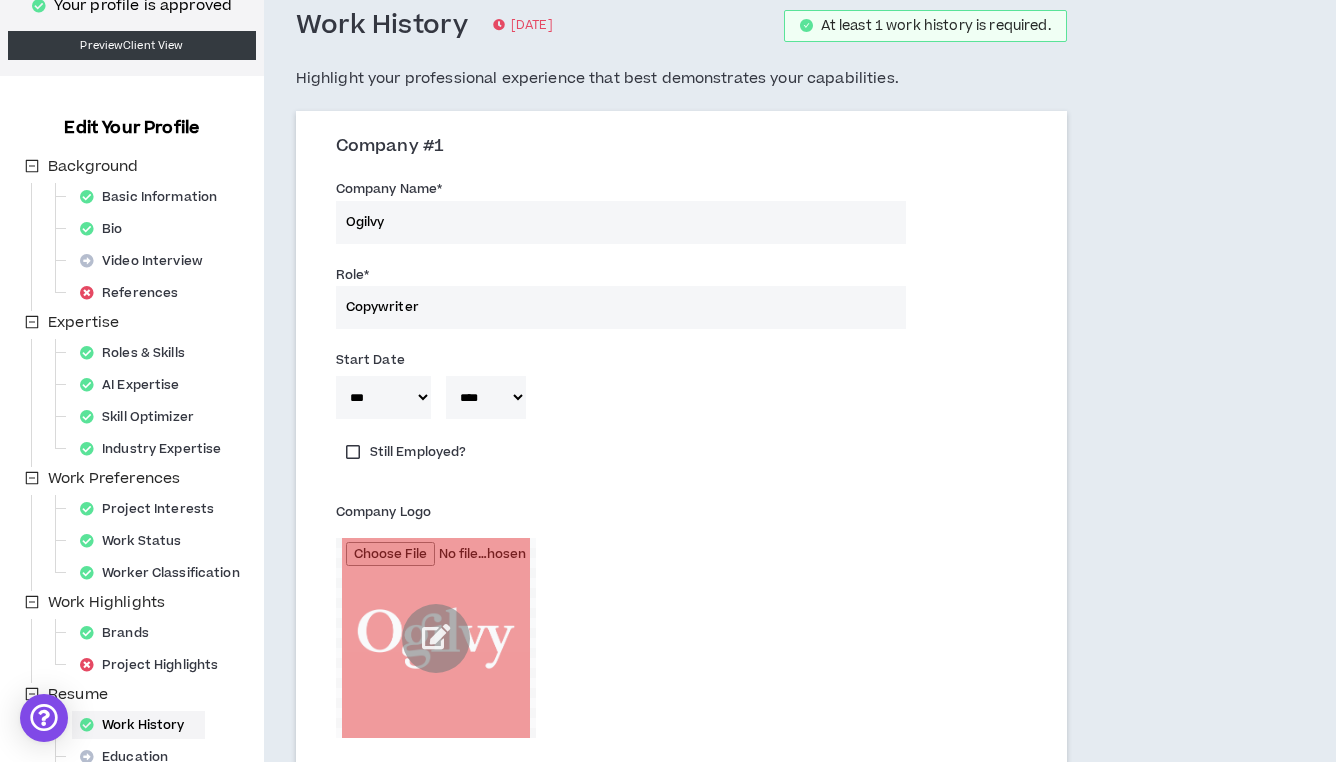 select on "*" 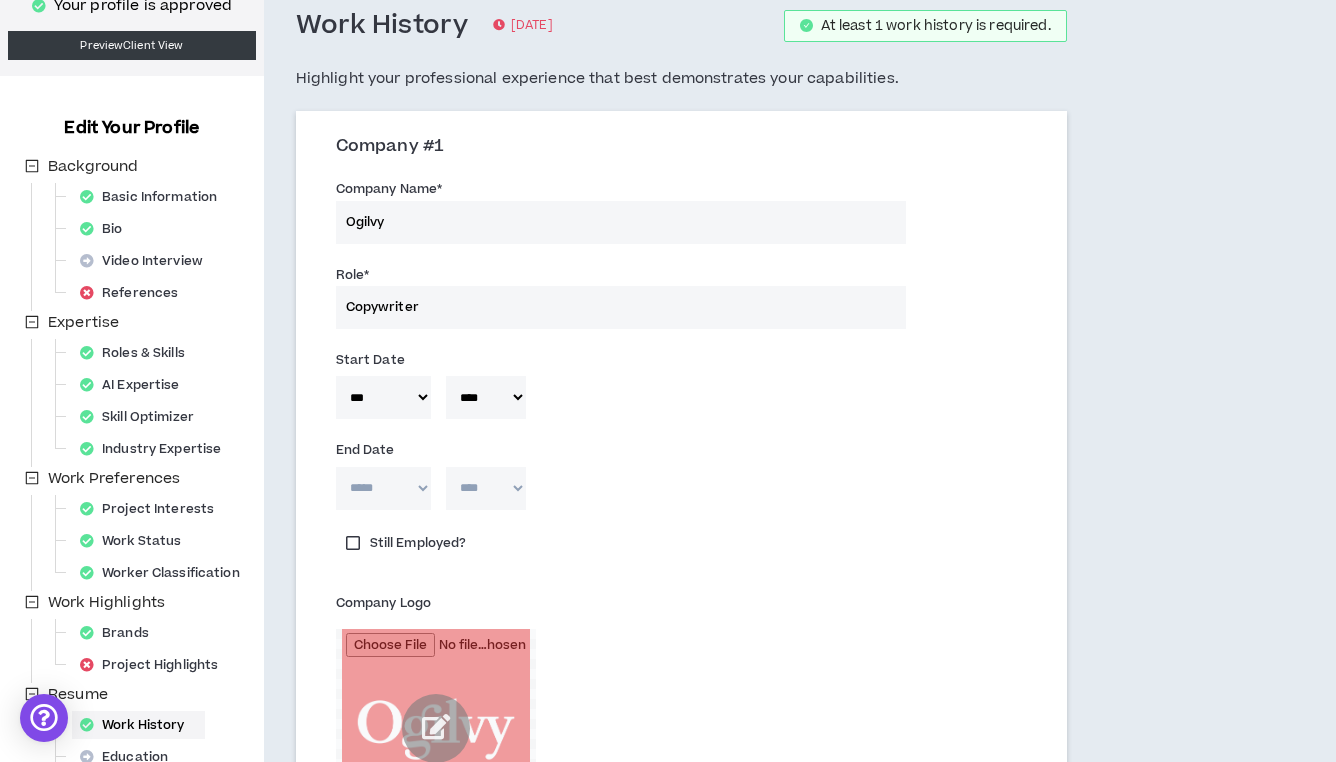 select on "*" 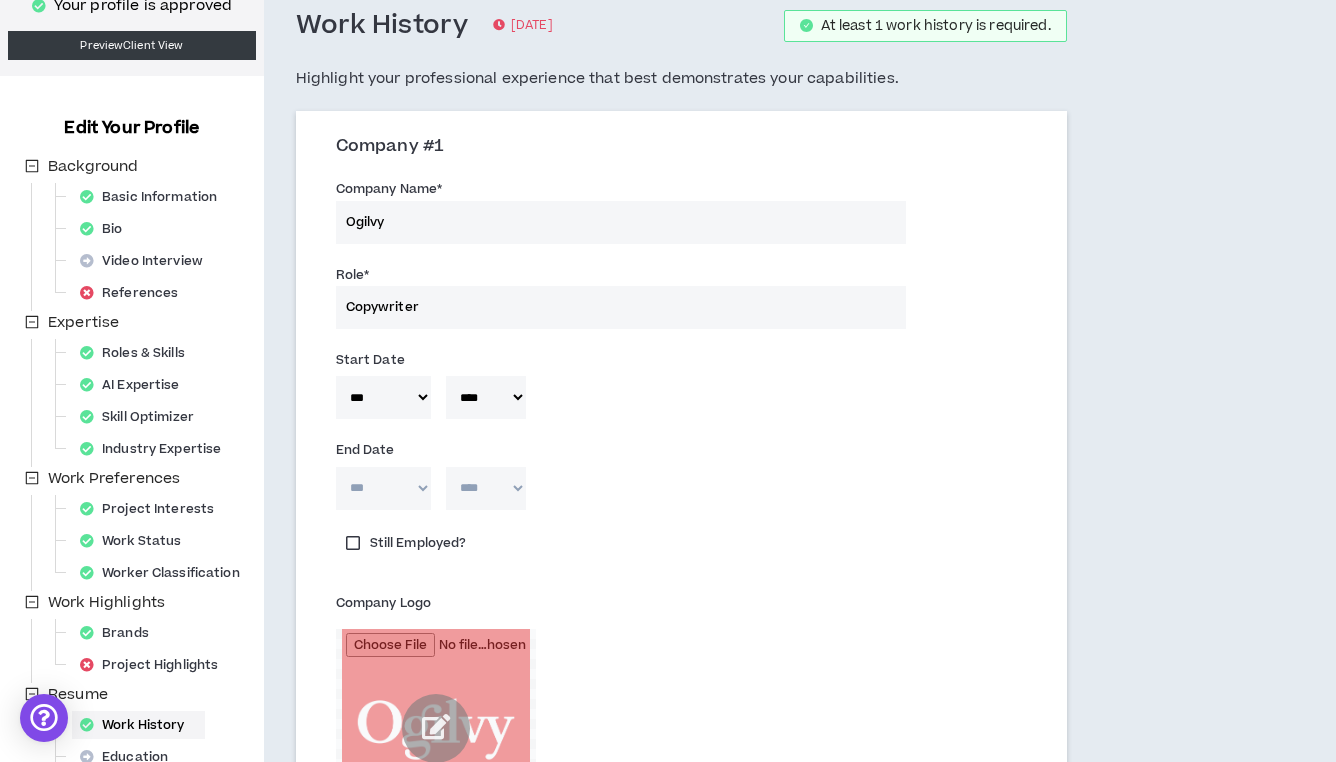 type 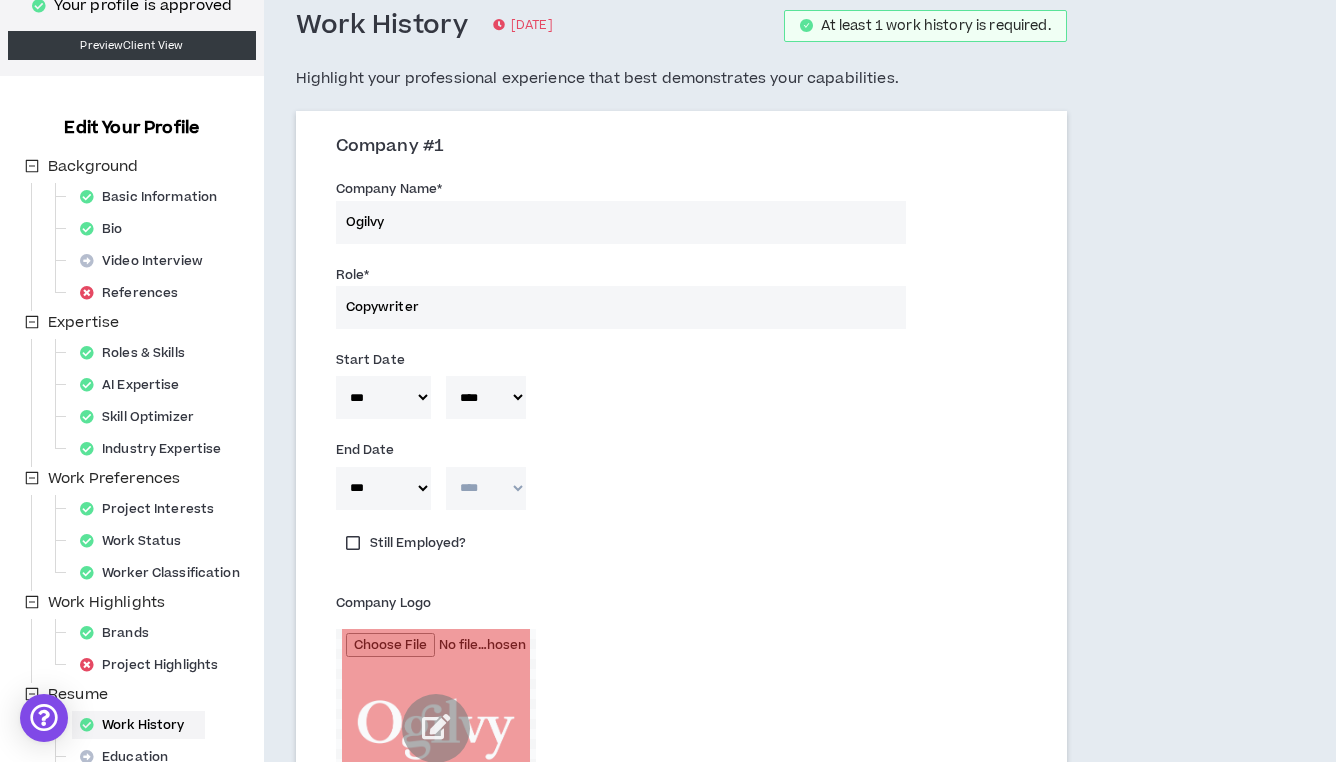 select on "****" 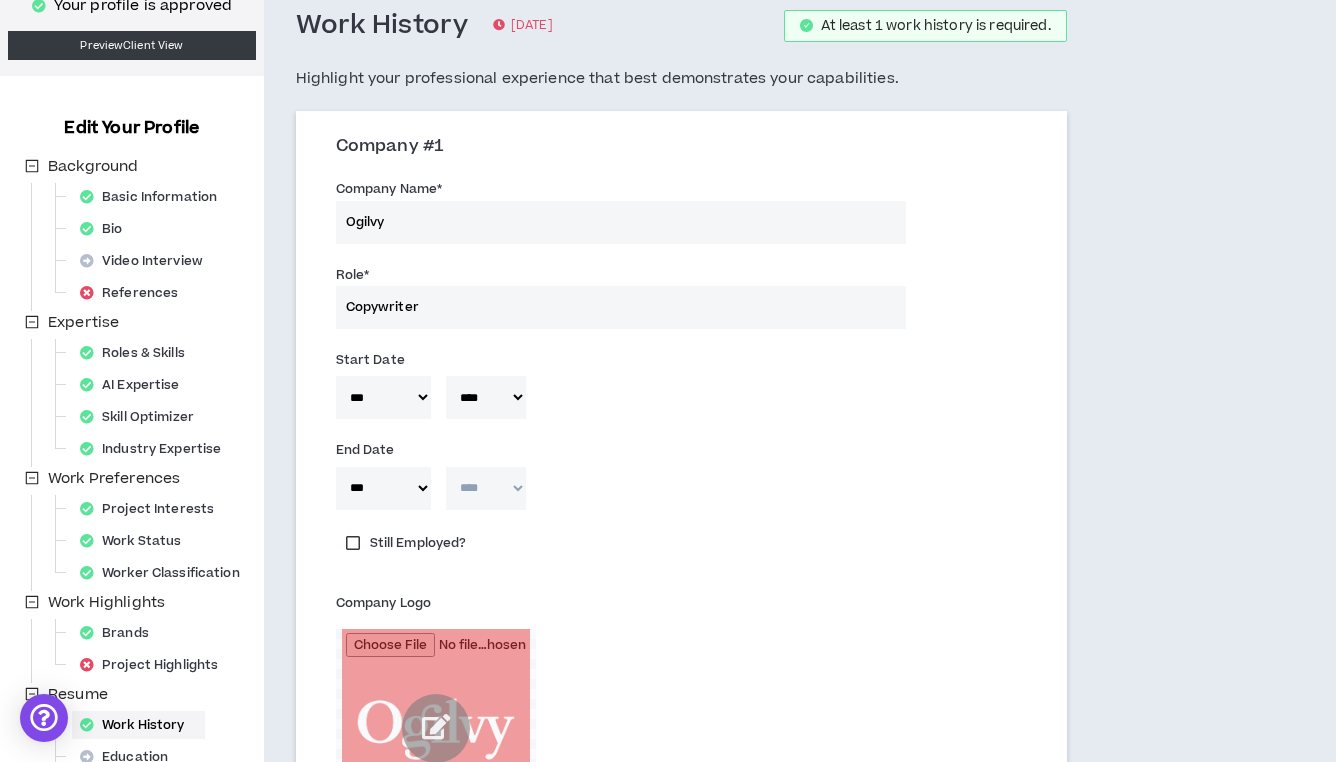 type 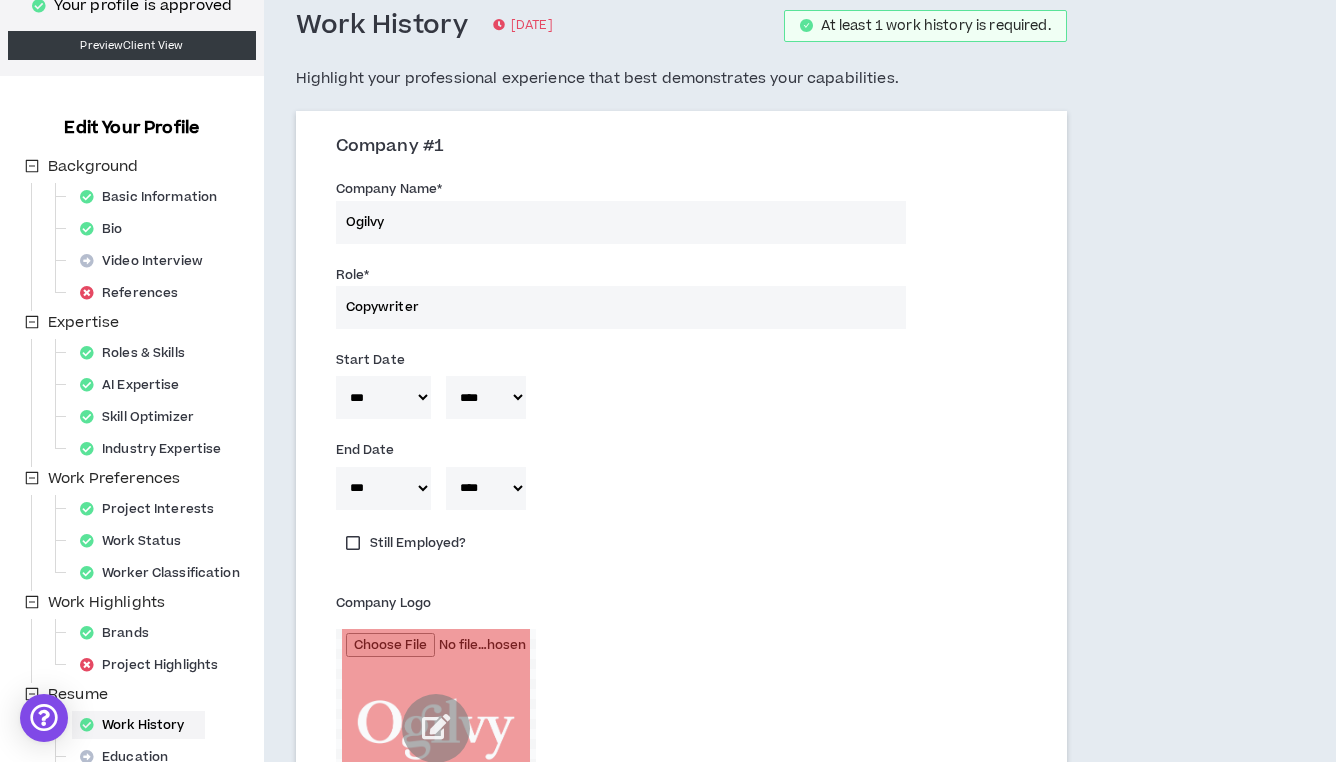click on "Still Employed?" at bounding box center (681, 553) 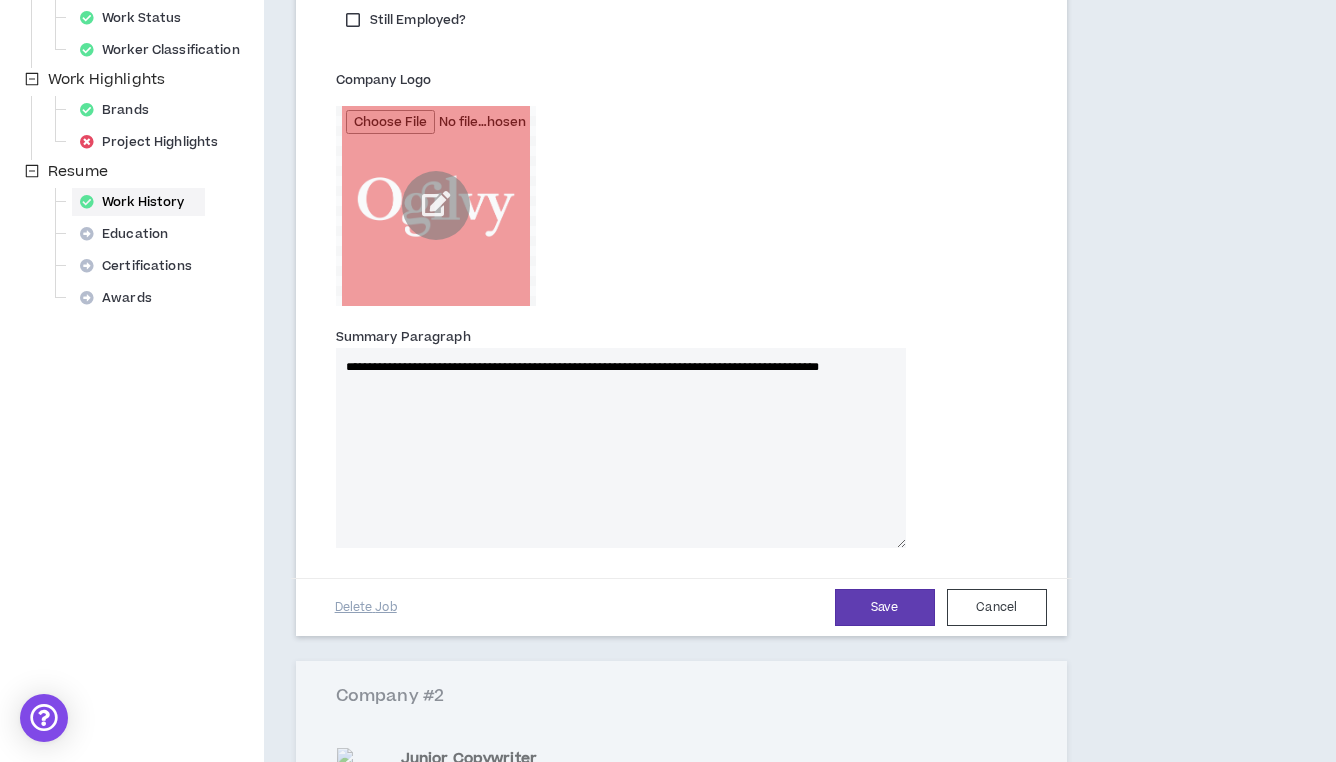 click on "**********" at bounding box center [621, 448] 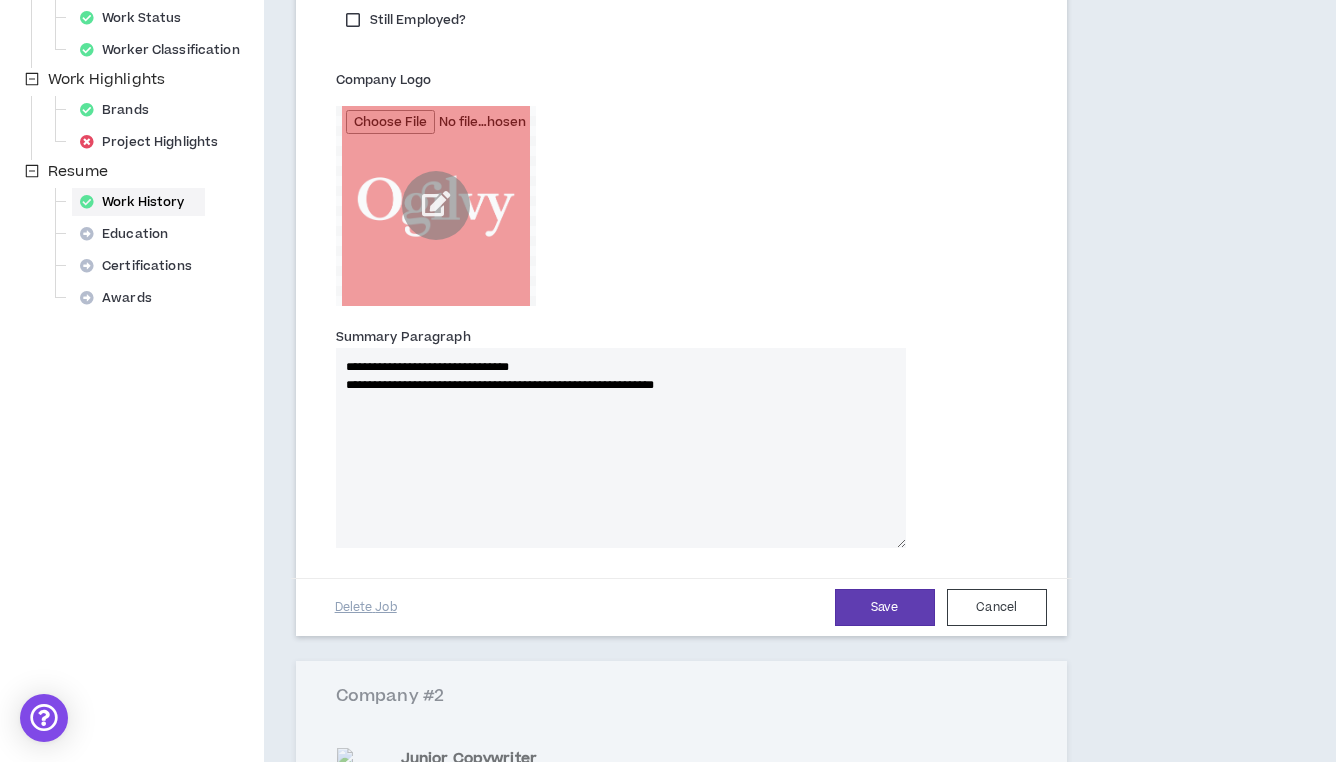 type on "**********" 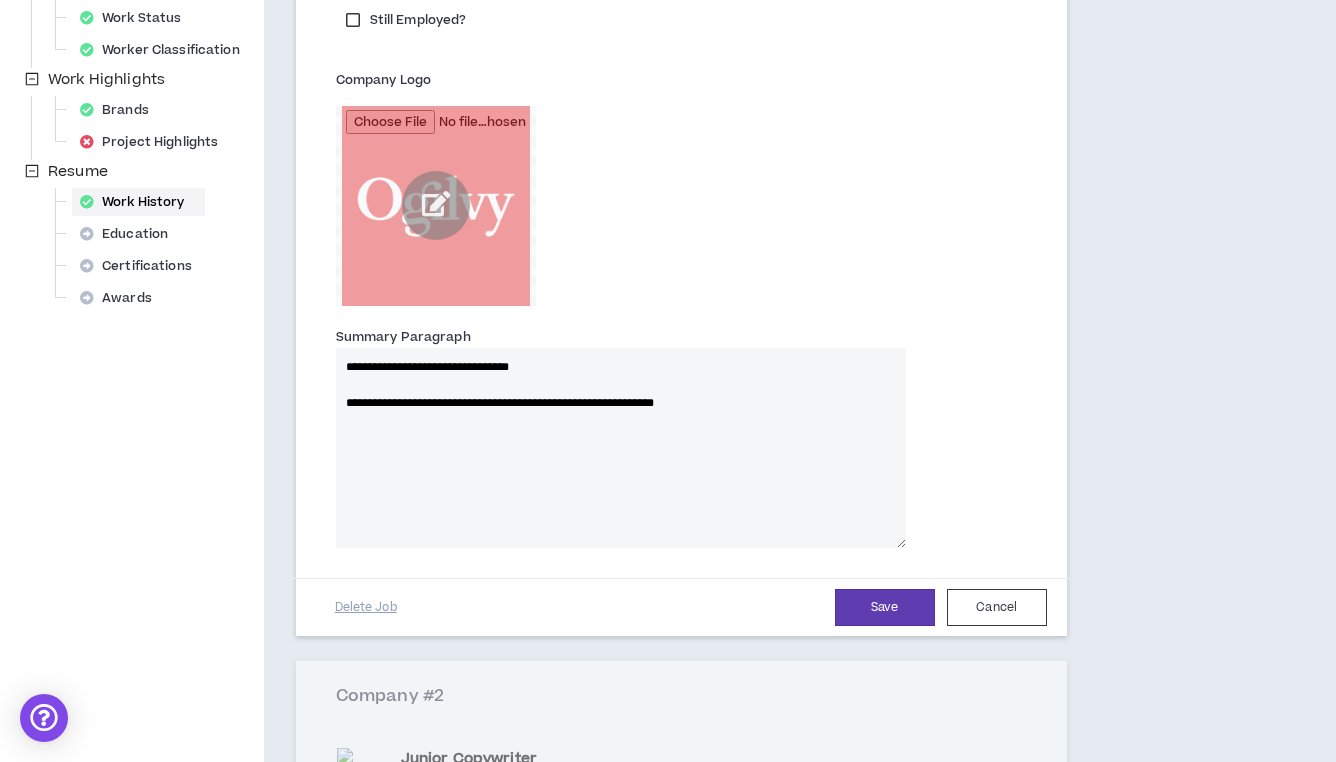 type 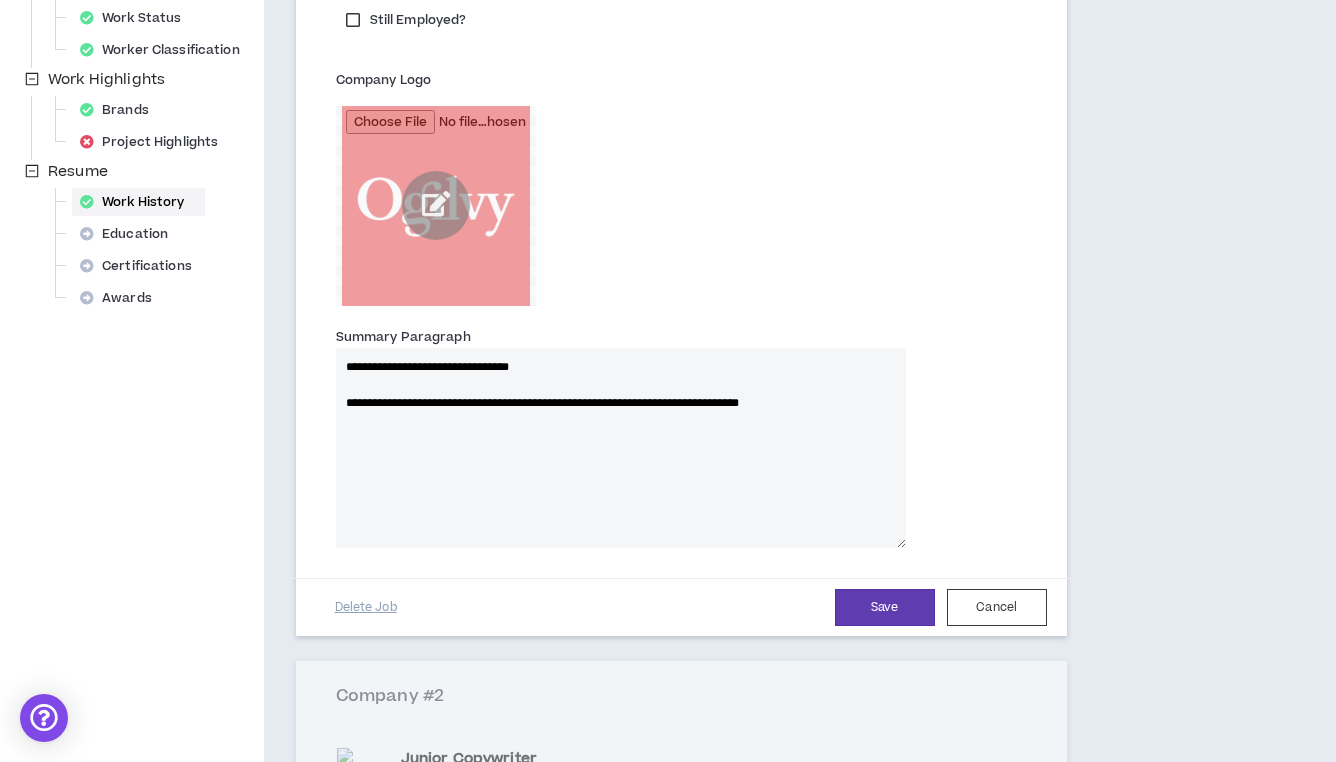 type on "**********" 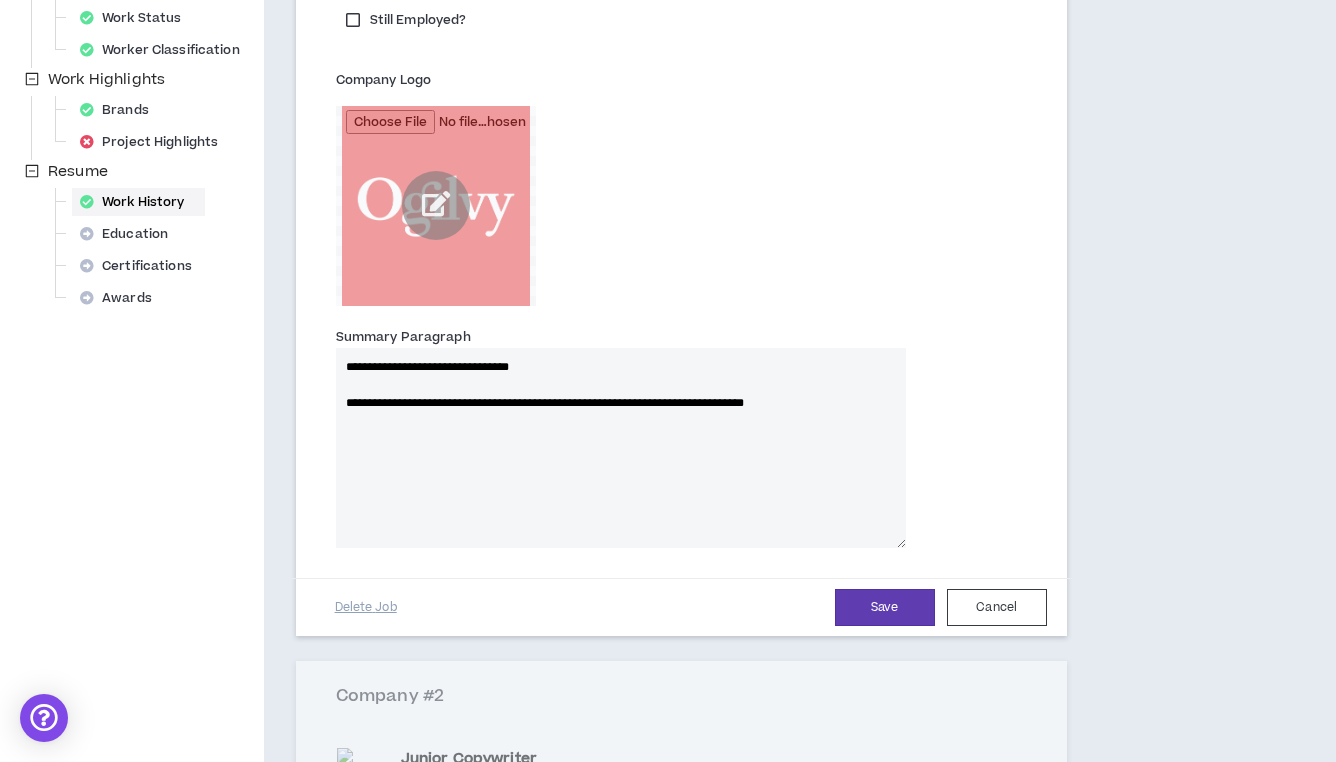 type 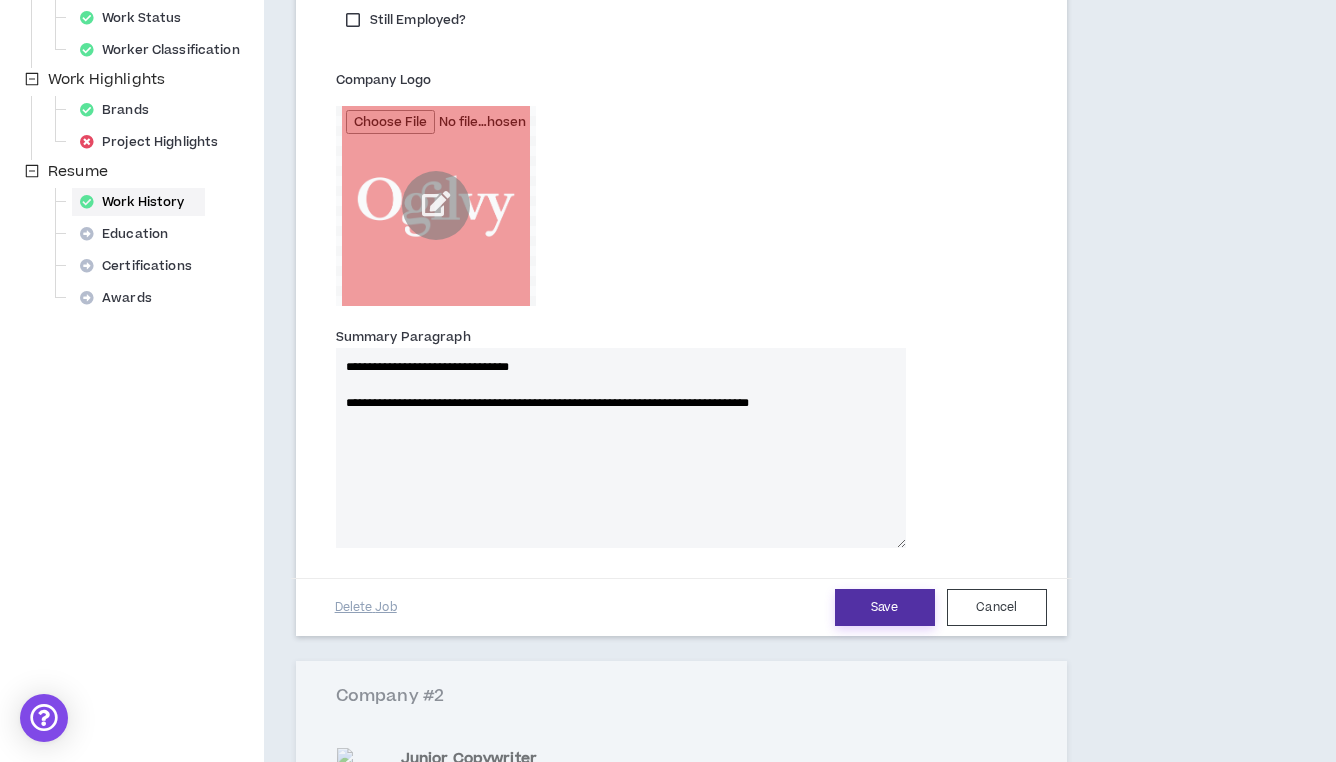 type 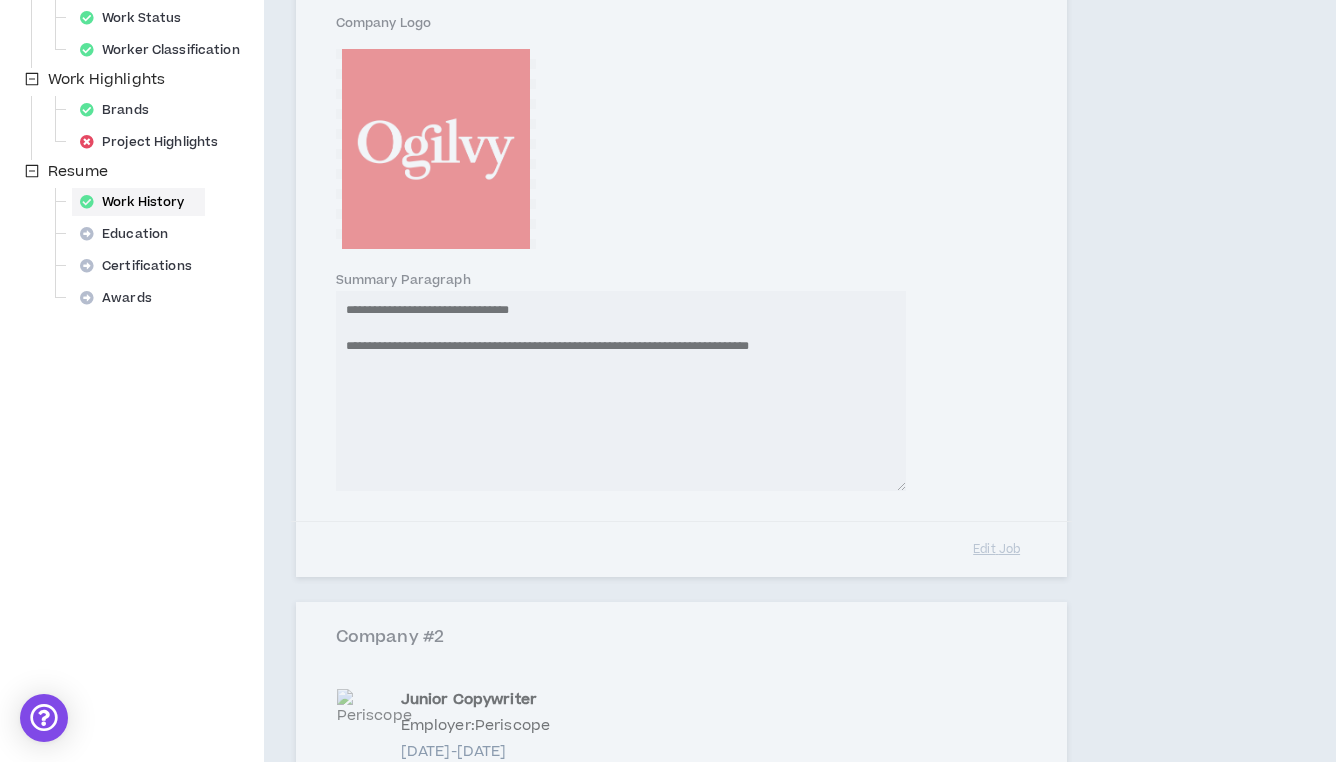 type 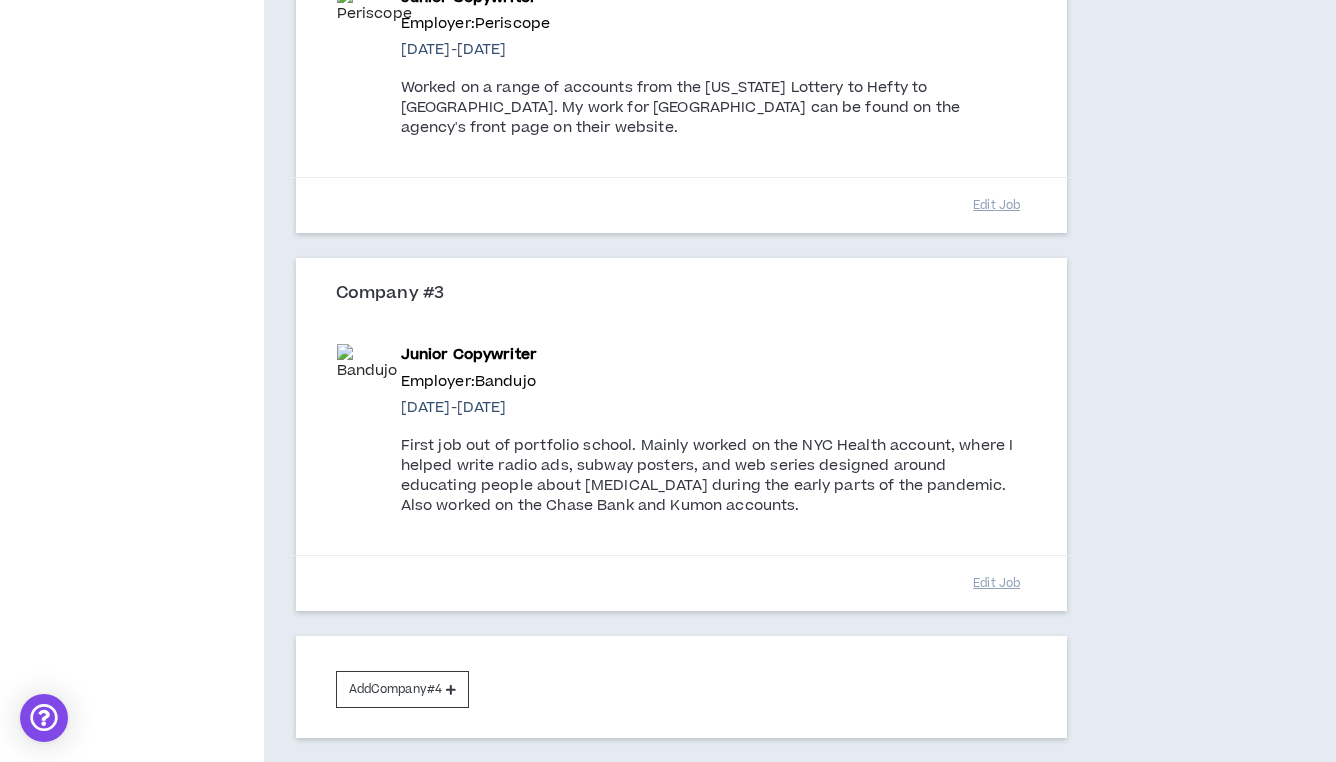 scroll, scrollTop: 1450, scrollLeft: 0, axis: vertical 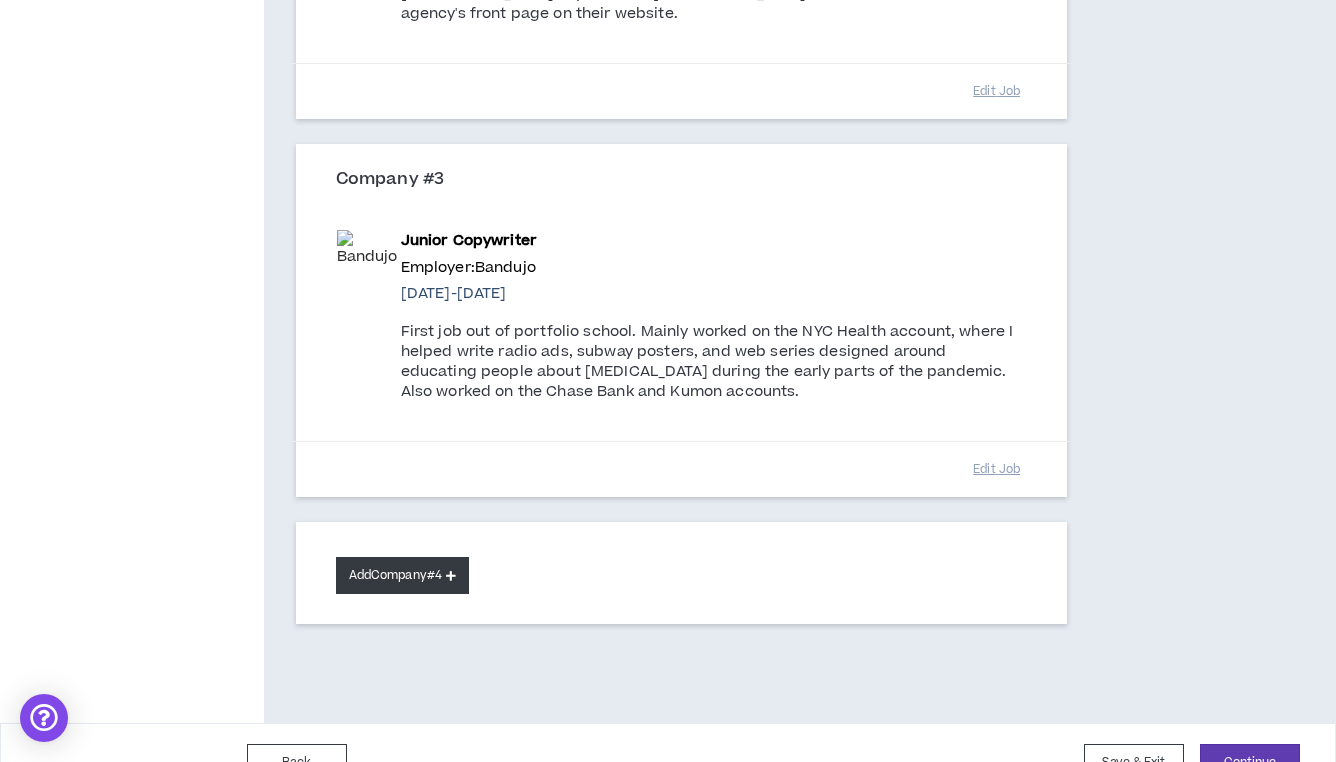 click on "Add  Company  #4" at bounding box center (402, 575) 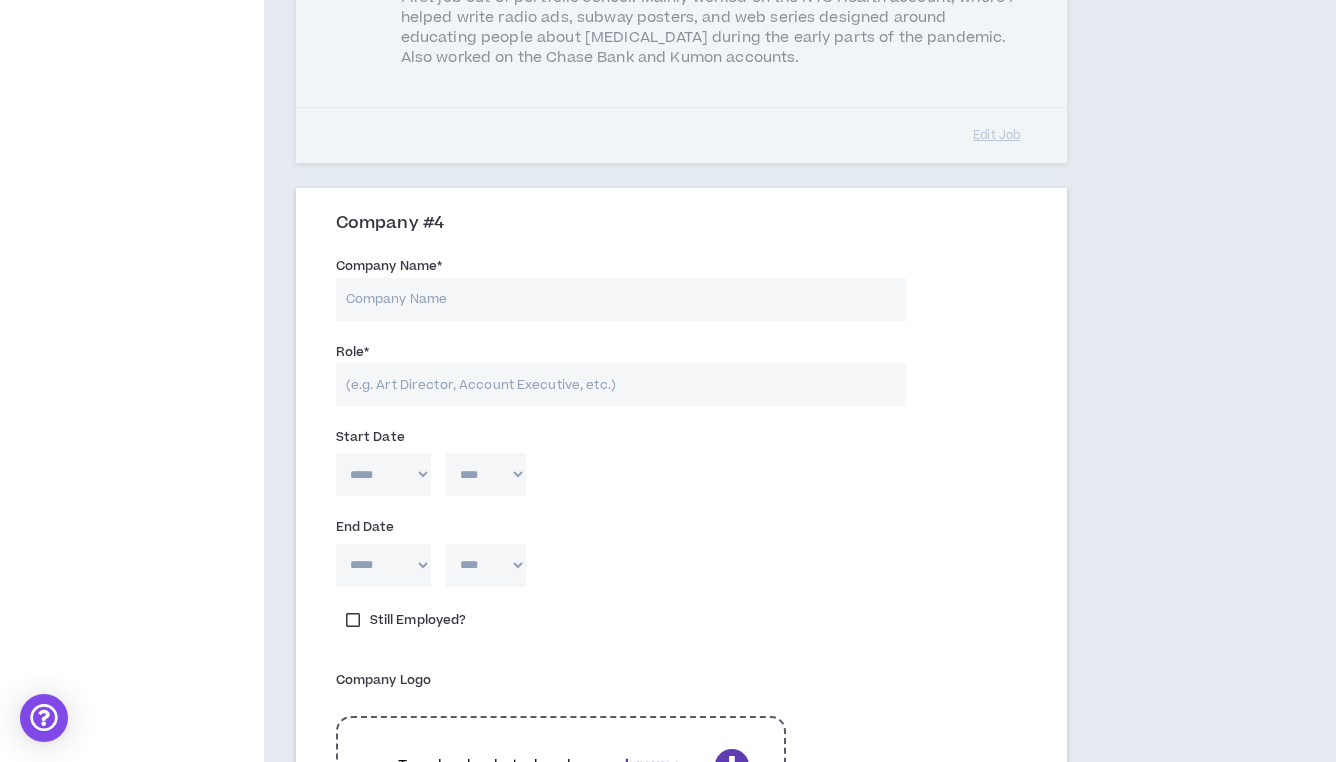 scroll, scrollTop: 1786, scrollLeft: 0, axis: vertical 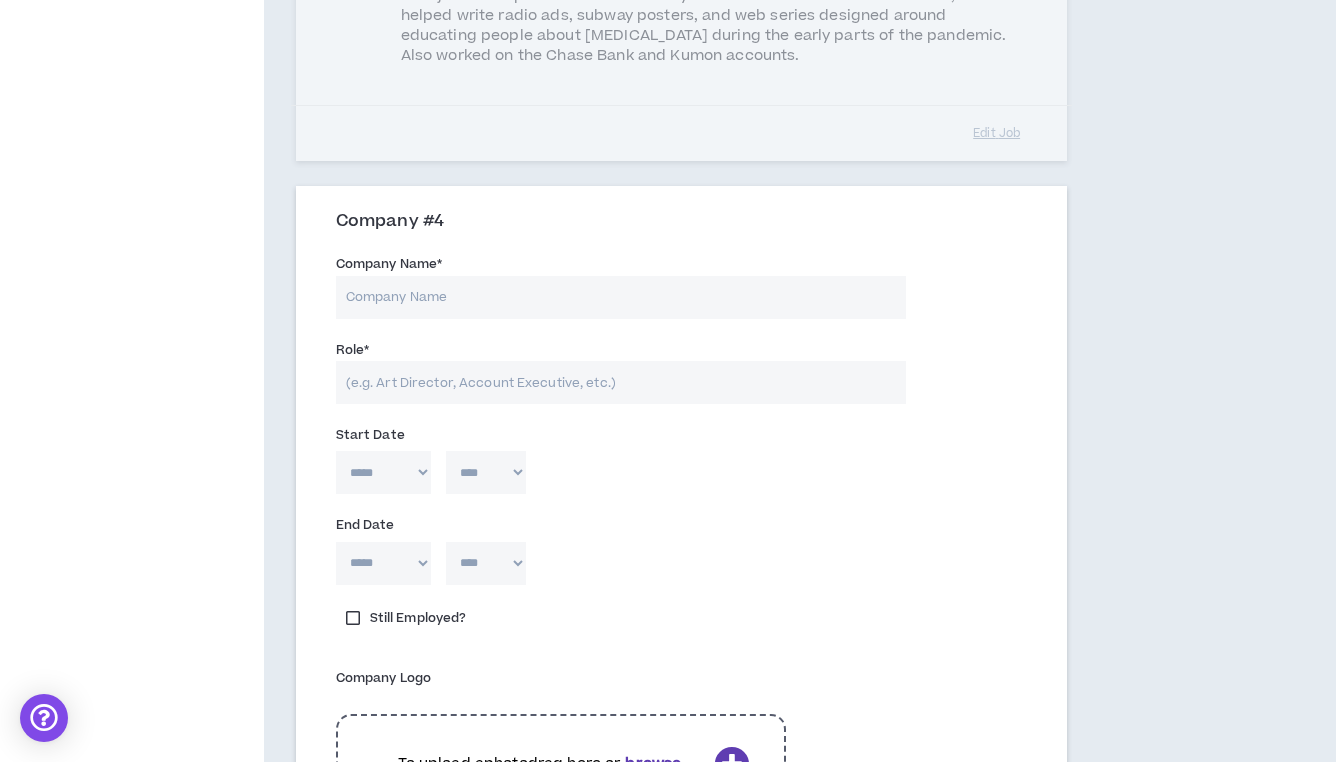 click on "Still Employed?" at bounding box center [406, 618] 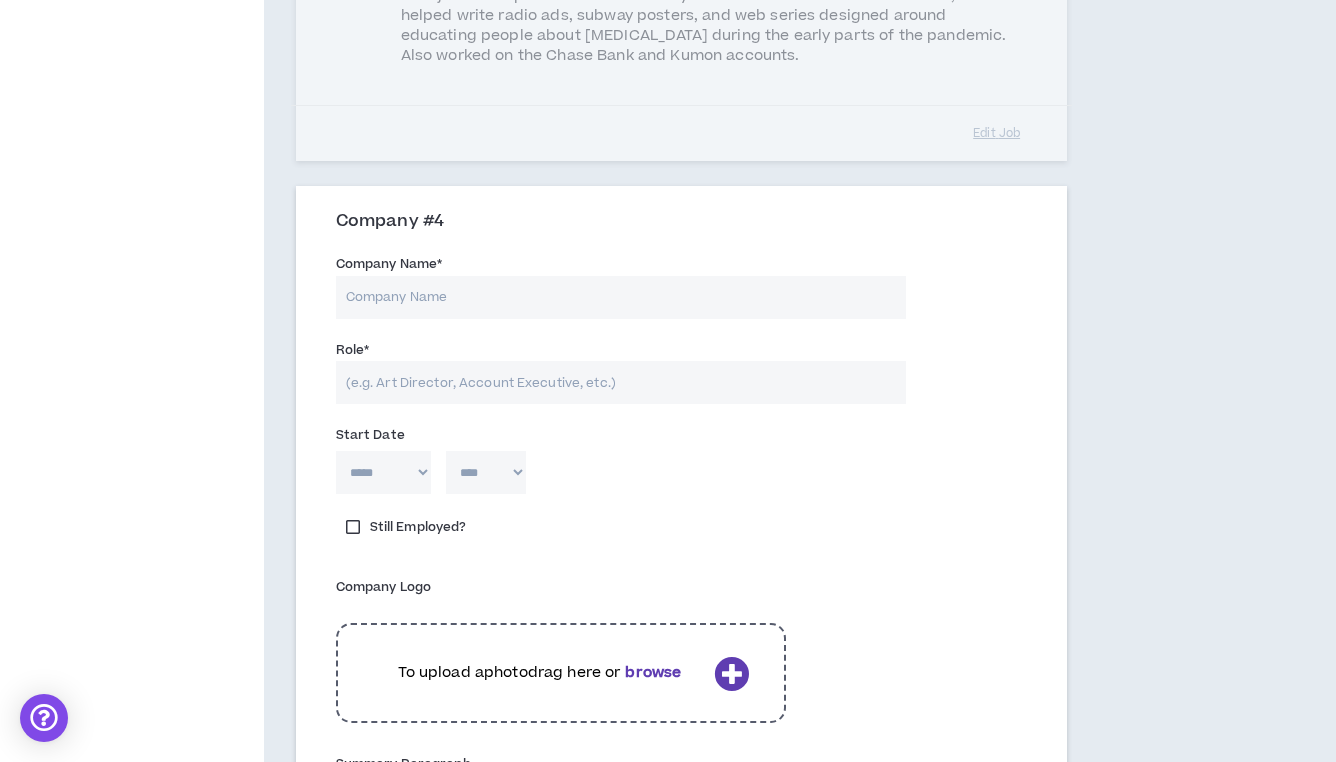select on "*" 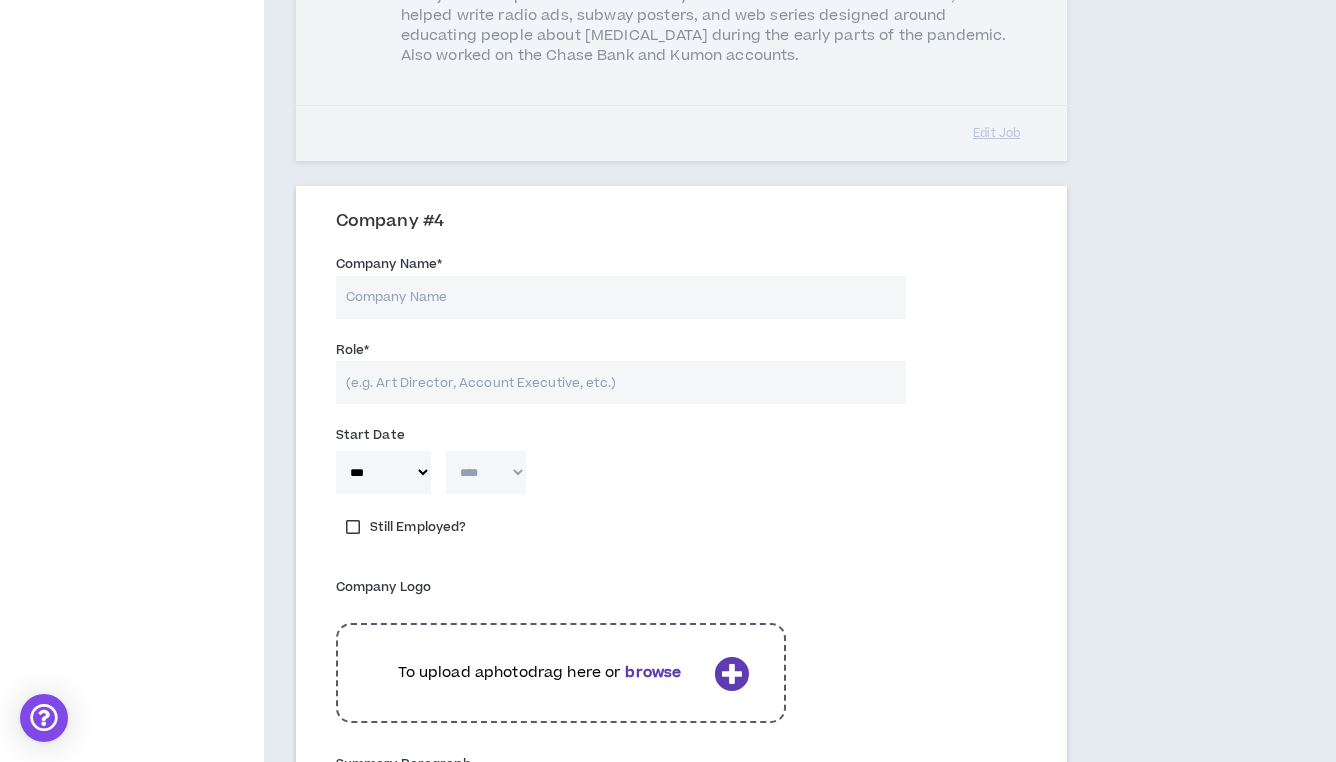 click on "Role  *" at bounding box center [621, 382] 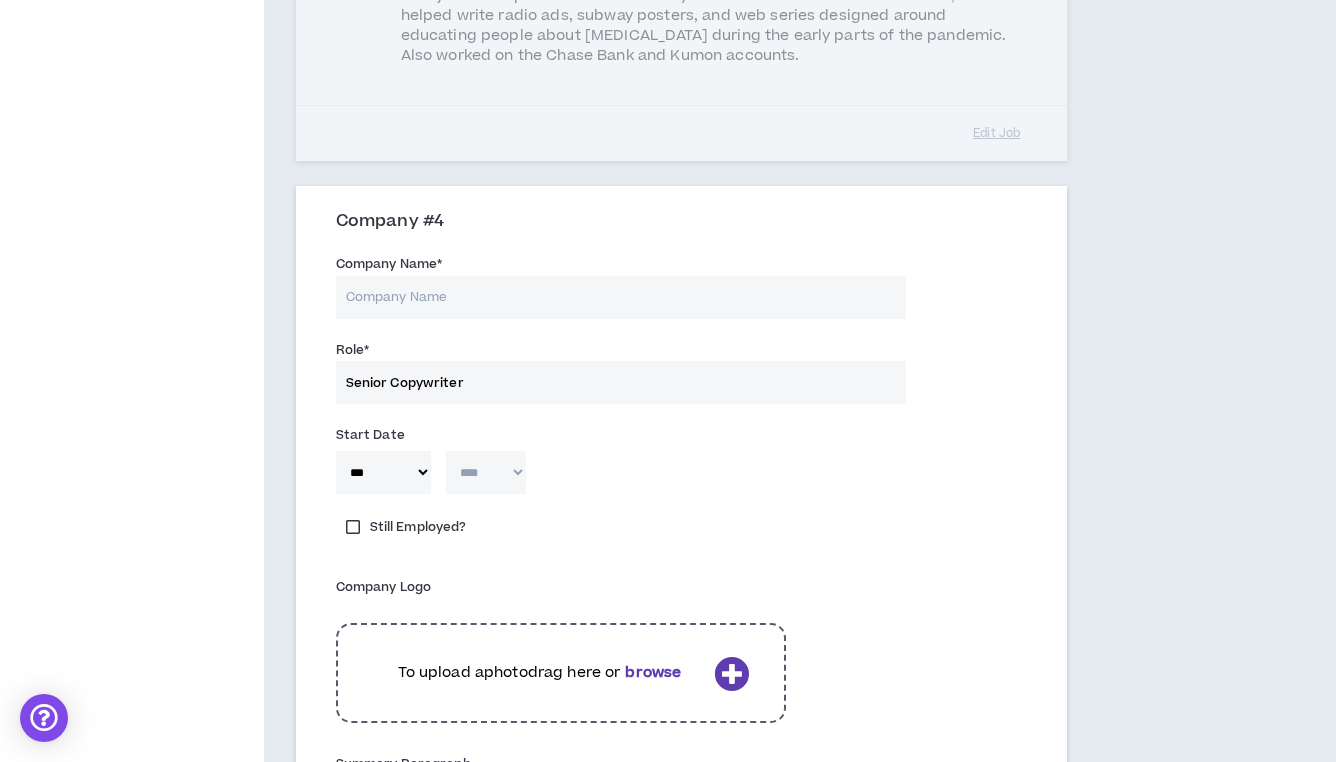 type on "Senior Copywriter" 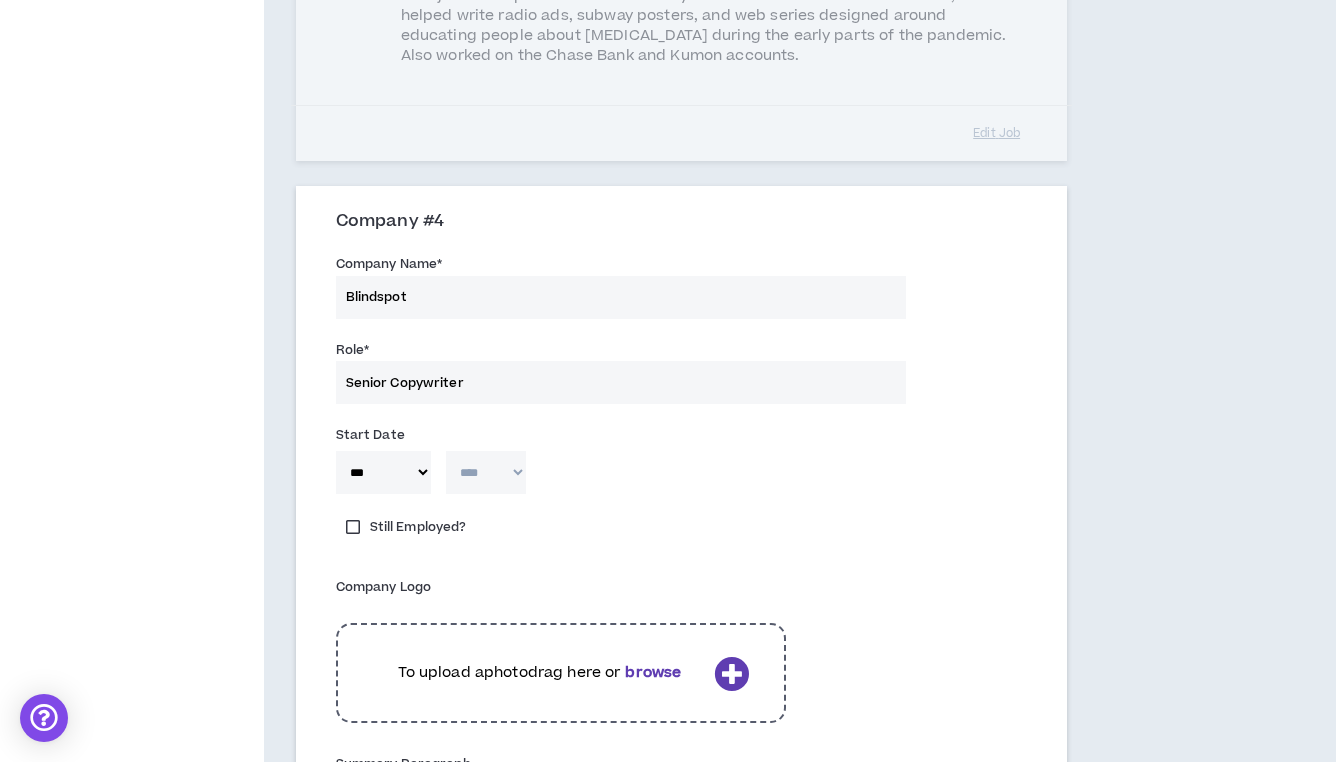 type on "Blindspot" 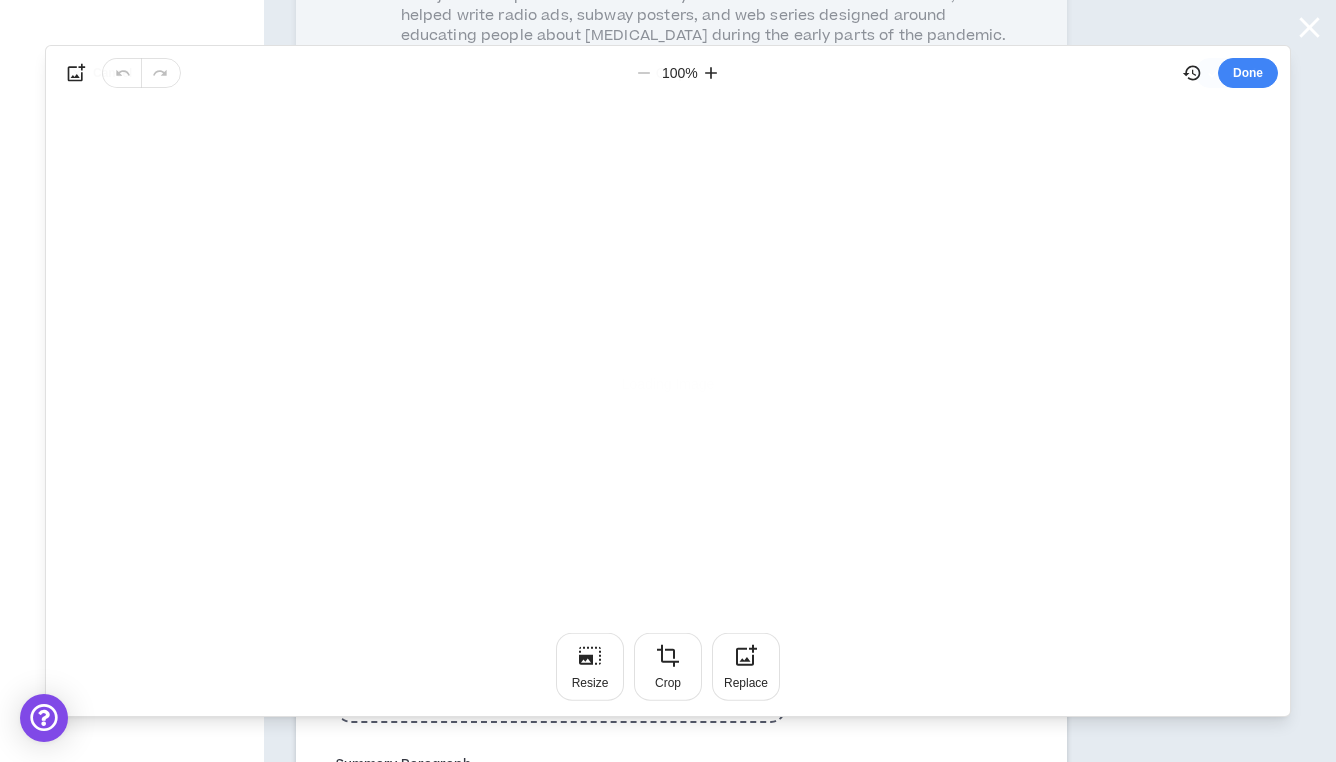 scroll, scrollTop: 0, scrollLeft: 0, axis: both 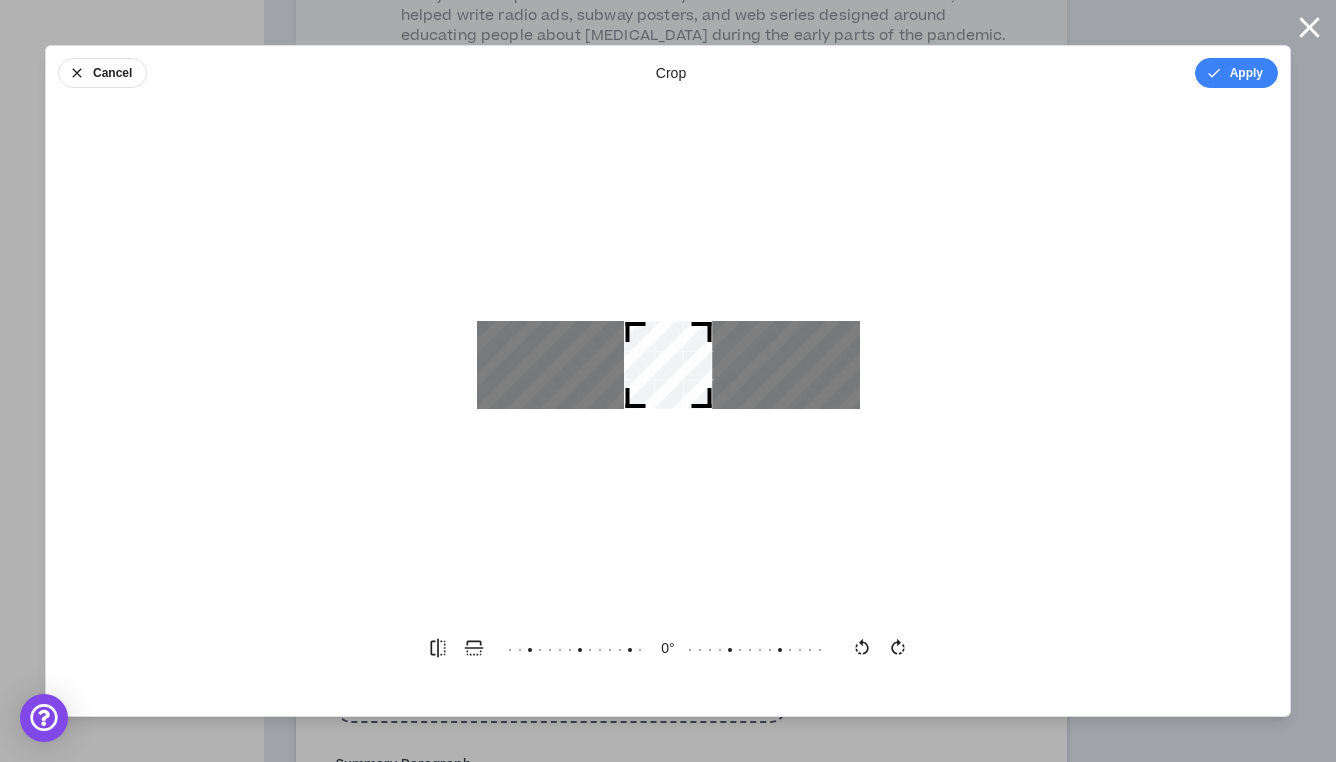 drag, startPoint x: 706, startPoint y: 399, endPoint x: 961, endPoint y: 441, distance: 258.43567 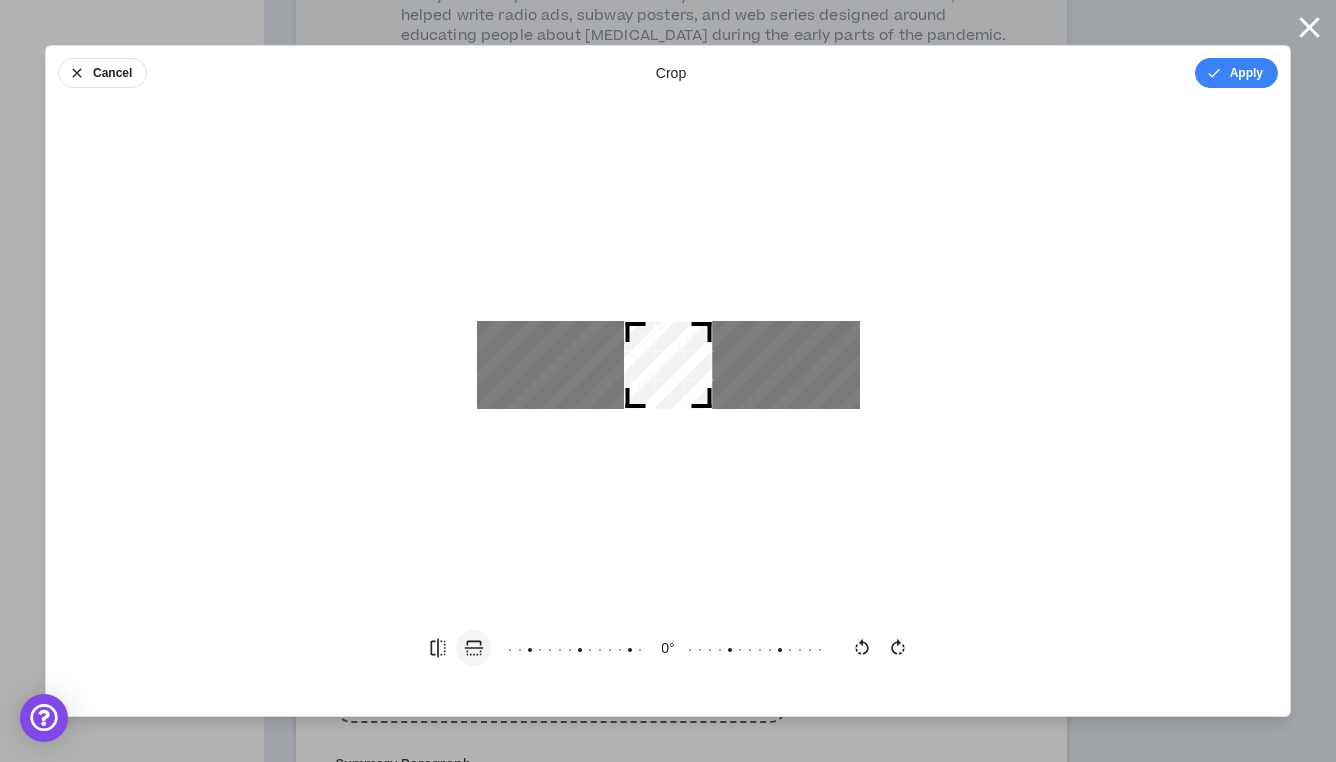 click 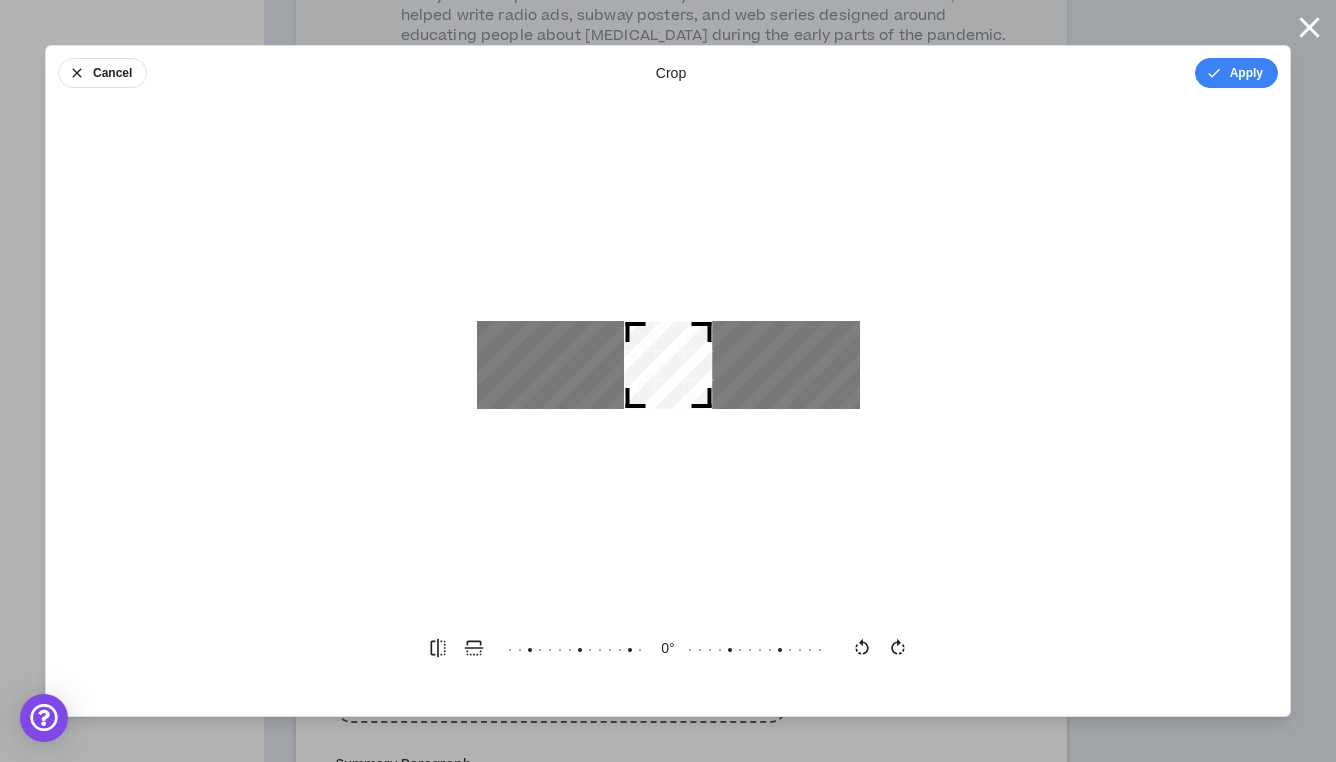 click on "0 °" at bounding box center [668, 648] 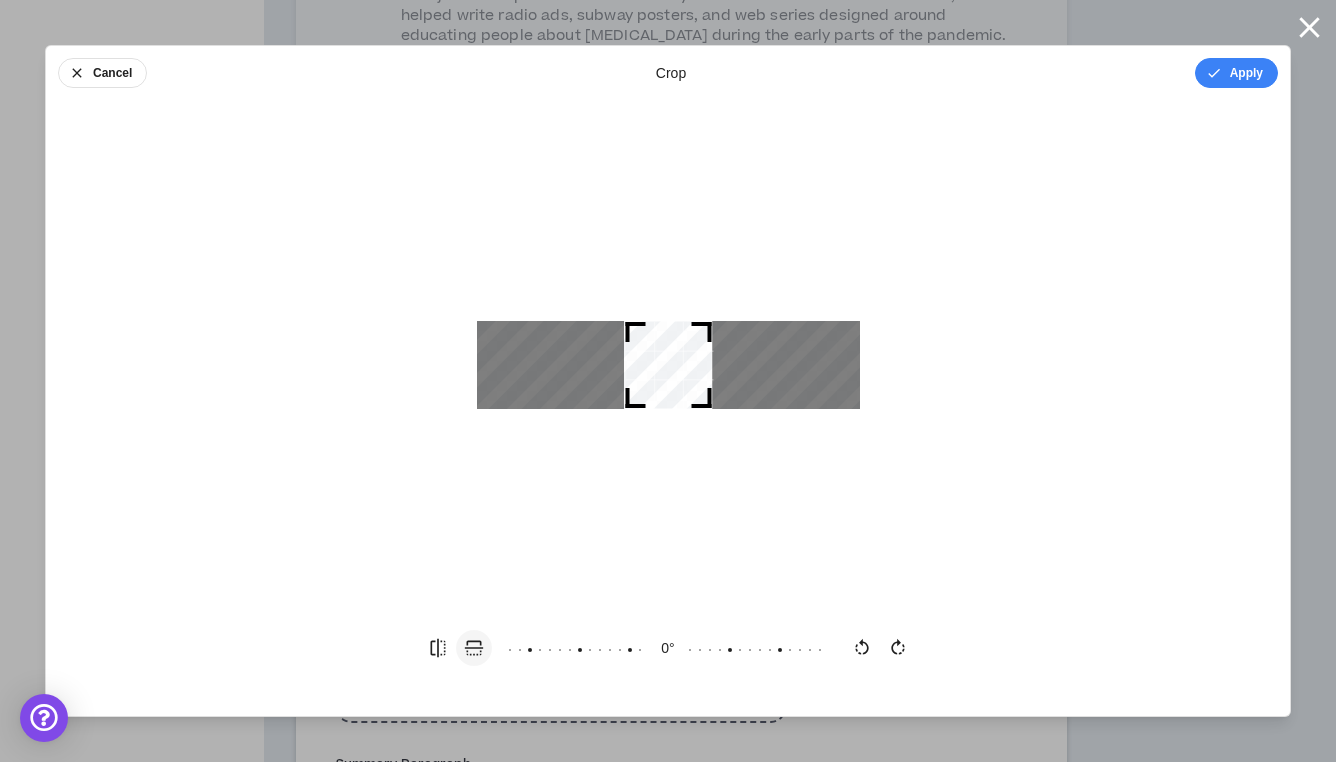 click 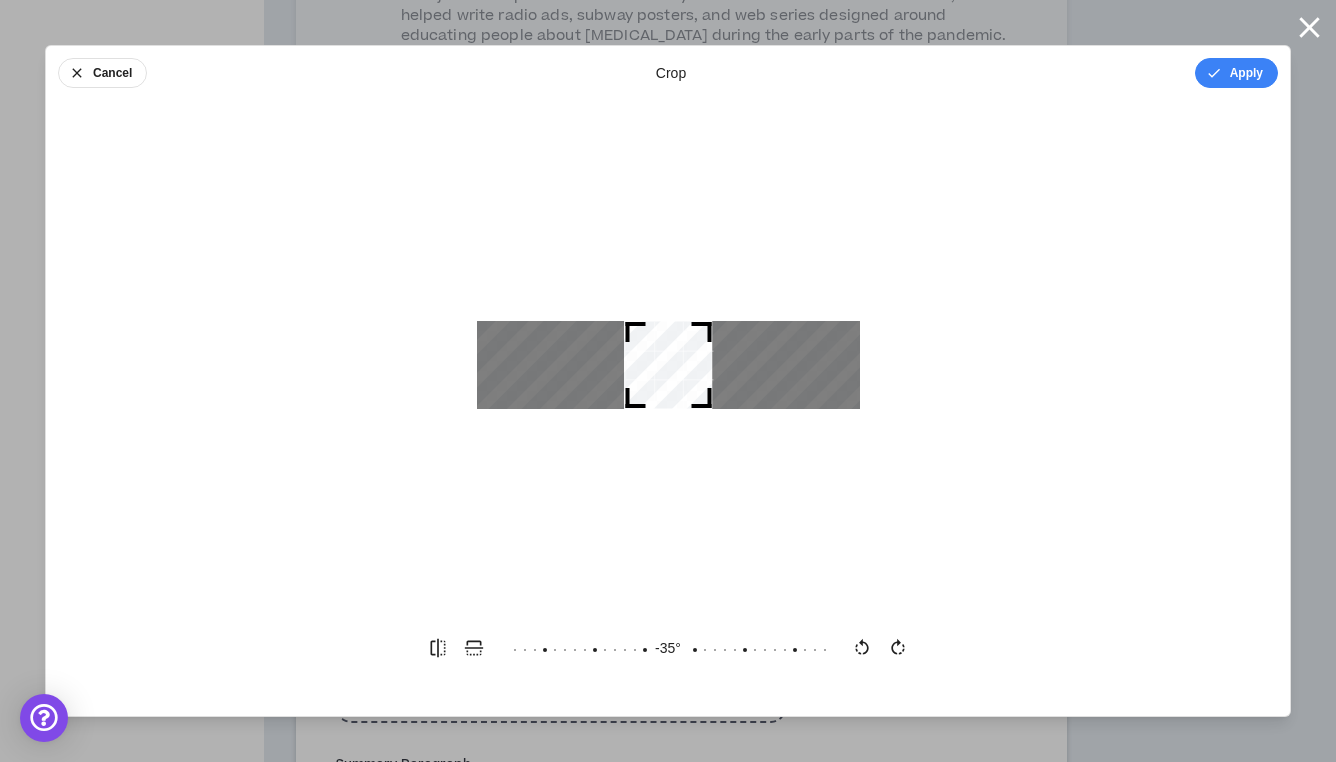 click 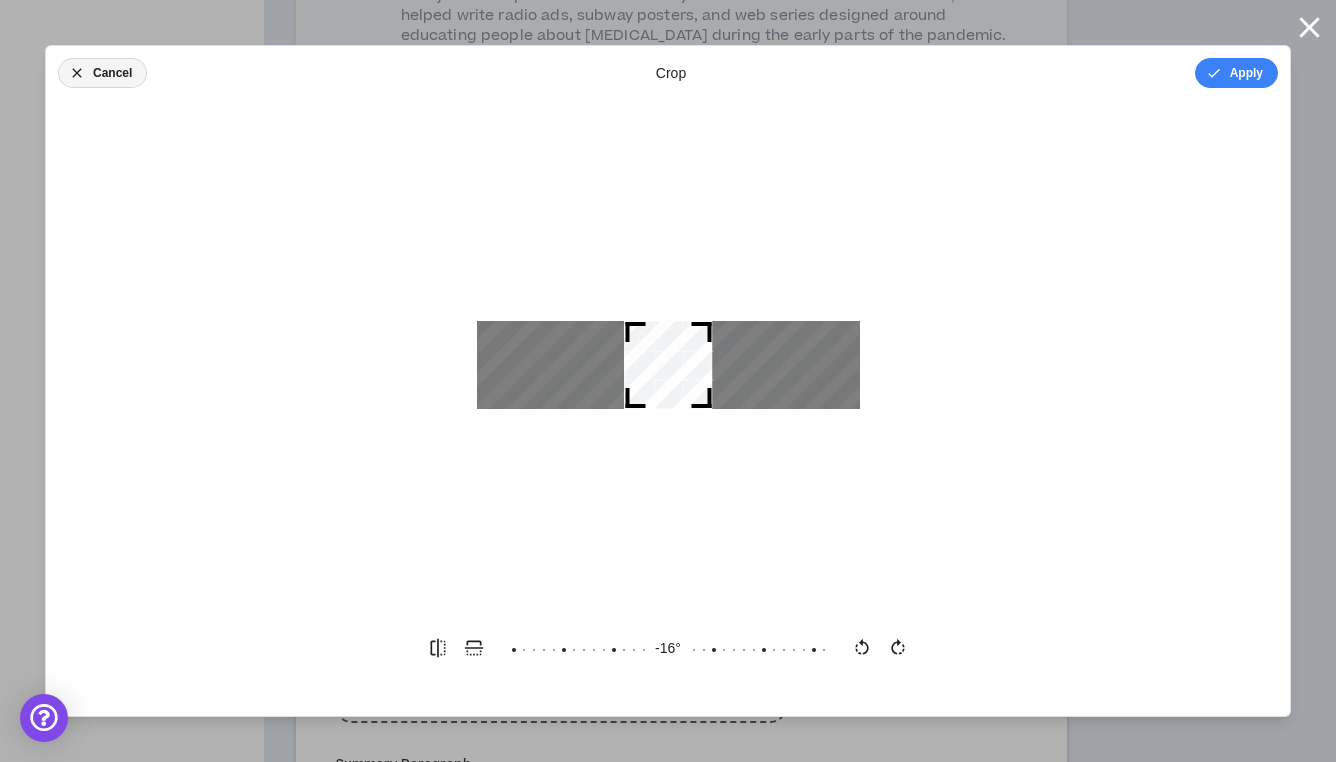 click on "Cancel" at bounding box center [102, 73] 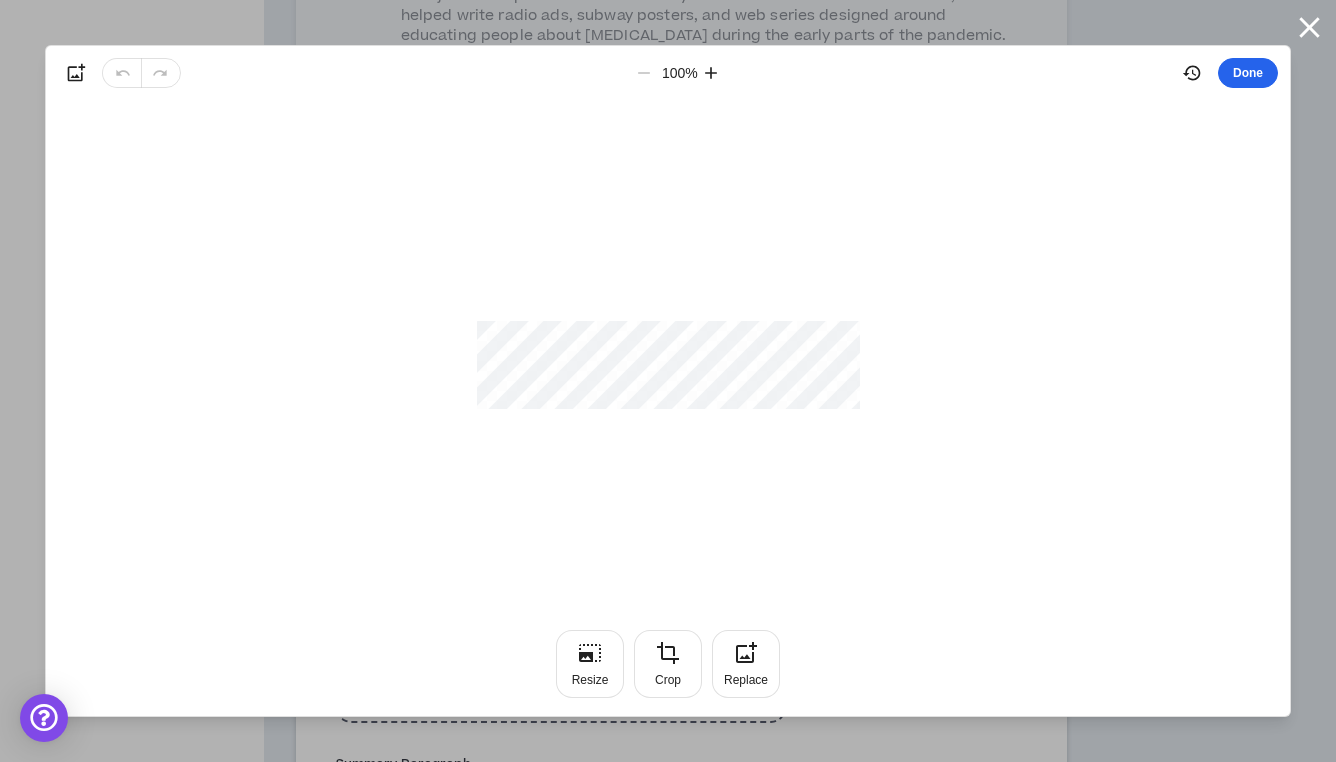 click on "Done" at bounding box center (1248, 73) 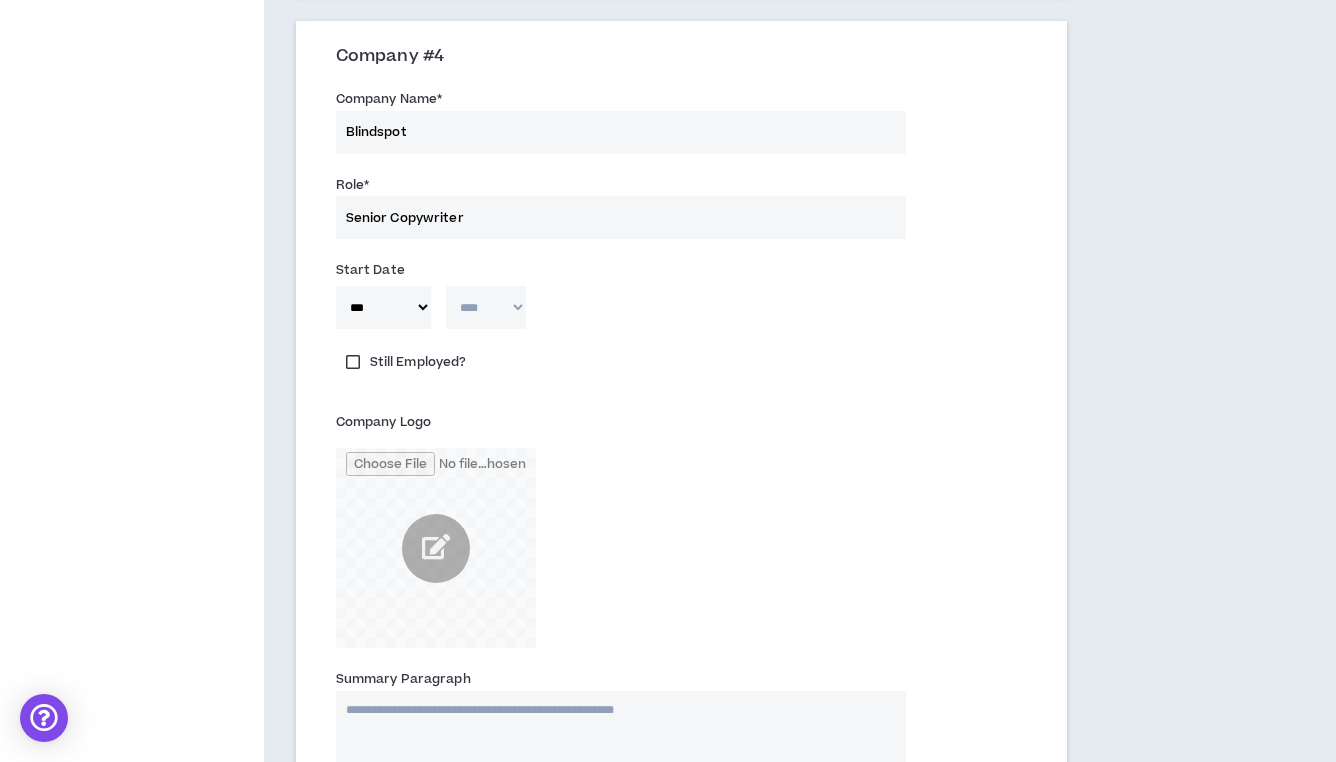 scroll, scrollTop: 1938, scrollLeft: 0, axis: vertical 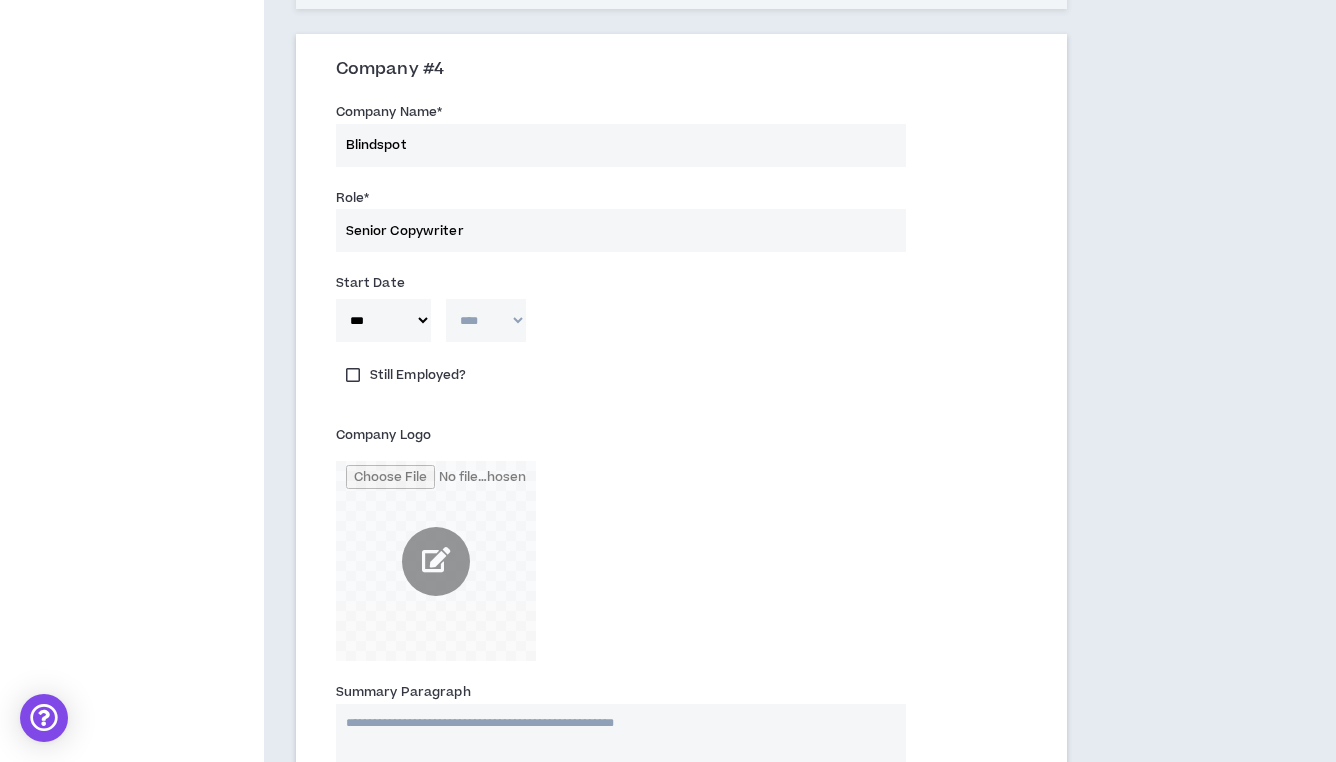 click at bounding box center (436, 561) 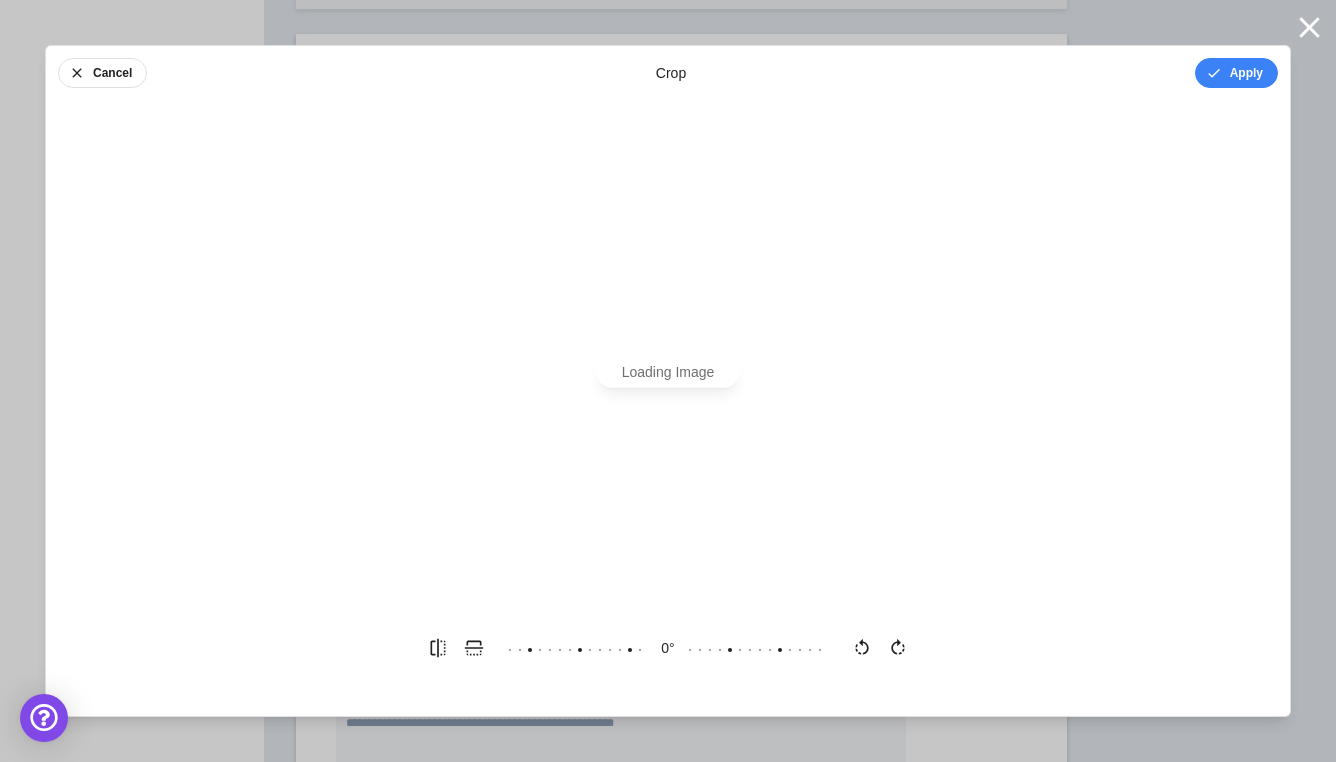 scroll, scrollTop: 0, scrollLeft: 0, axis: both 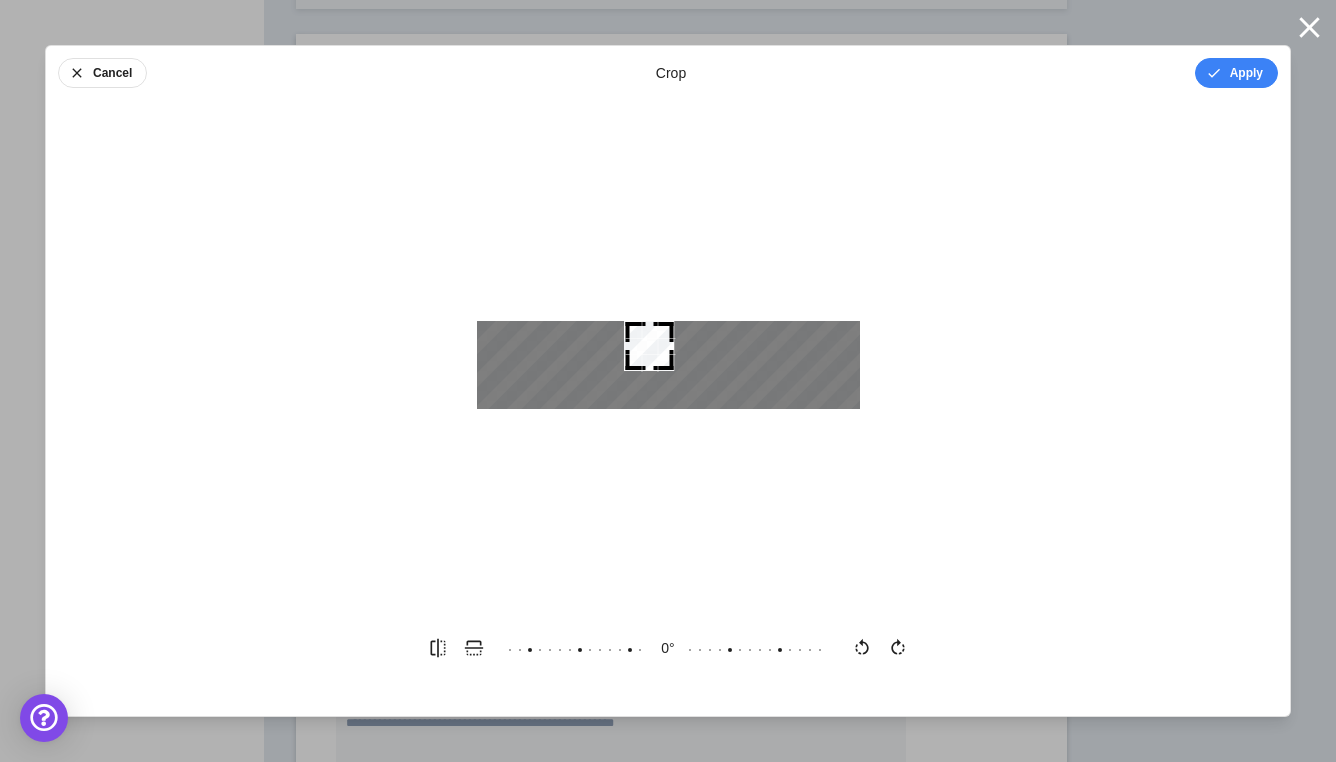drag, startPoint x: 706, startPoint y: 401, endPoint x: 620, endPoint y: 372, distance: 90.75792 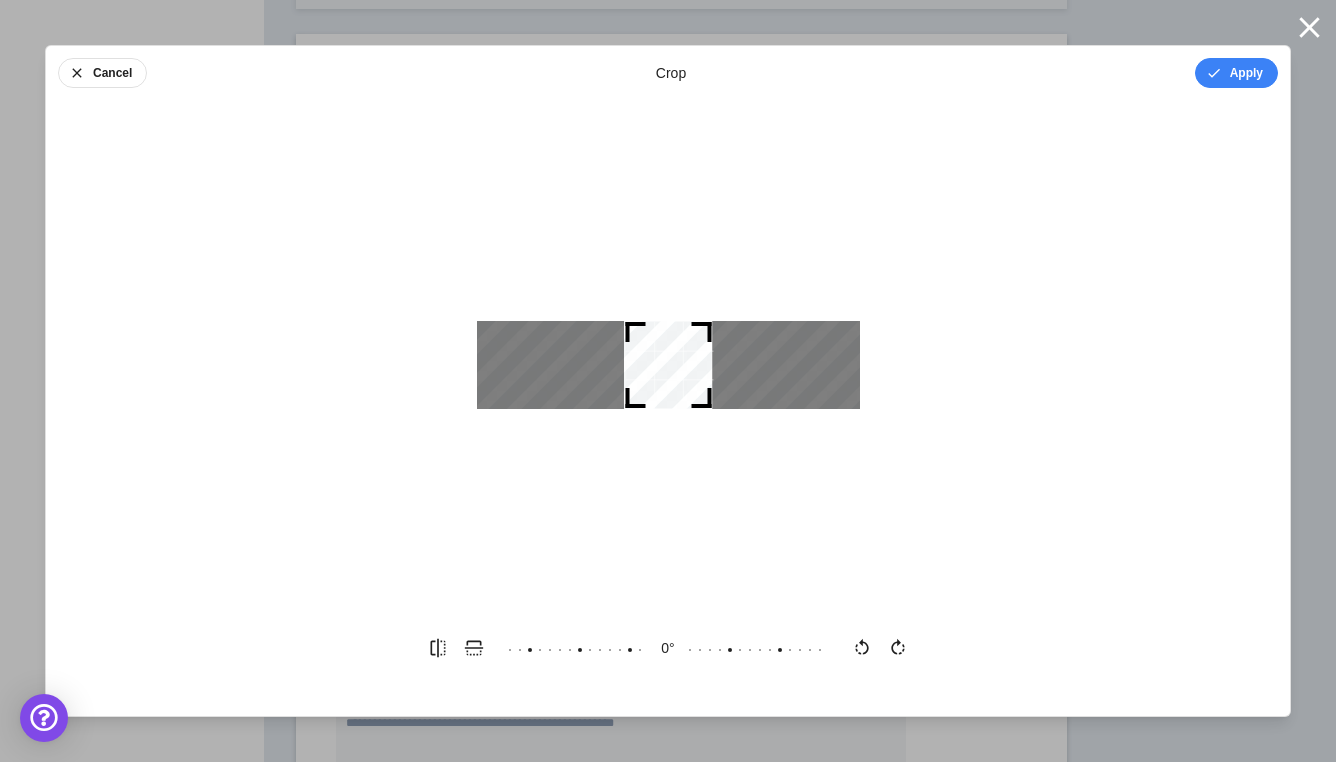 drag, startPoint x: 665, startPoint y: 361, endPoint x: 838, endPoint y: 389, distance: 175.25125 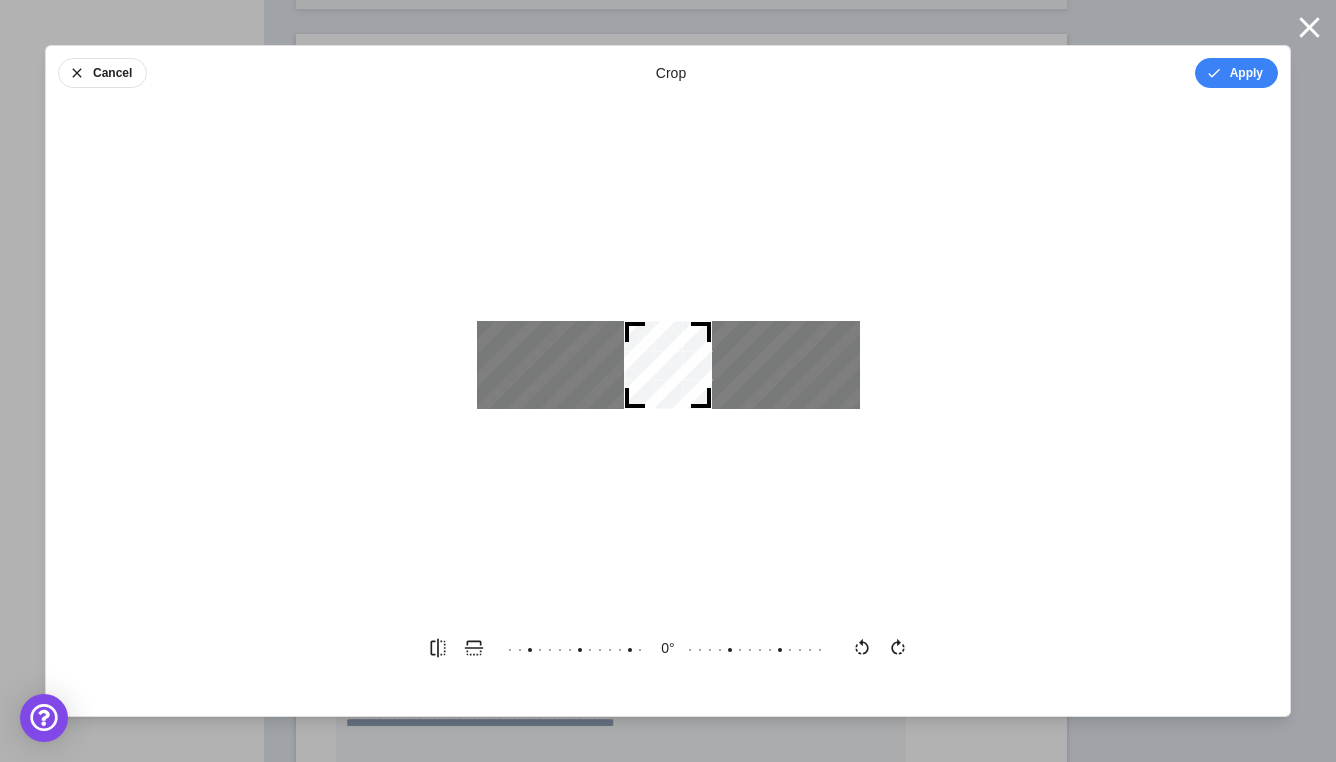 drag, startPoint x: 625, startPoint y: 397, endPoint x: 495, endPoint y: 356, distance: 136.31215 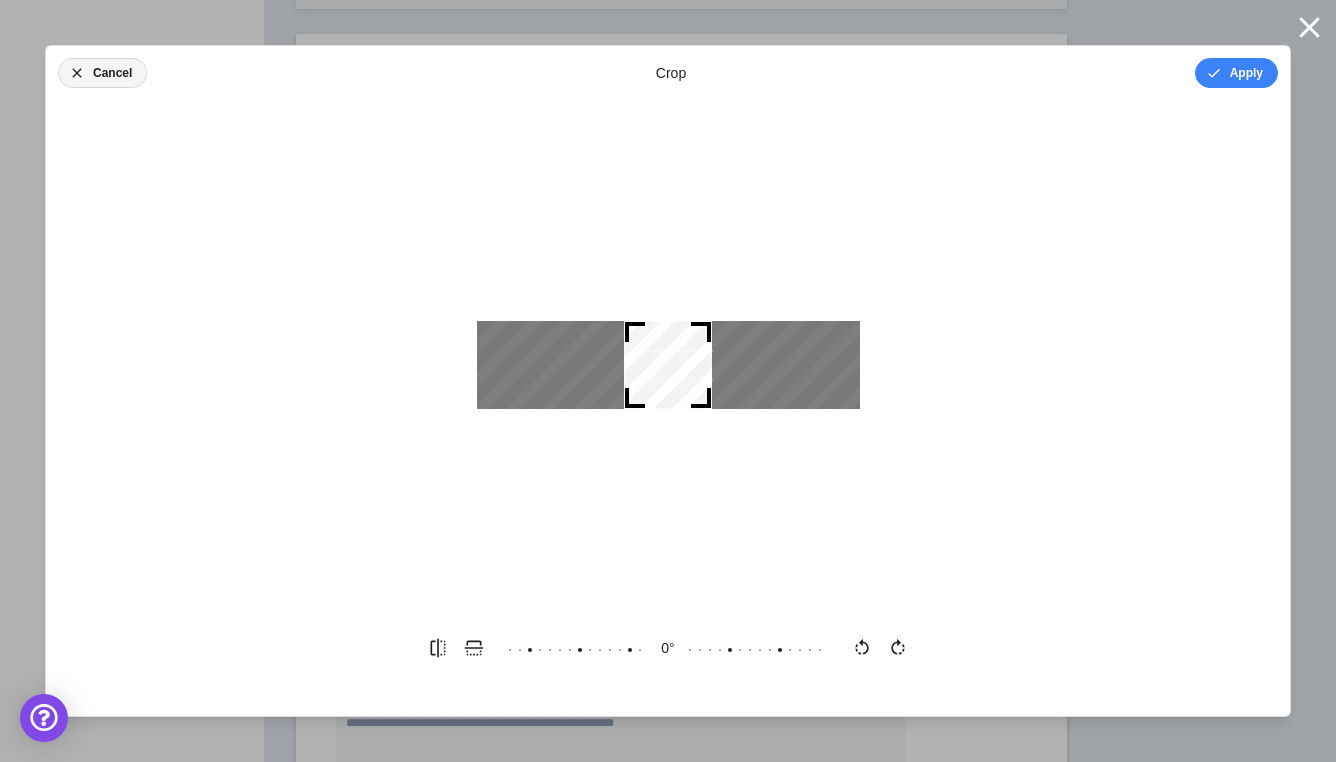 click 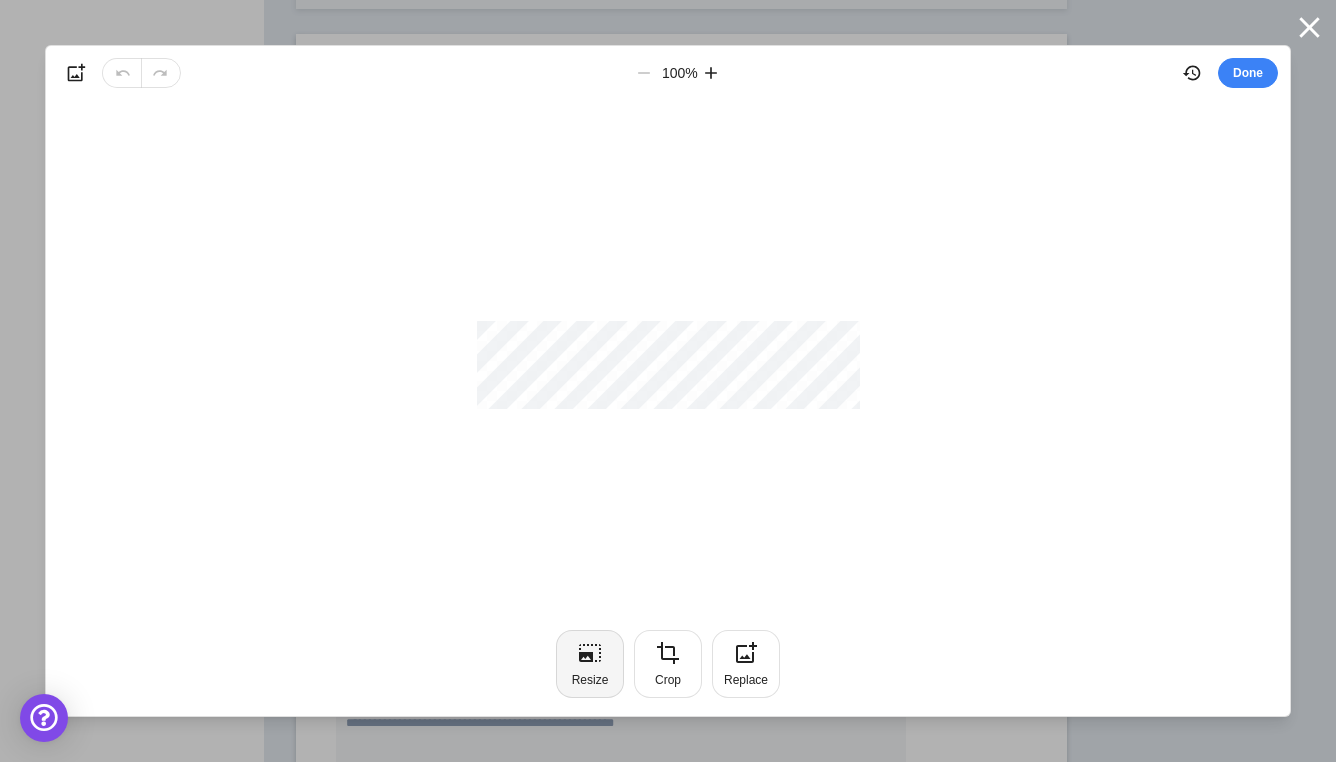 click 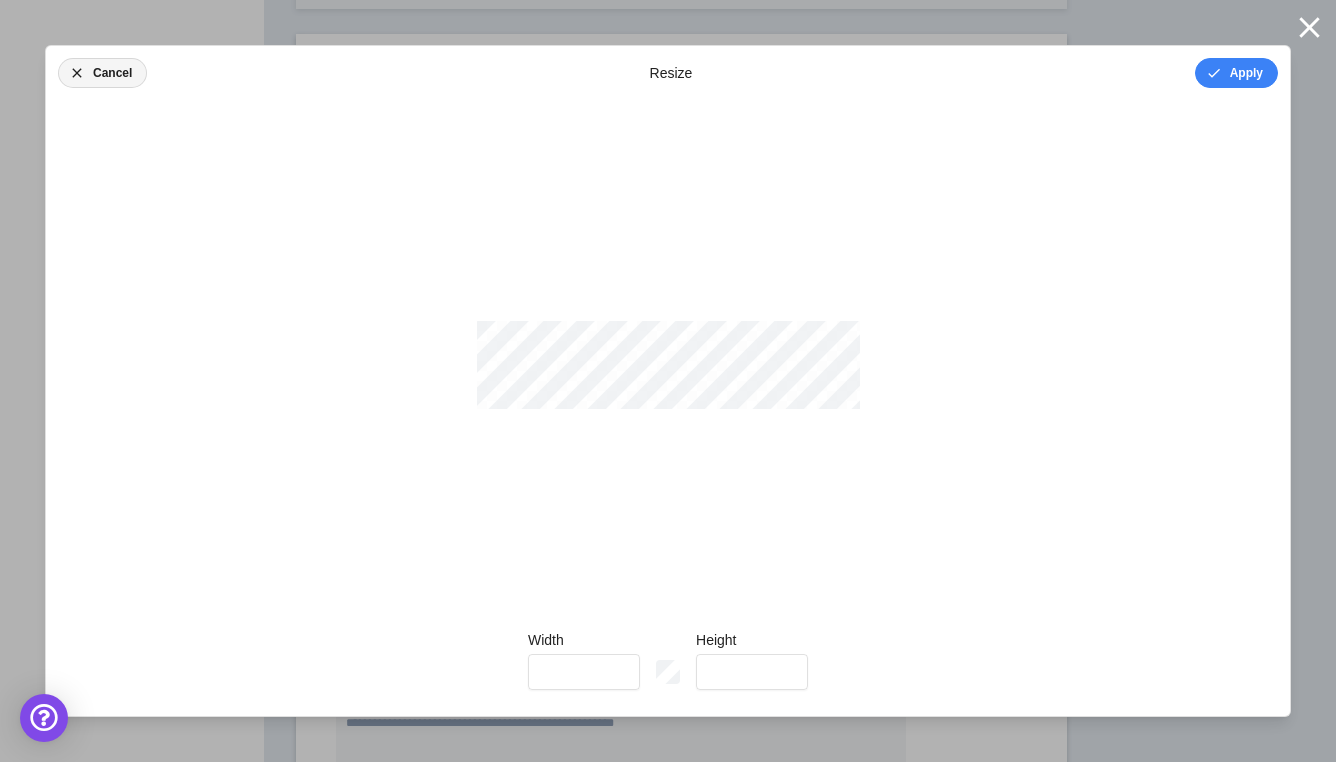 click on "Cancel" at bounding box center (102, 73) 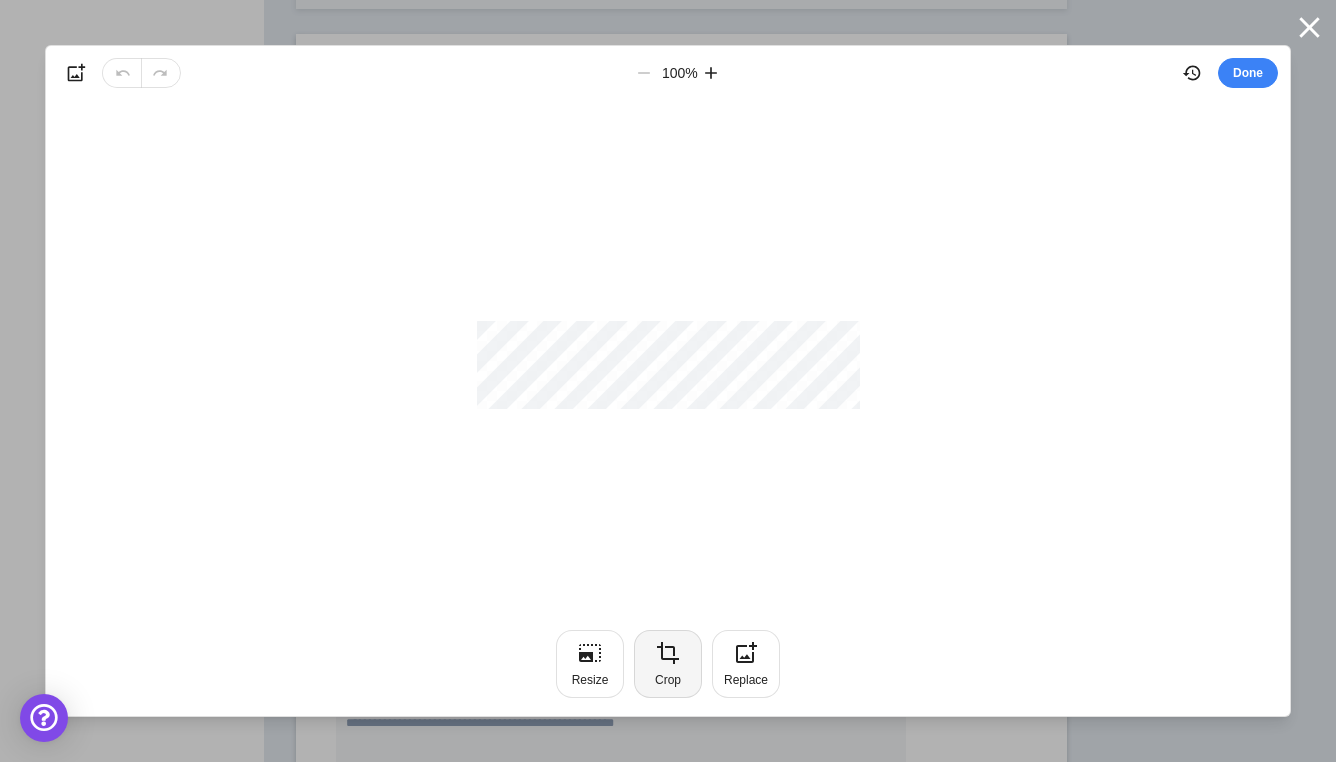 click 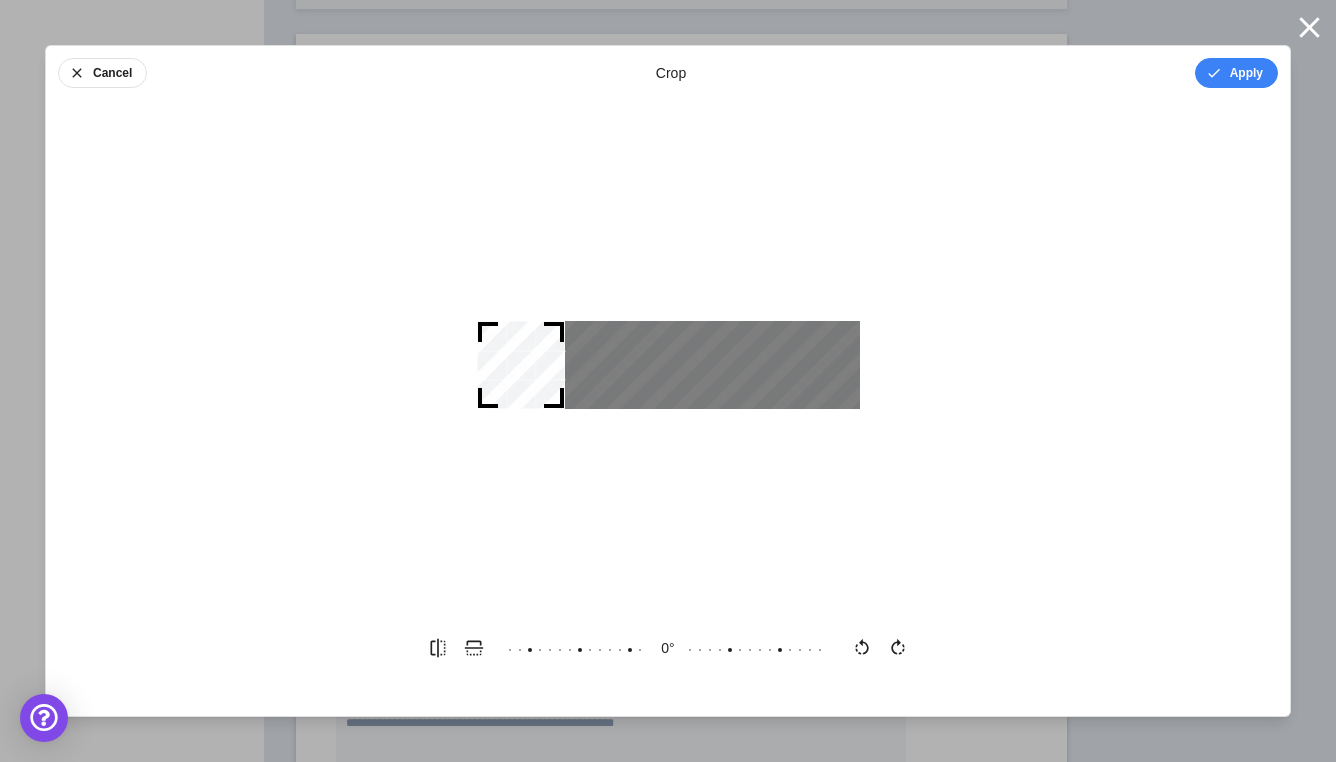 drag, startPoint x: 648, startPoint y: 360, endPoint x: 444, endPoint y: 377, distance: 204.7071 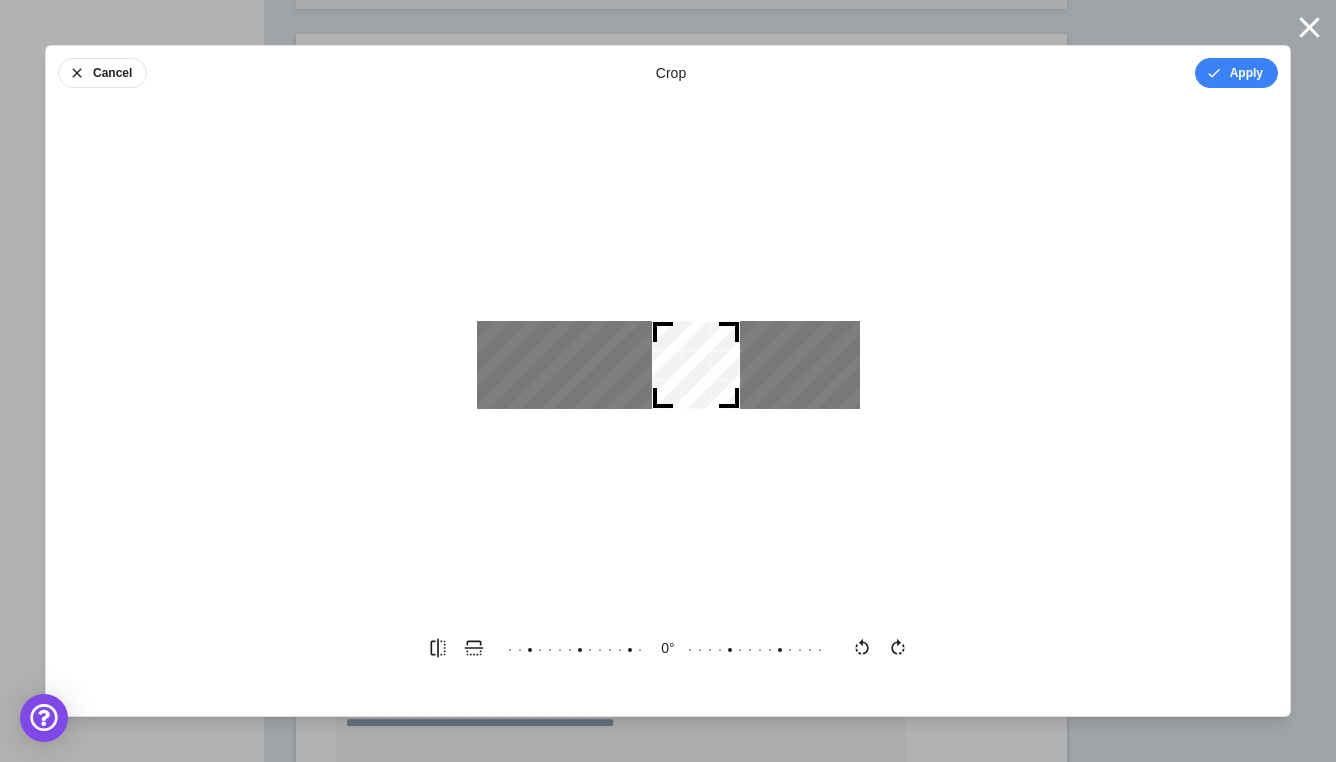drag, startPoint x: 563, startPoint y: 400, endPoint x: 738, endPoint y: 426, distance: 176.92088 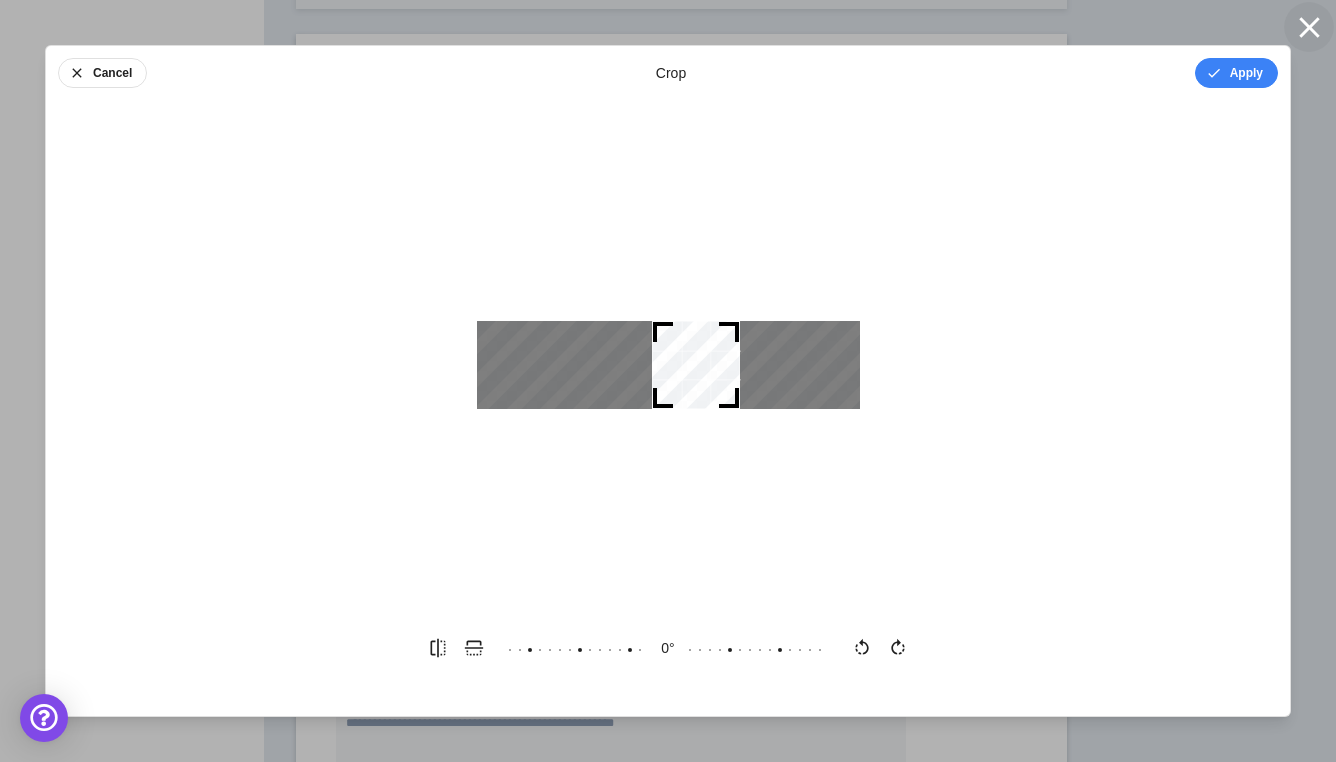click 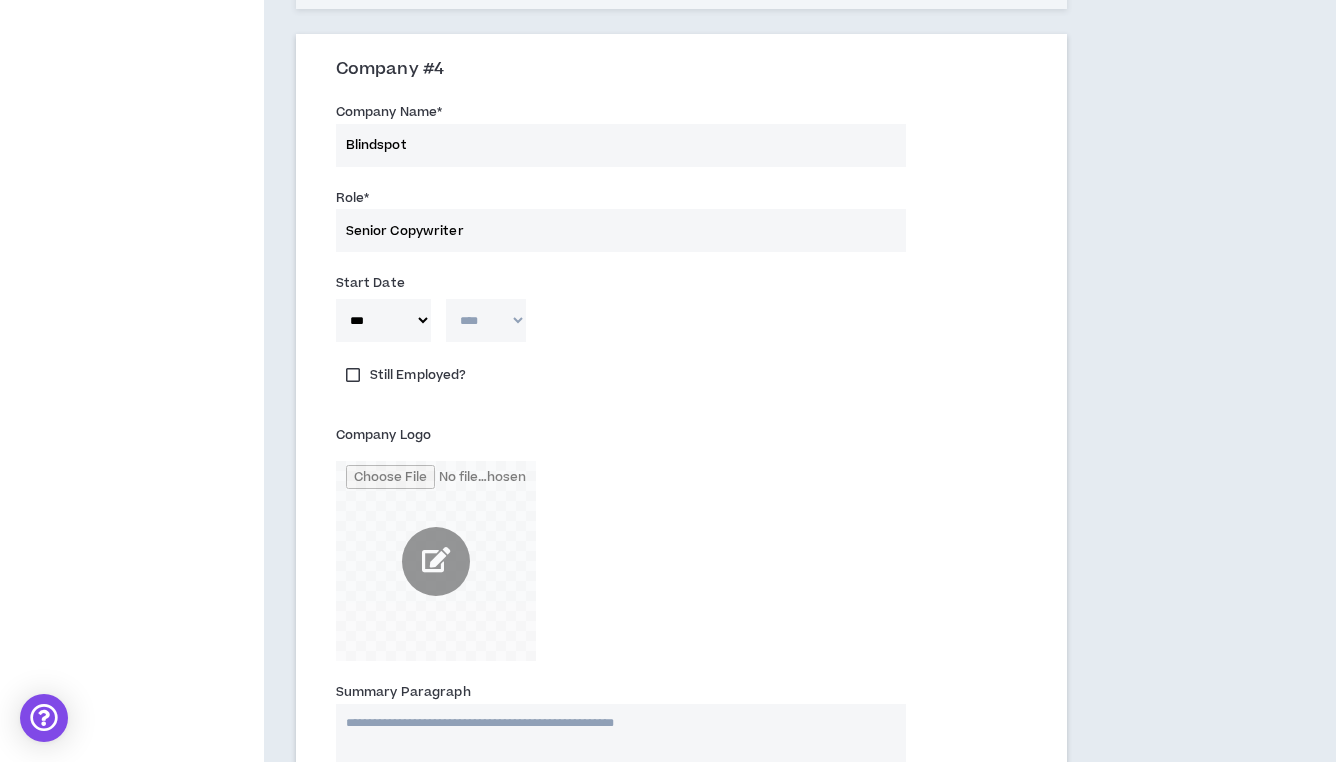 click at bounding box center (436, 561) 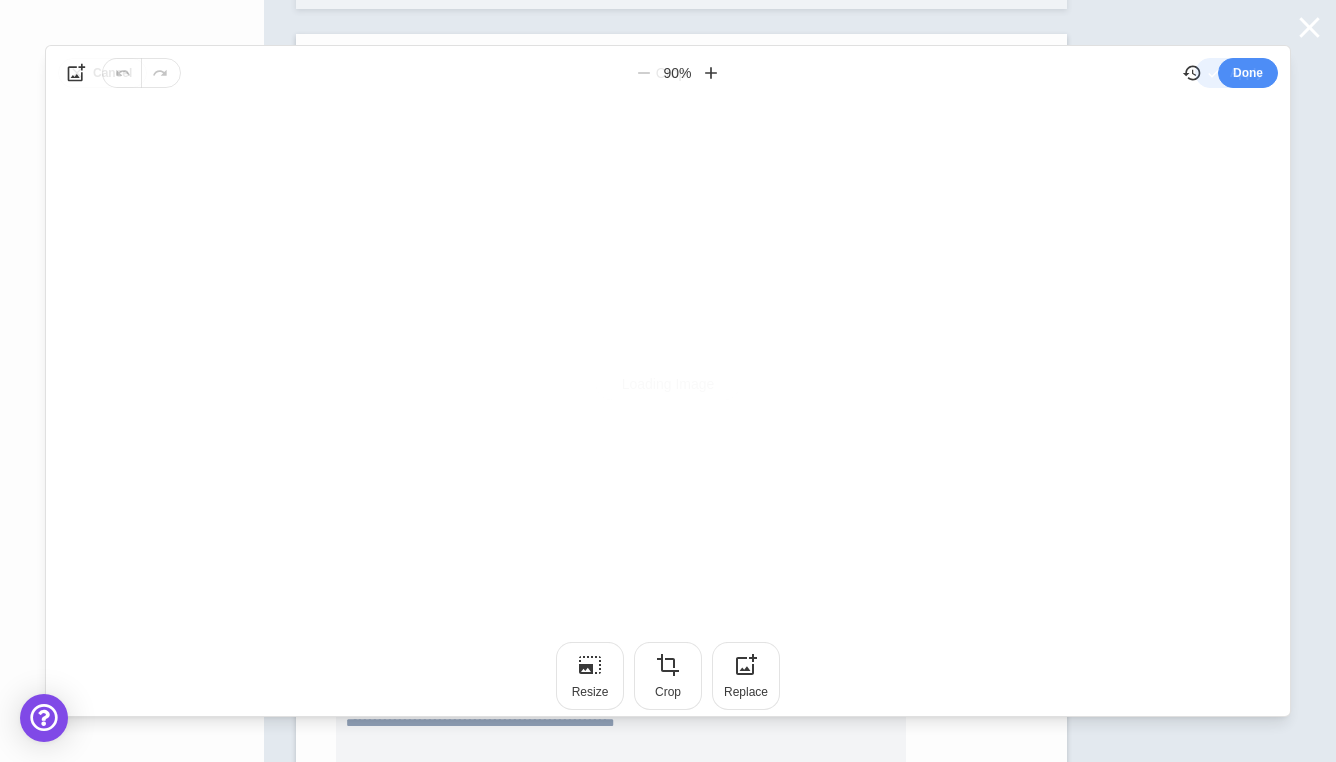 scroll, scrollTop: 0, scrollLeft: 0, axis: both 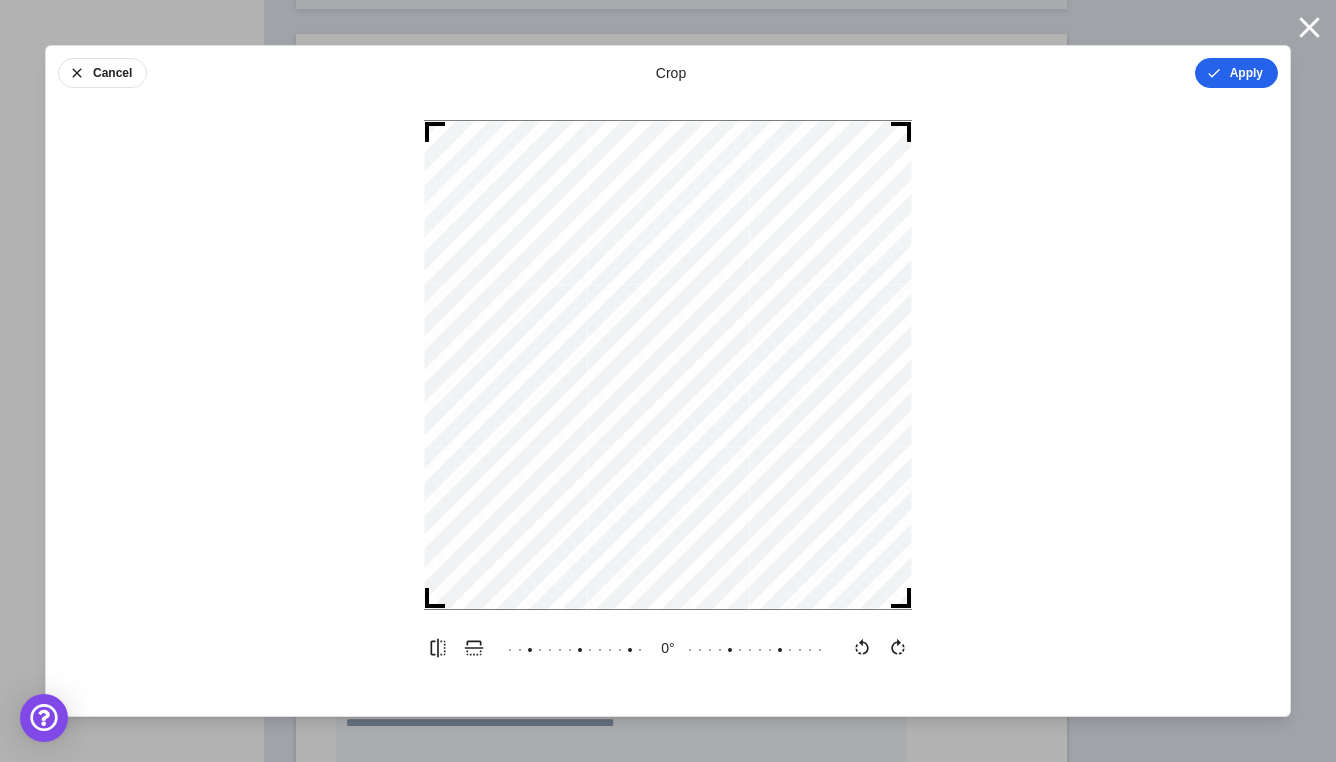 click on "Apply" at bounding box center [1236, 73] 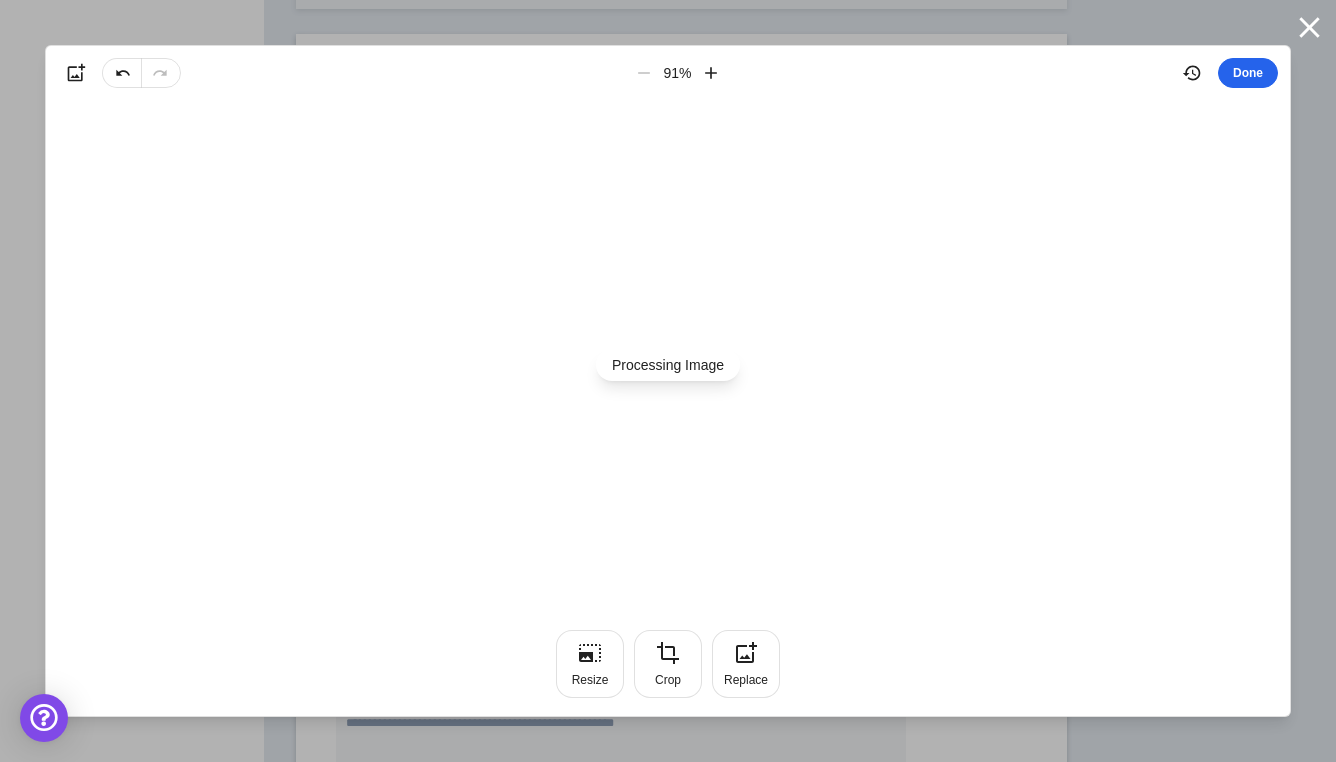 click on "Done" at bounding box center [1248, 73] 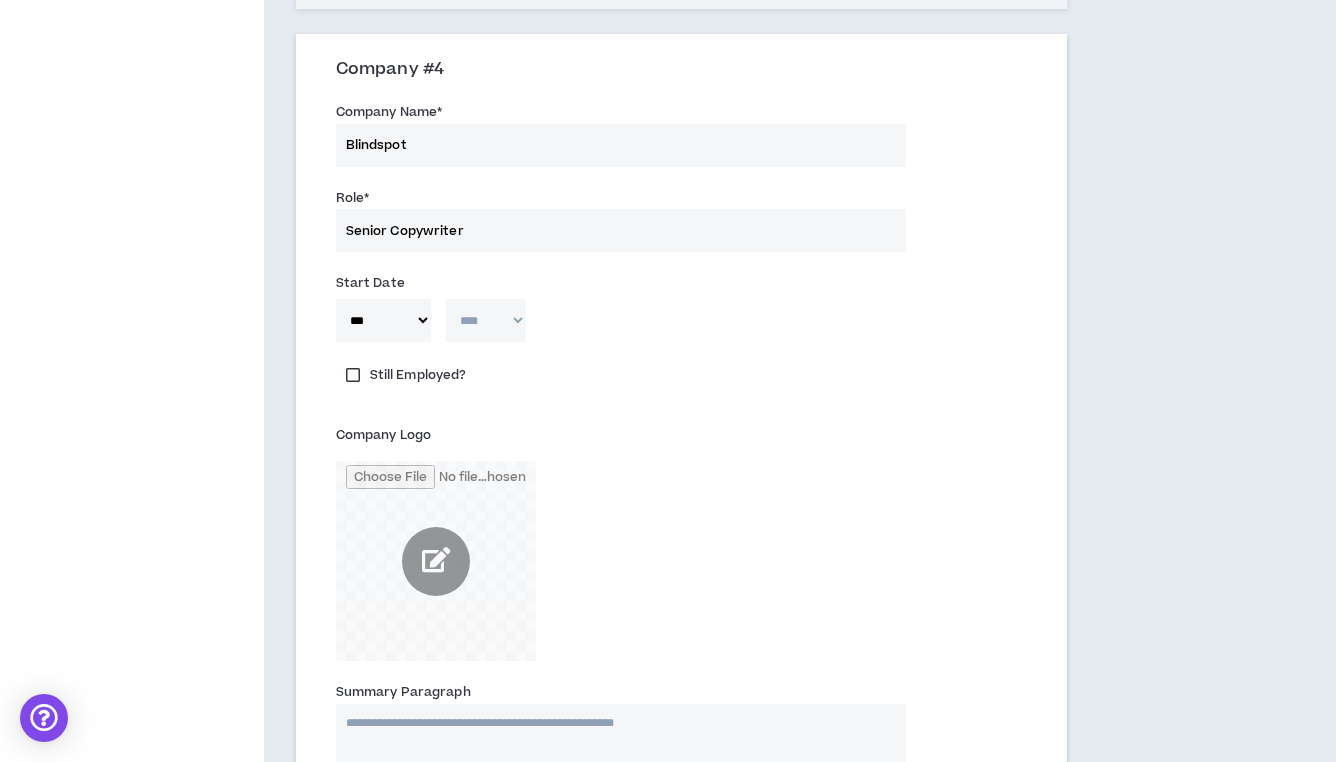 click on "Company Logo" at bounding box center [561, 540] 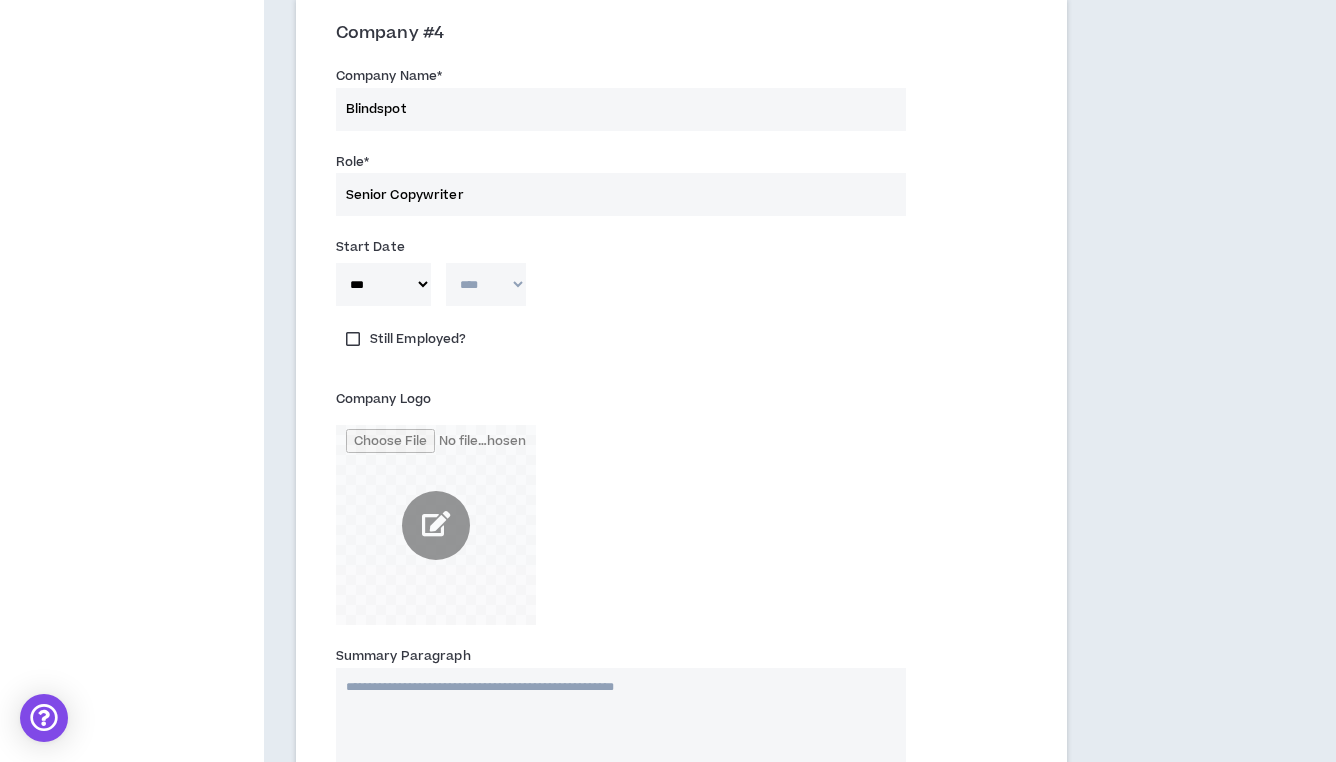 scroll, scrollTop: 2052, scrollLeft: 0, axis: vertical 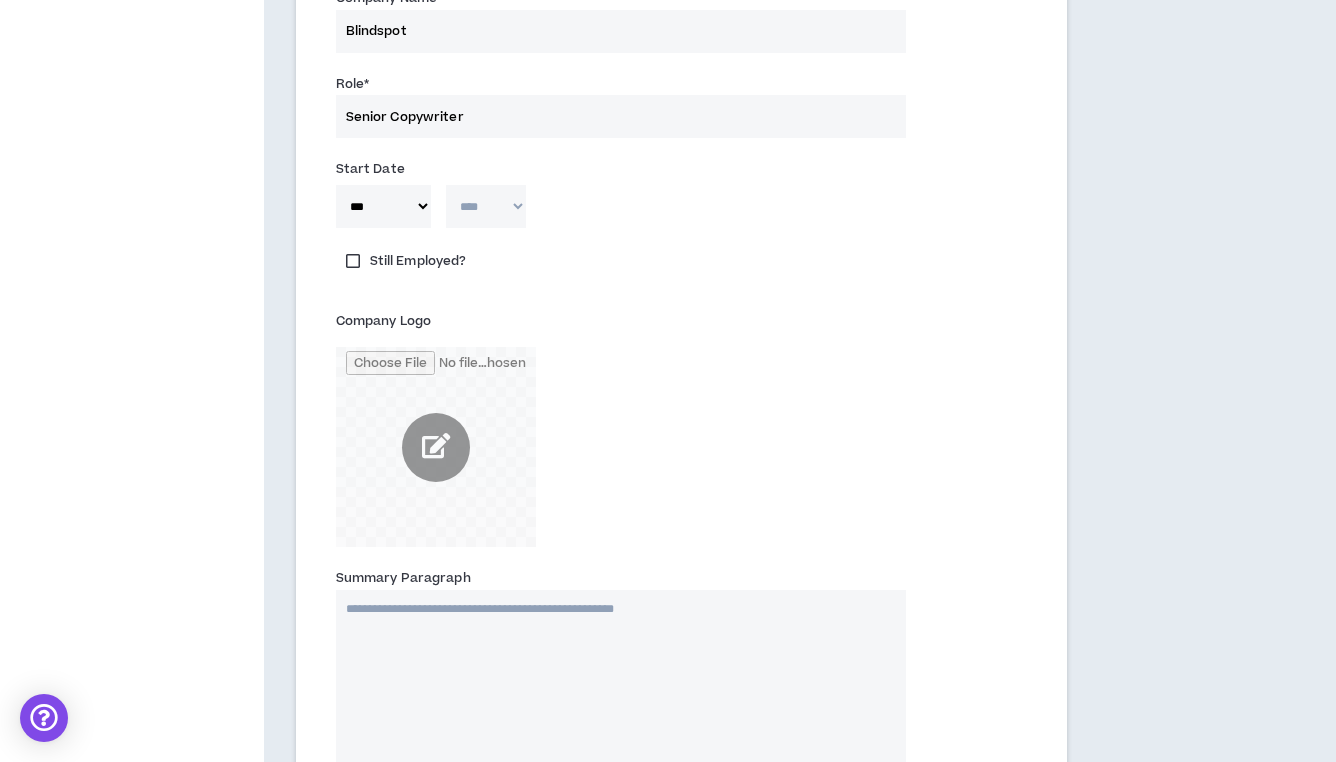 click on "Summary Paragraph" at bounding box center [621, 690] 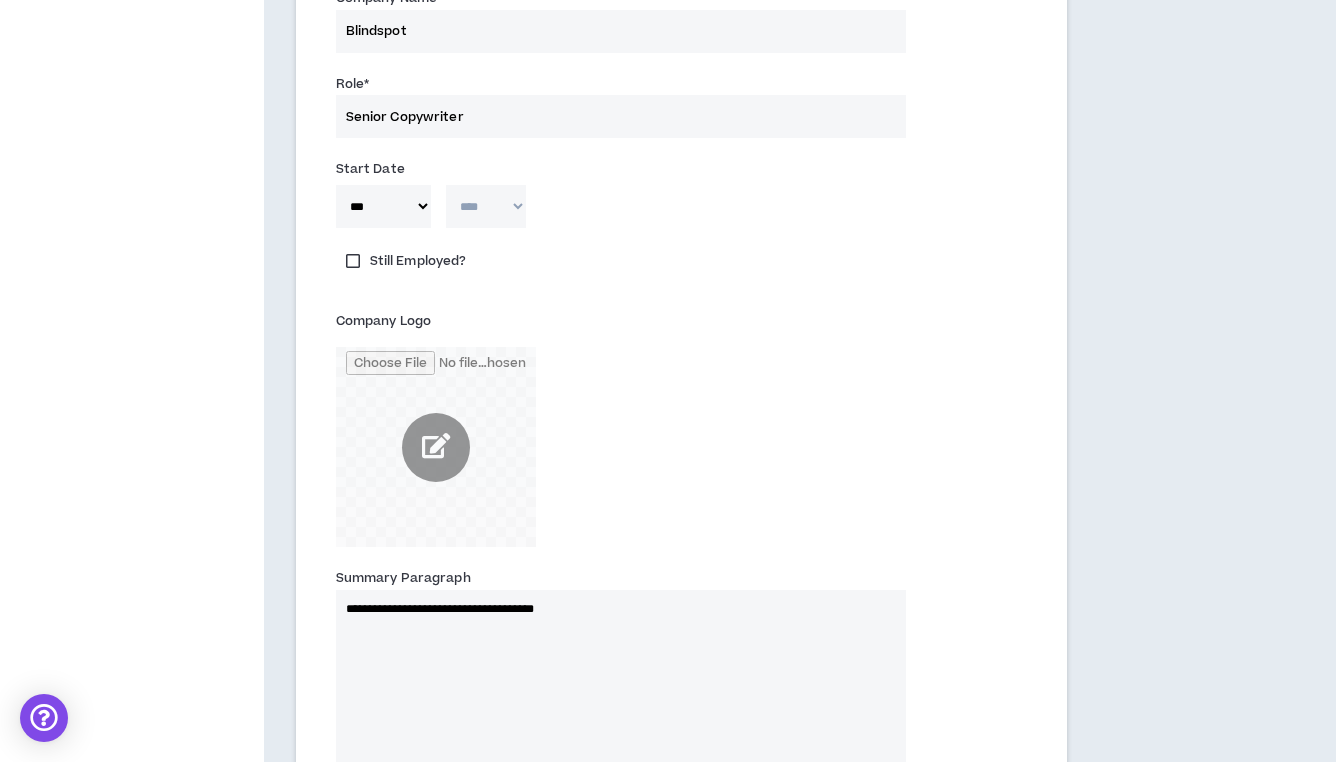 click on "**********" at bounding box center [621, 690] 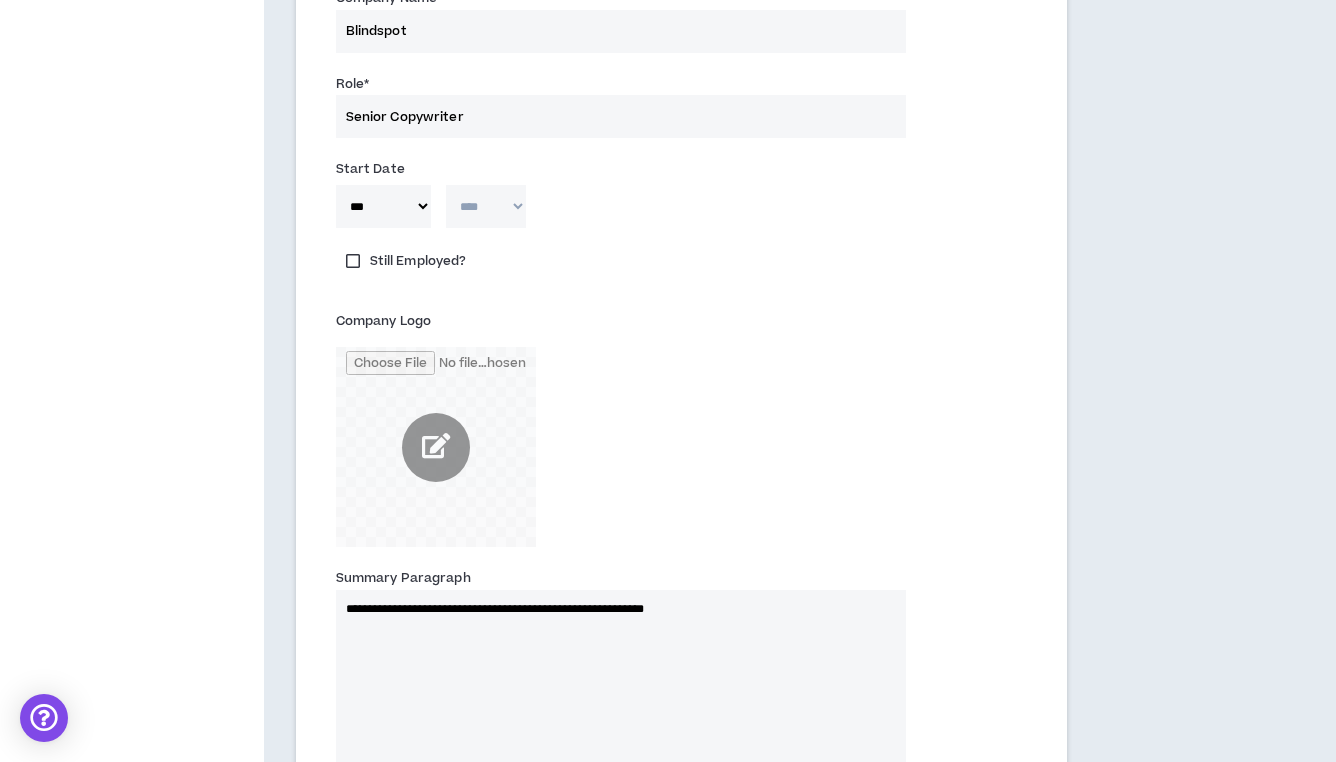 click on "**********" at bounding box center [621, 690] 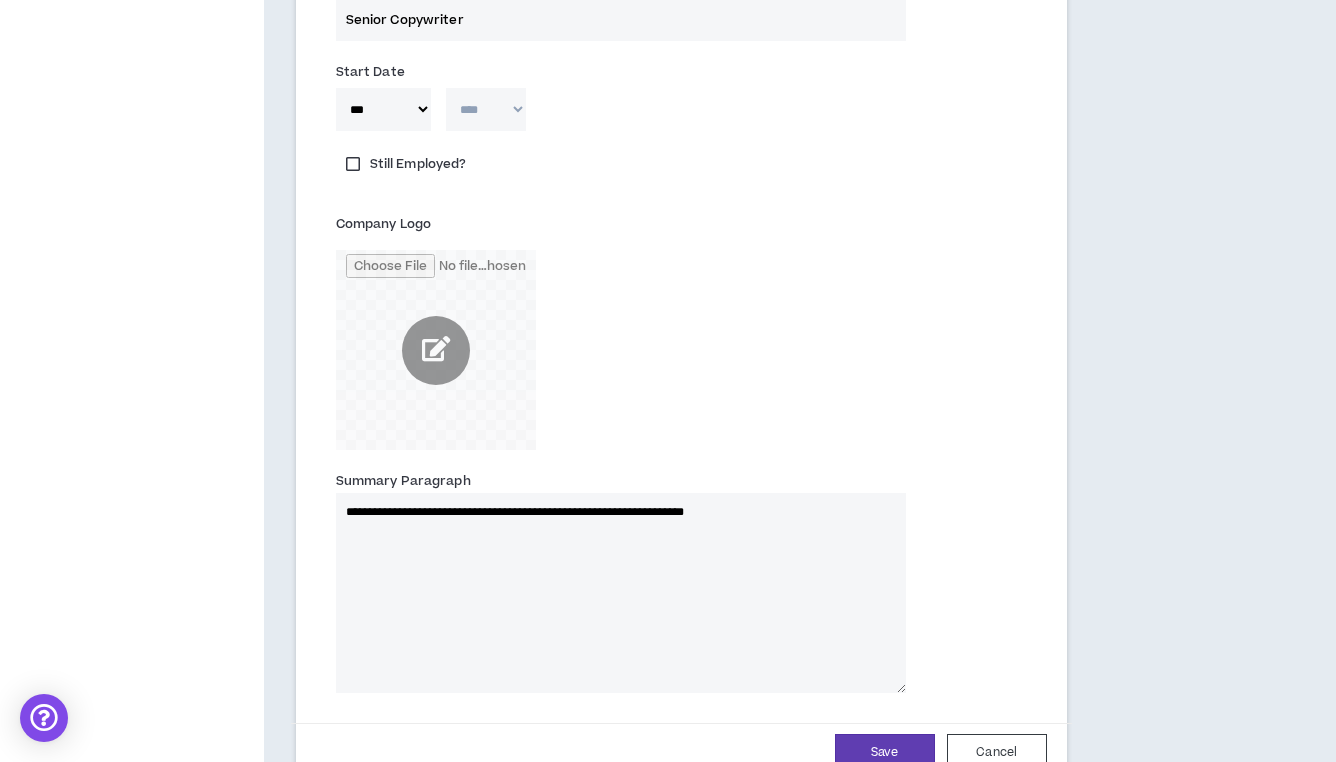 scroll, scrollTop: 2166, scrollLeft: 0, axis: vertical 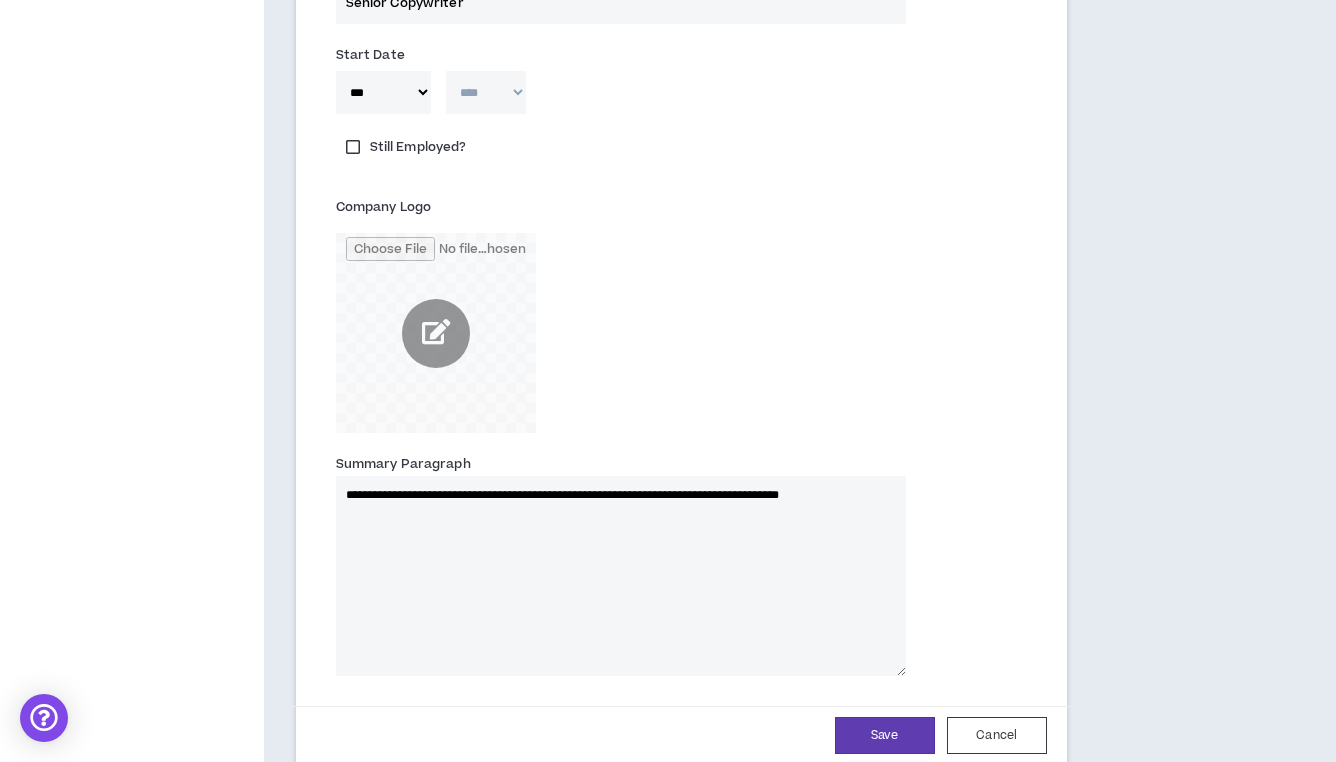 click on "**********" at bounding box center (621, 576) 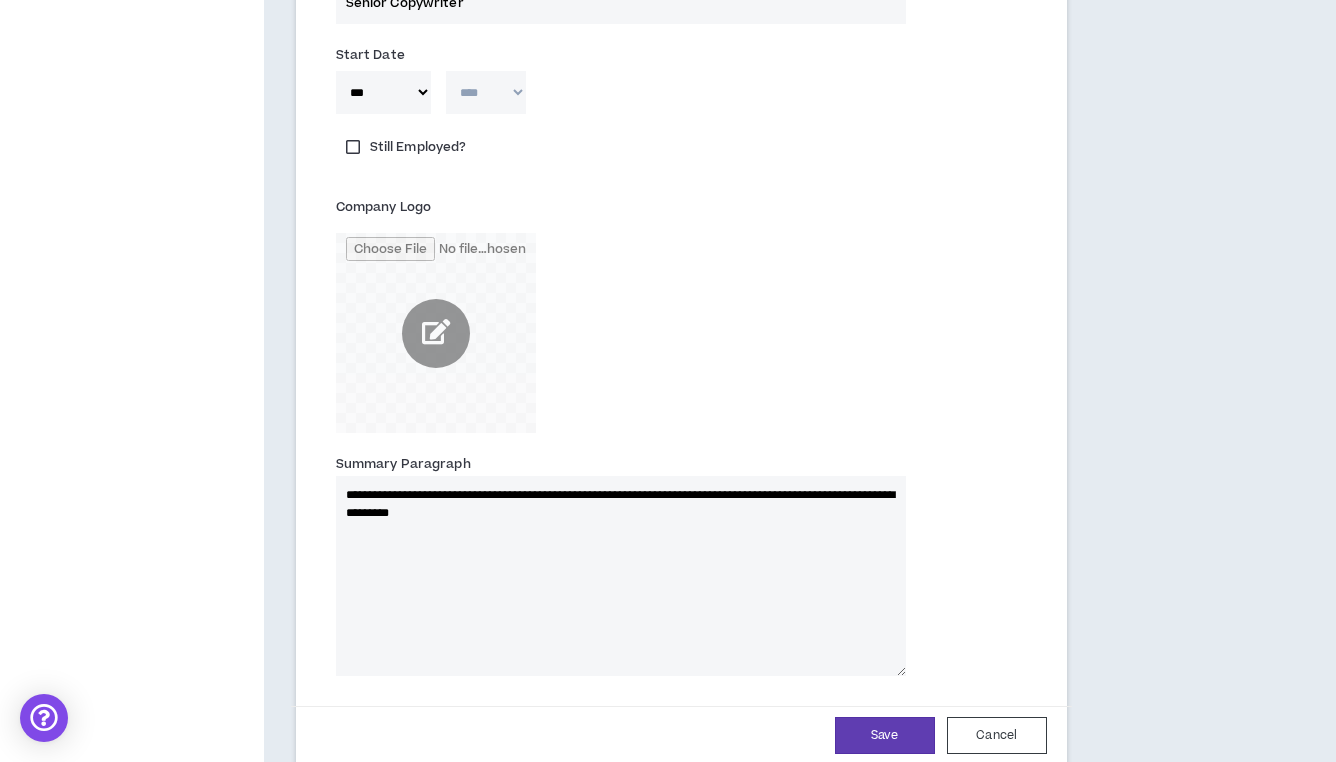 drag, startPoint x: 507, startPoint y: 505, endPoint x: 413, endPoint y: 504, distance: 94.00532 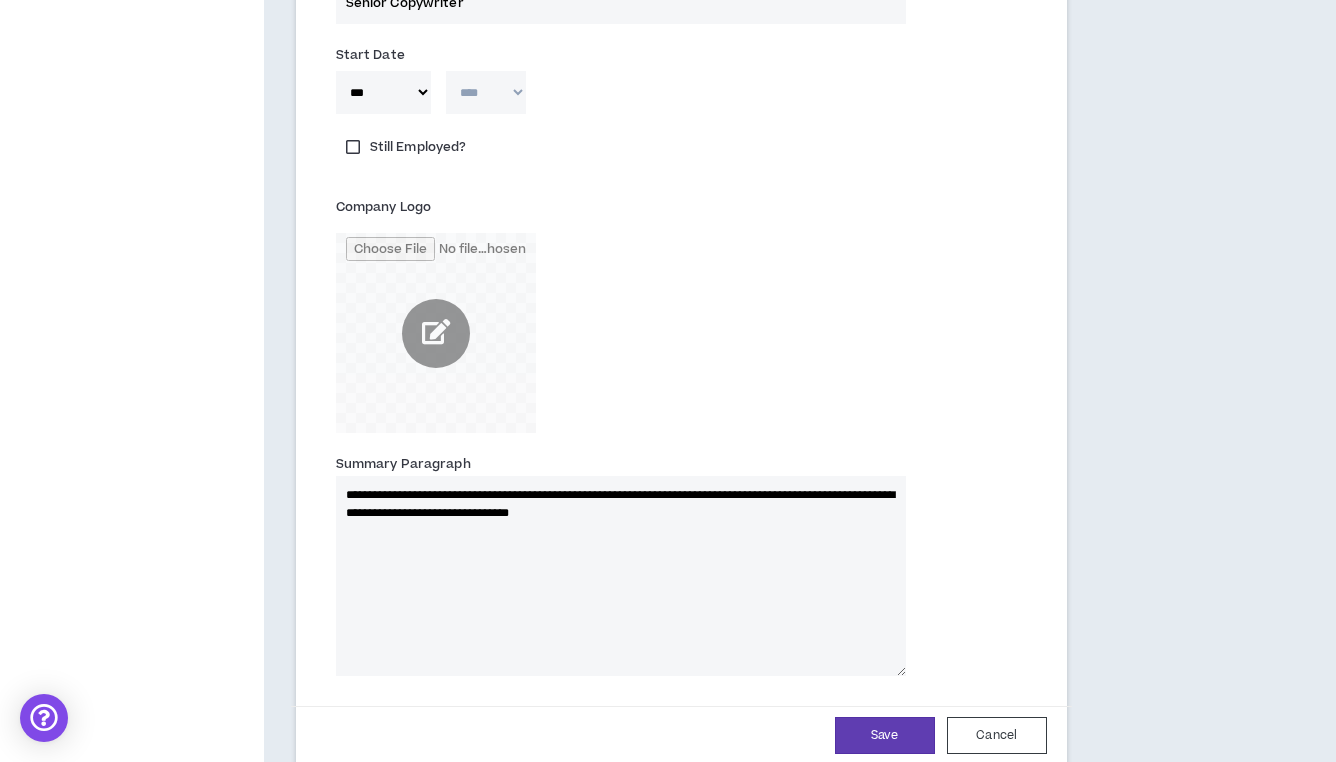 click on "**********" at bounding box center (621, 576) 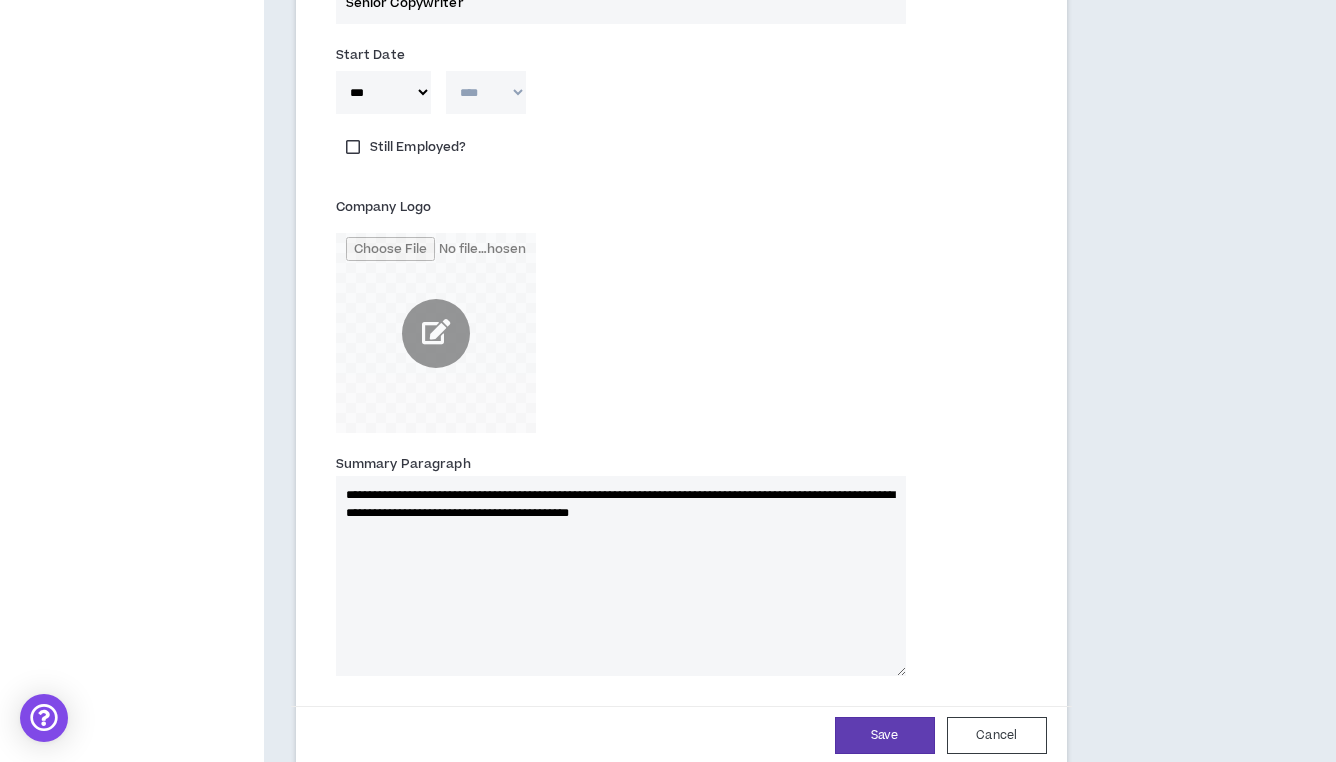 click on "**********" at bounding box center [621, 576] 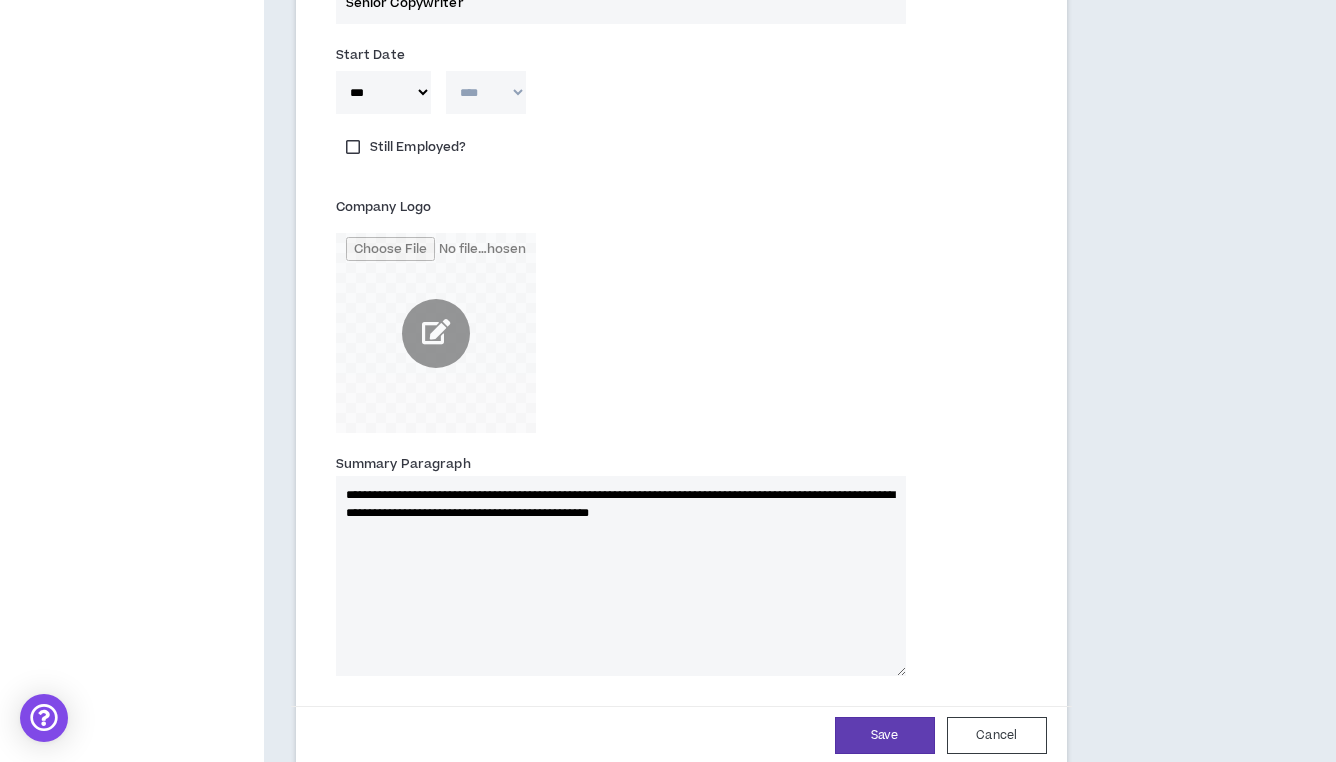 click on "**********" at bounding box center (621, 576) 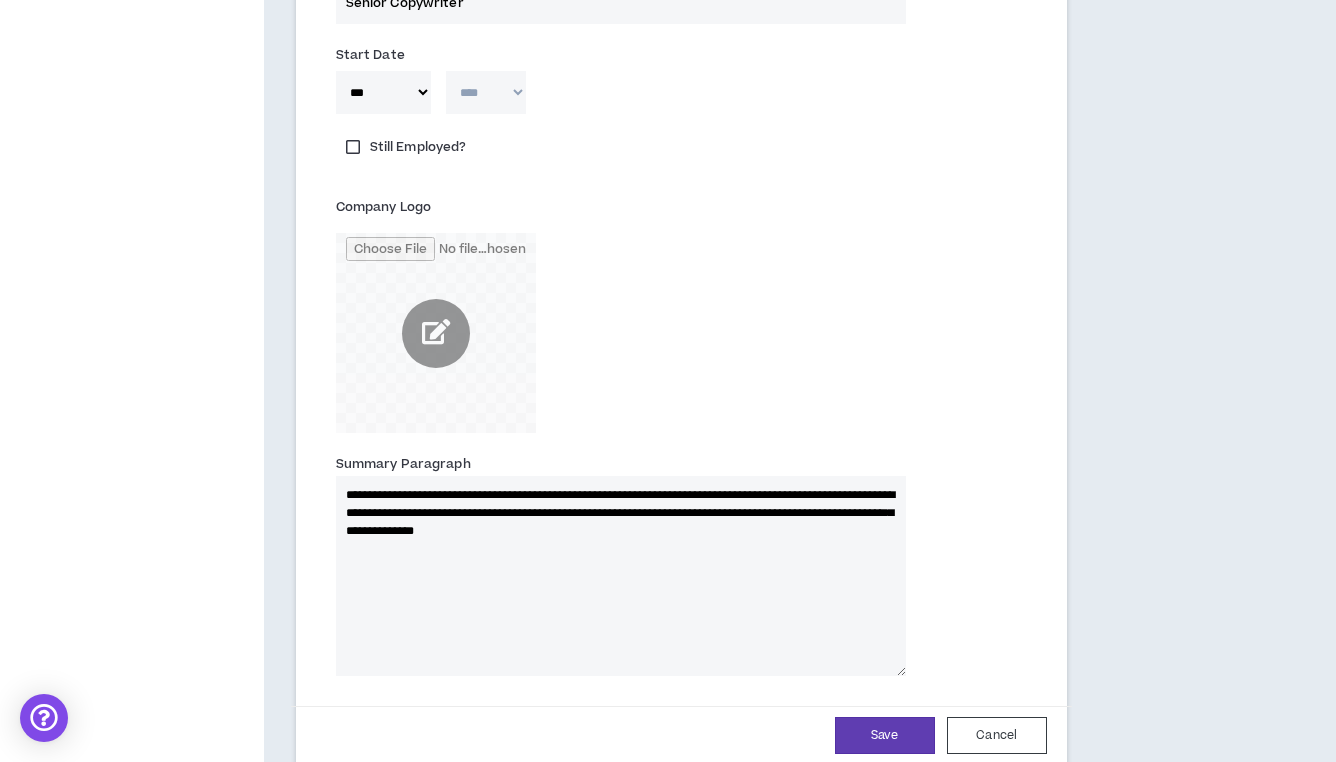 click on "**********" at bounding box center (621, 576) 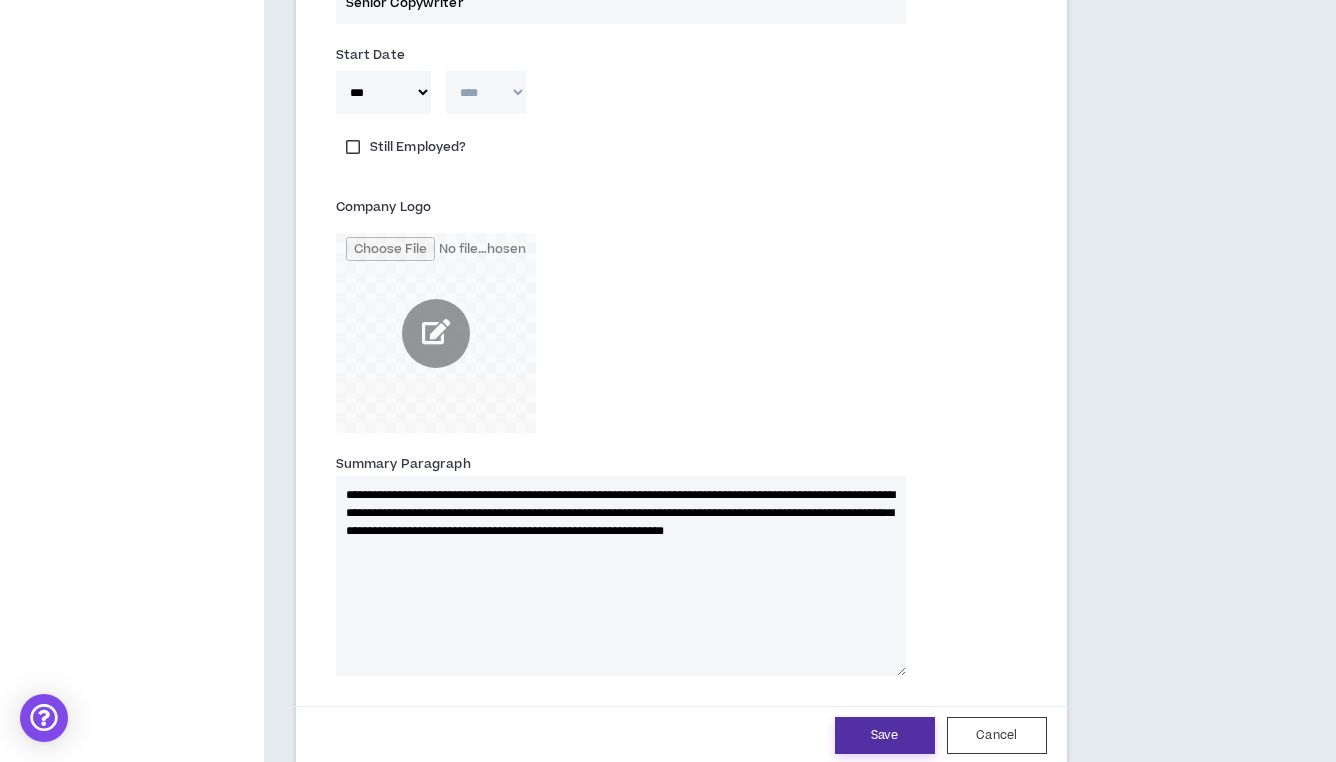 type on "**********" 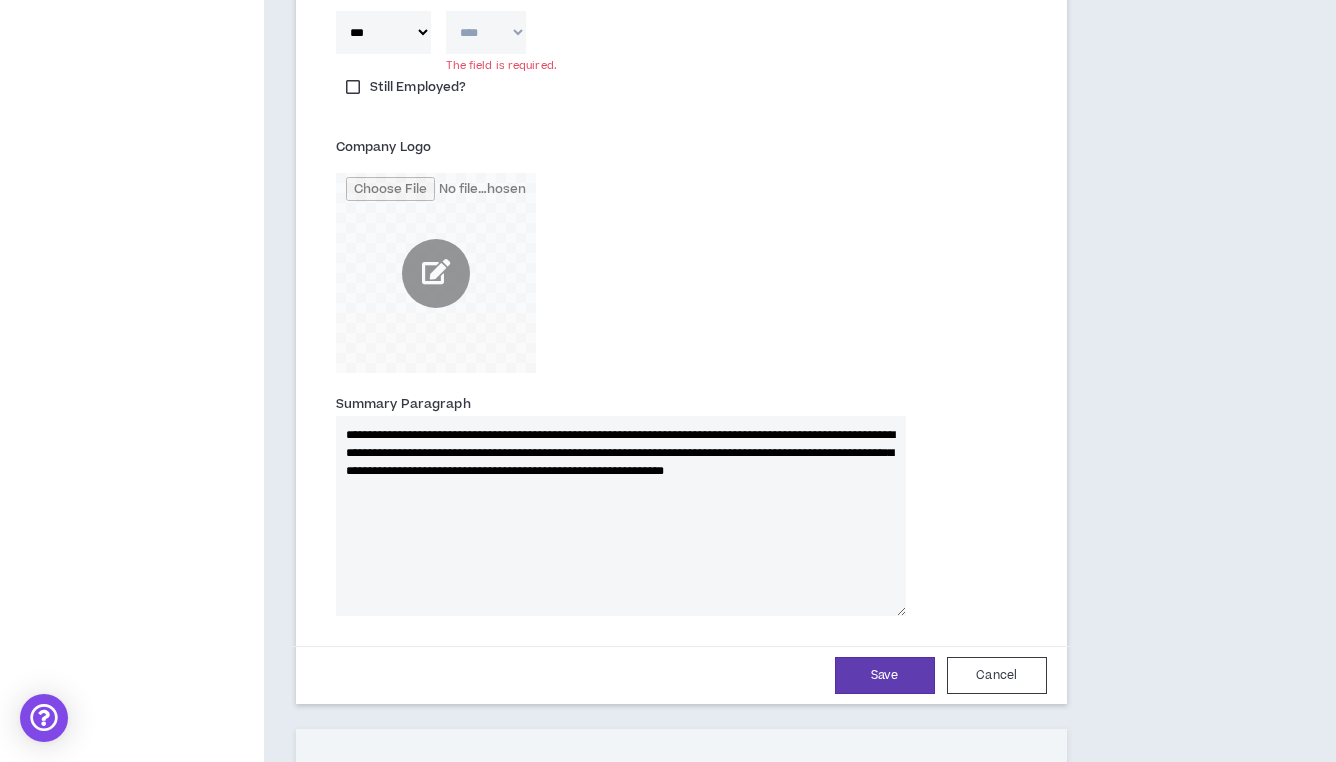 scroll, scrollTop: 2228, scrollLeft: 0, axis: vertical 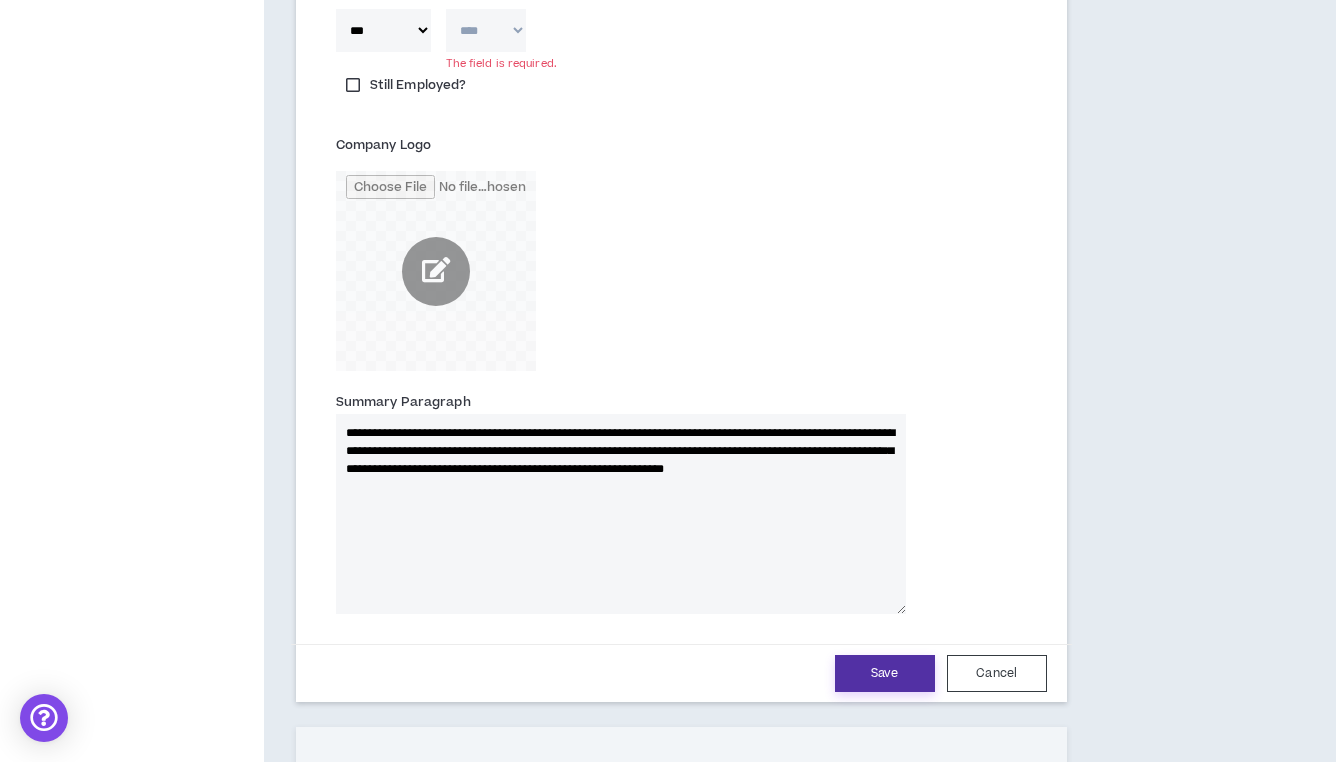 click on "Save" at bounding box center (885, 673) 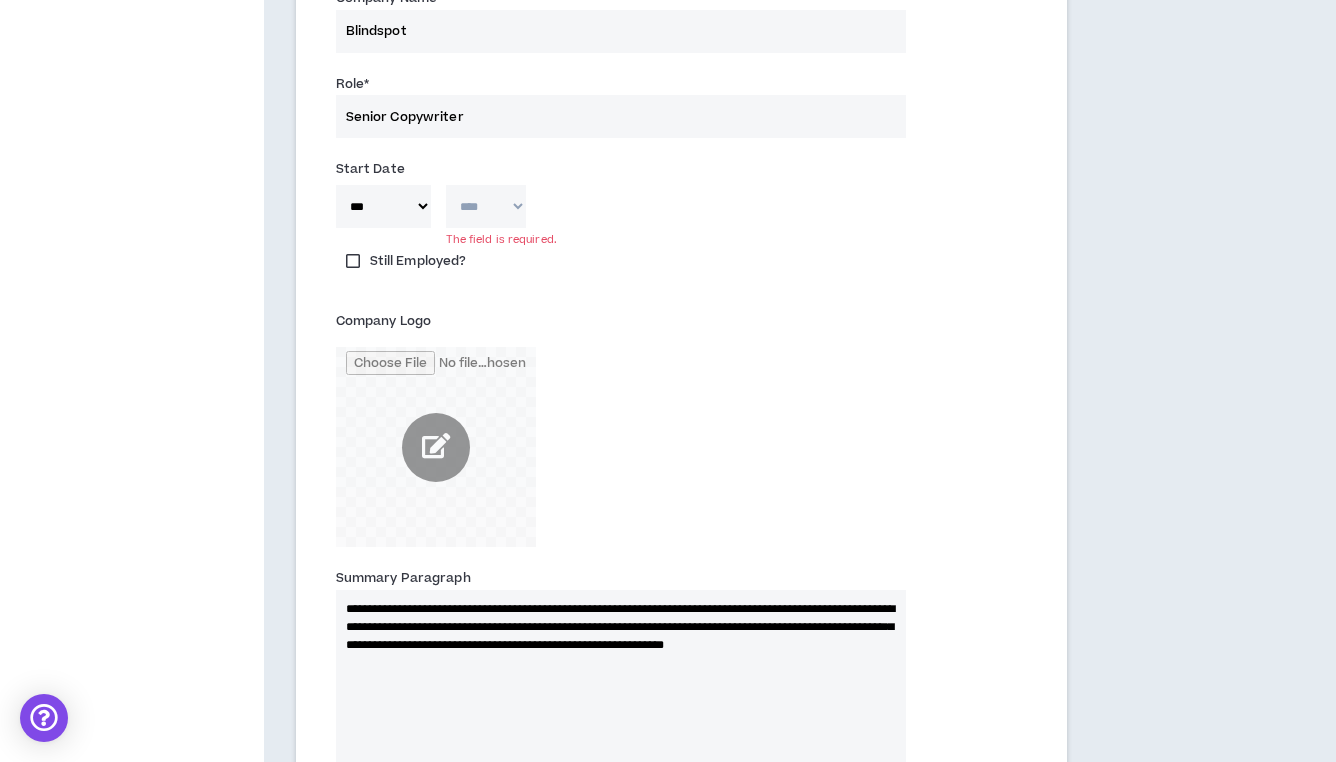 scroll, scrollTop: 2050, scrollLeft: 0, axis: vertical 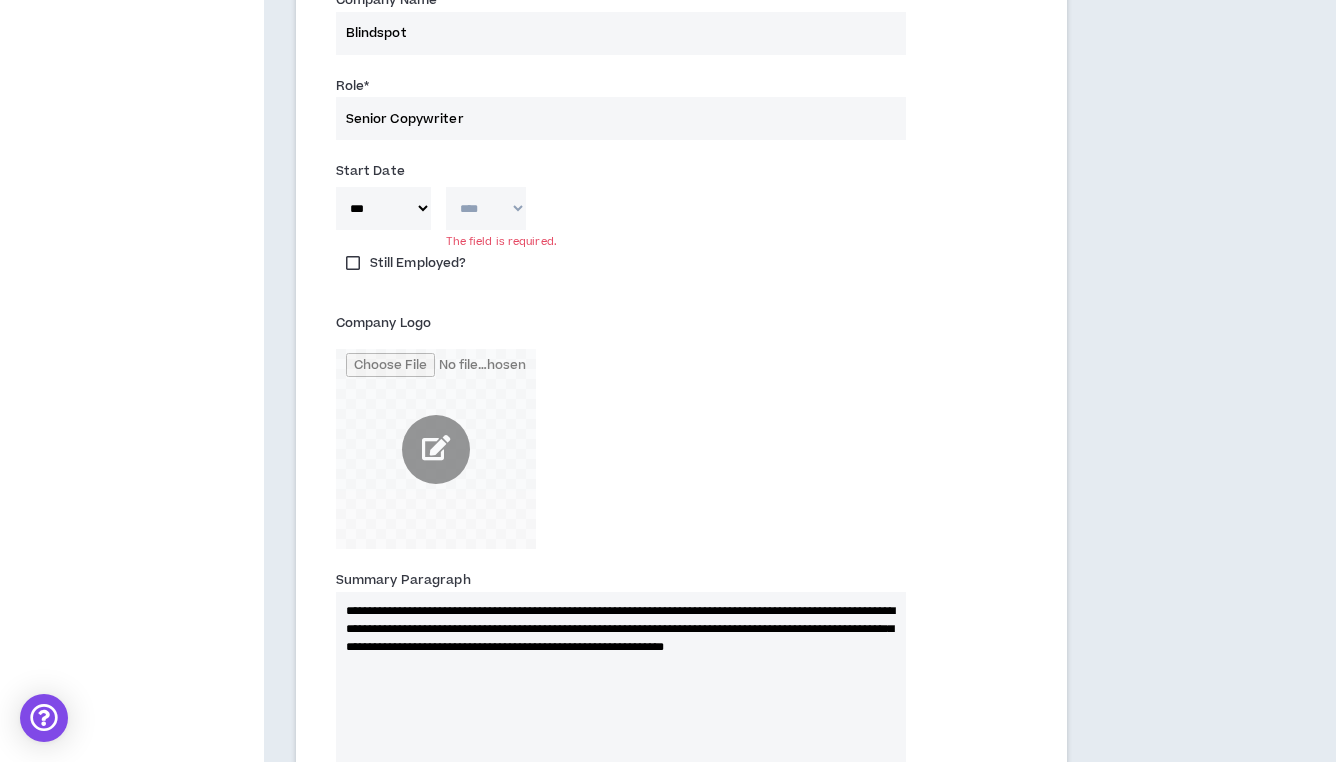 select on "****" 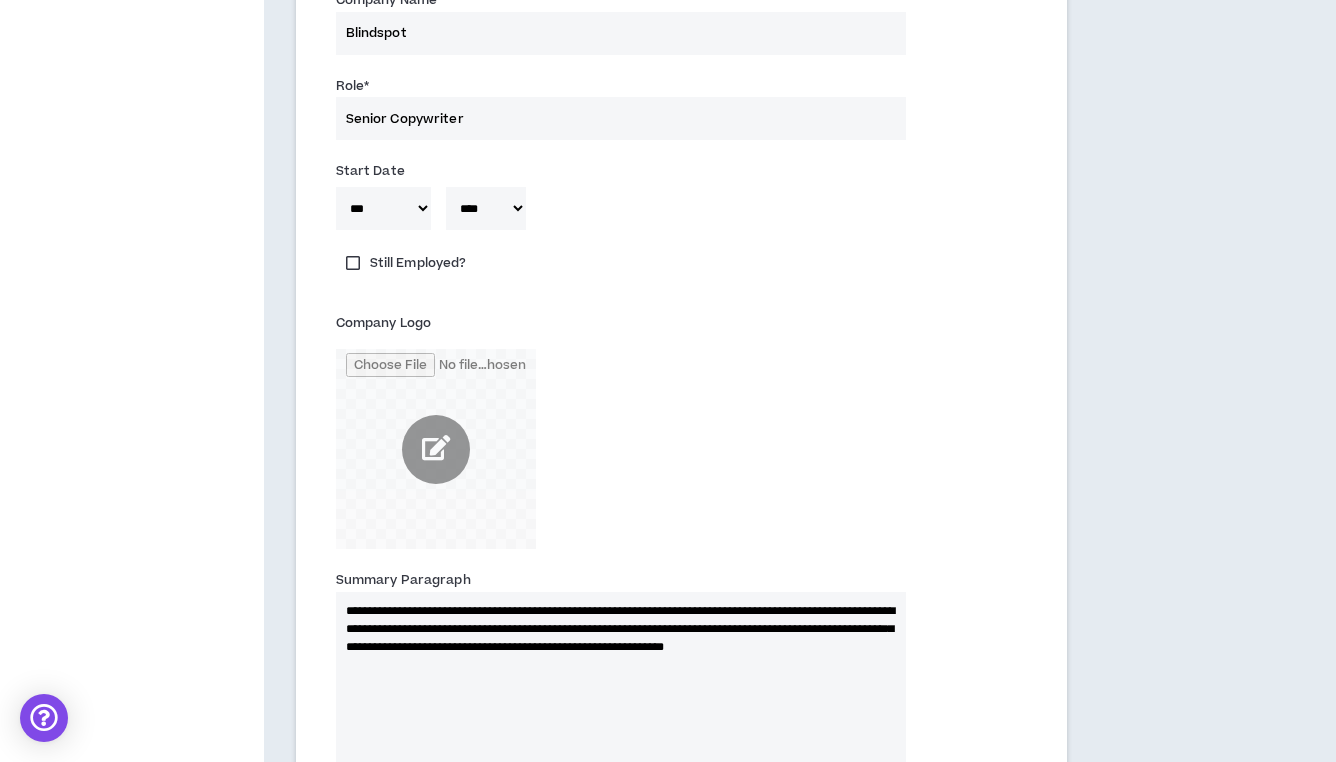 type 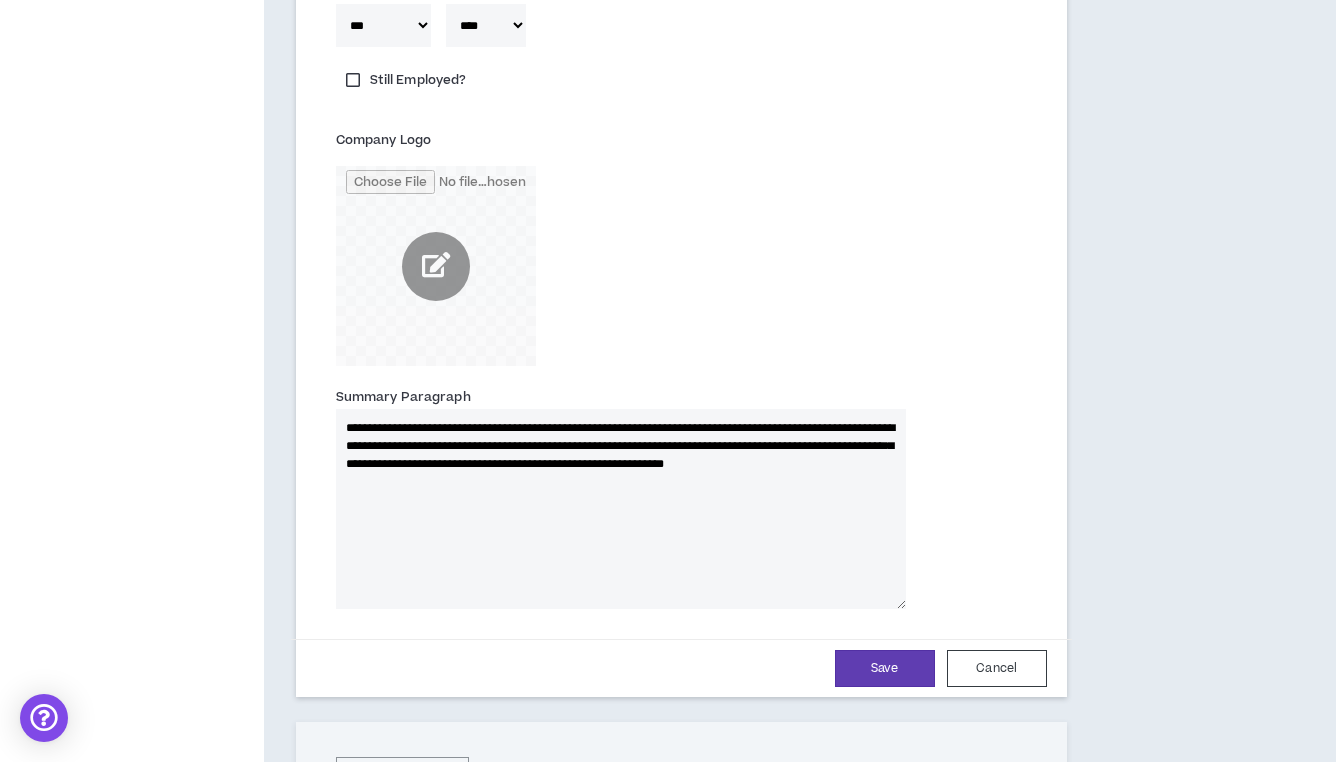 scroll, scrollTop: 2378, scrollLeft: 0, axis: vertical 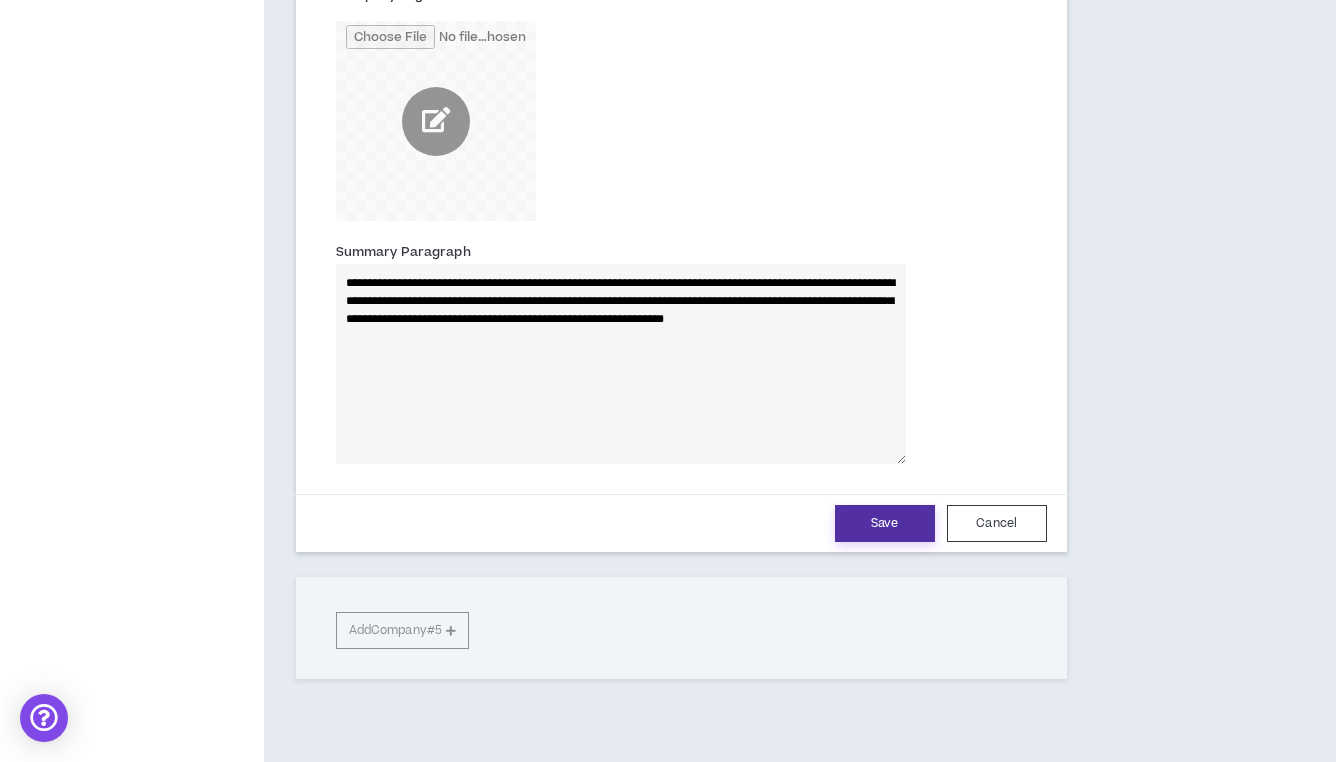 click on "Save" at bounding box center [885, 523] 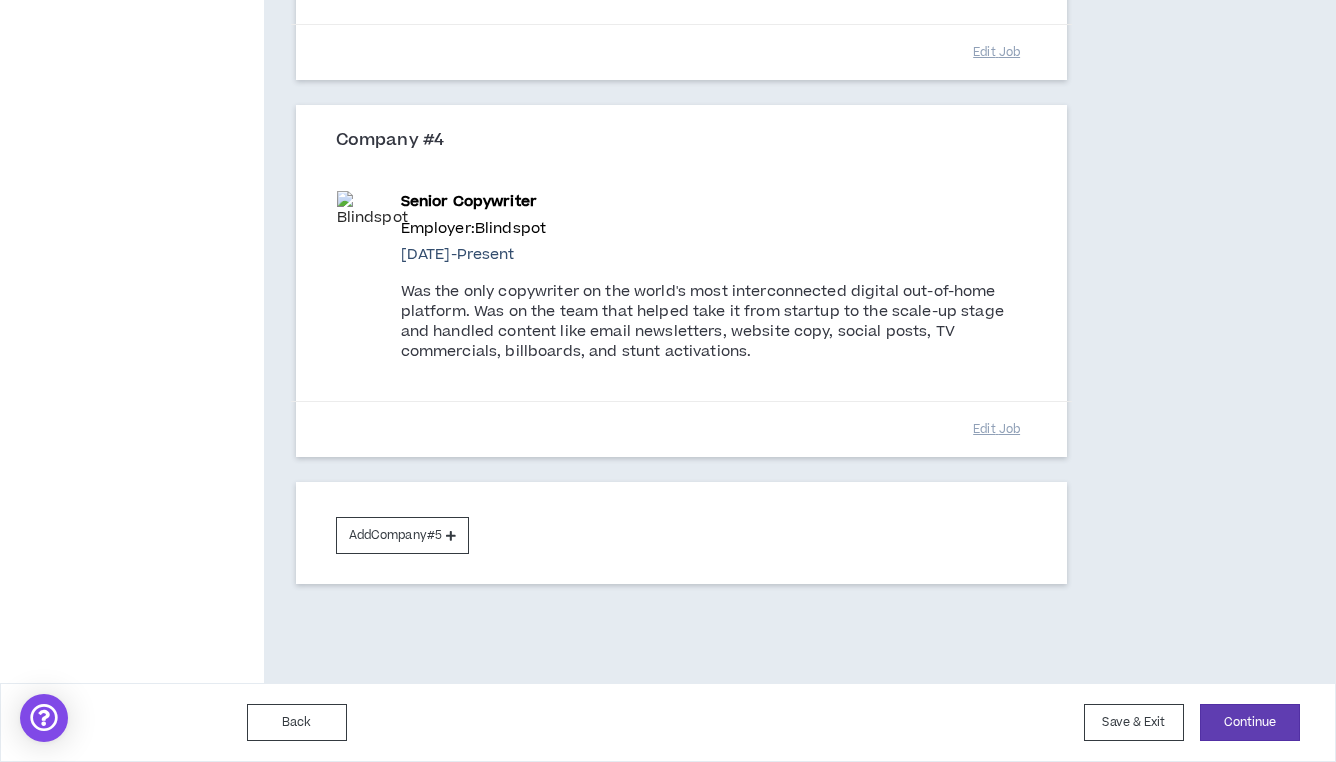 type 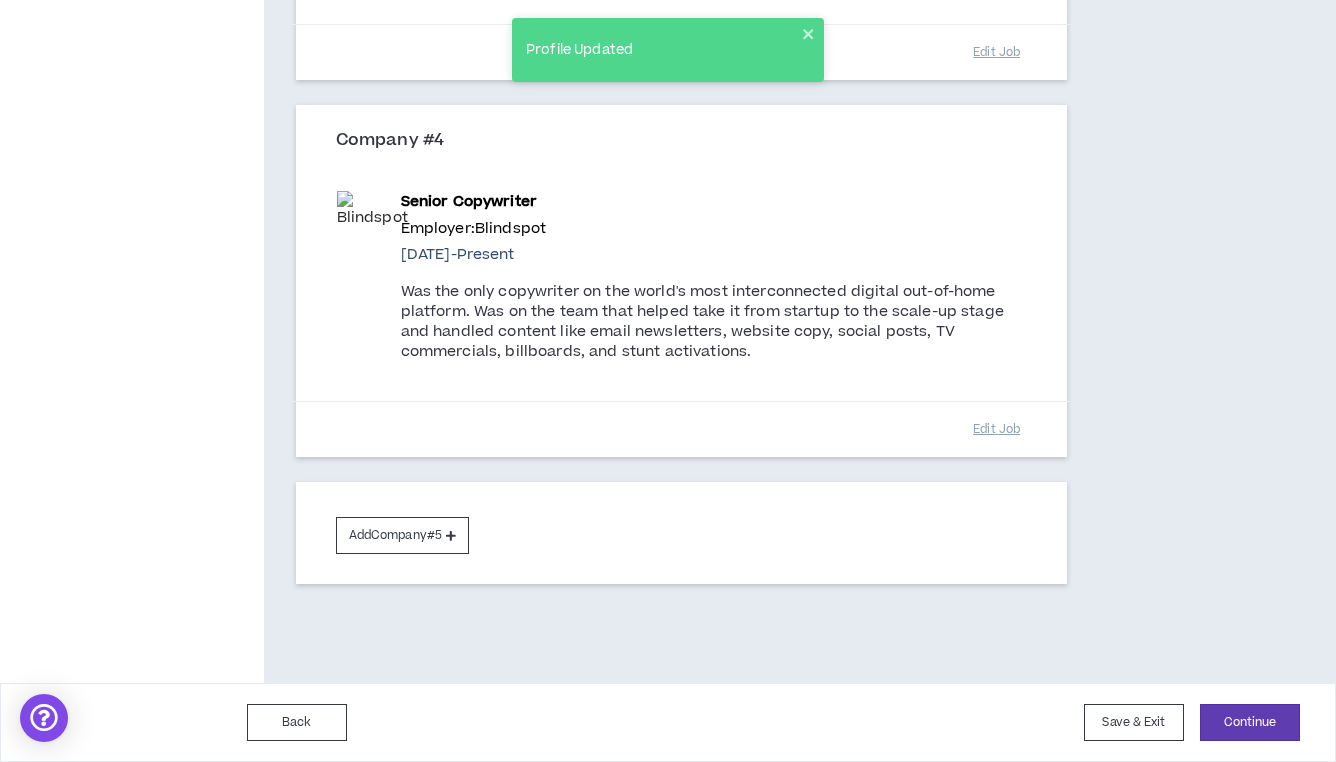 scroll, scrollTop: 1858, scrollLeft: 0, axis: vertical 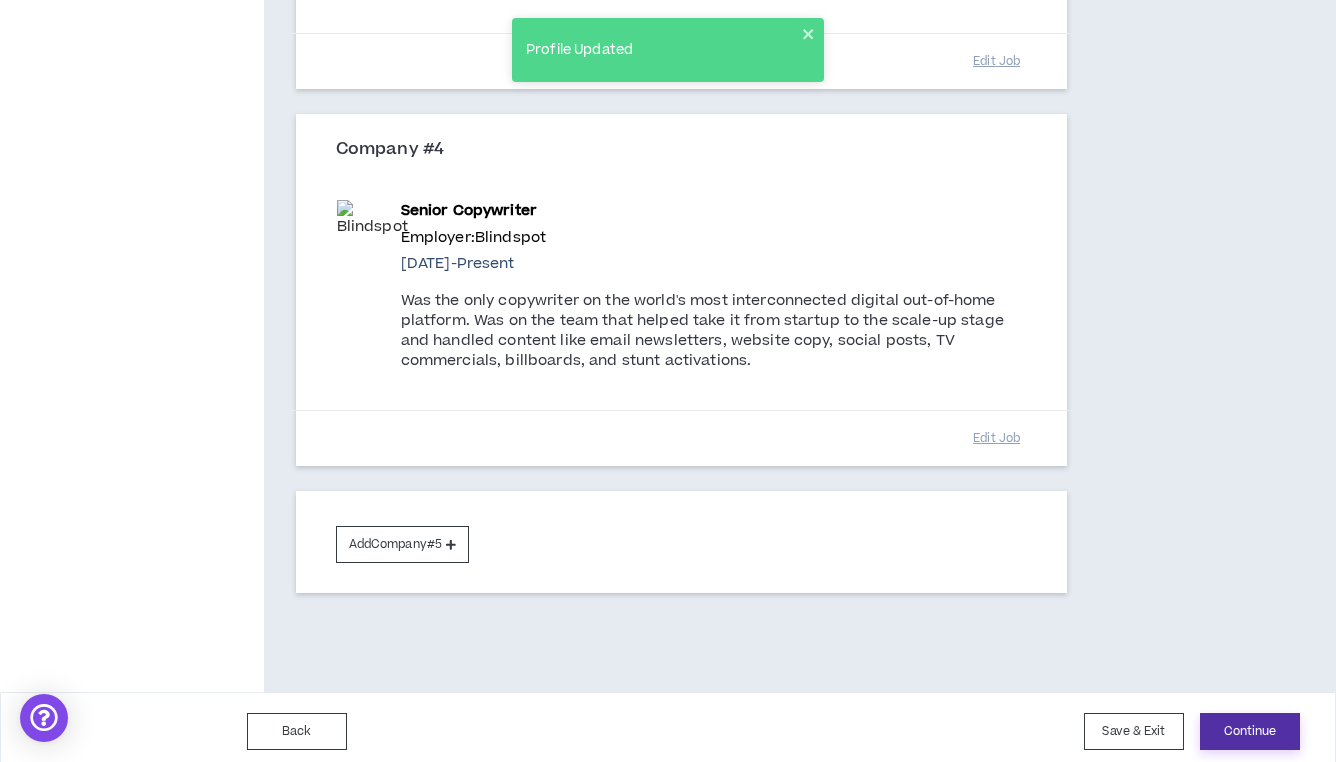click on "Continue" at bounding box center (1250, 731) 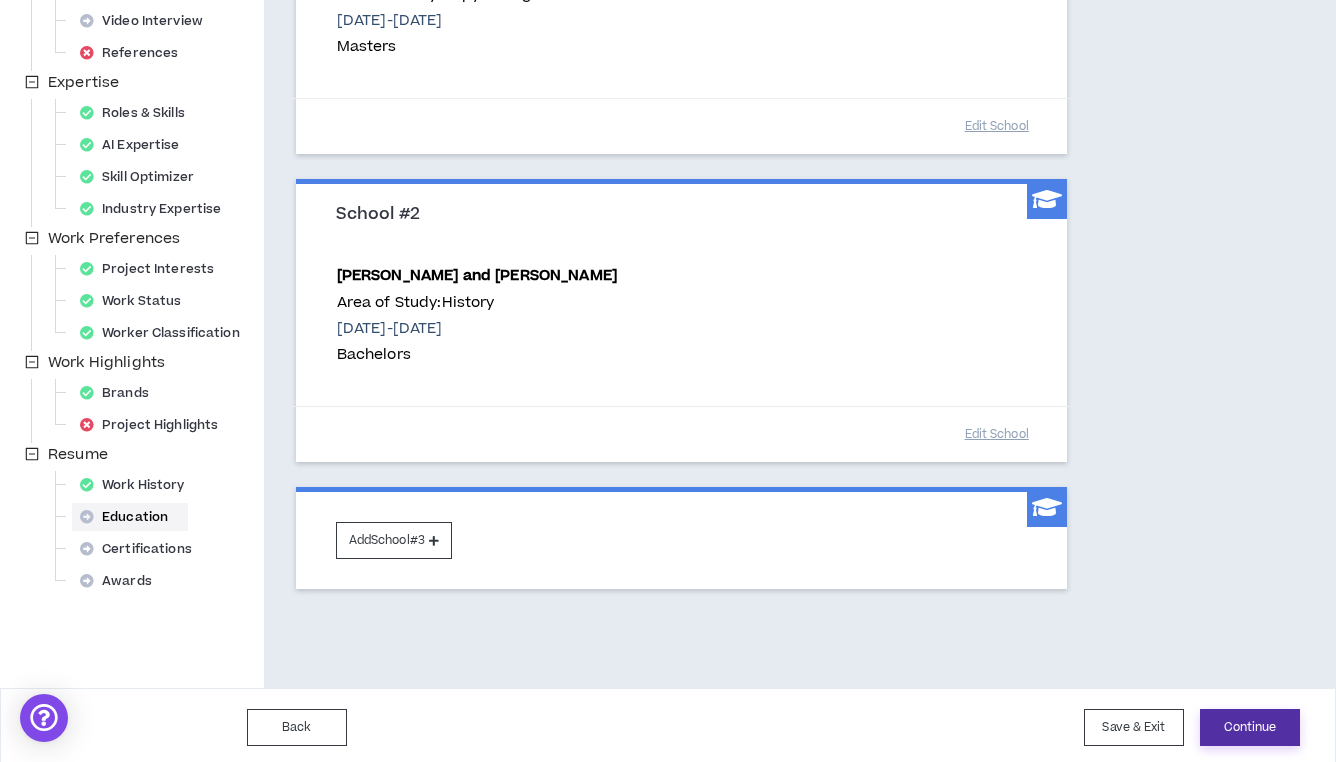 scroll, scrollTop: 350, scrollLeft: 0, axis: vertical 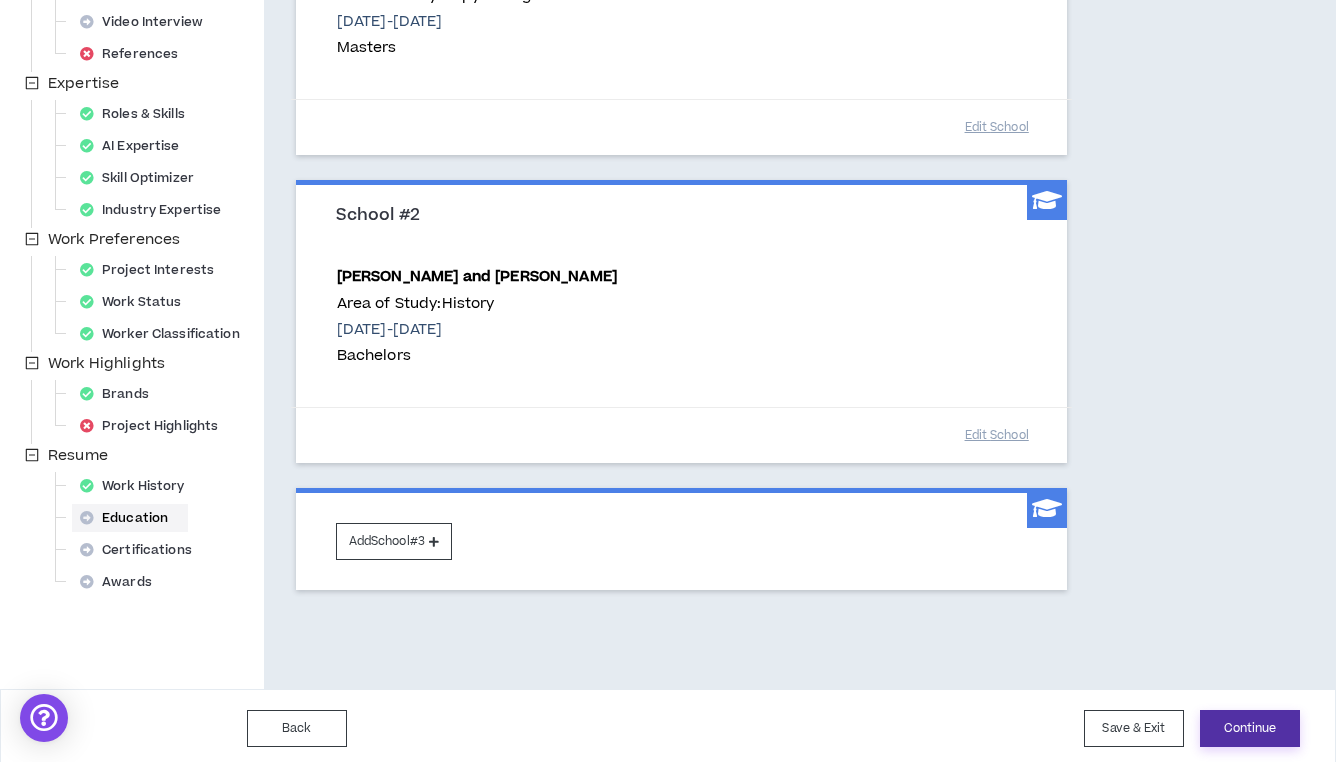 click on "Continue" at bounding box center [1250, 728] 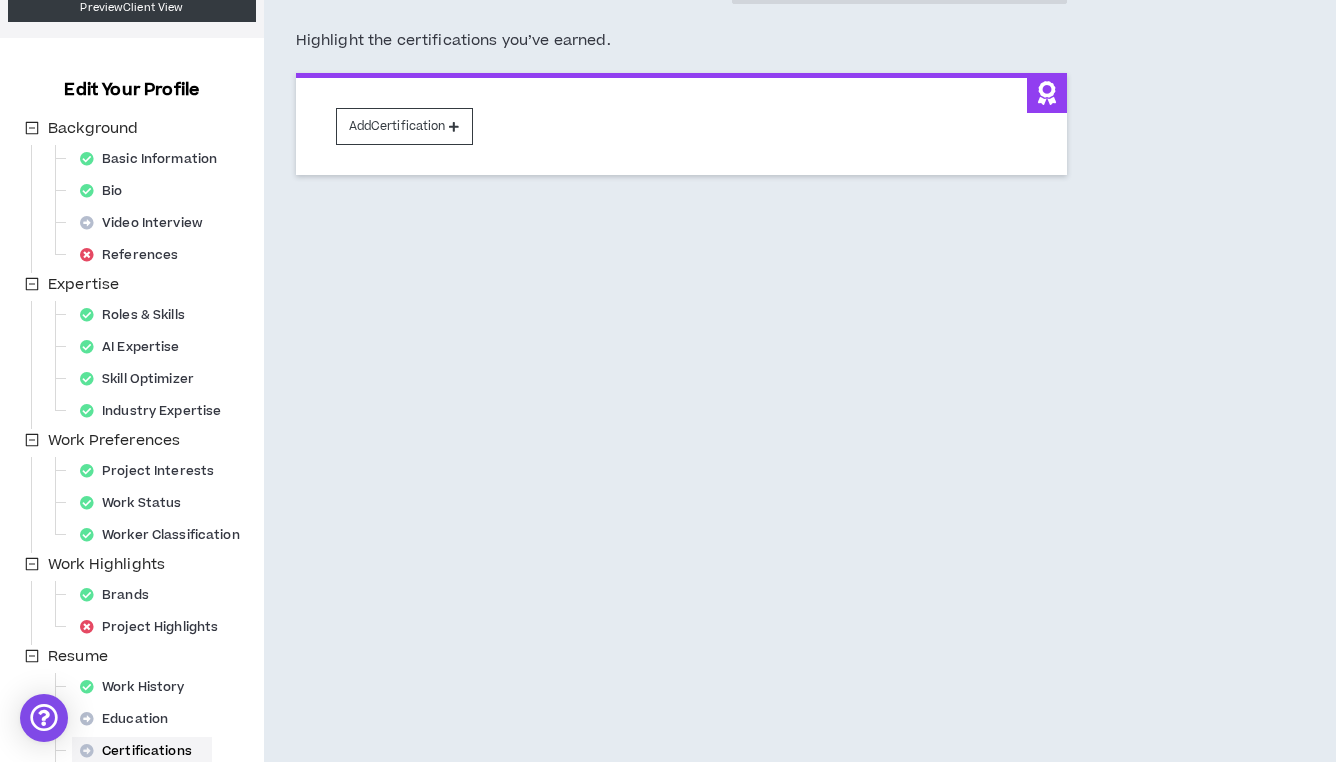 scroll, scrollTop: 10, scrollLeft: 0, axis: vertical 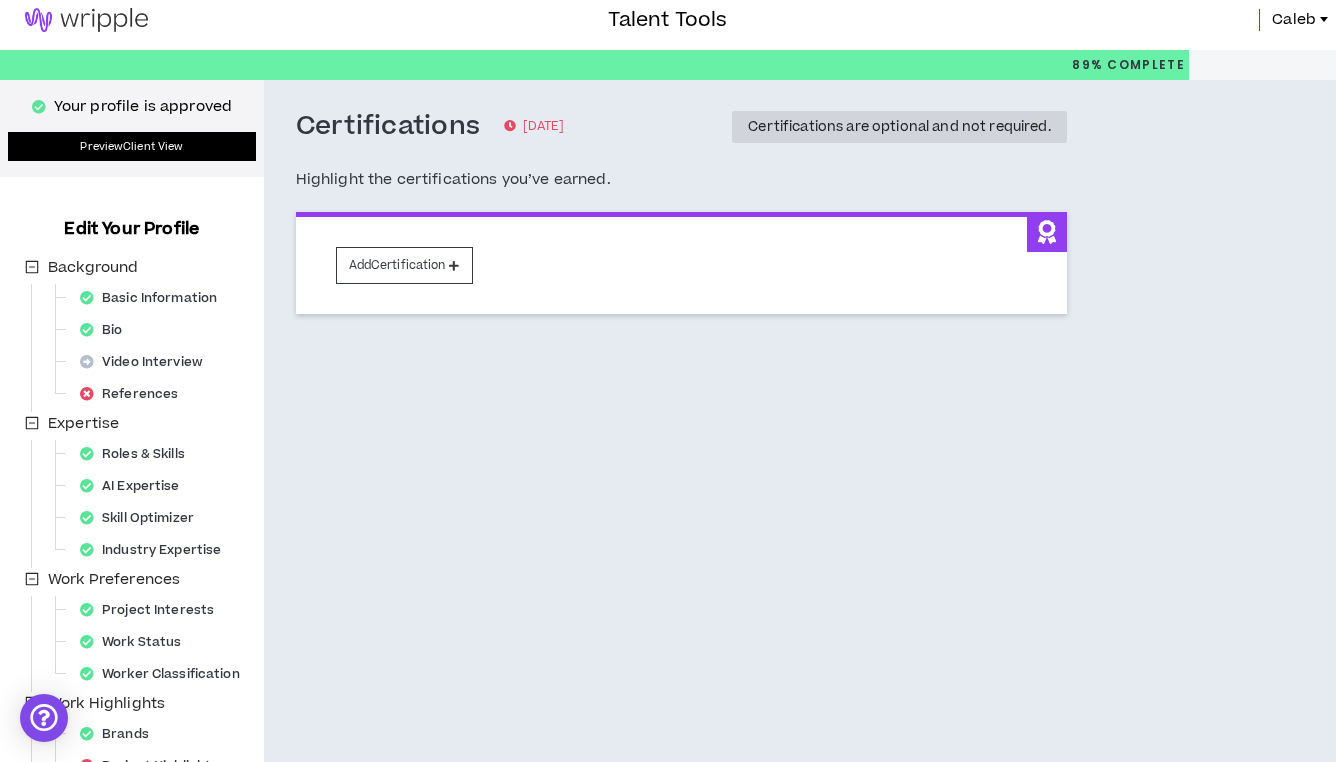 click on "Preview   Client View" at bounding box center (132, 146) 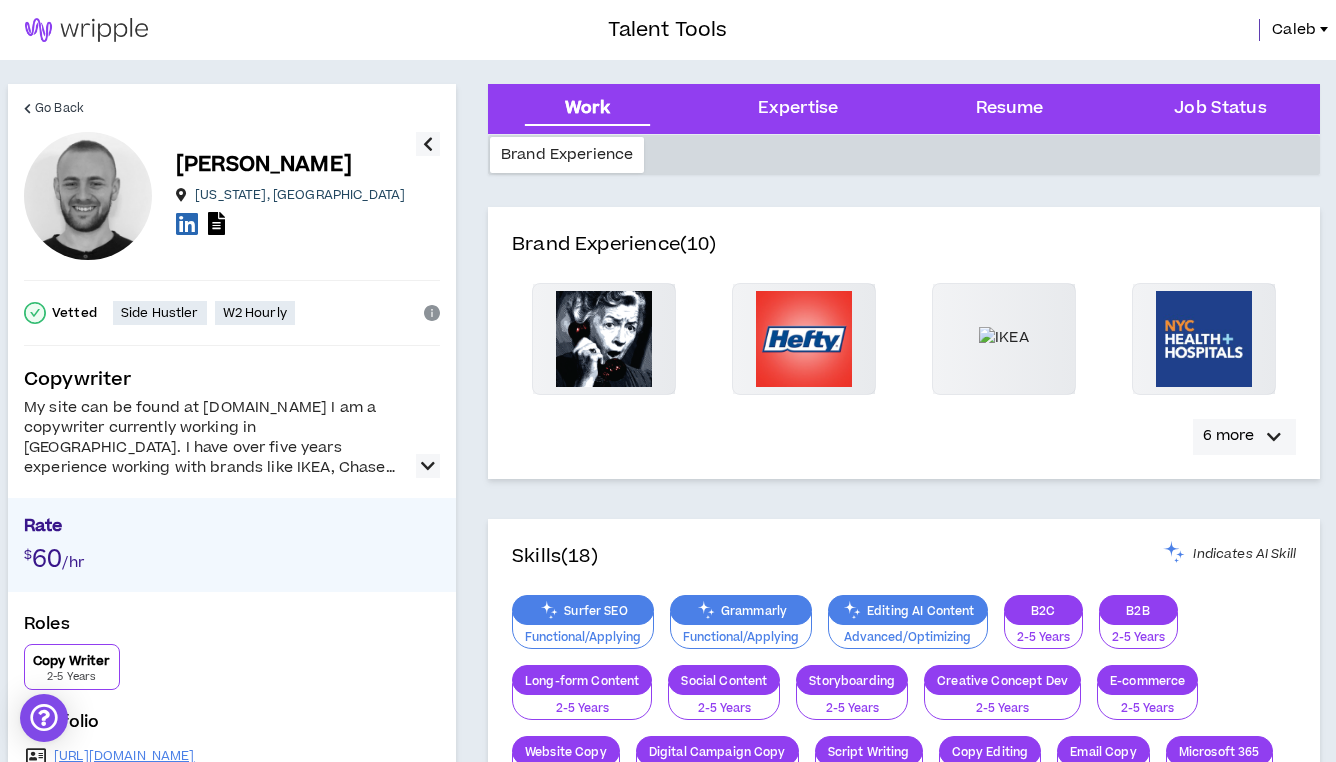 click at bounding box center [1274, 437] 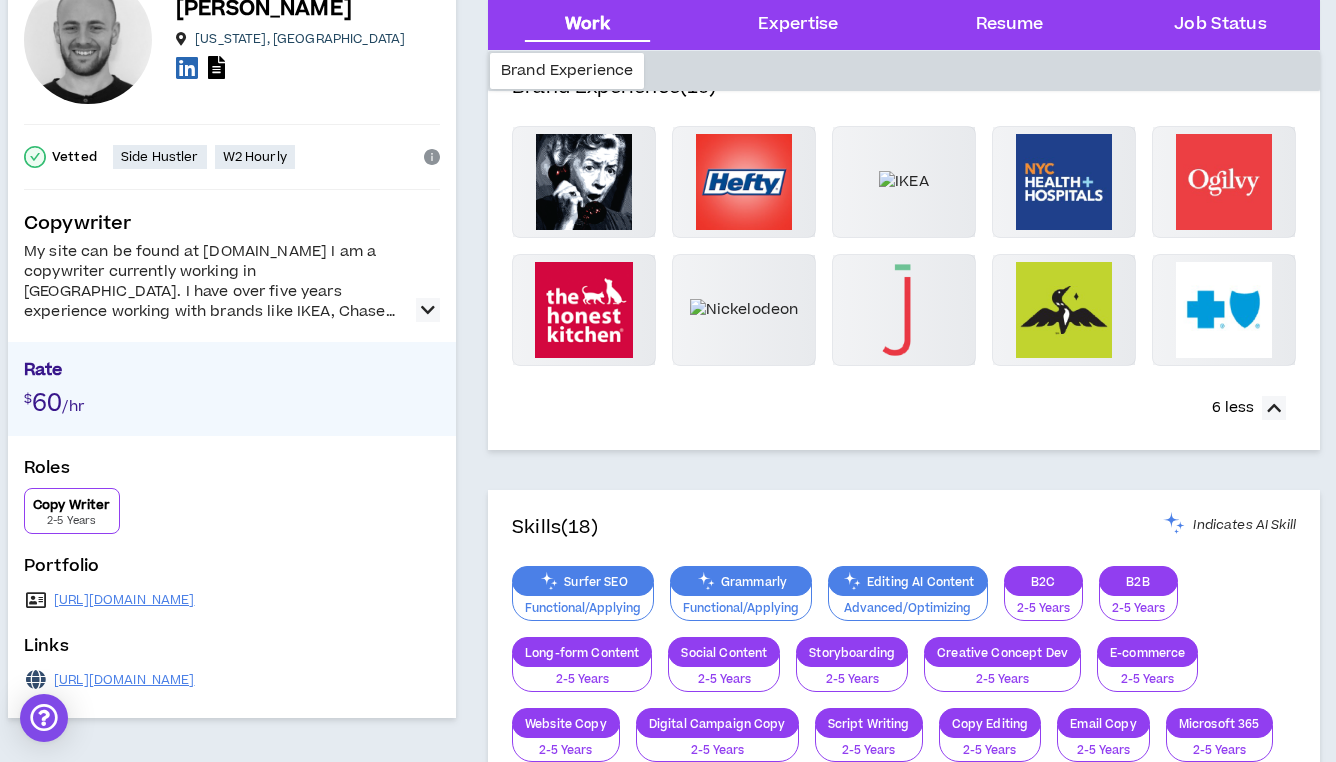 scroll, scrollTop: 164, scrollLeft: 0, axis: vertical 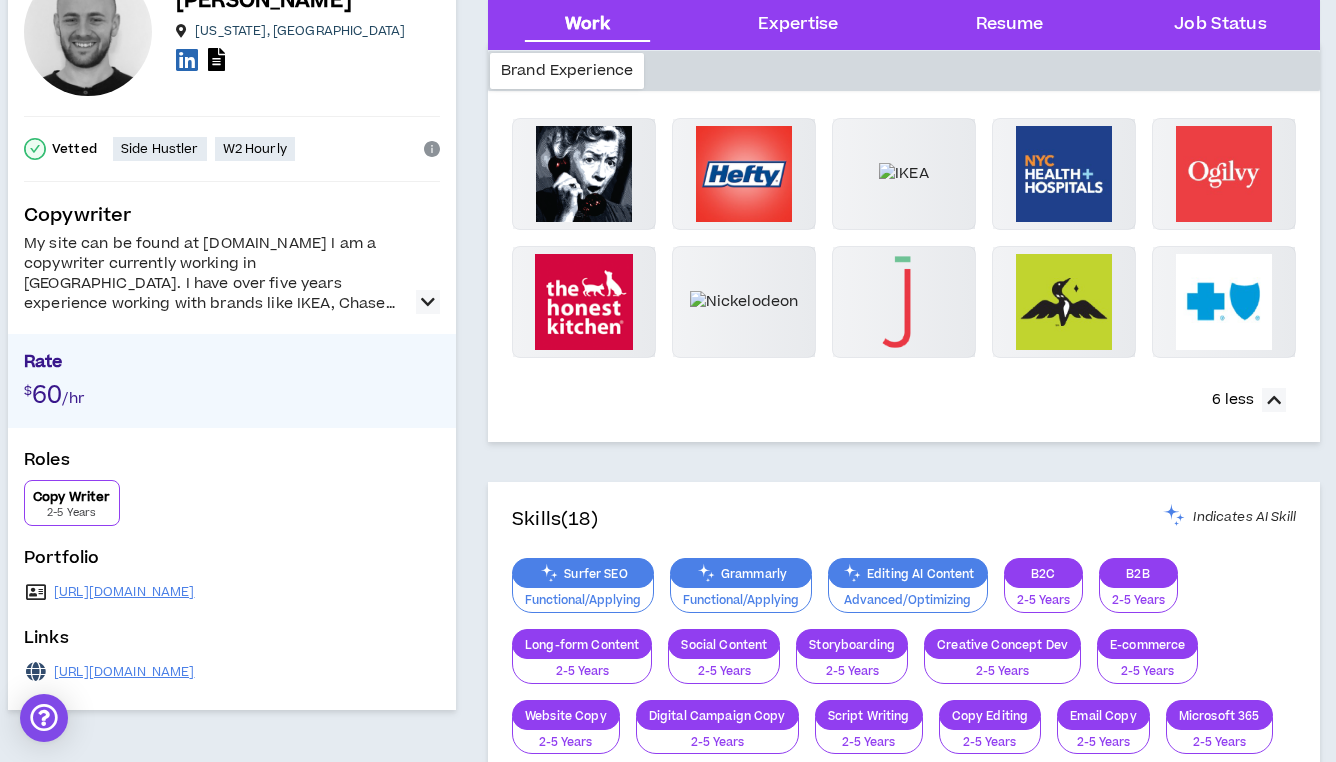 click on "60" at bounding box center [47, 395] 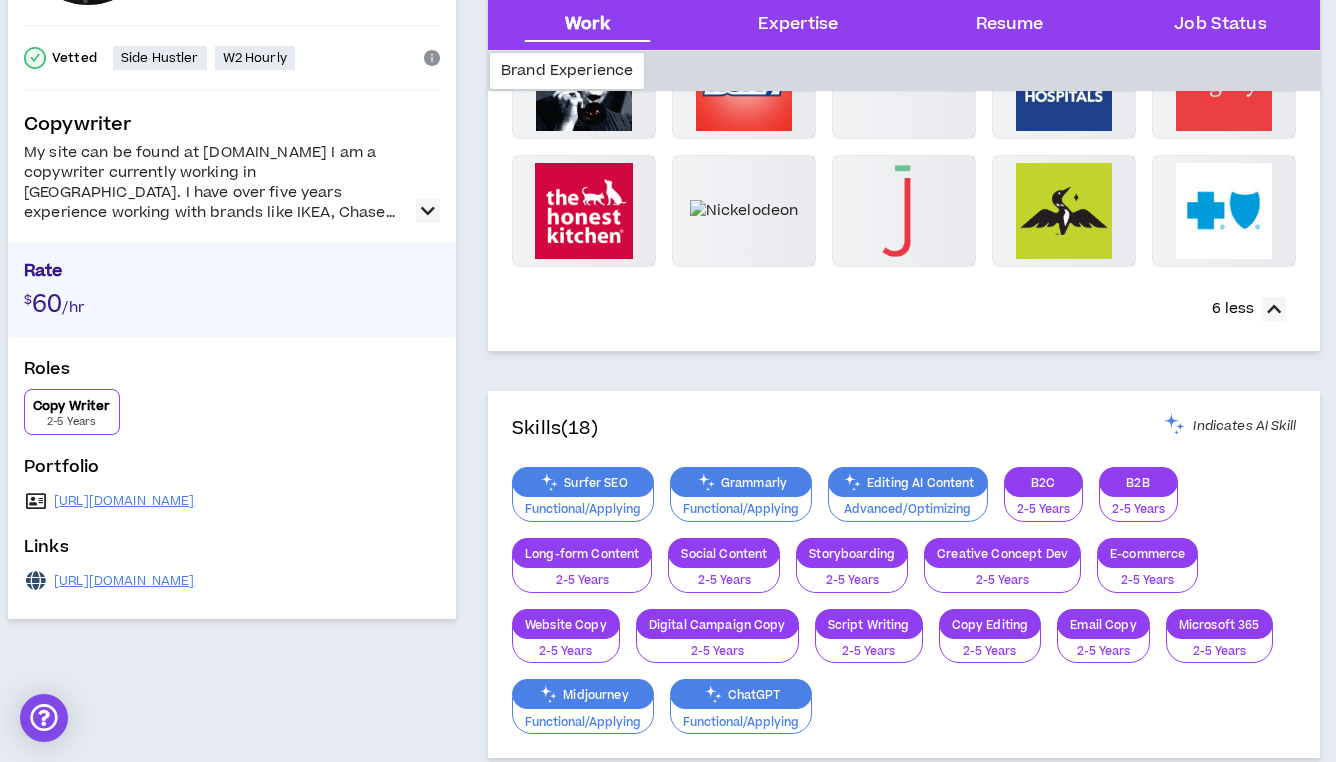 scroll, scrollTop: 258, scrollLeft: 0, axis: vertical 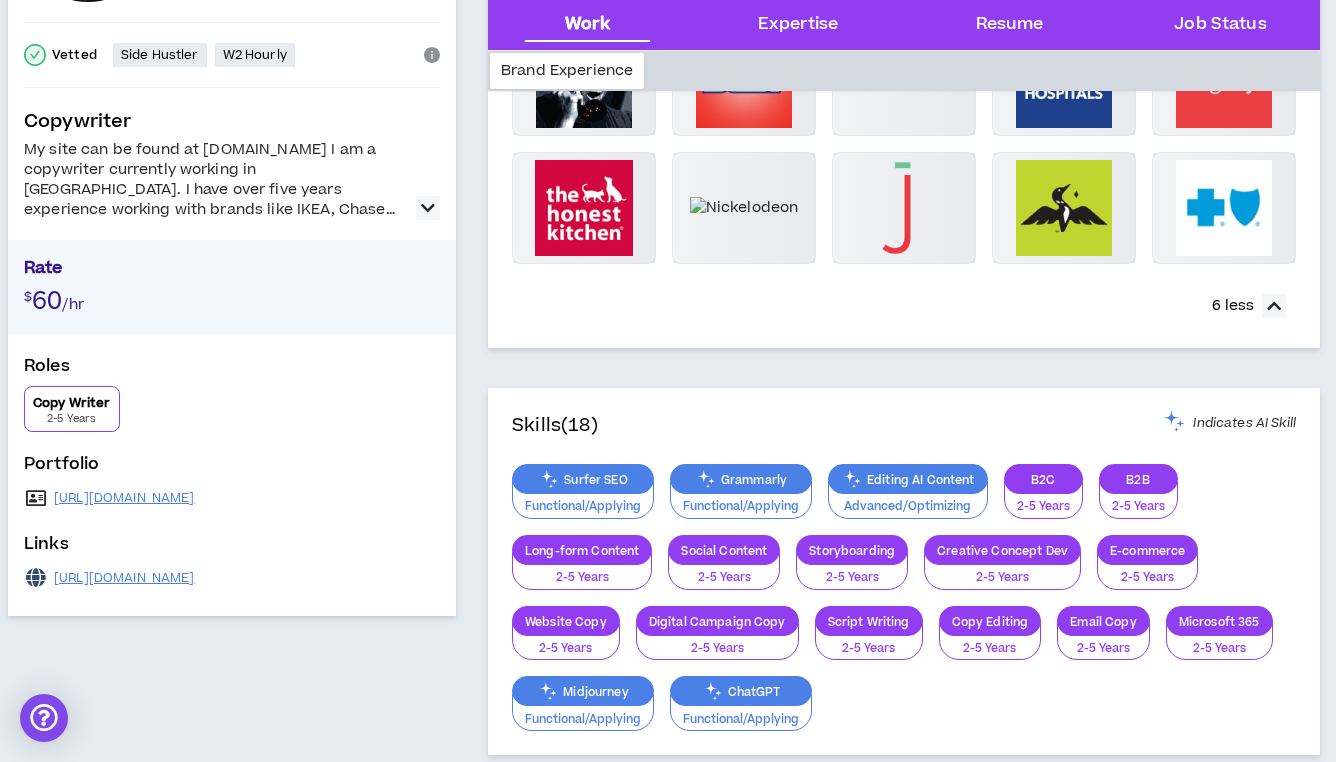 click on "Rate" at bounding box center (232, 271) 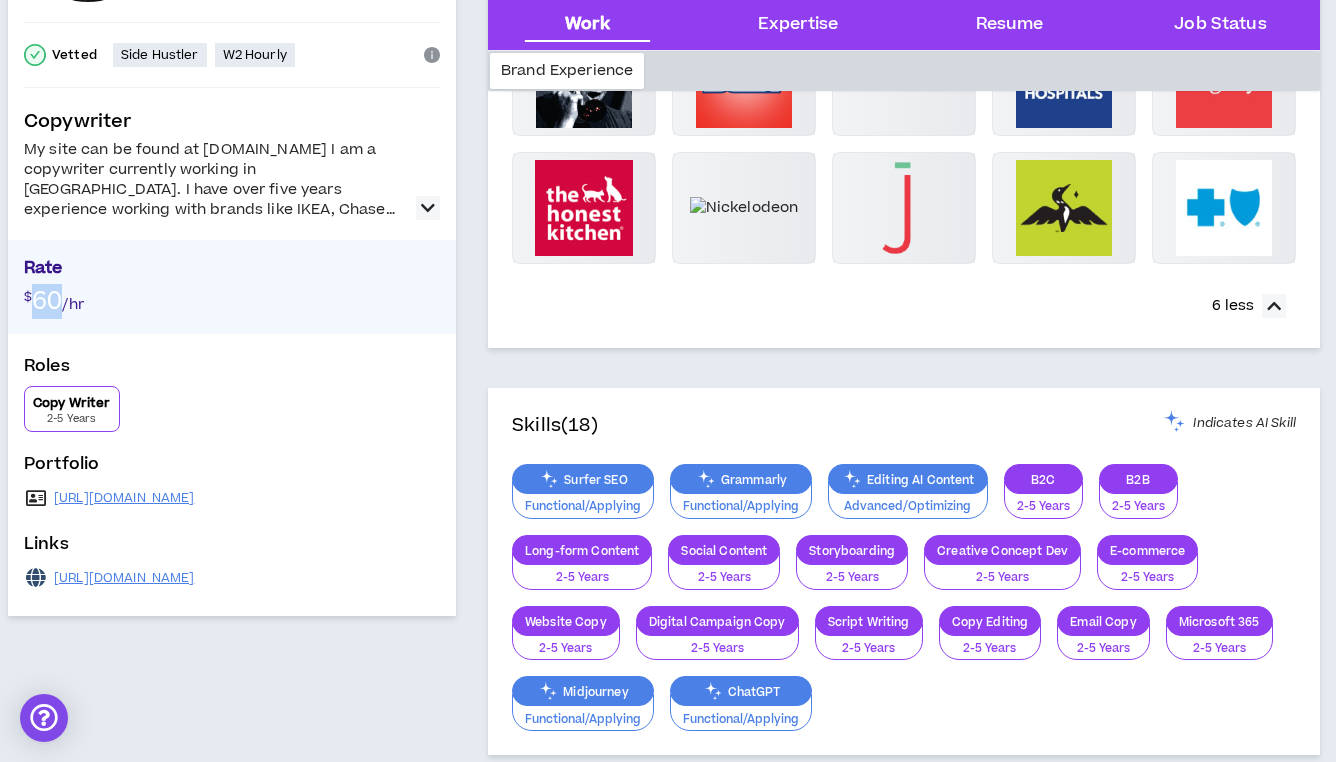 click on "60" at bounding box center [47, 301] 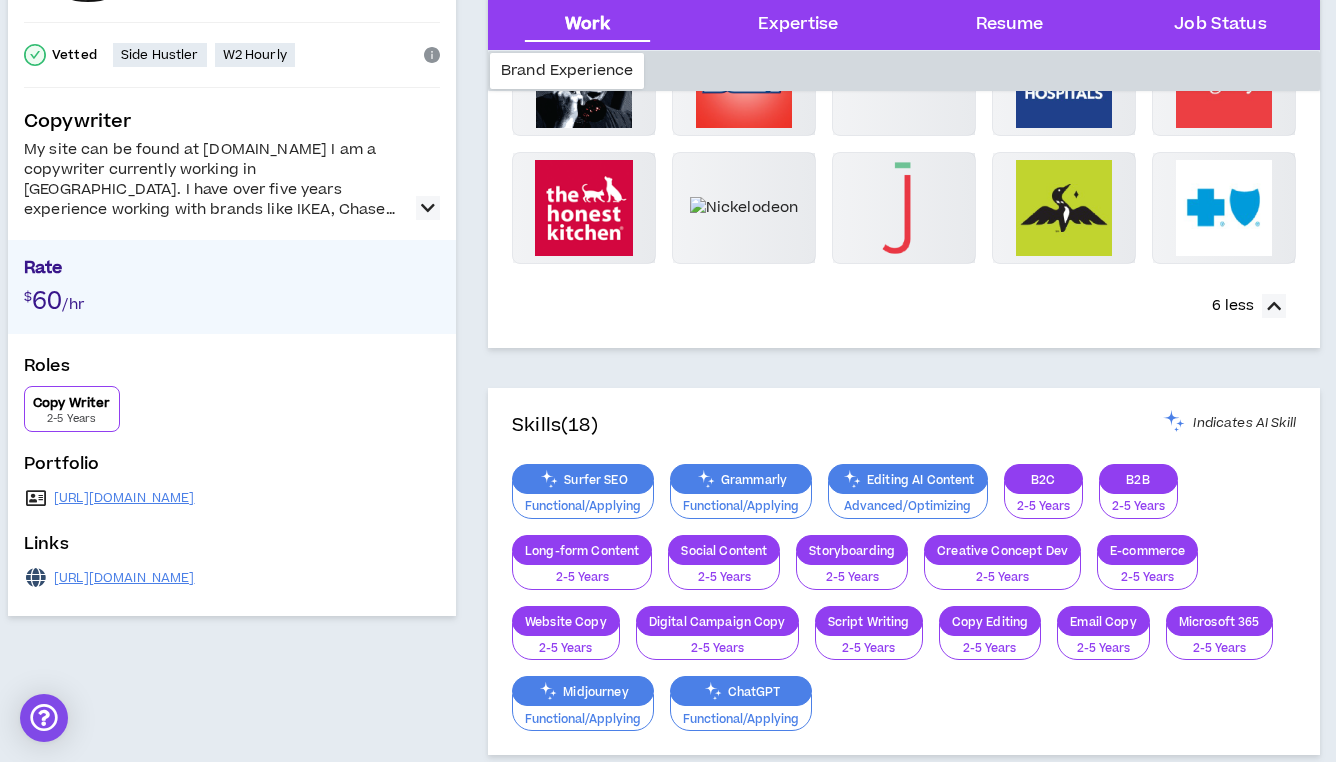 click on "Roles" at bounding box center (232, 370) 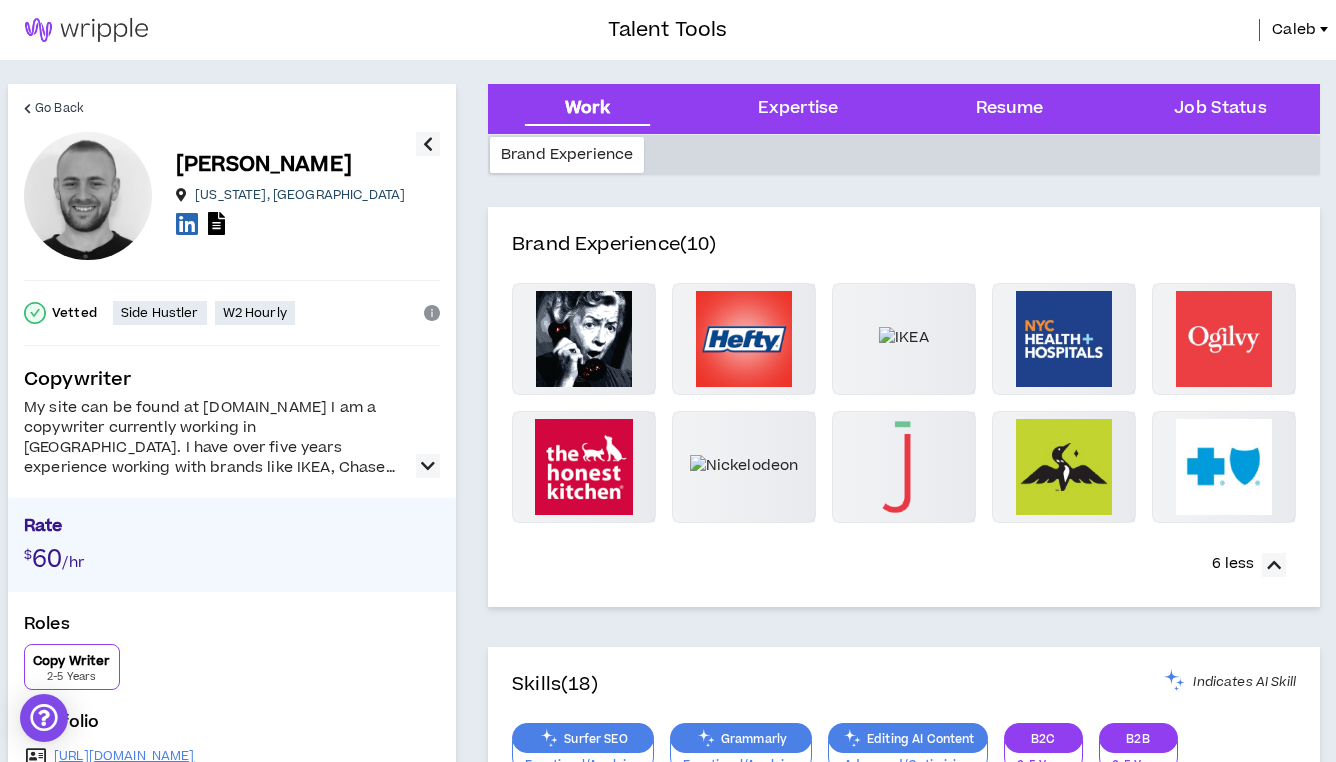 scroll, scrollTop: 0, scrollLeft: 0, axis: both 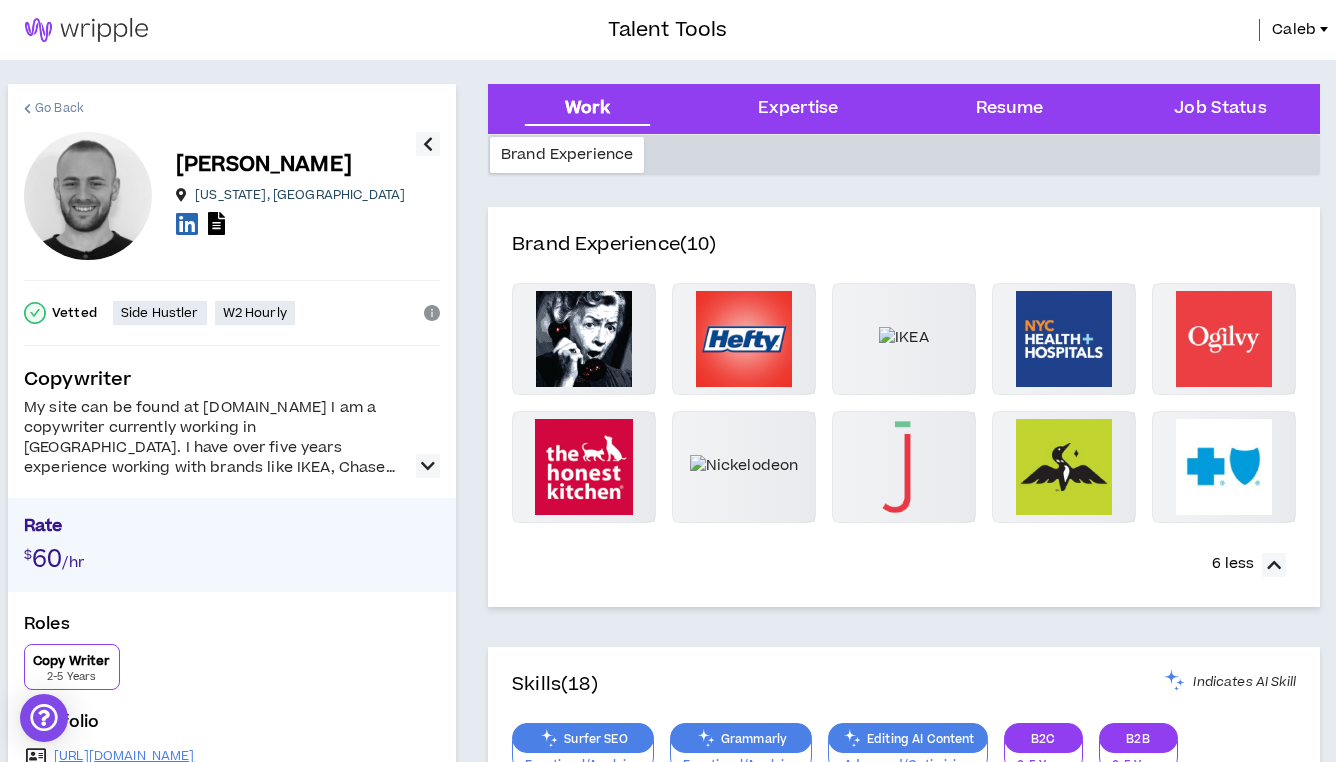 click on "Go Back" at bounding box center [59, 108] 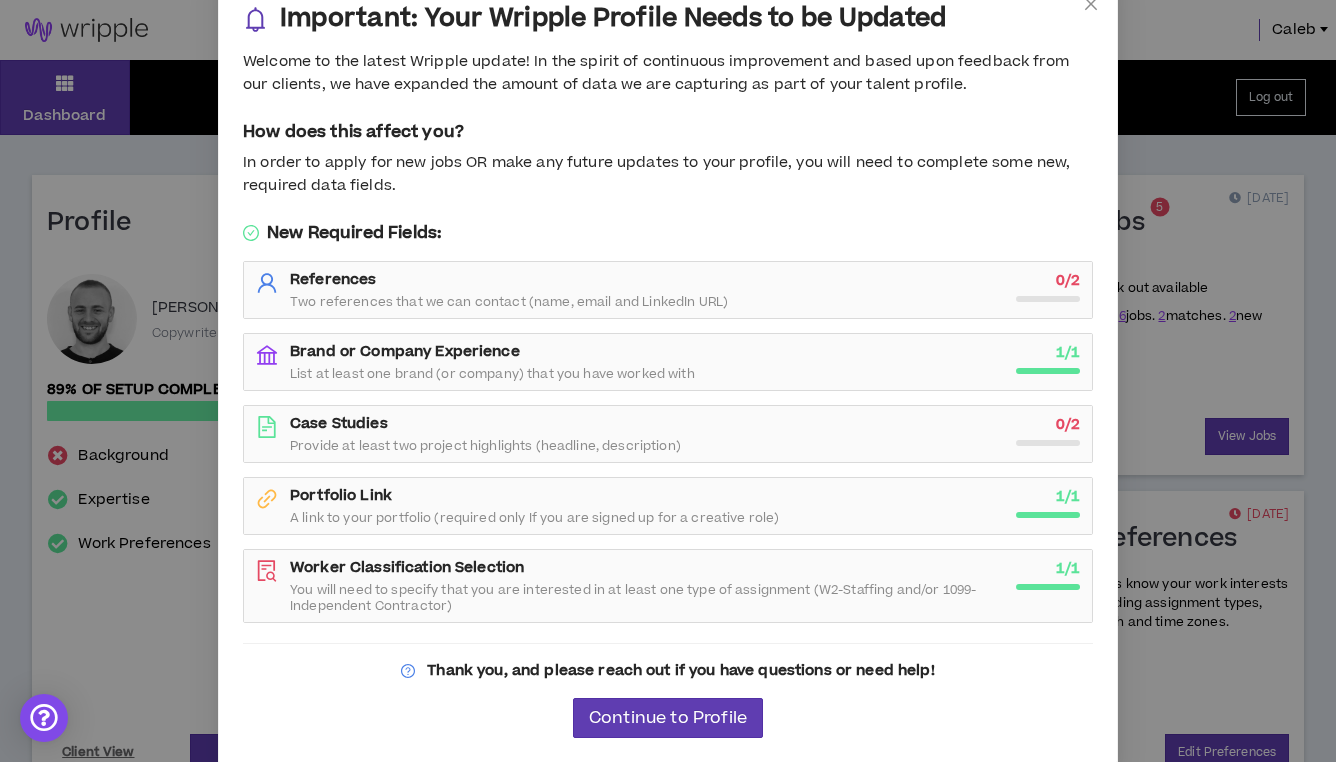 scroll, scrollTop: 41, scrollLeft: 0, axis: vertical 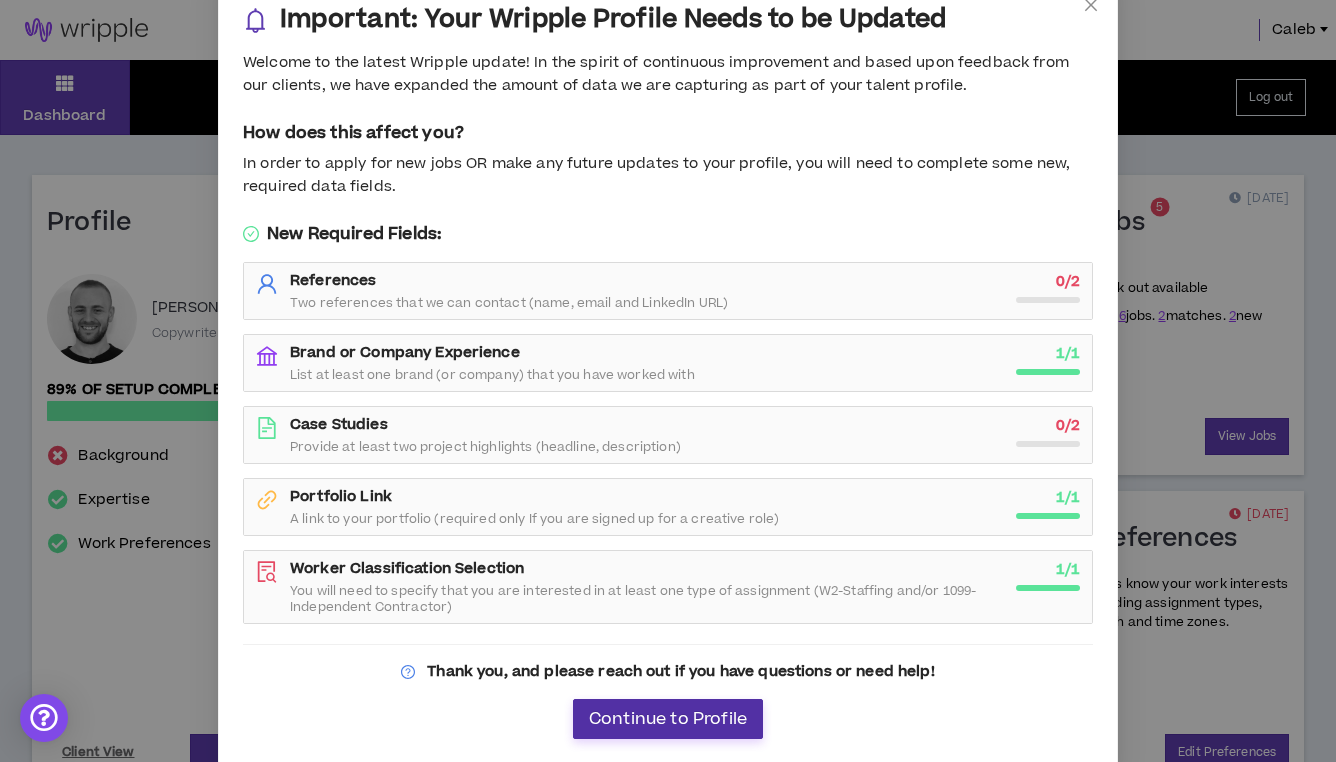 click on "Continue to Profile" at bounding box center (668, 719) 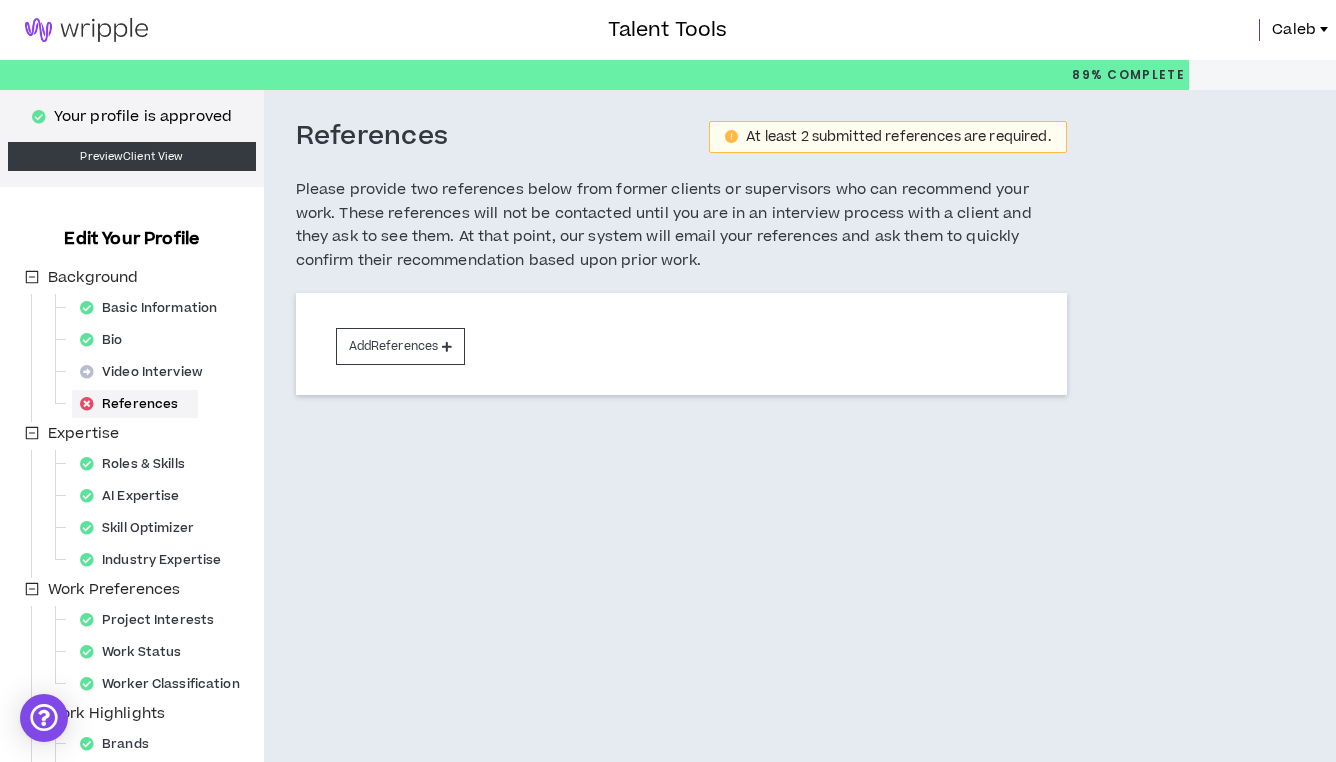 scroll, scrollTop: 0, scrollLeft: 0, axis: both 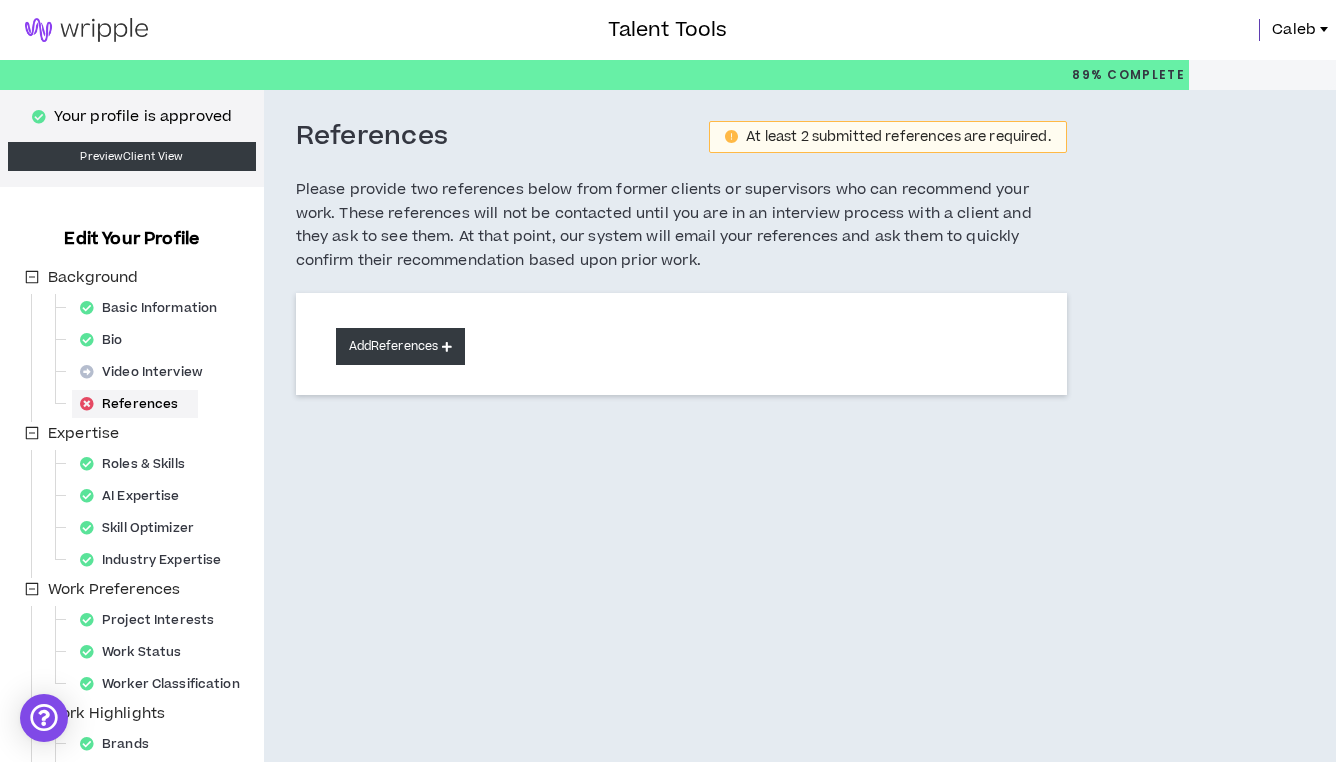 click on "Add  References" at bounding box center [401, 346] 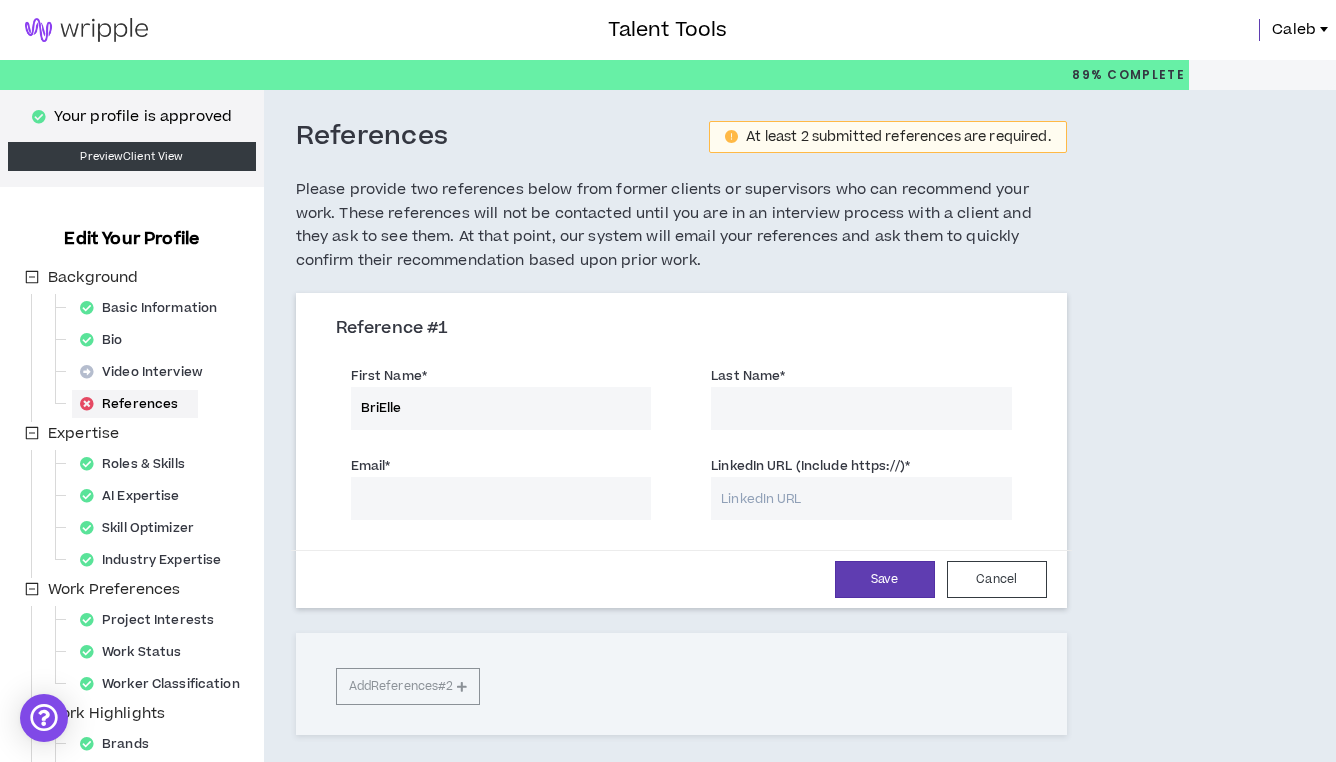 type on "BriElle" 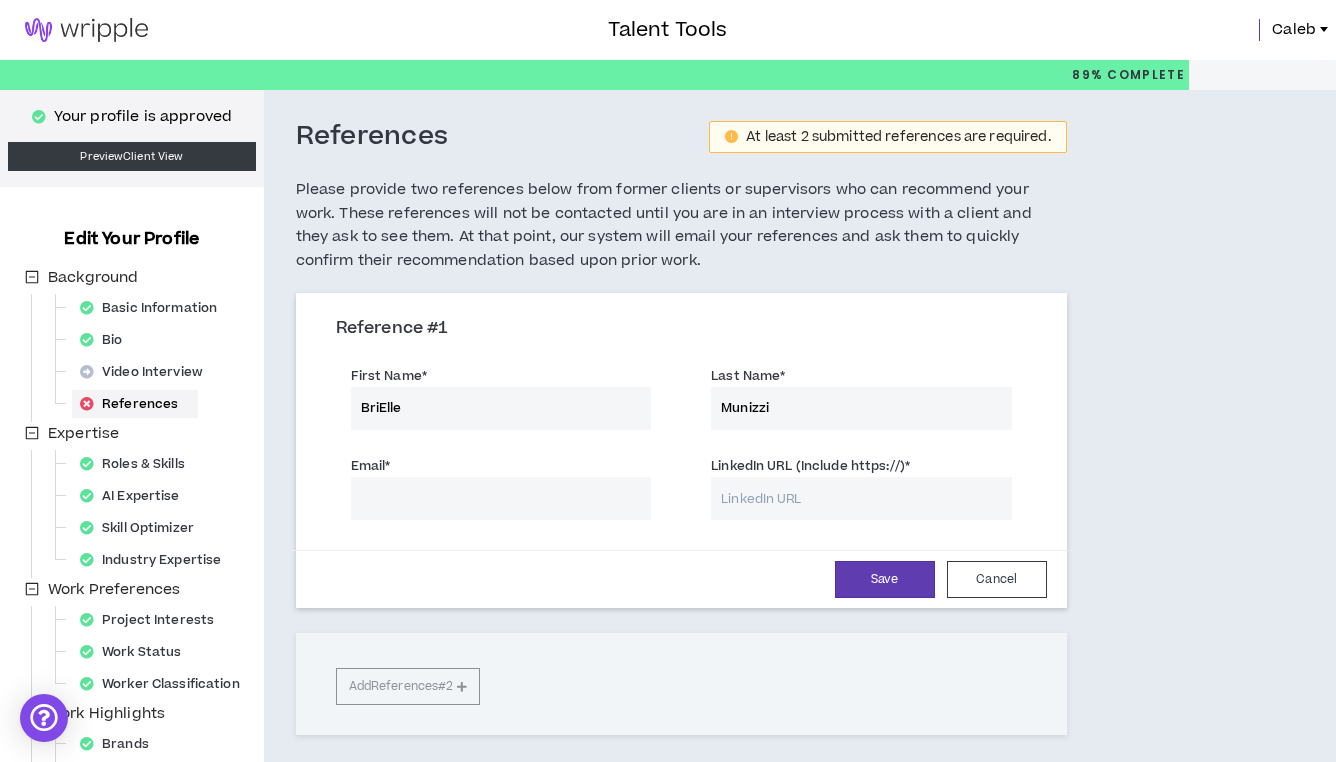 type on "Munizzi" 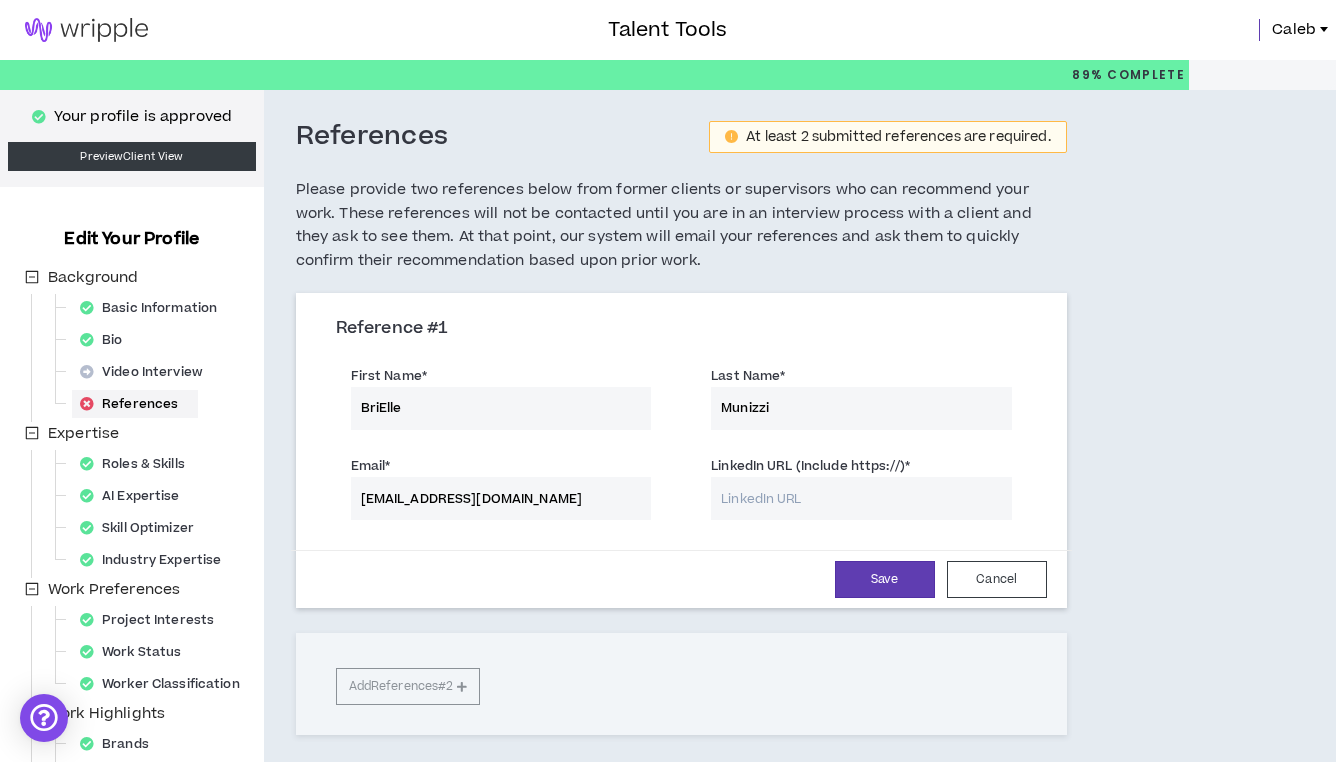type on "[EMAIL_ADDRESS][DOMAIN_NAME]" 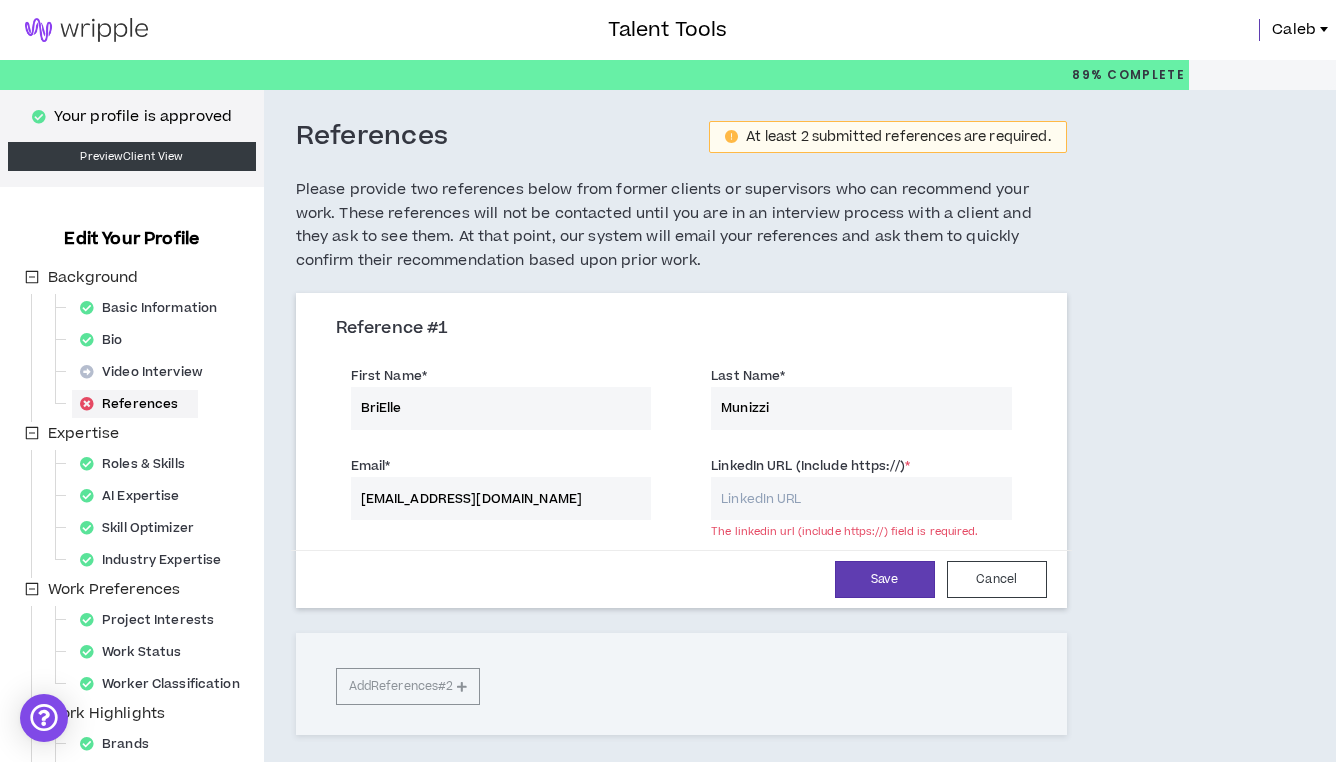 paste on "[URL][DOMAIN_NAME]" 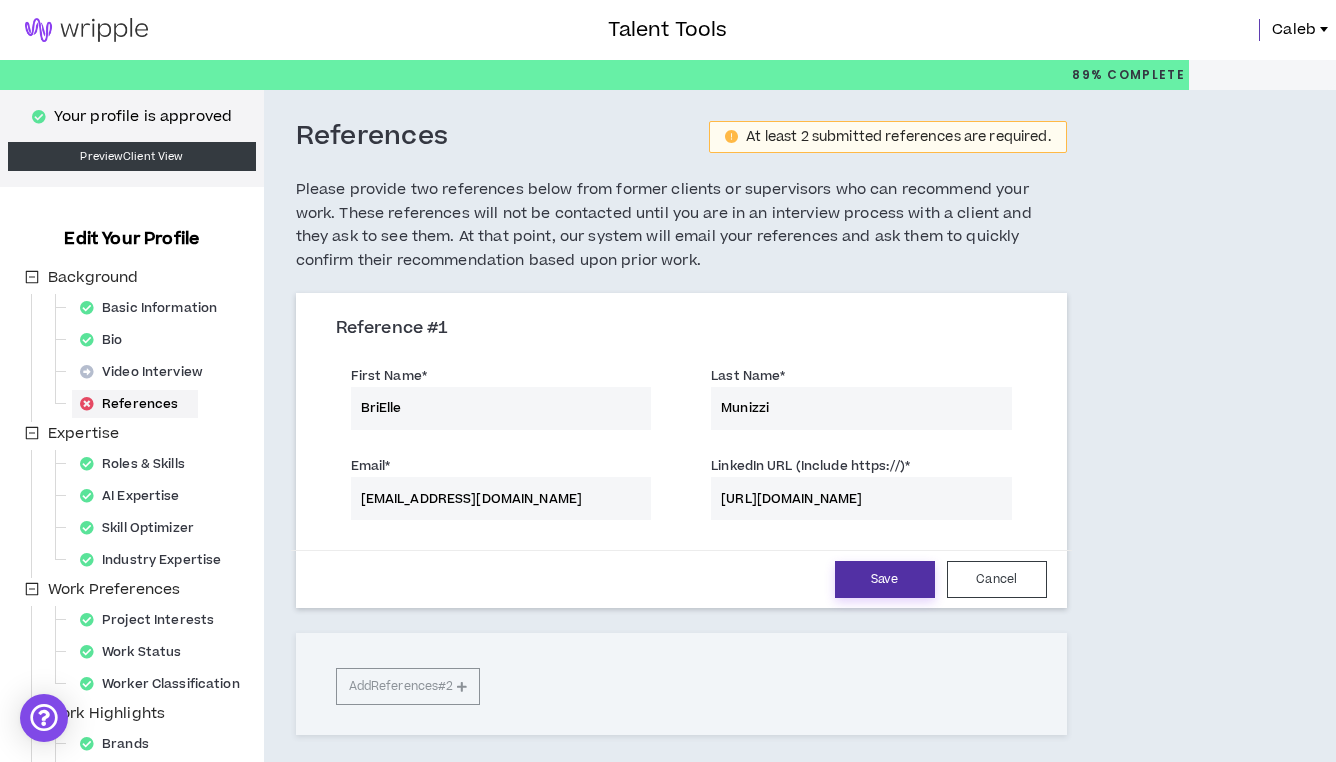 type on "[URL][DOMAIN_NAME]" 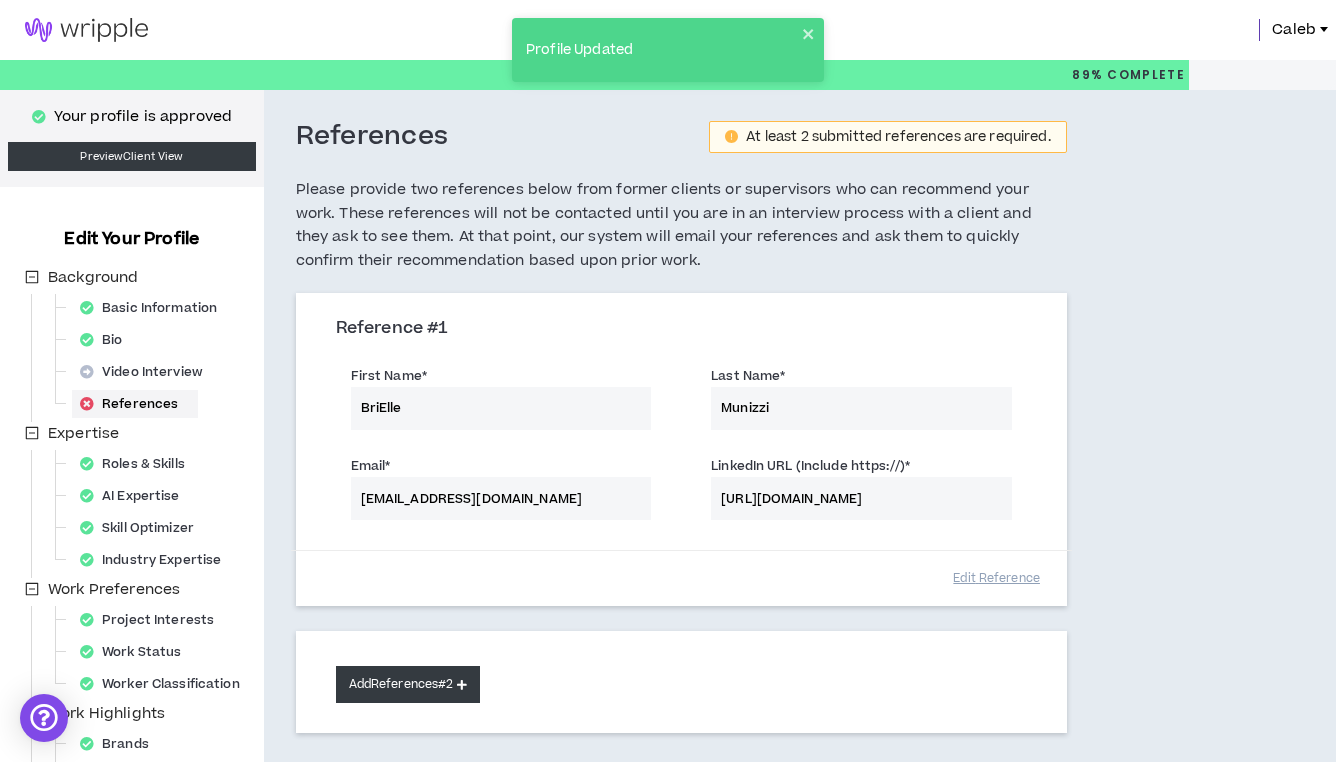 click on "Add  References  #2" at bounding box center (408, 684) 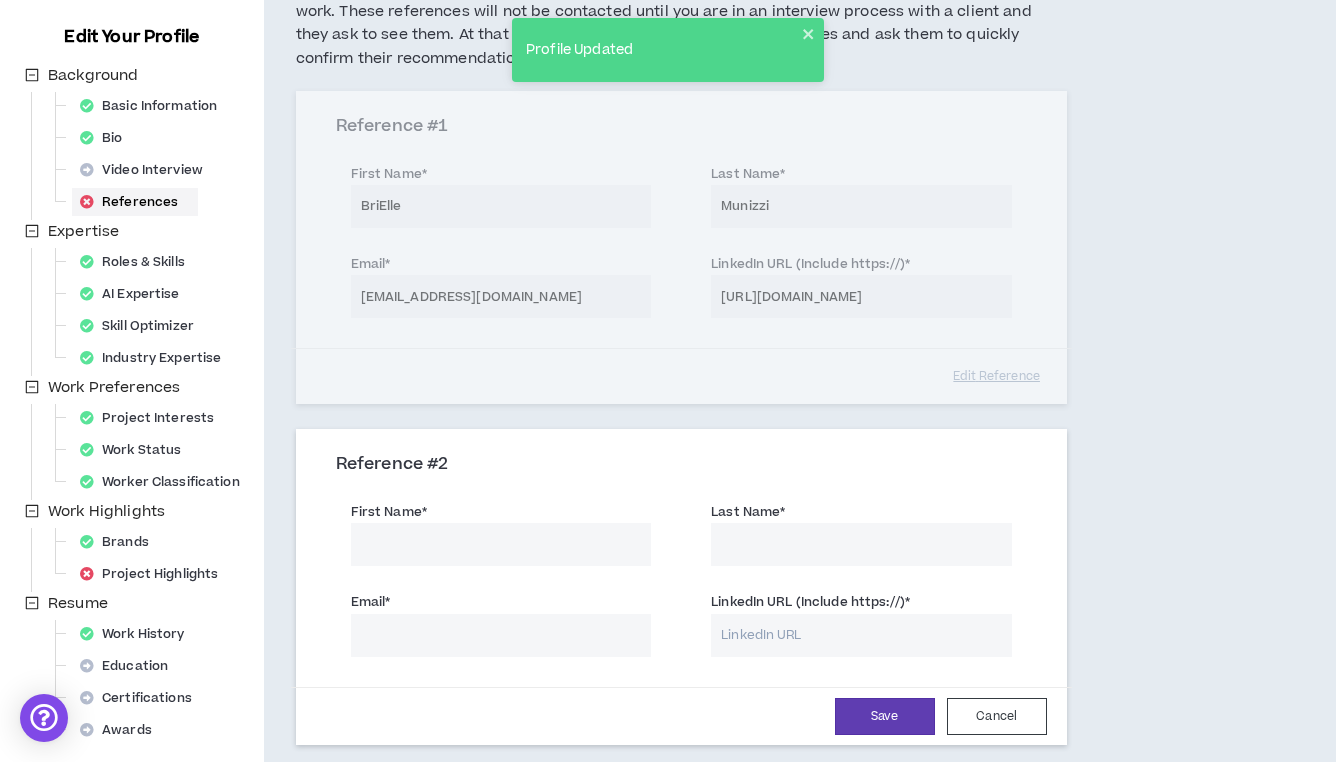 scroll, scrollTop: 205, scrollLeft: 0, axis: vertical 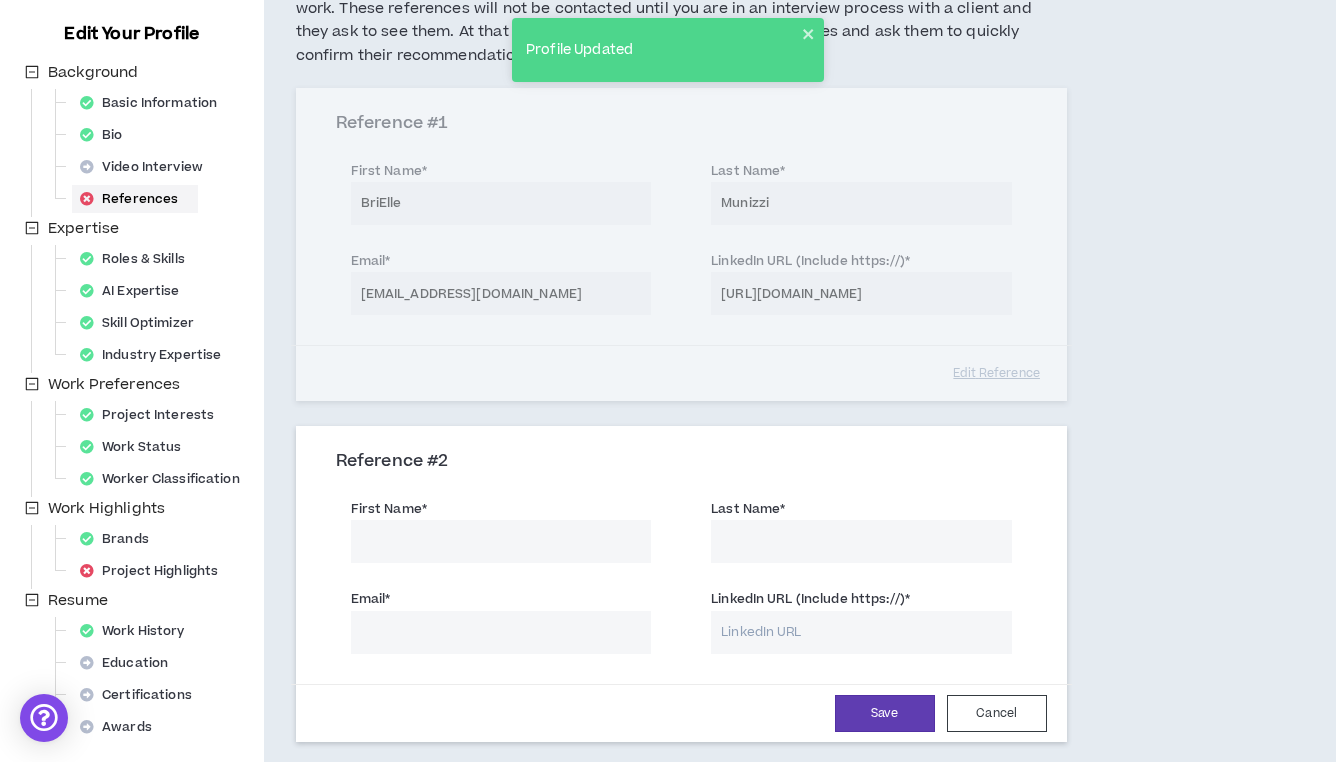 click on "First Name  * Last Name  *" at bounding box center (681, 533) 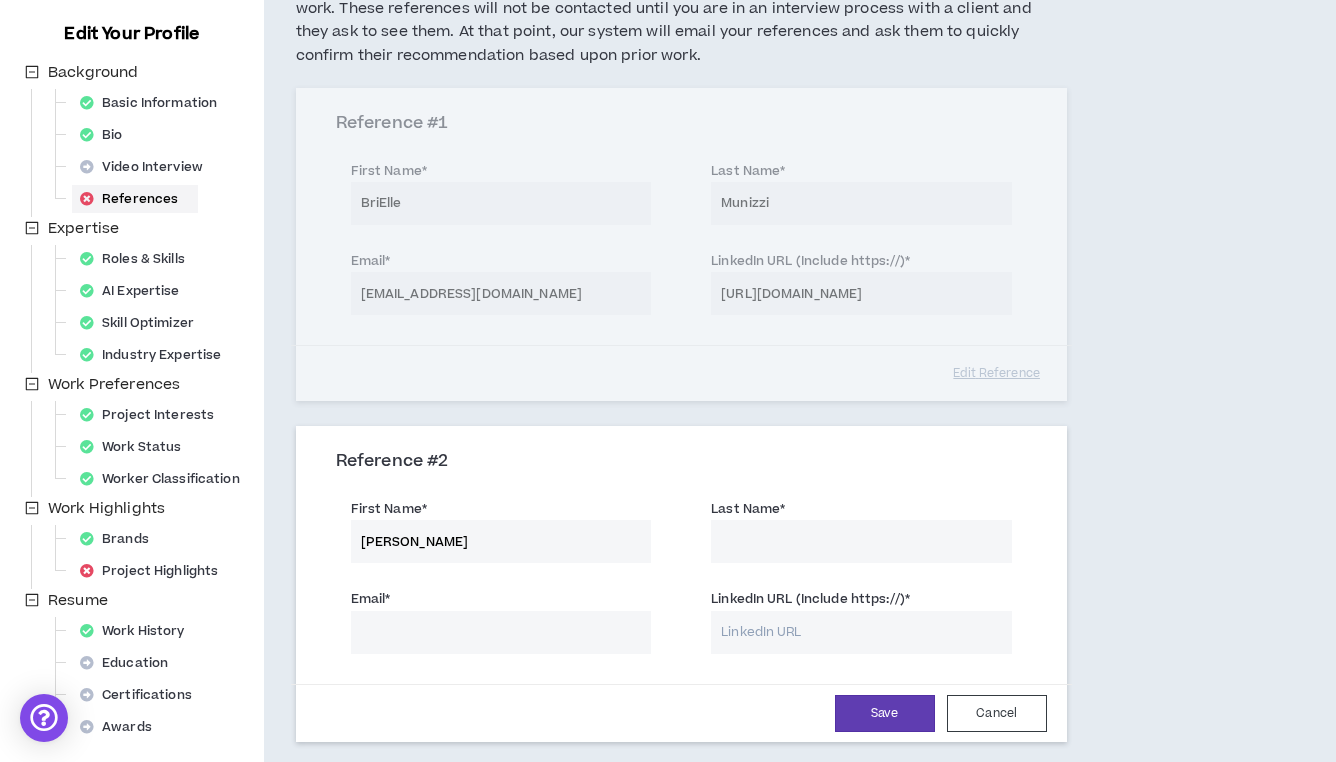 type on "[PERSON_NAME]" 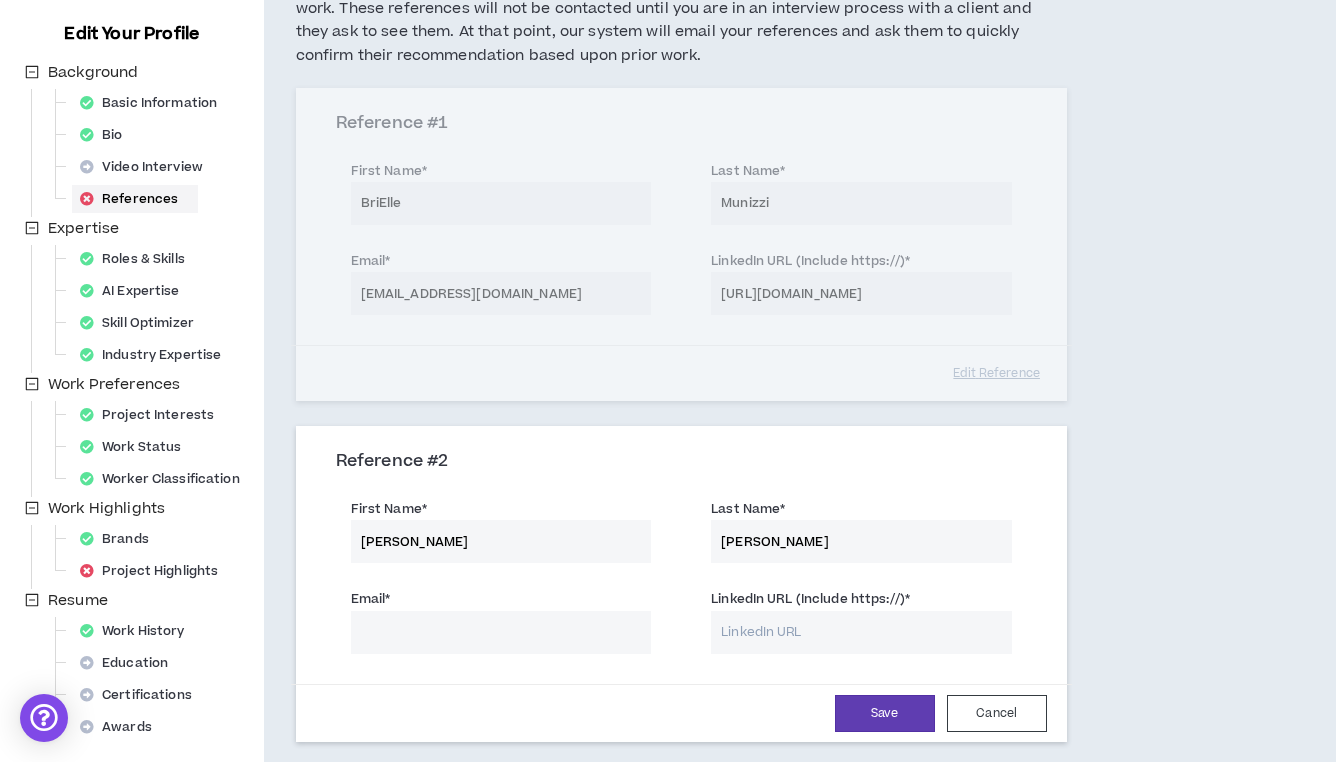 type on "[PERSON_NAME]" 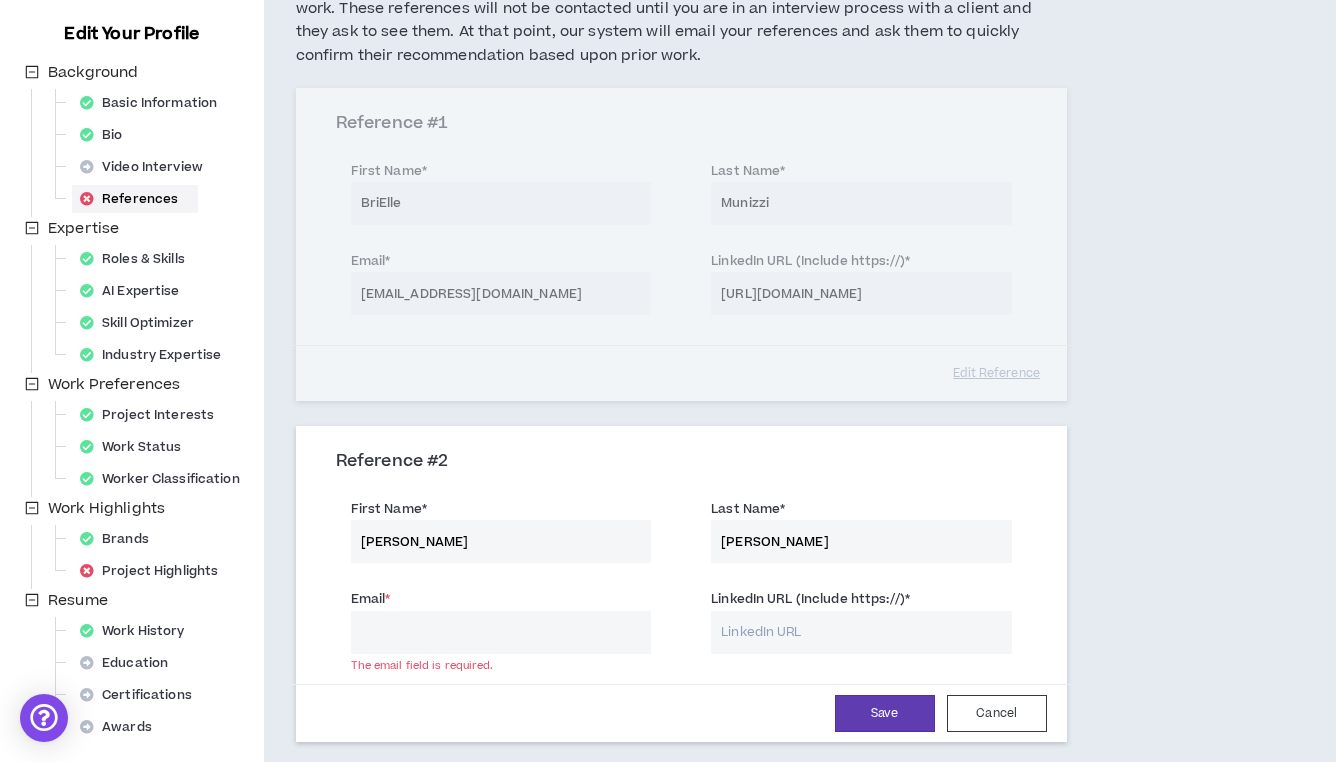 paste on "[EMAIL_ADDRESS][DOMAIN_NAME]" 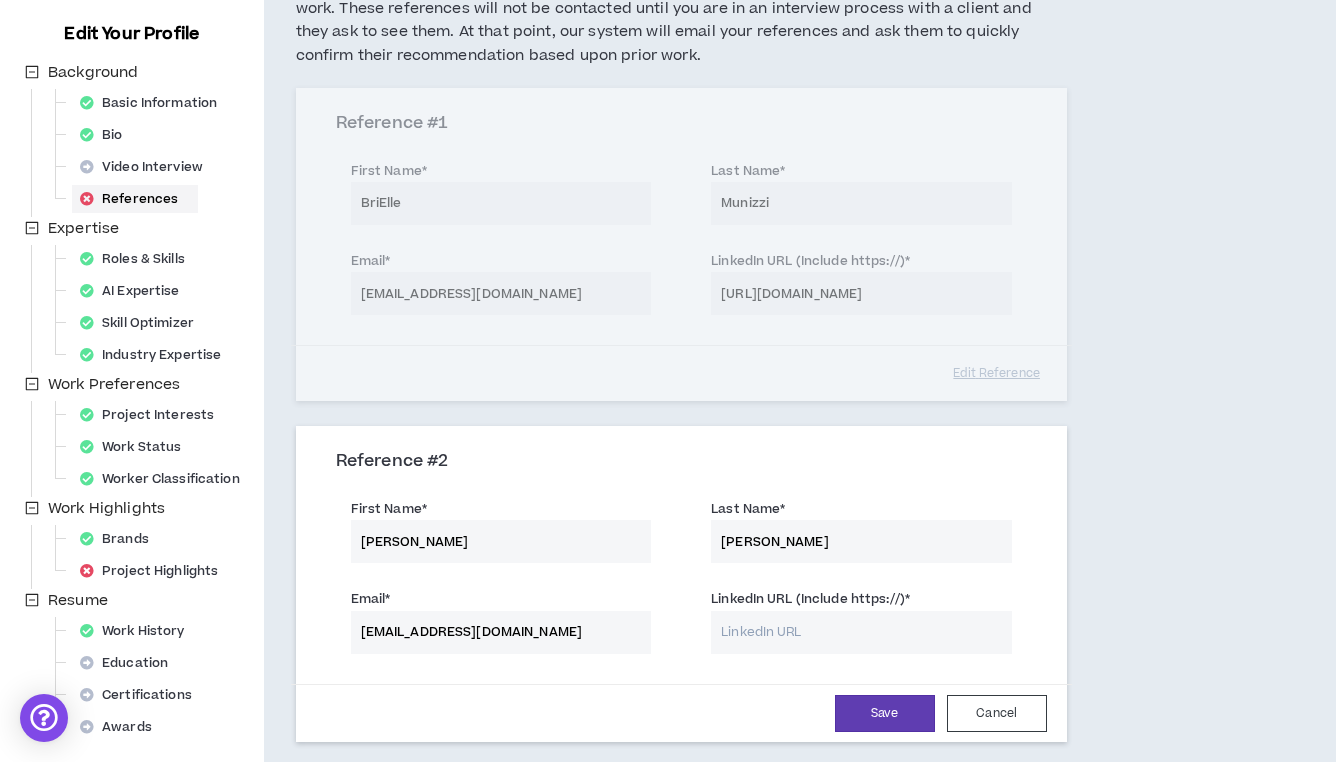 type on "[EMAIL_ADDRESS][DOMAIN_NAME]" 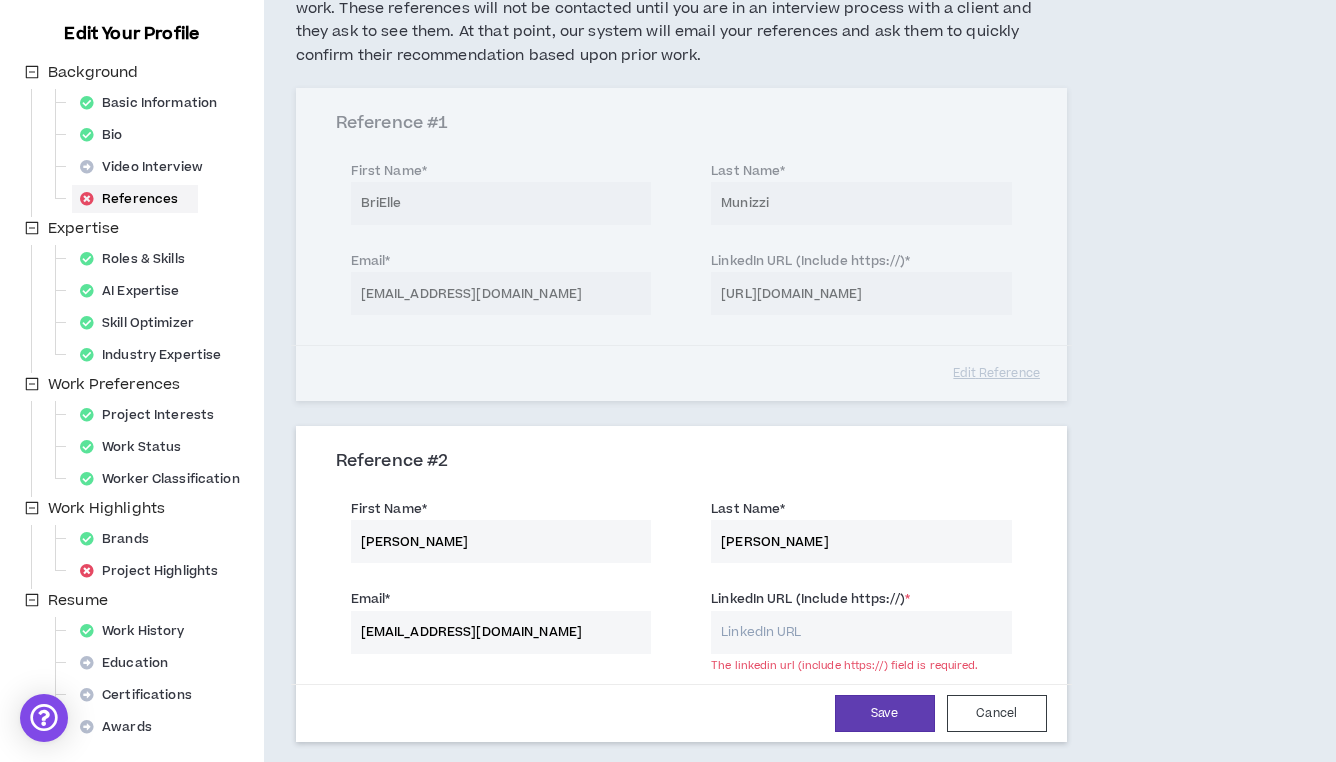 paste on "[URL][DOMAIN_NAME][PERSON_NAME]" 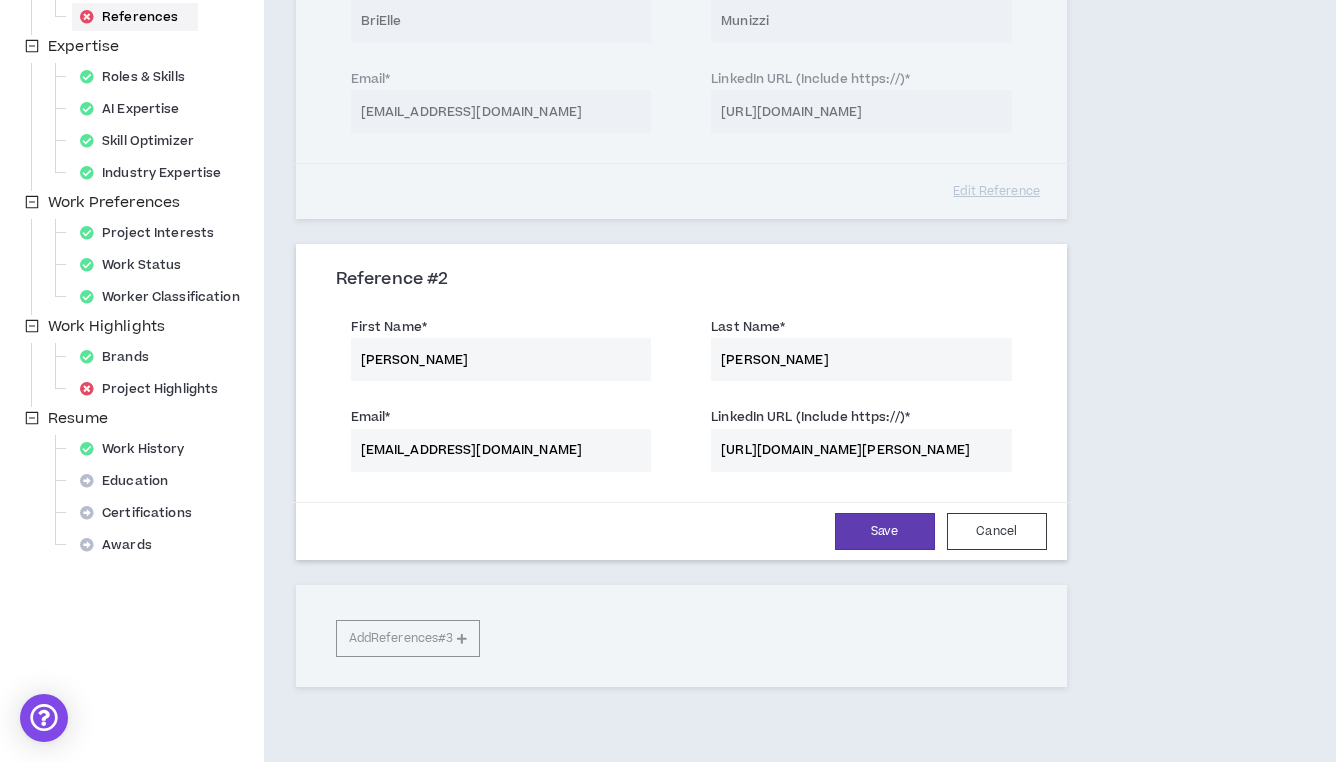 scroll, scrollTop: 388, scrollLeft: 0, axis: vertical 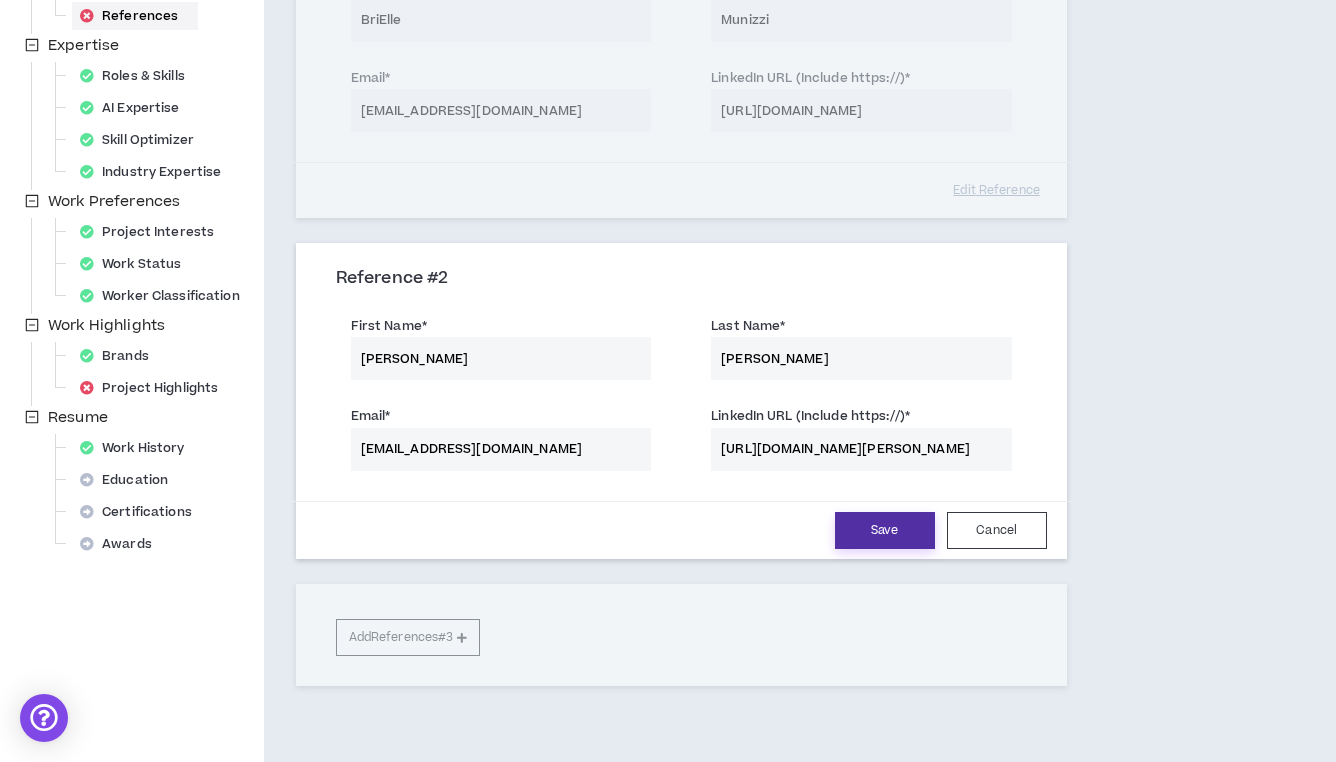 type on "[URL][DOMAIN_NAME][PERSON_NAME]" 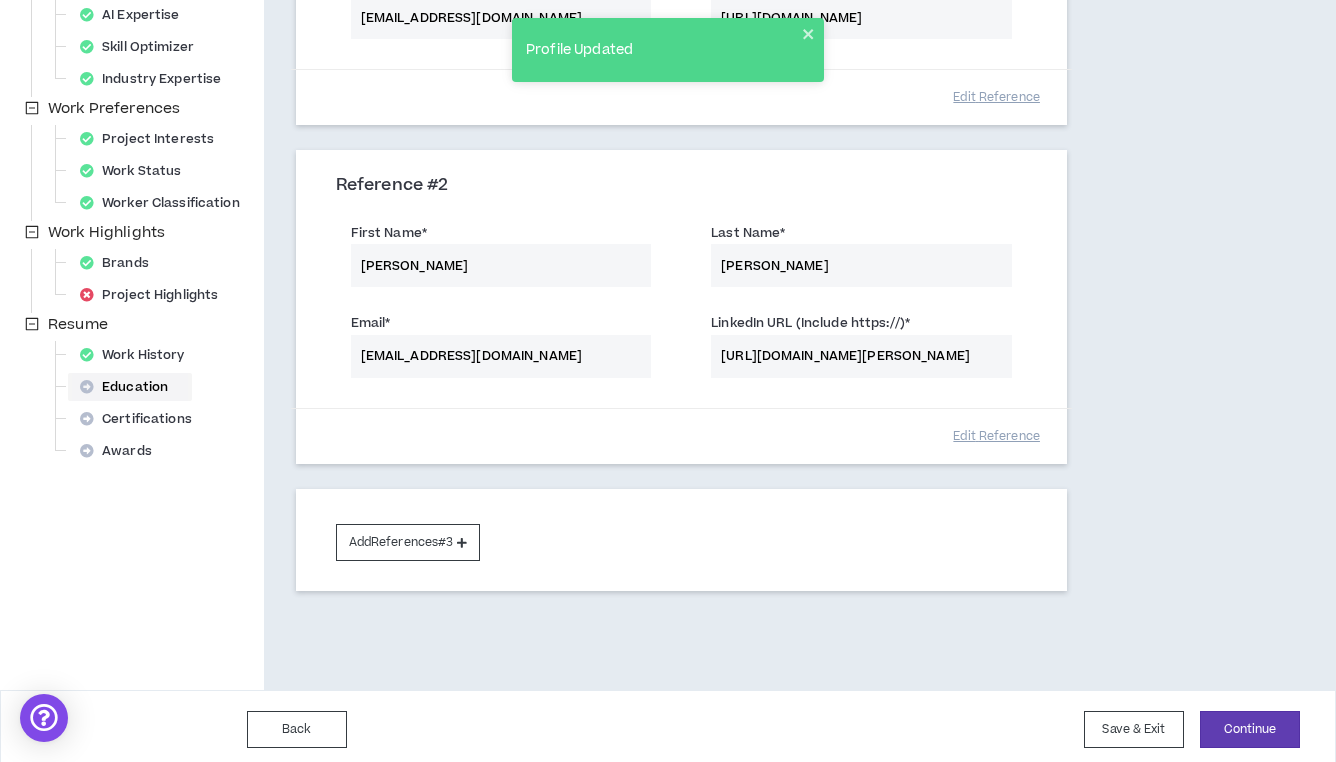 click on "Education" at bounding box center [130, 387] 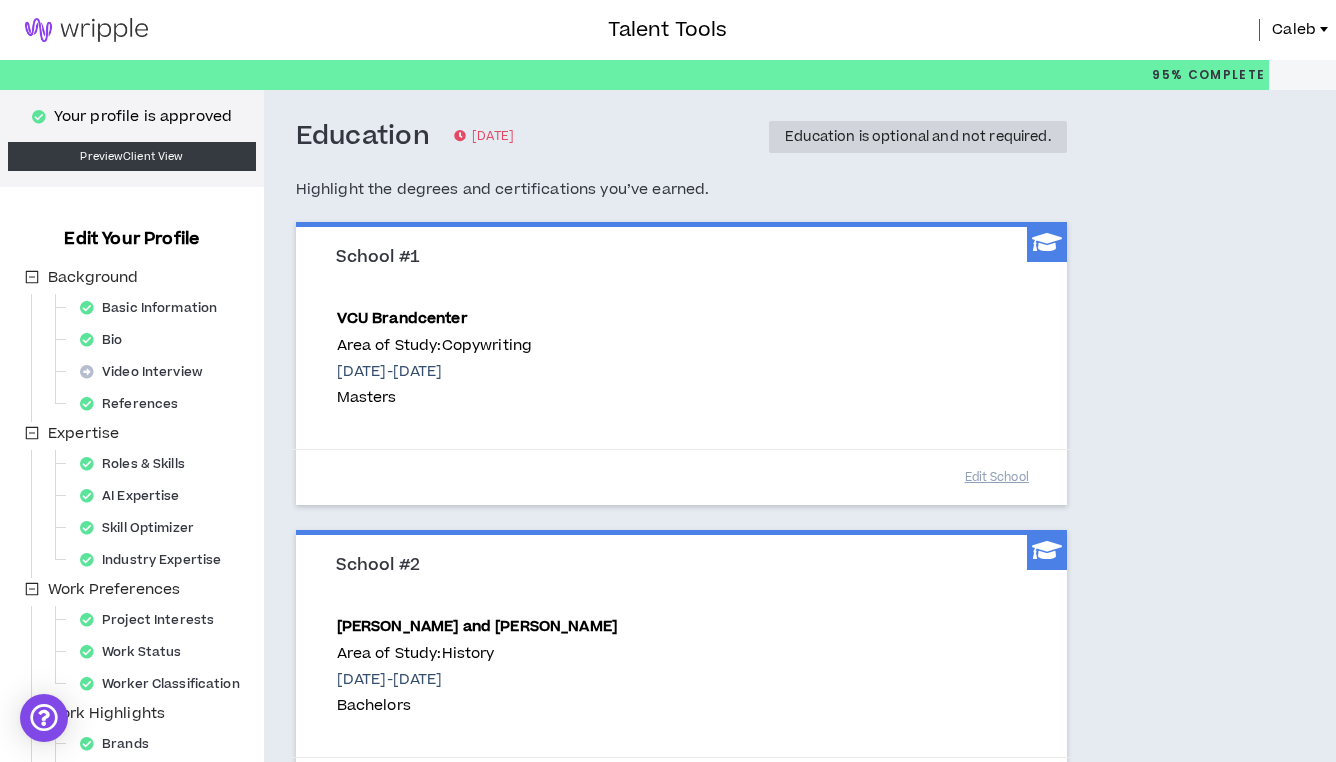 scroll, scrollTop: 0, scrollLeft: 0, axis: both 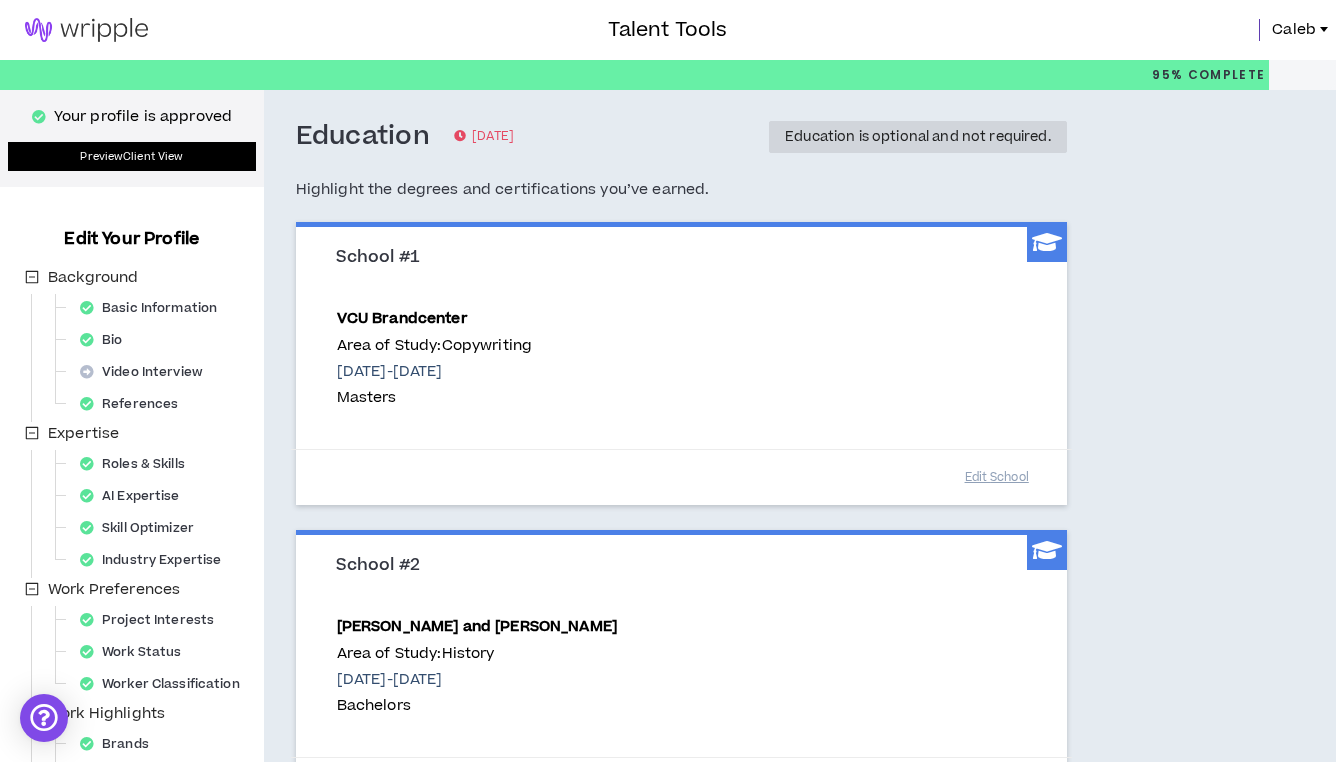 click on "Preview   Client View" at bounding box center [132, 156] 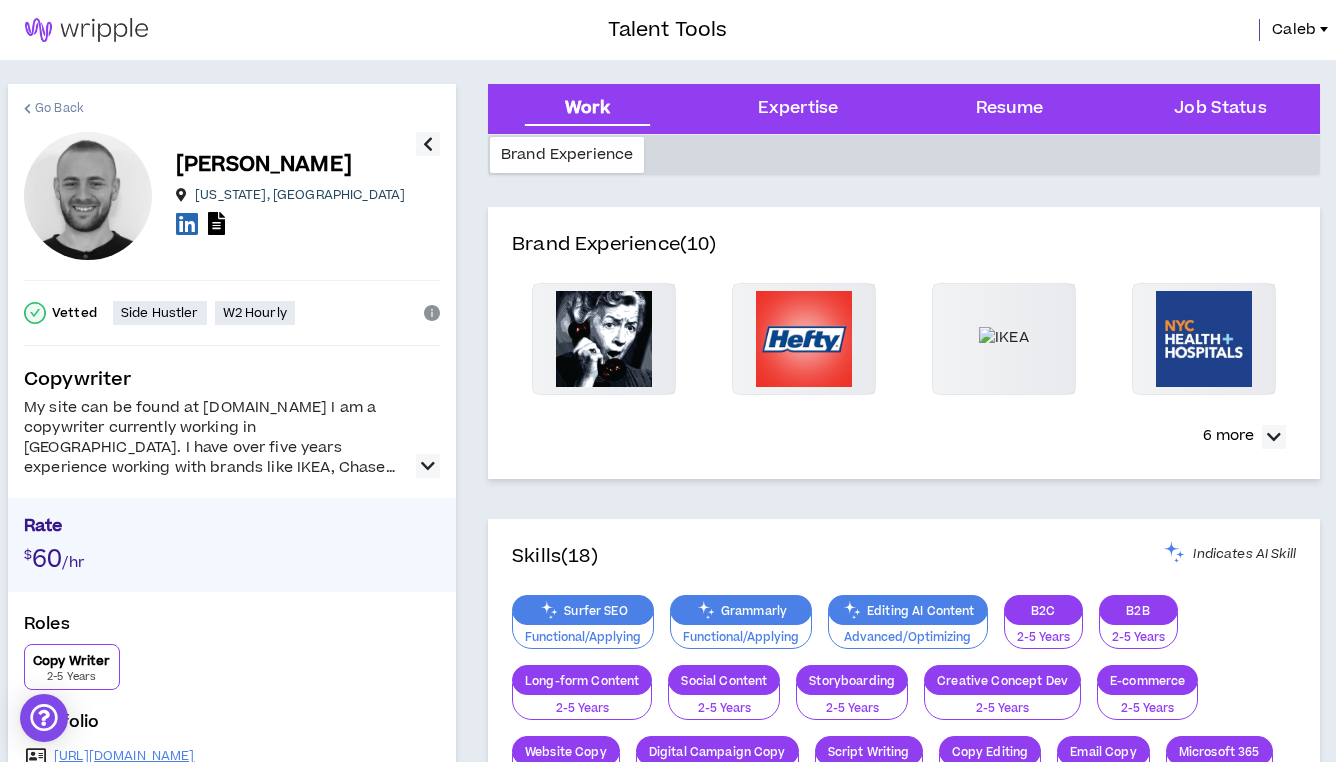 click on "Go Back" at bounding box center [59, 108] 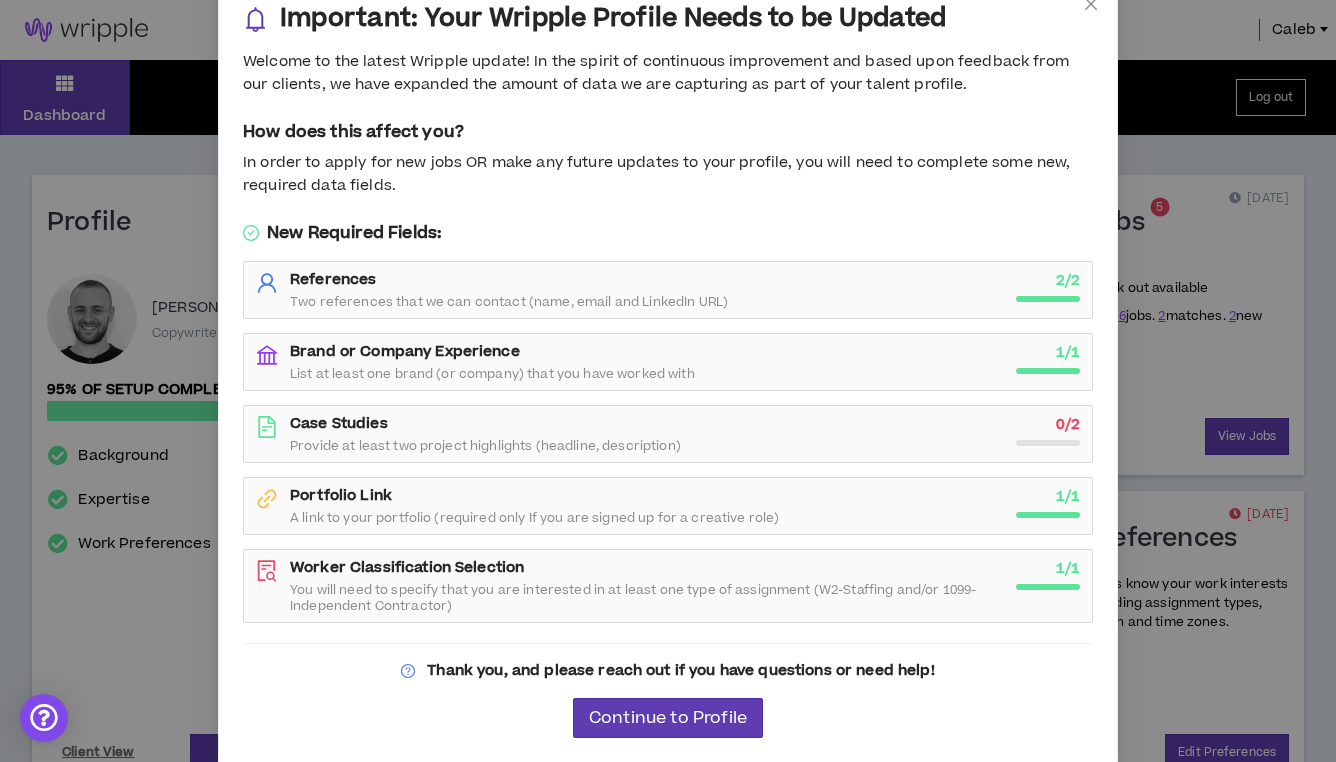 scroll, scrollTop: 41, scrollLeft: 0, axis: vertical 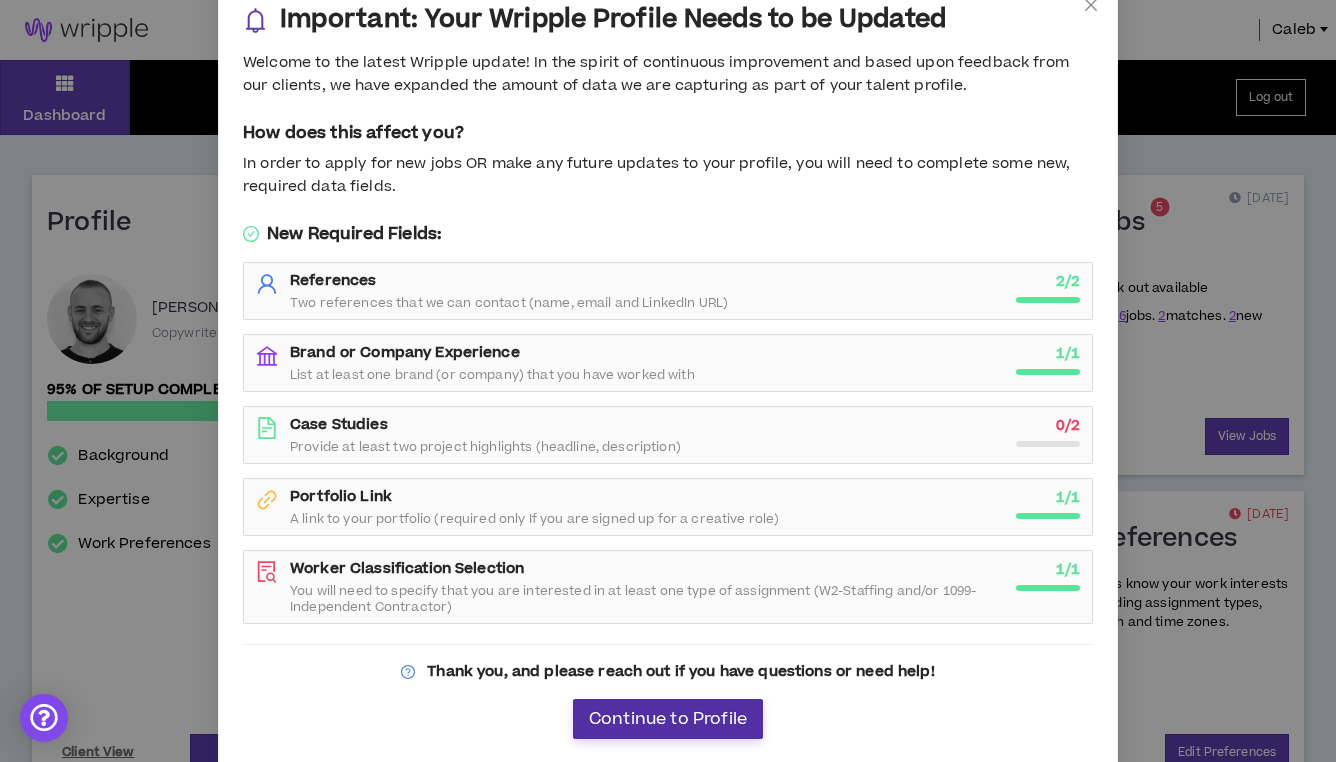 click on "Continue to Profile" at bounding box center (668, 719) 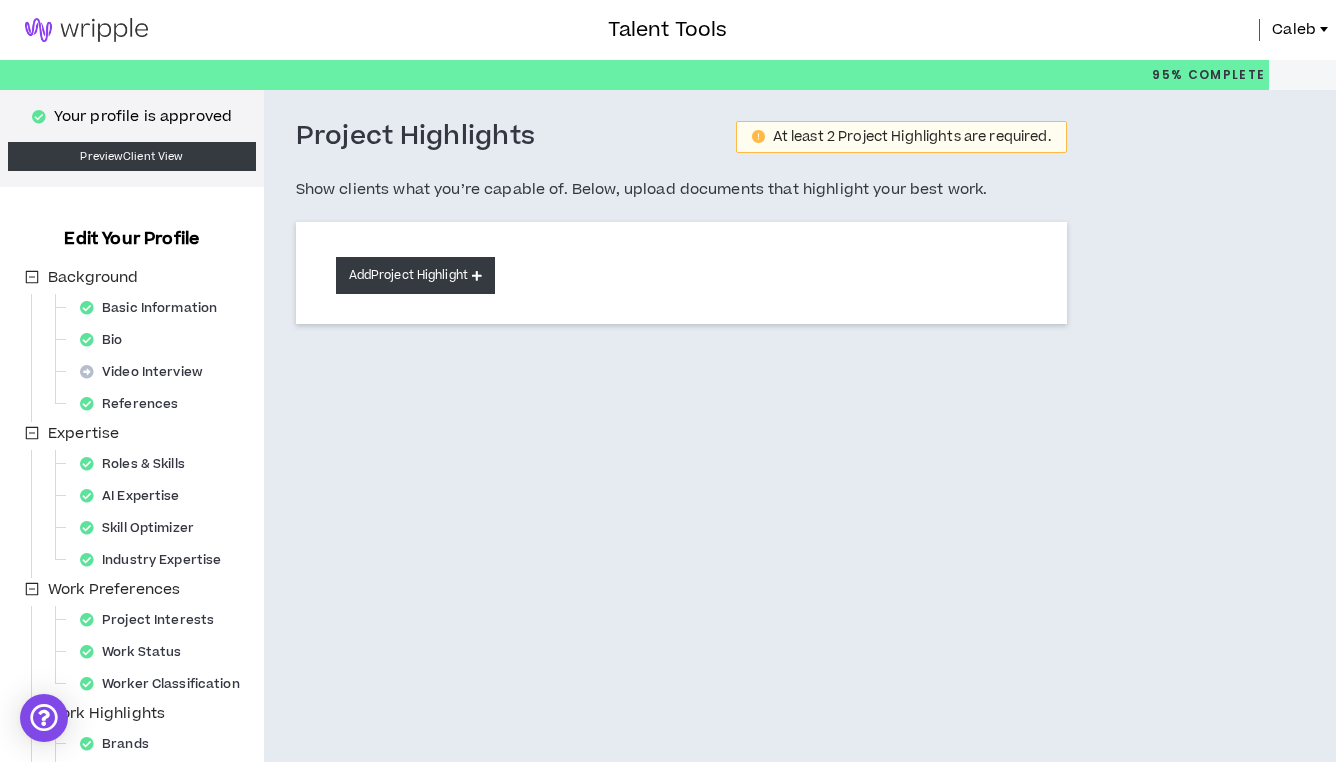 click on "Add  Project Highlight" at bounding box center (415, 275) 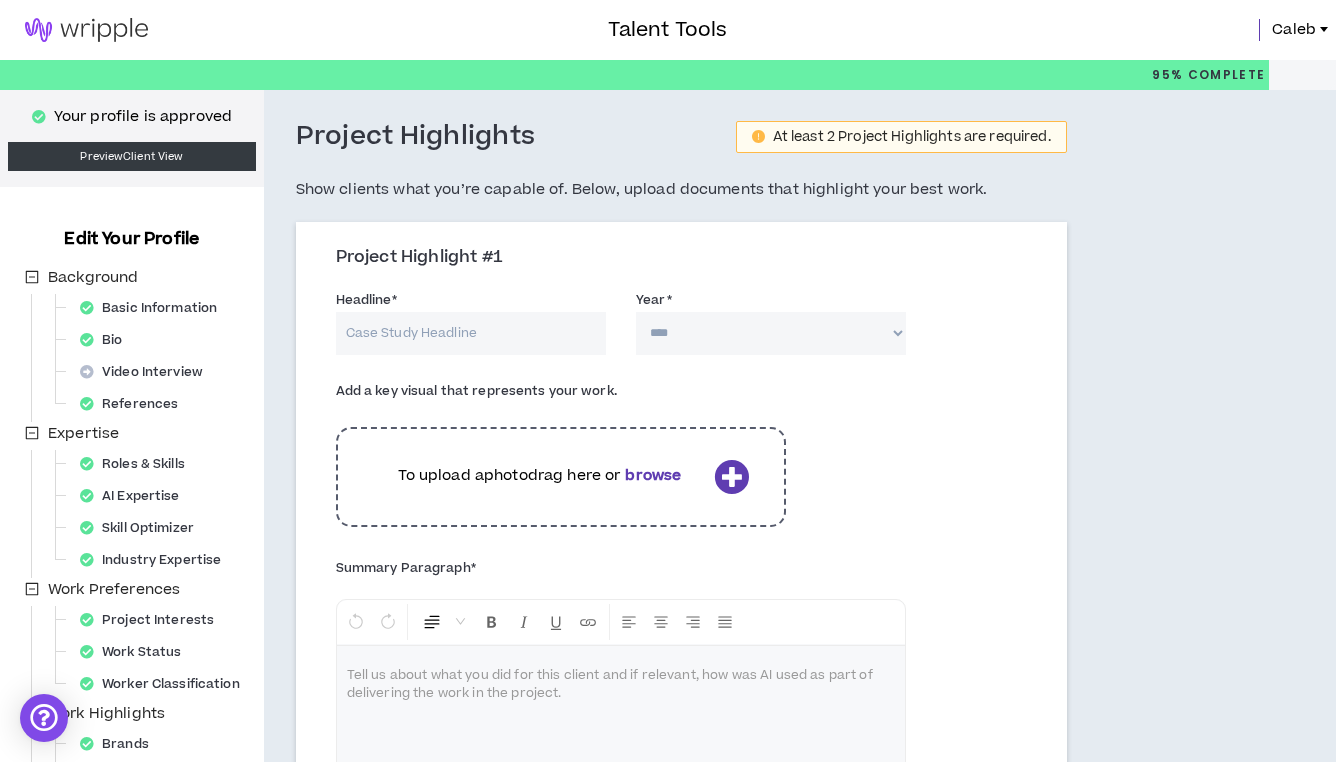 click on "Headline  *" at bounding box center [471, 333] 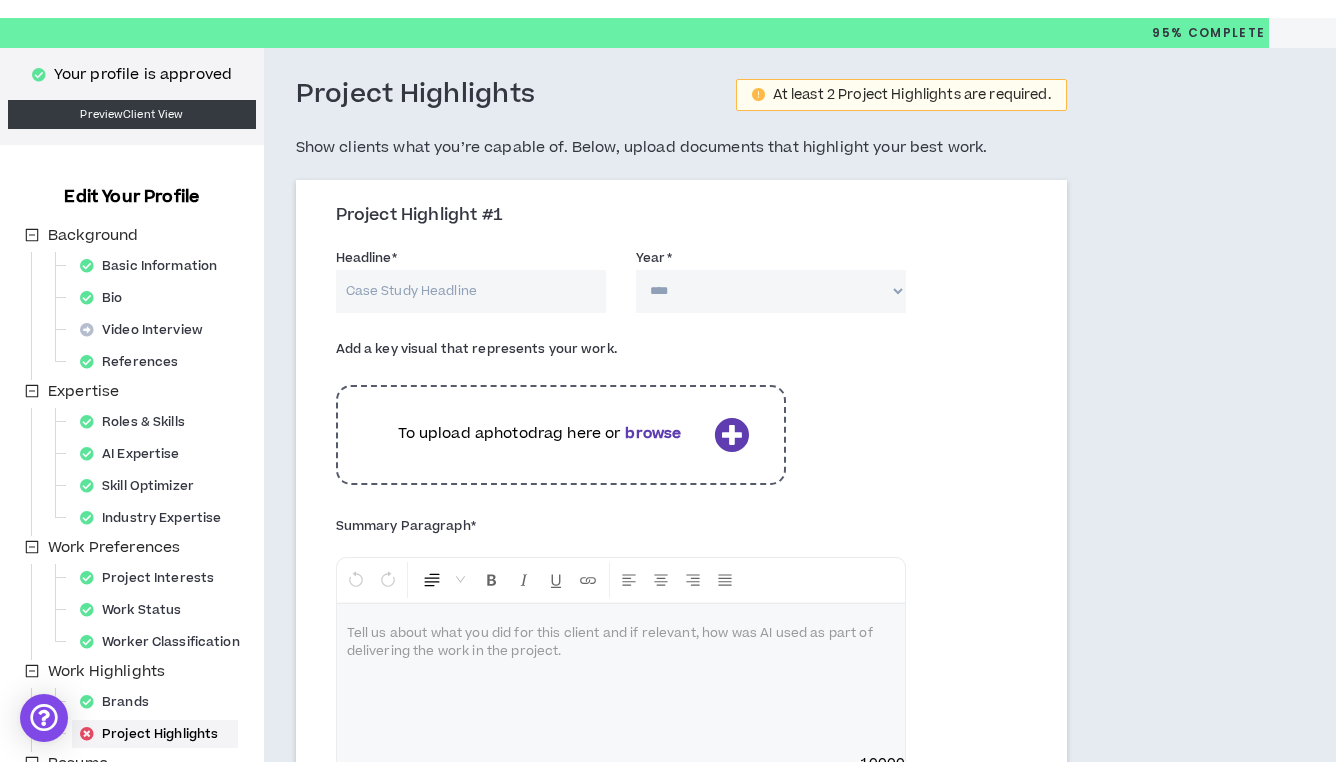 scroll, scrollTop: 41, scrollLeft: 0, axis: vertical 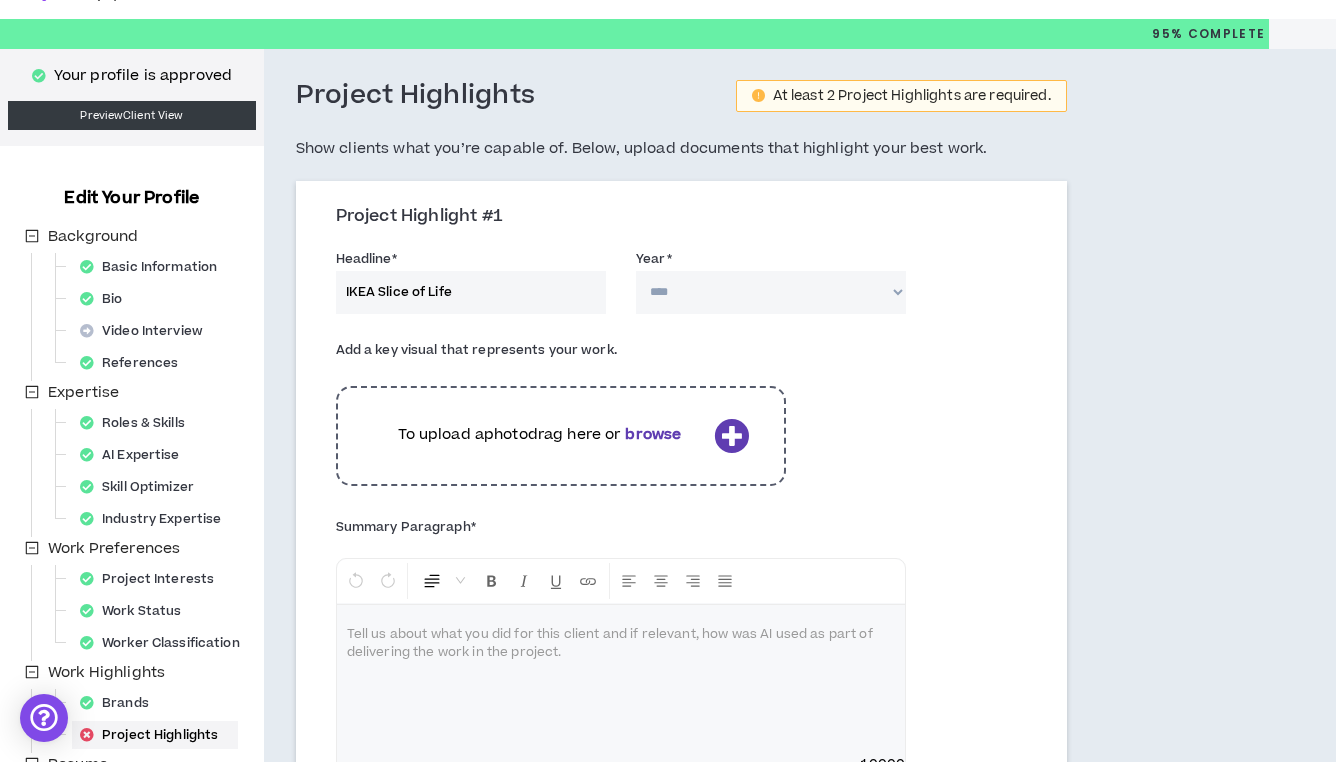 type on "IKEA Slice of Life" 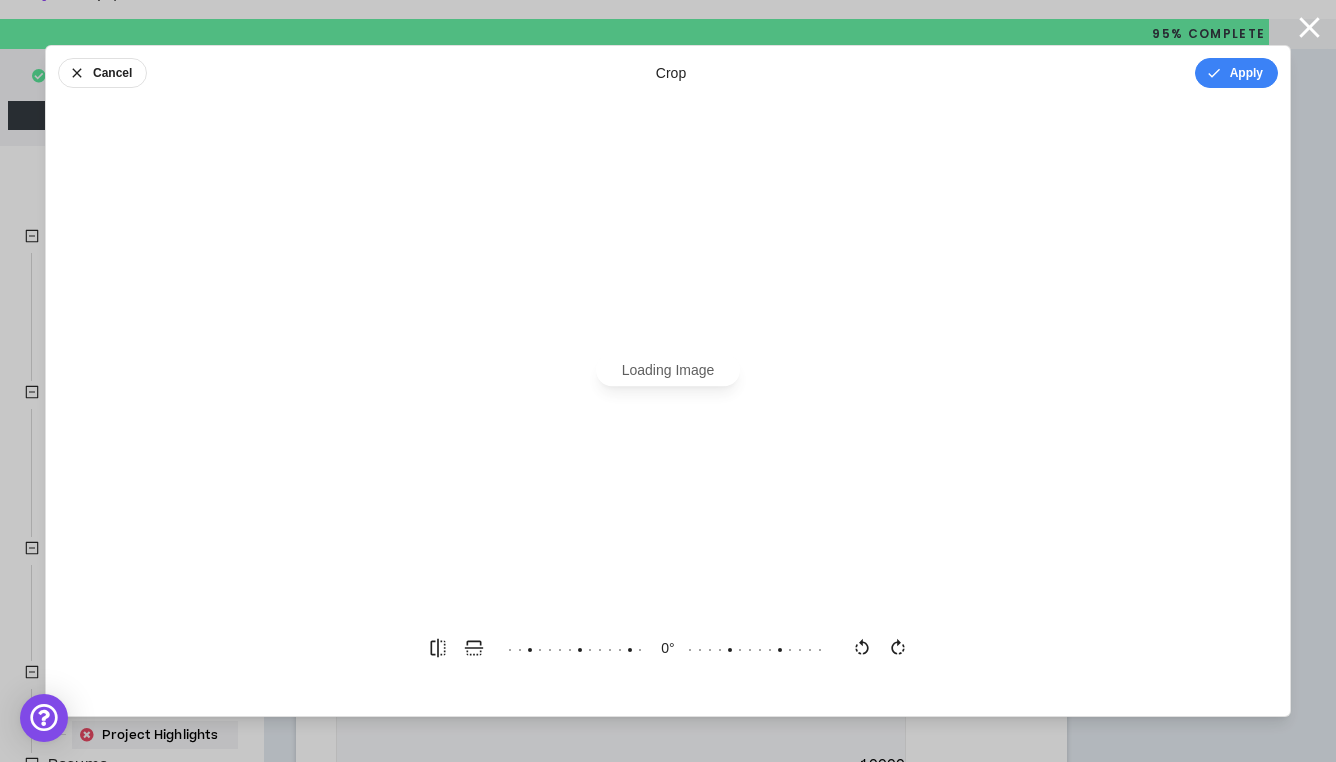 scroll, scrollTop: 0, scrollLeft: 0, axis: both 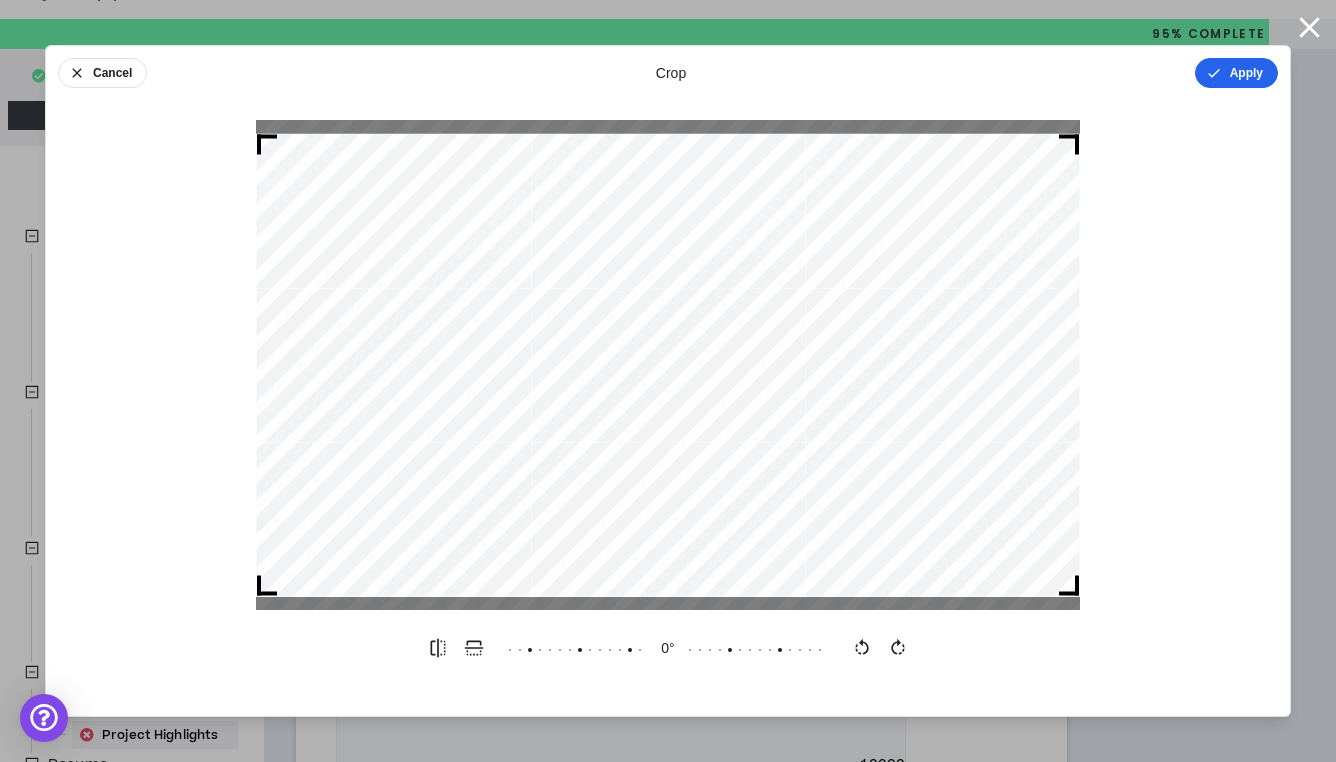 click 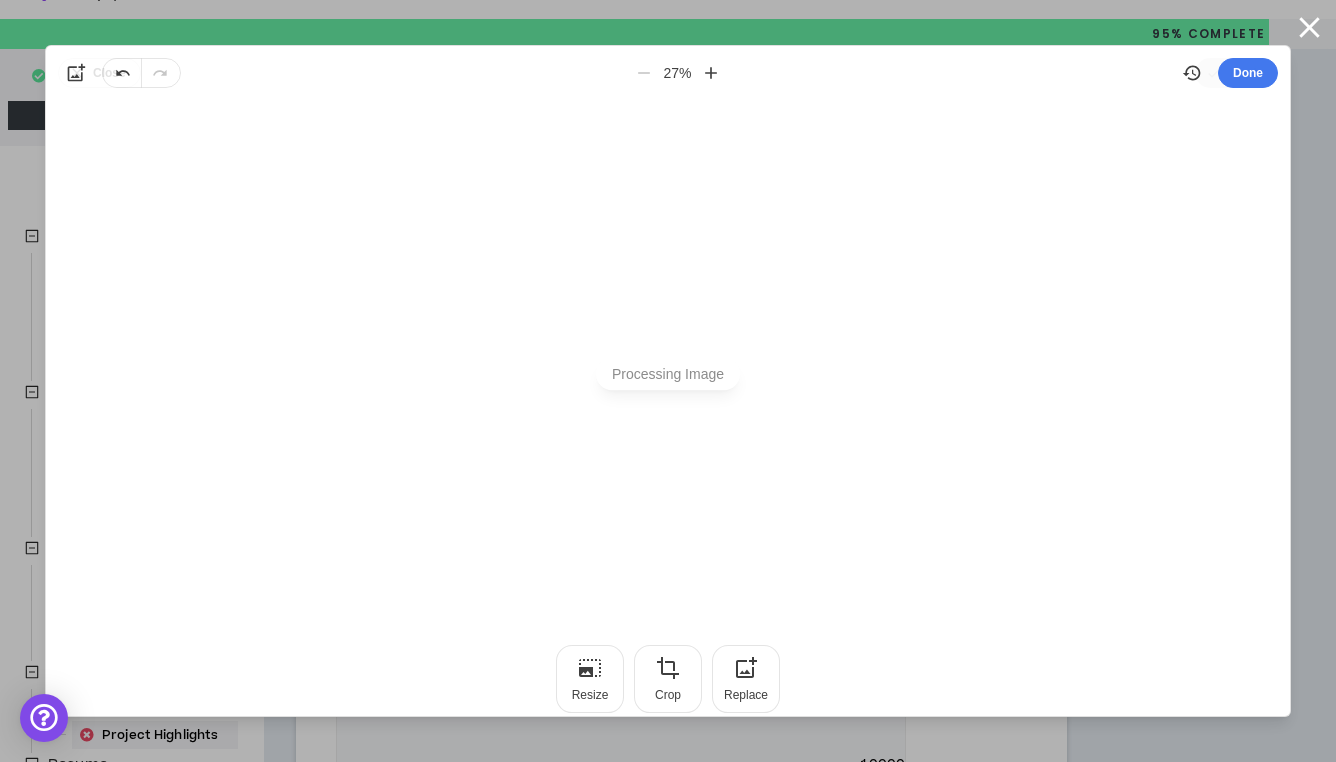click on "Done" at bounding box center (1248, 73) 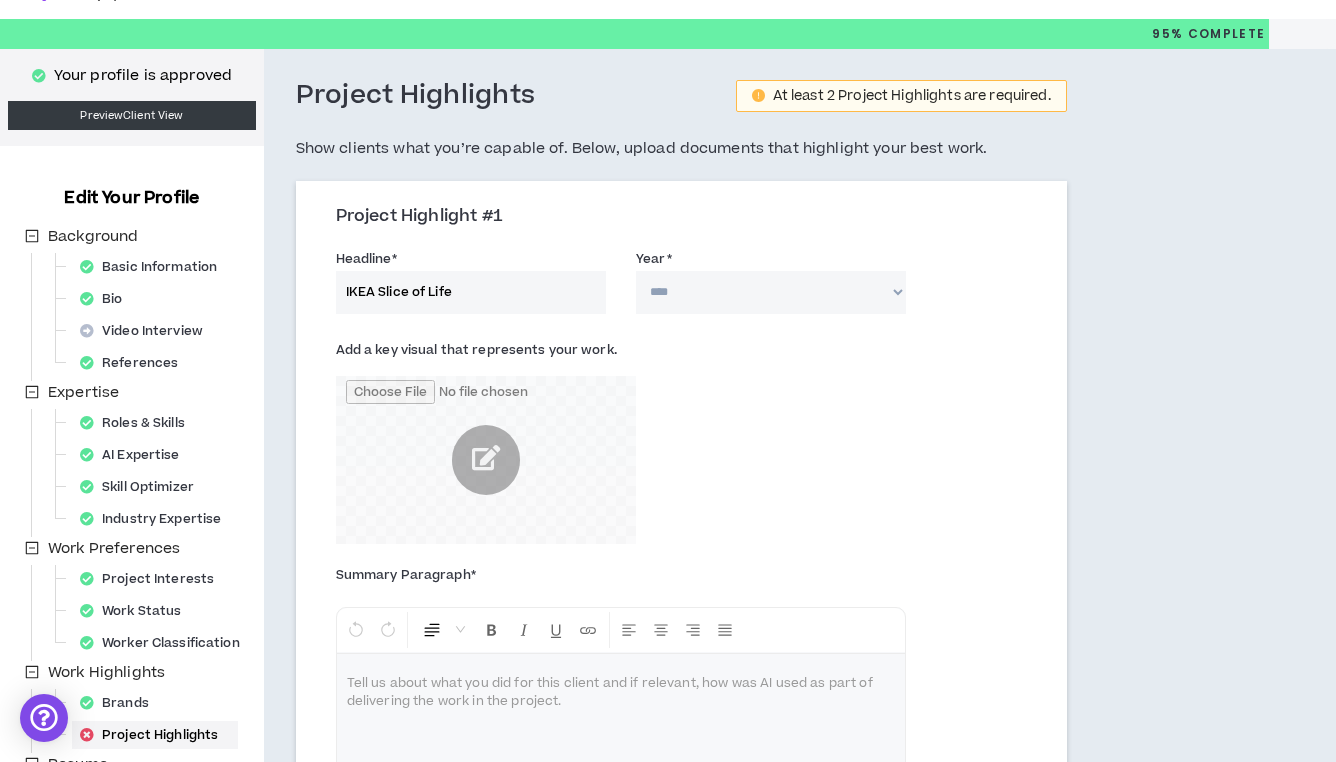 select on "****" 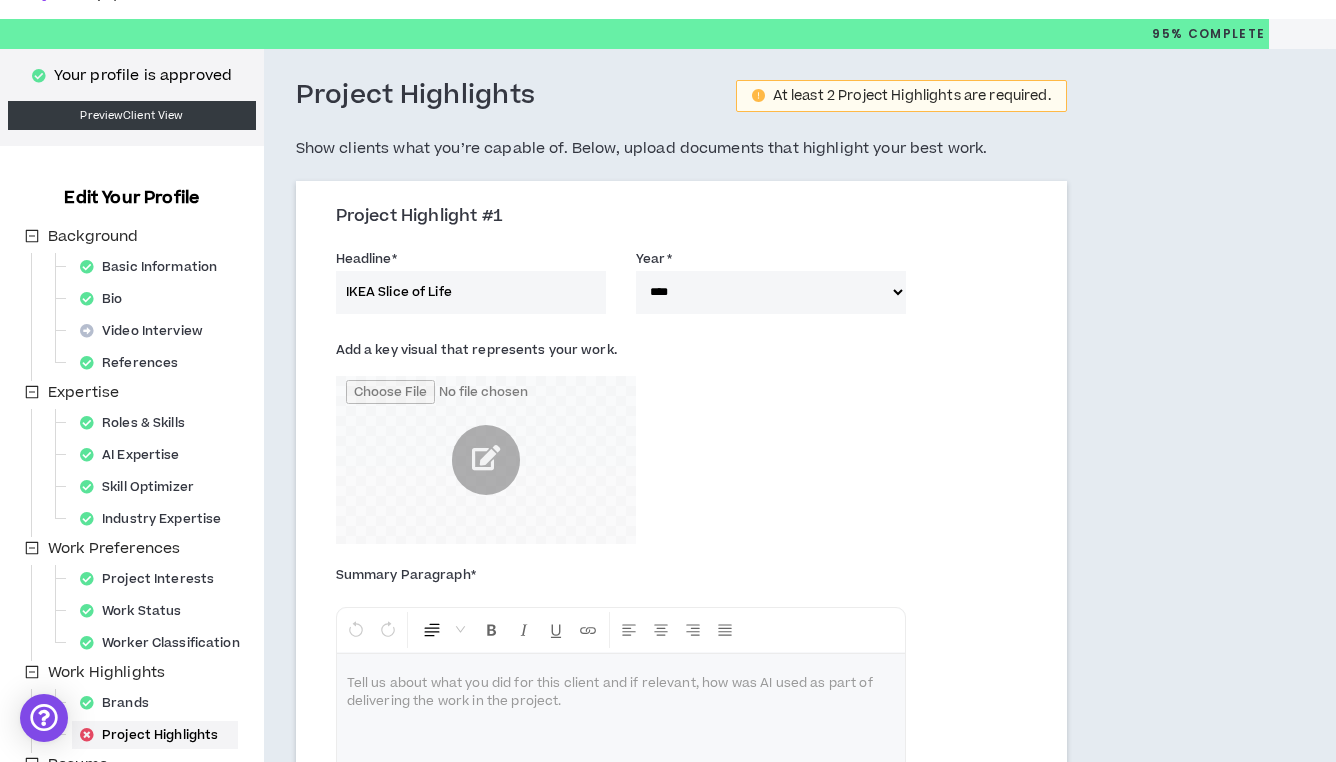click on "Add a key visual that represents your work." at bounding box center [561, 439] 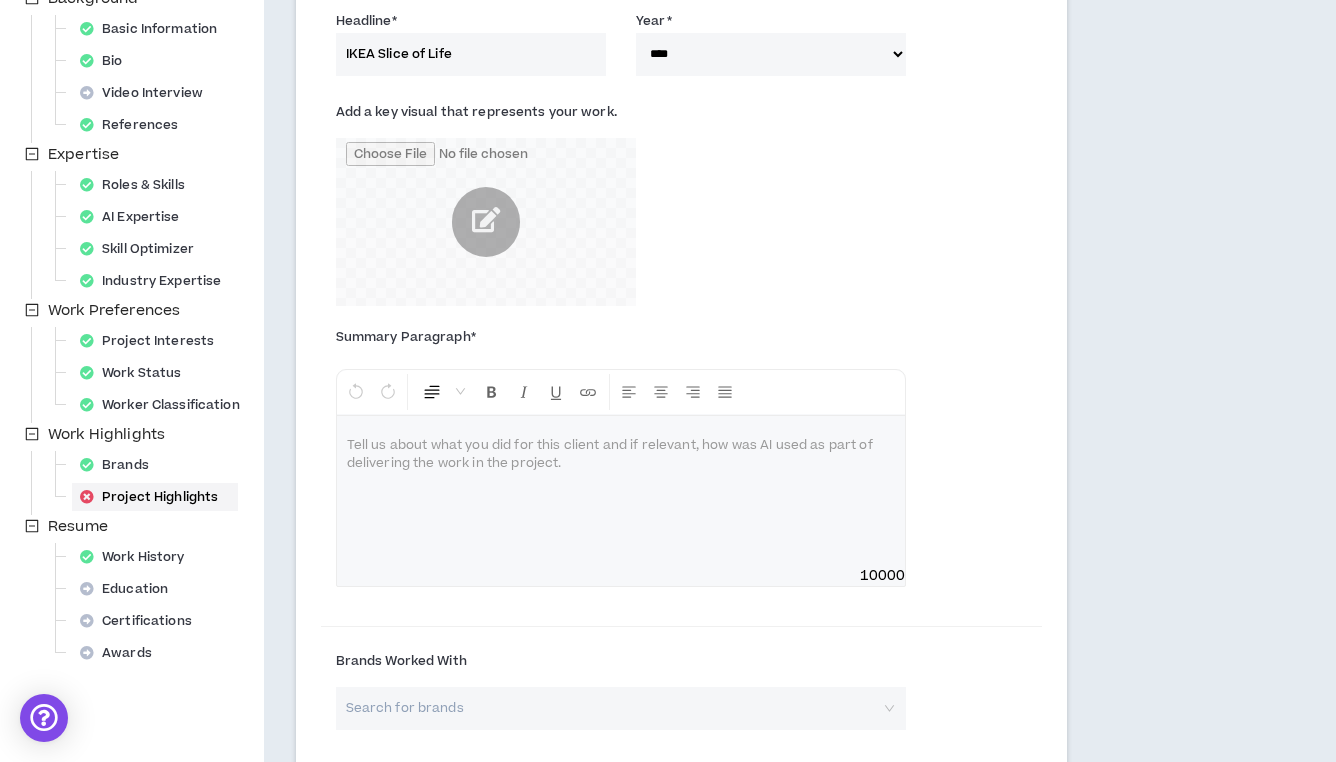 scroll, scrollTop: 280, scrollLeft: 0, axis: vertical 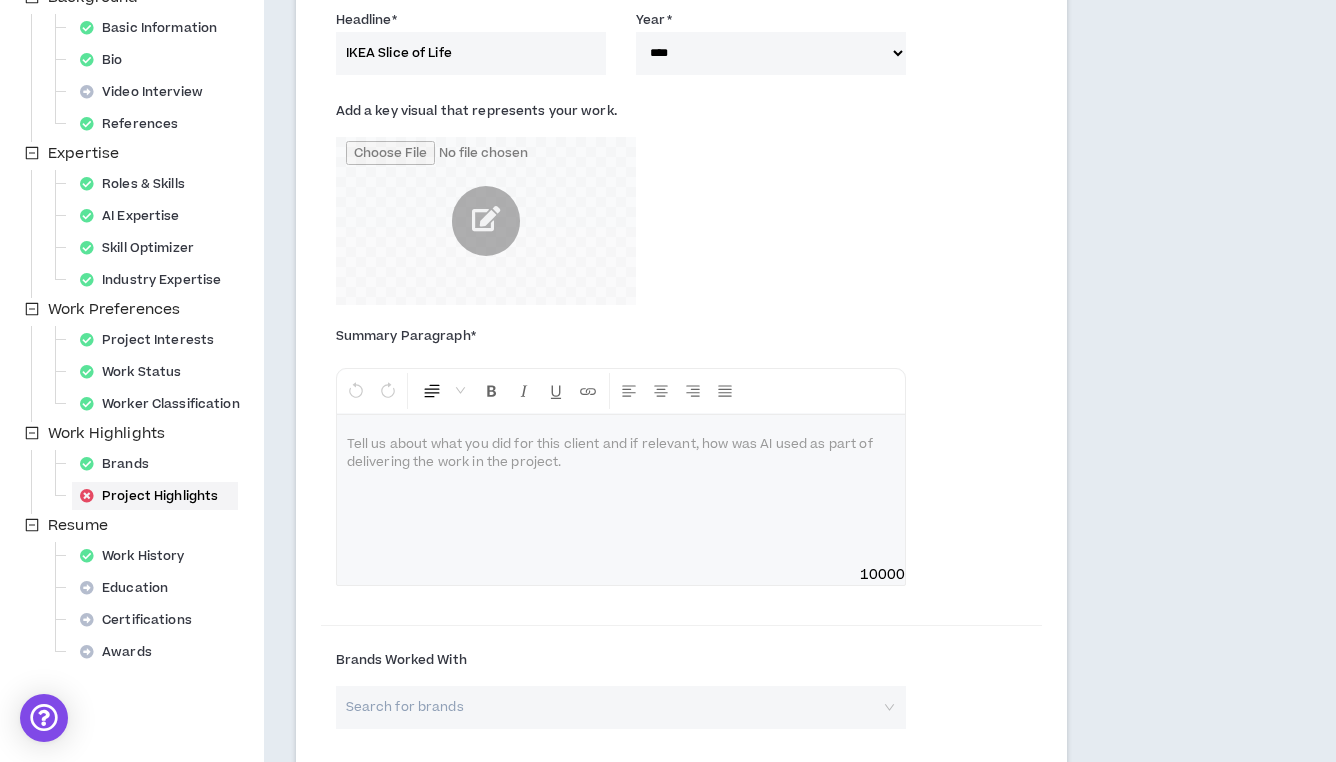 click at bounding box center [621, 490] 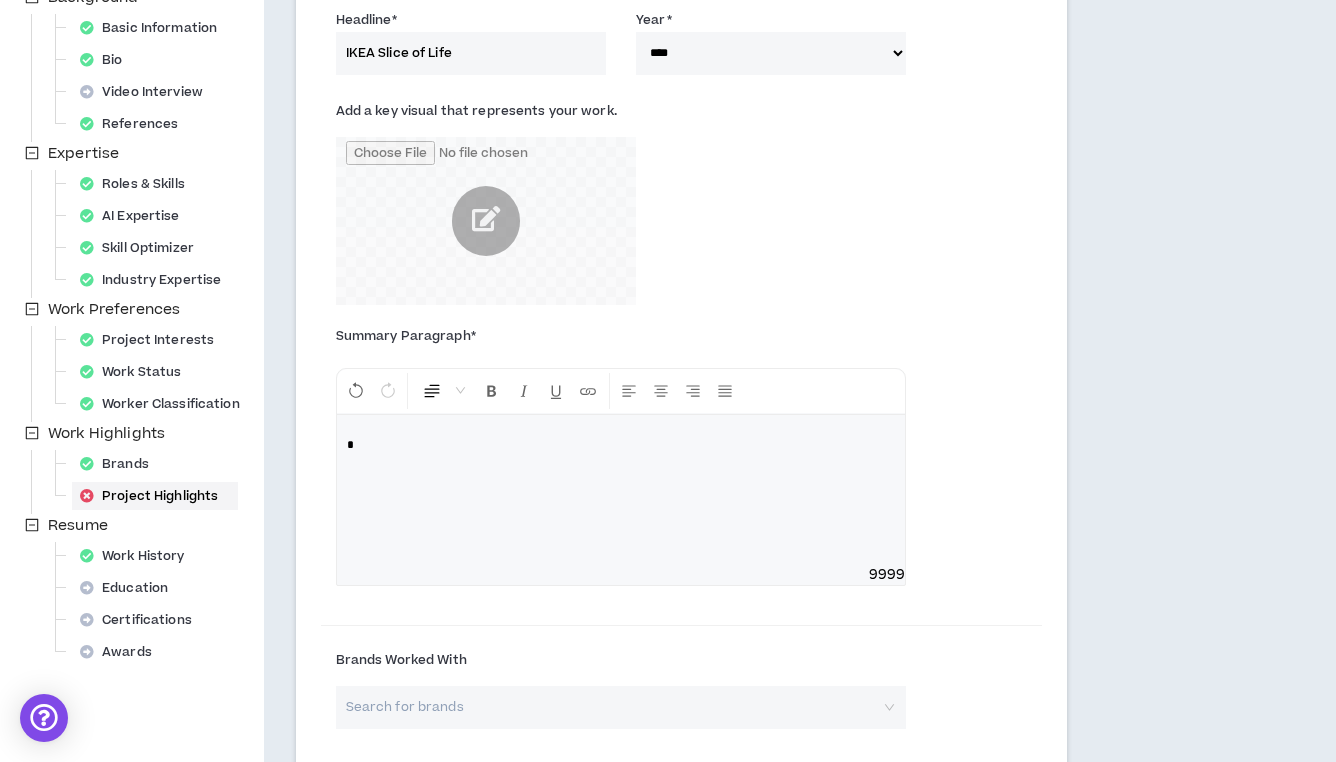 type 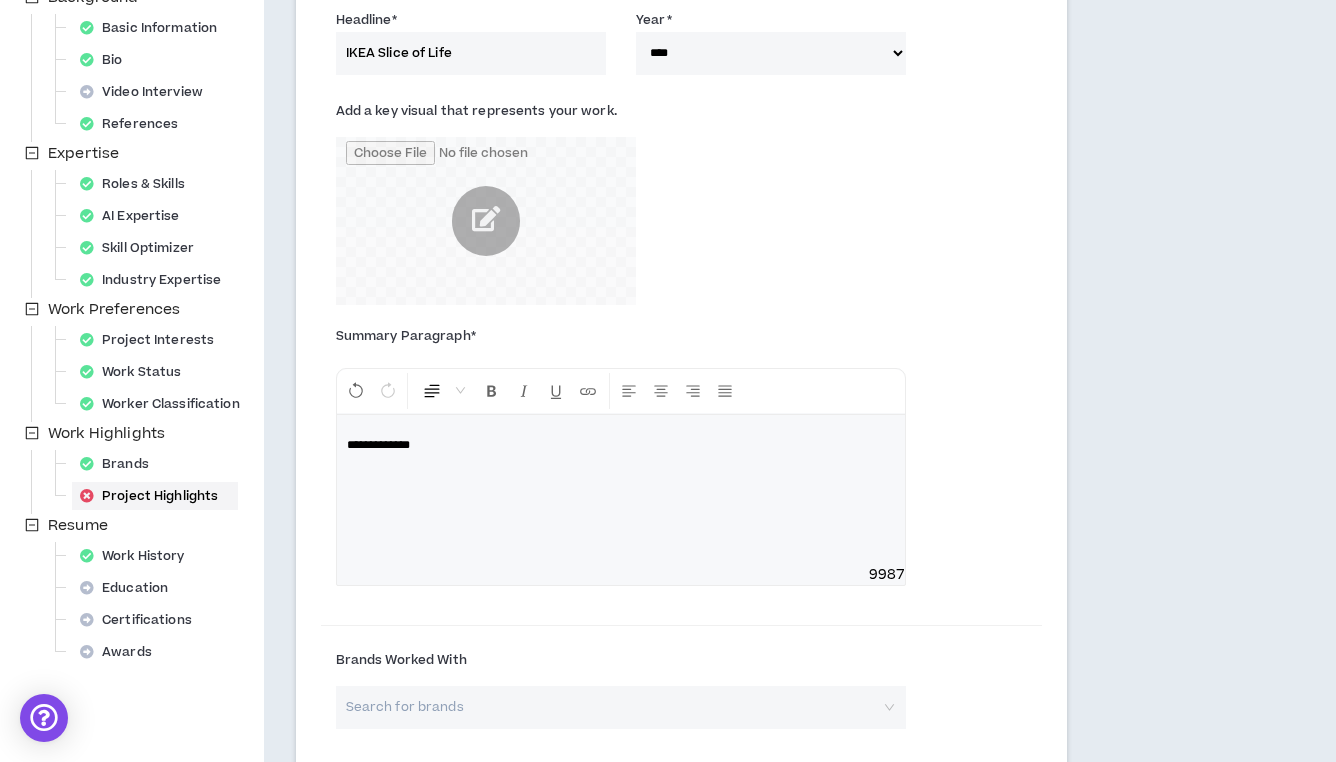 click on "**********" at bounding box center [621, 490] 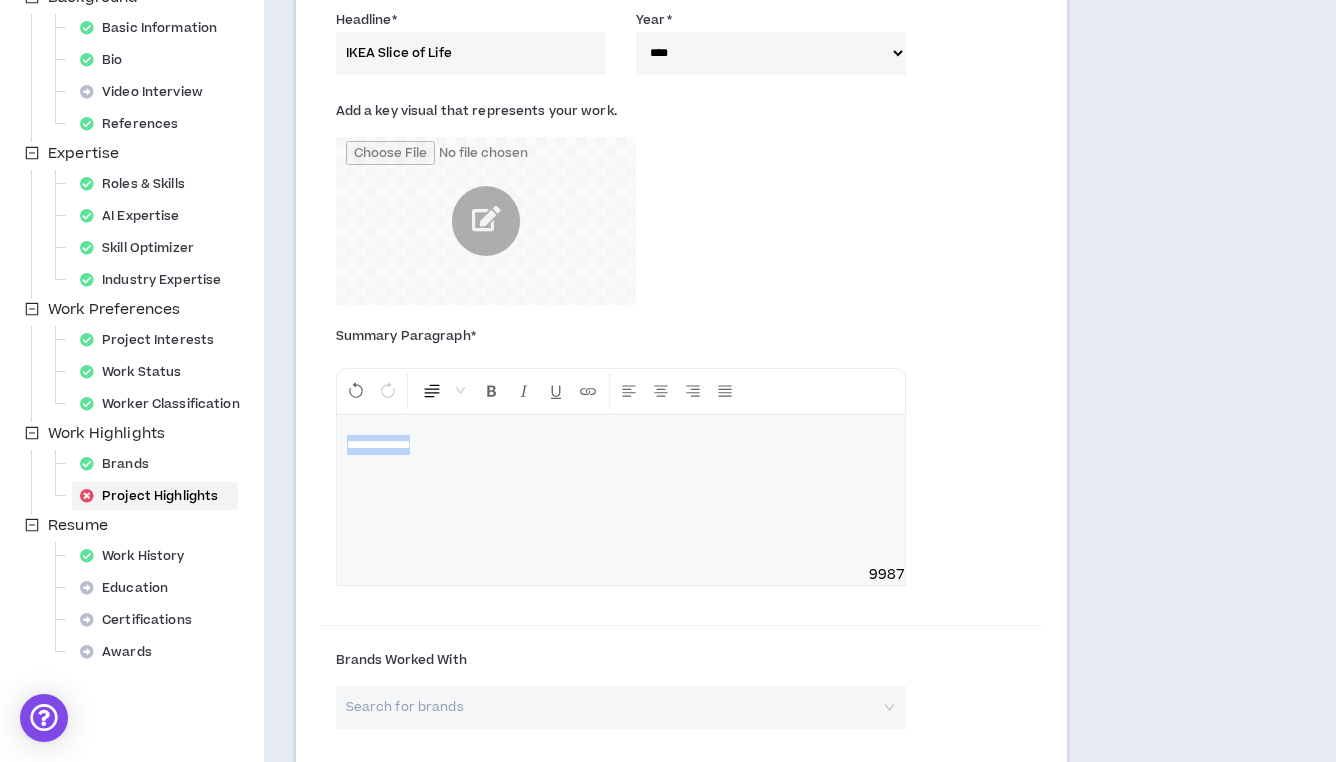 click on "**********" at bounding box center [621, 490] 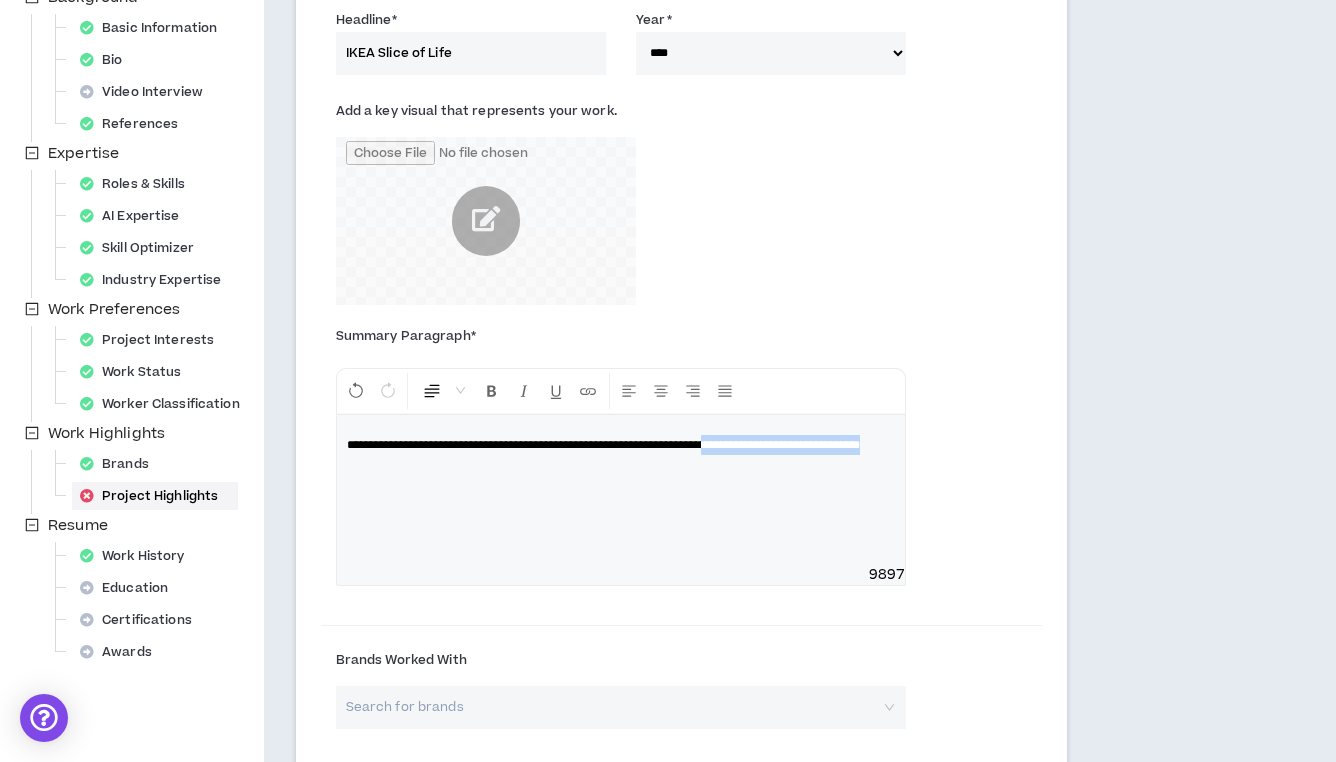 drag, startPoint x: 644, startPoint y: 484, endPoint x: 797, endPoint y: 443, distance: 158.39824 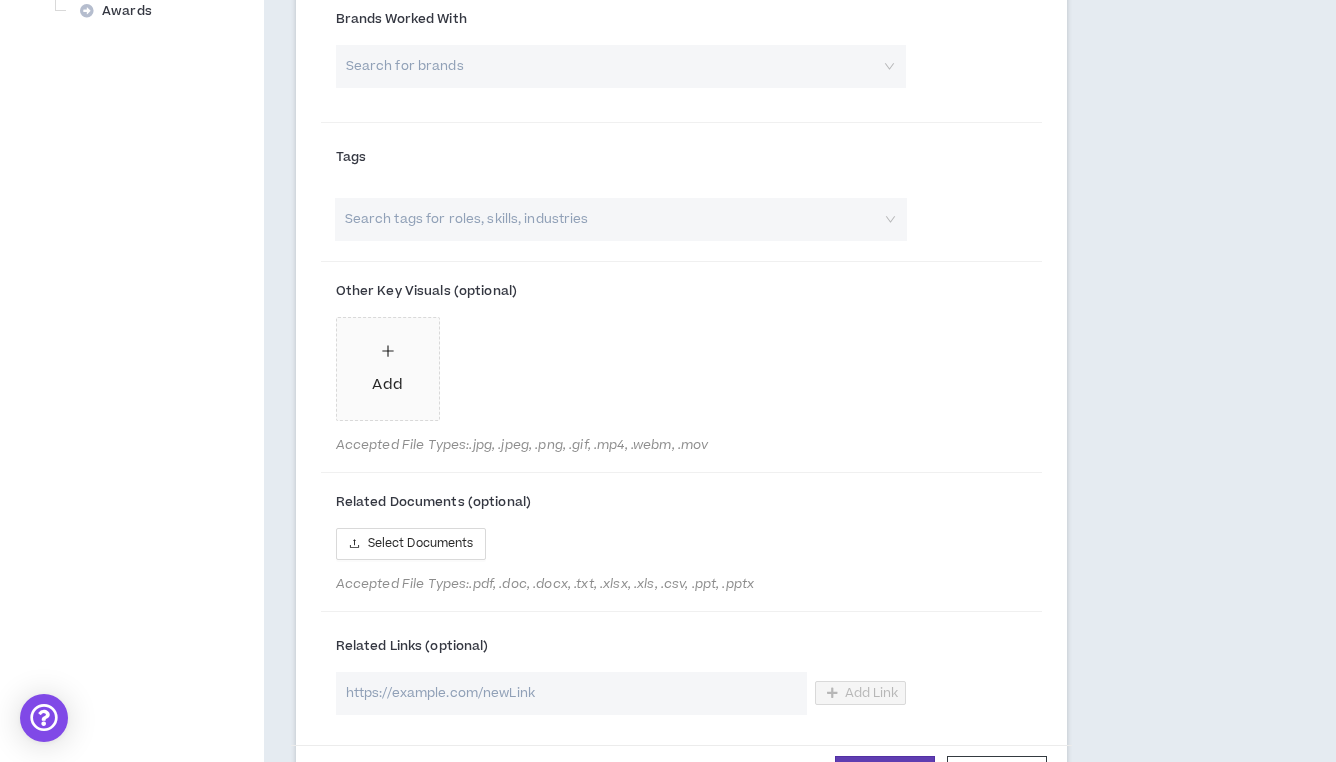 scroll, scrollTop: 1033, scrollLeft: 0, axis: vertical 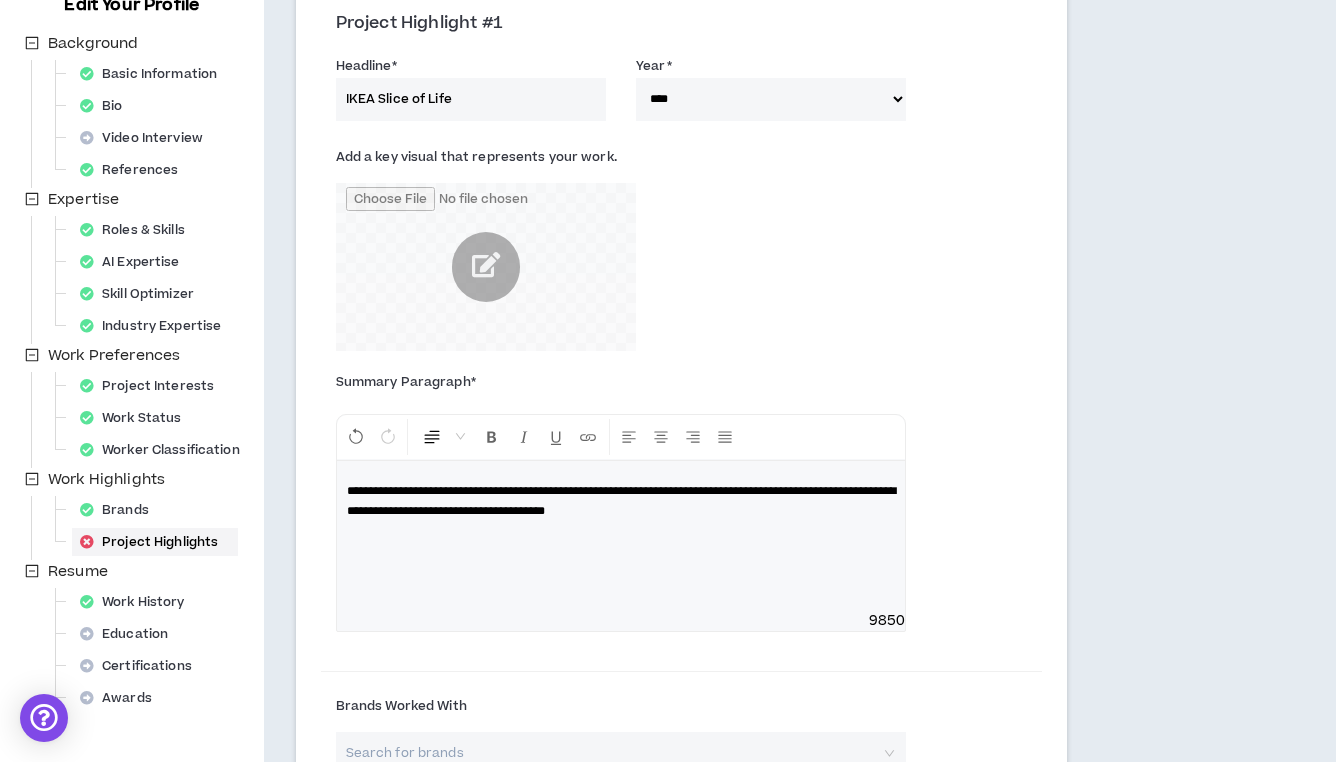 click on "**********" at bounding box center [621, 501] 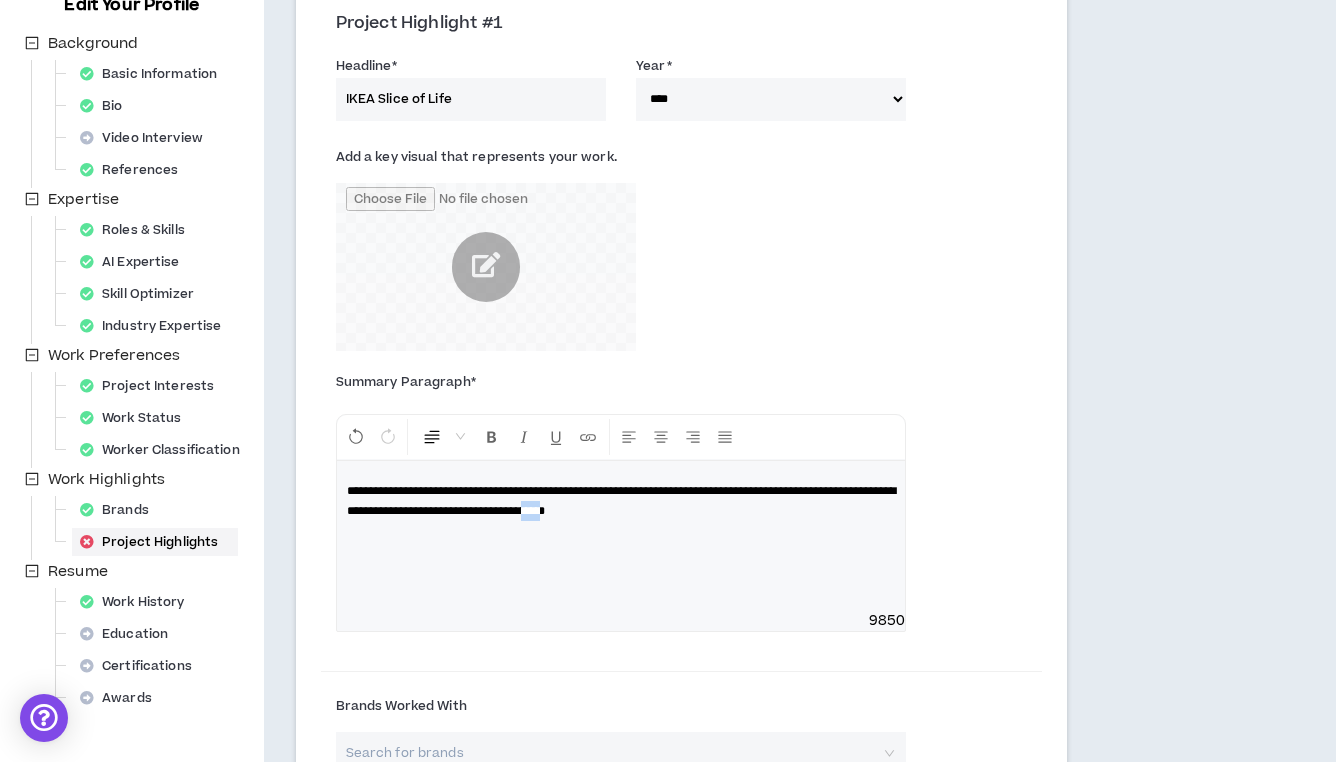 click on "**********" at bounding box center (621, 501) 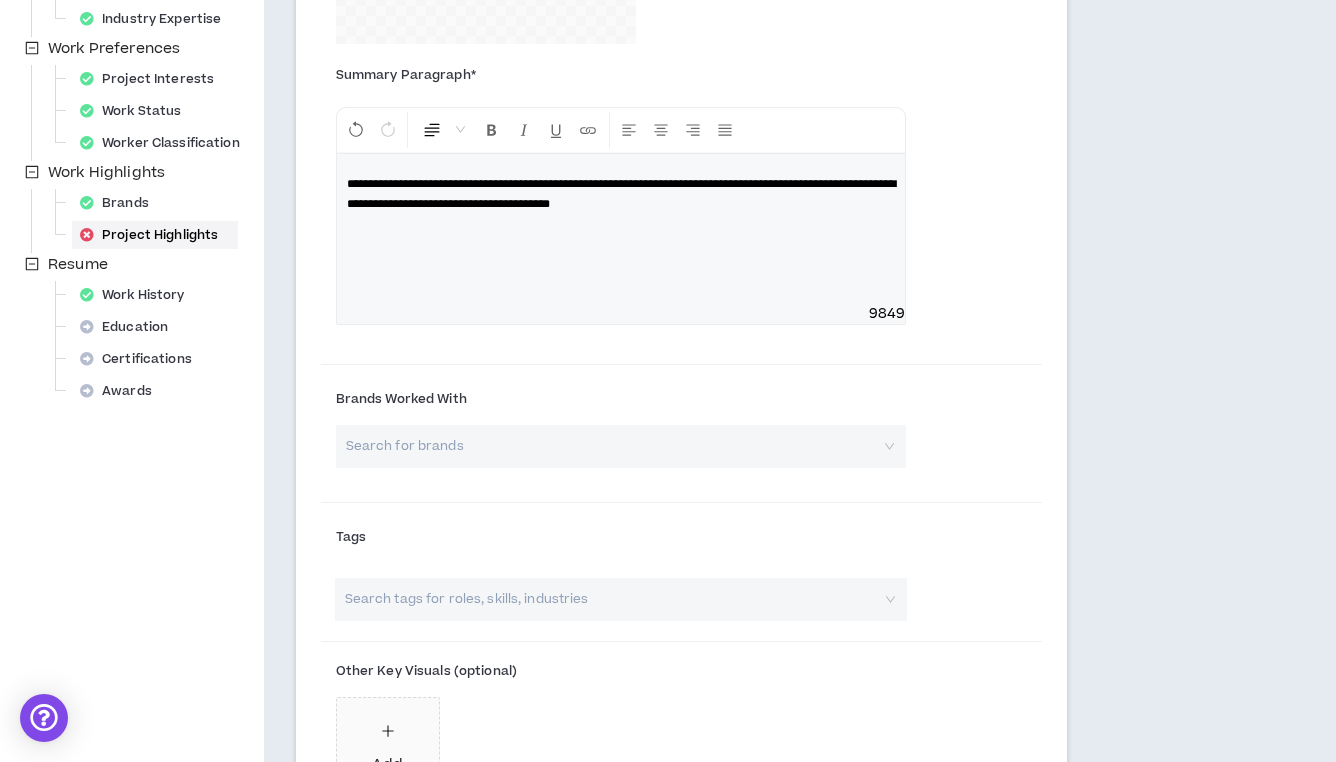scroll, scrollTop: 553, scrollLeft: 0, axis: vertical 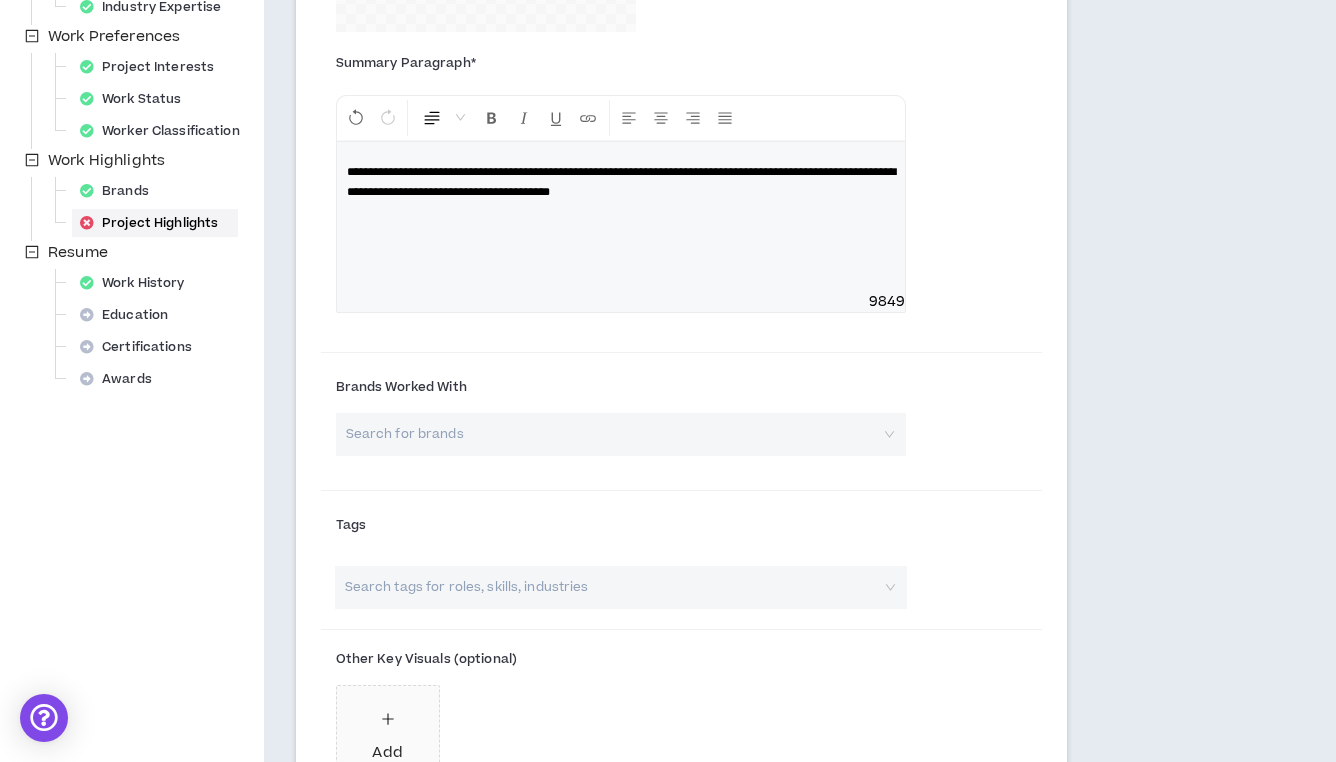 click at bounding box center (614, 434) 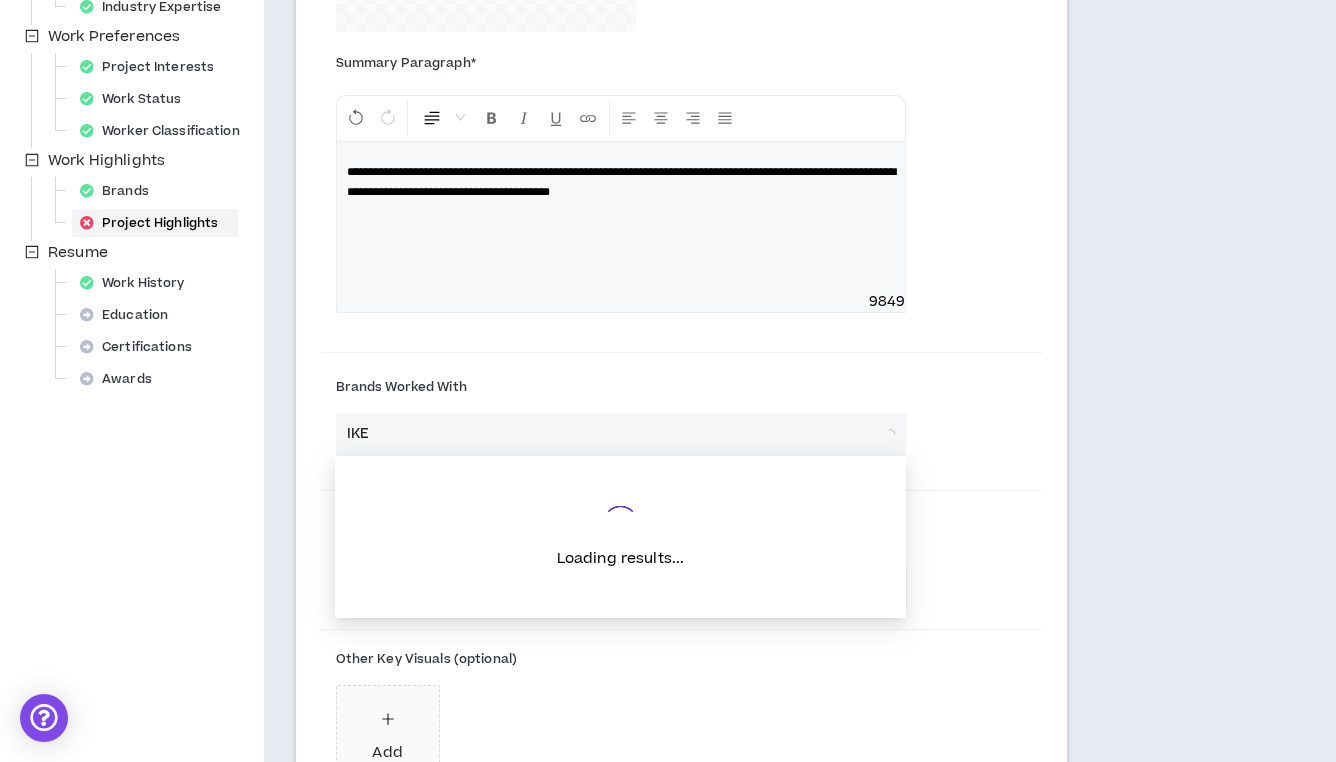 type on "IKEA" 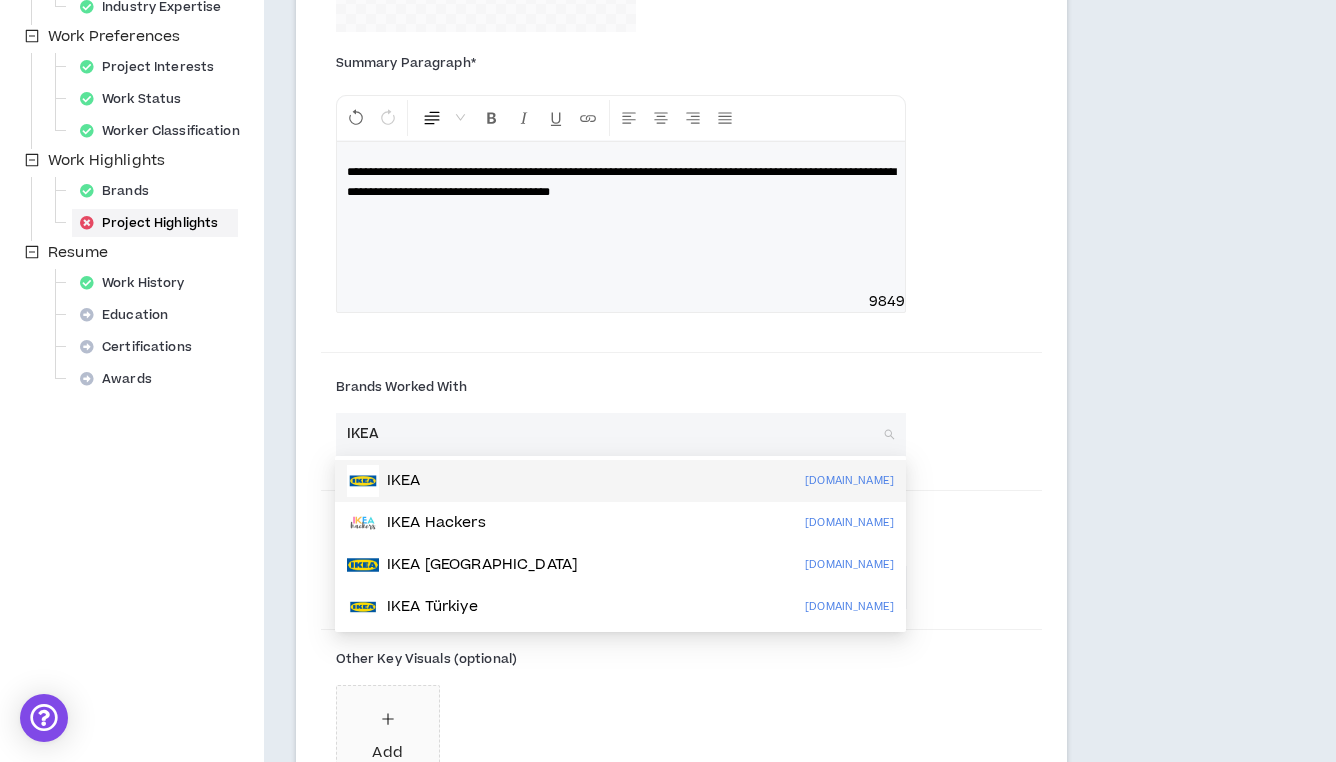 click on "IKEA [DOMAIN_NAME]" at bounding box center (620, 481) 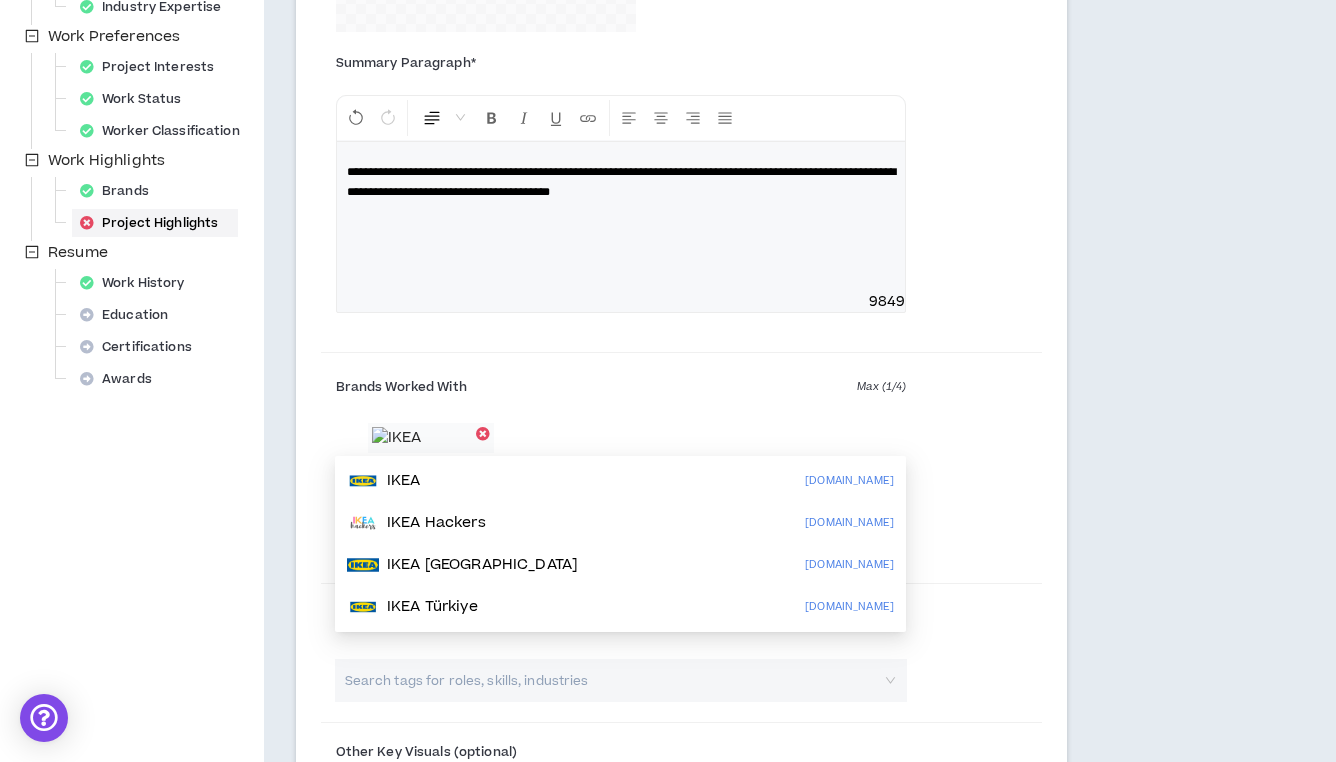 type 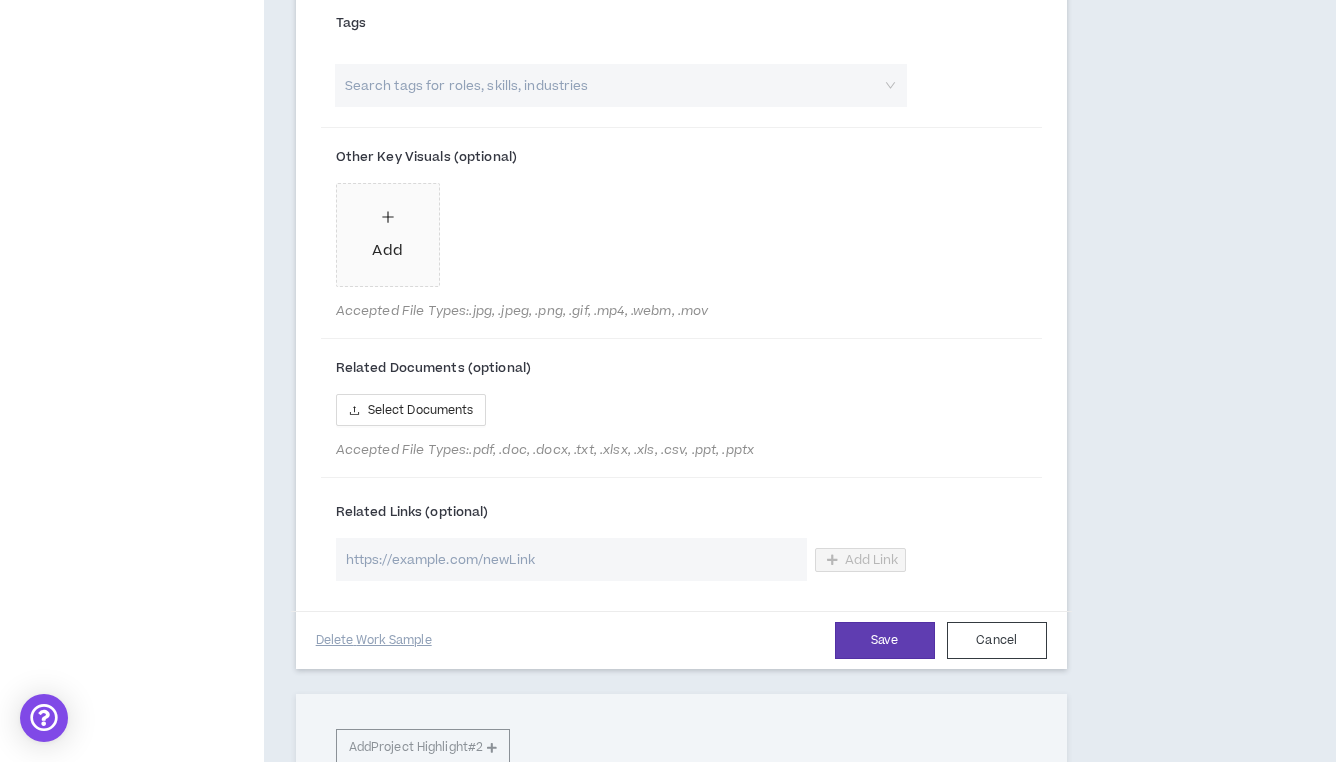 scroll, scrollTop: 1149, scrollLeft: 0, axis: vertical 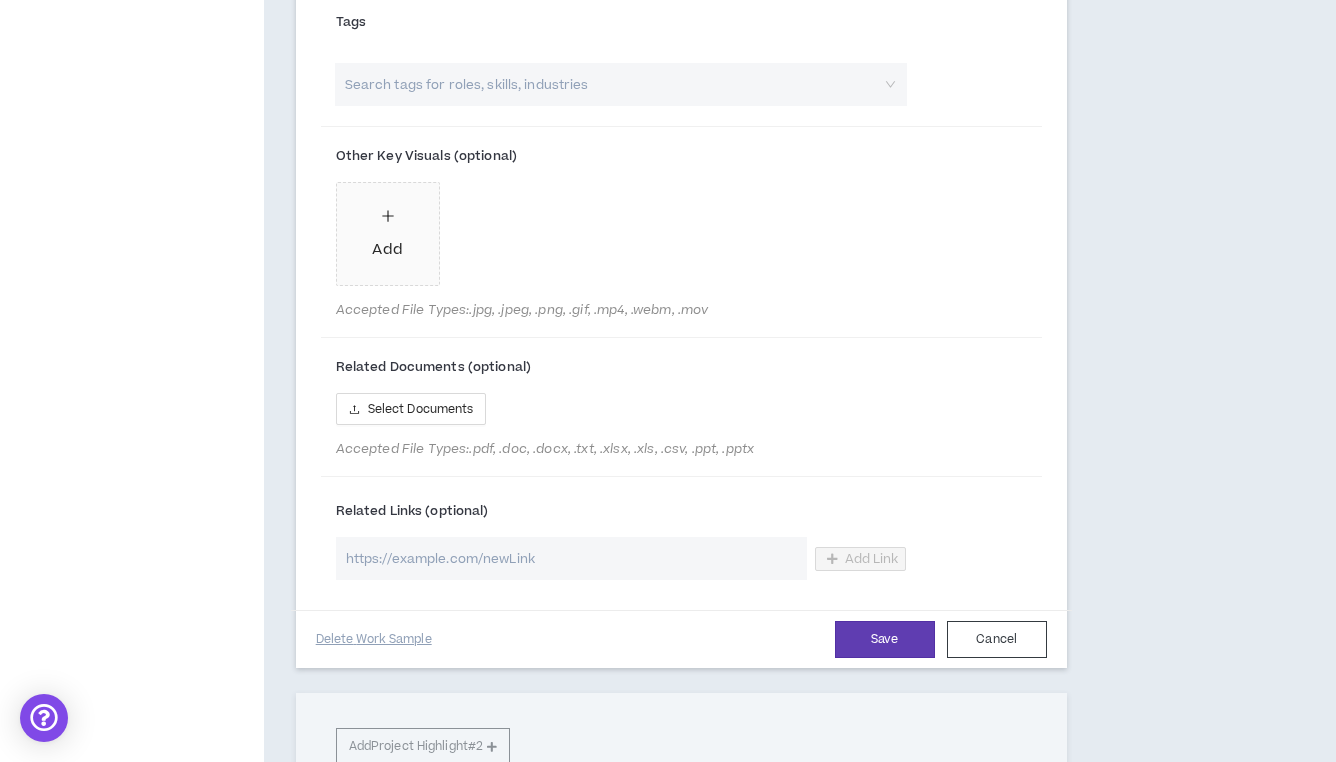 click at bounding box center [572, 558] 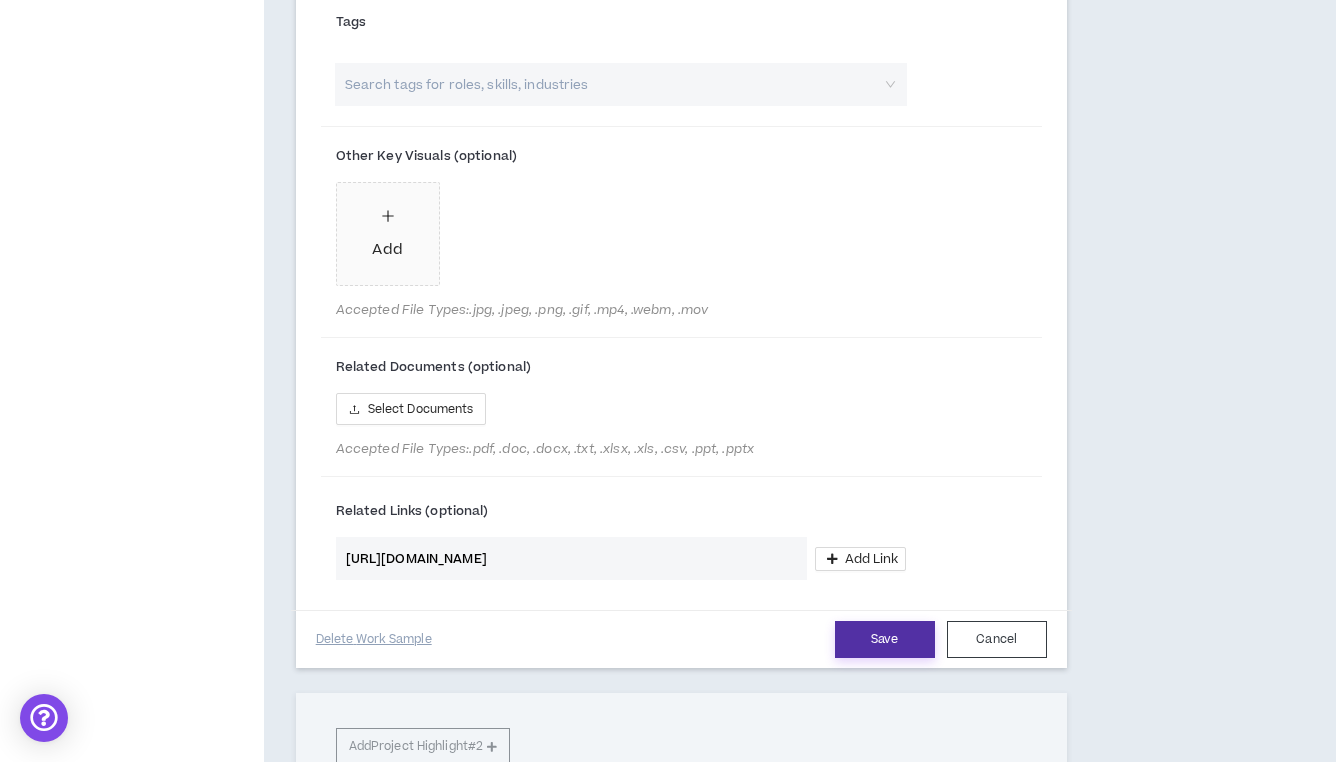 type on "[URL][DOMAIN_NAME]" 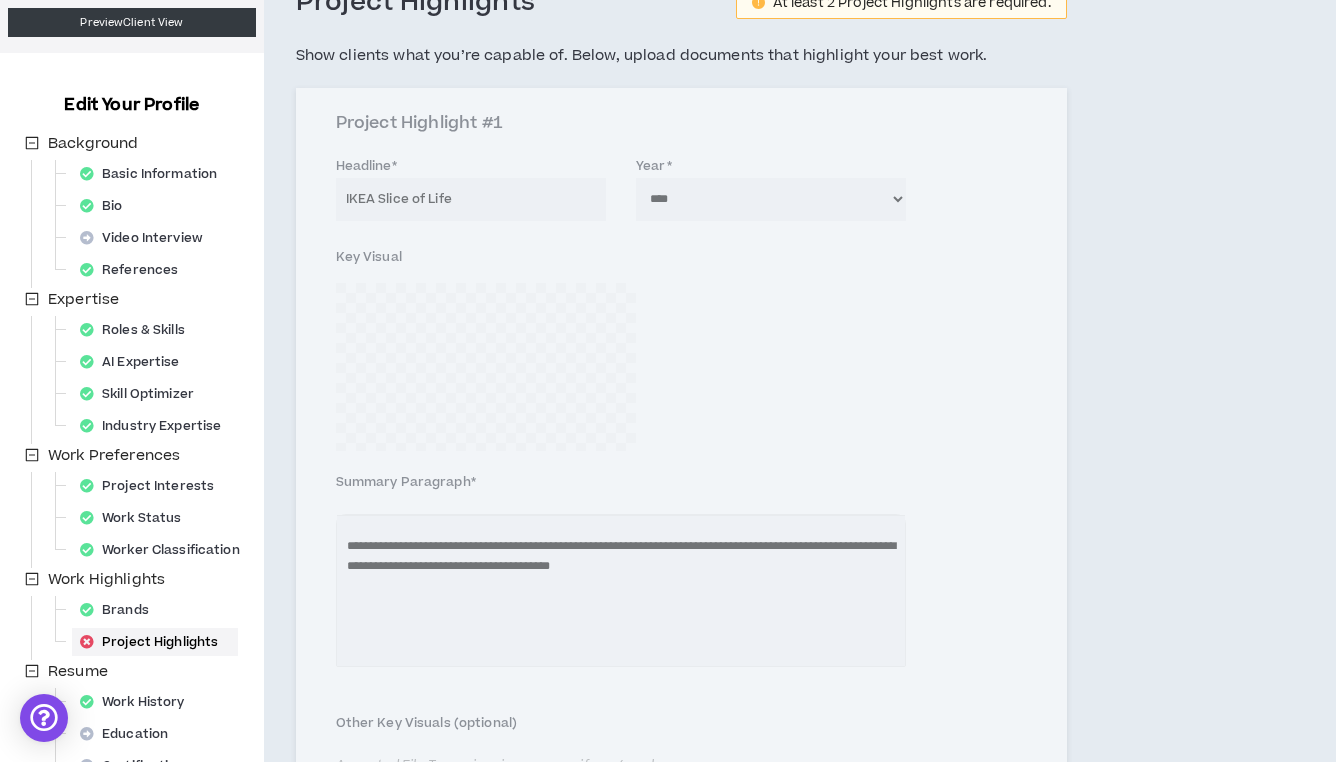 scroll, scrollTop: 136, scrollLeft: 0, axis: vertical 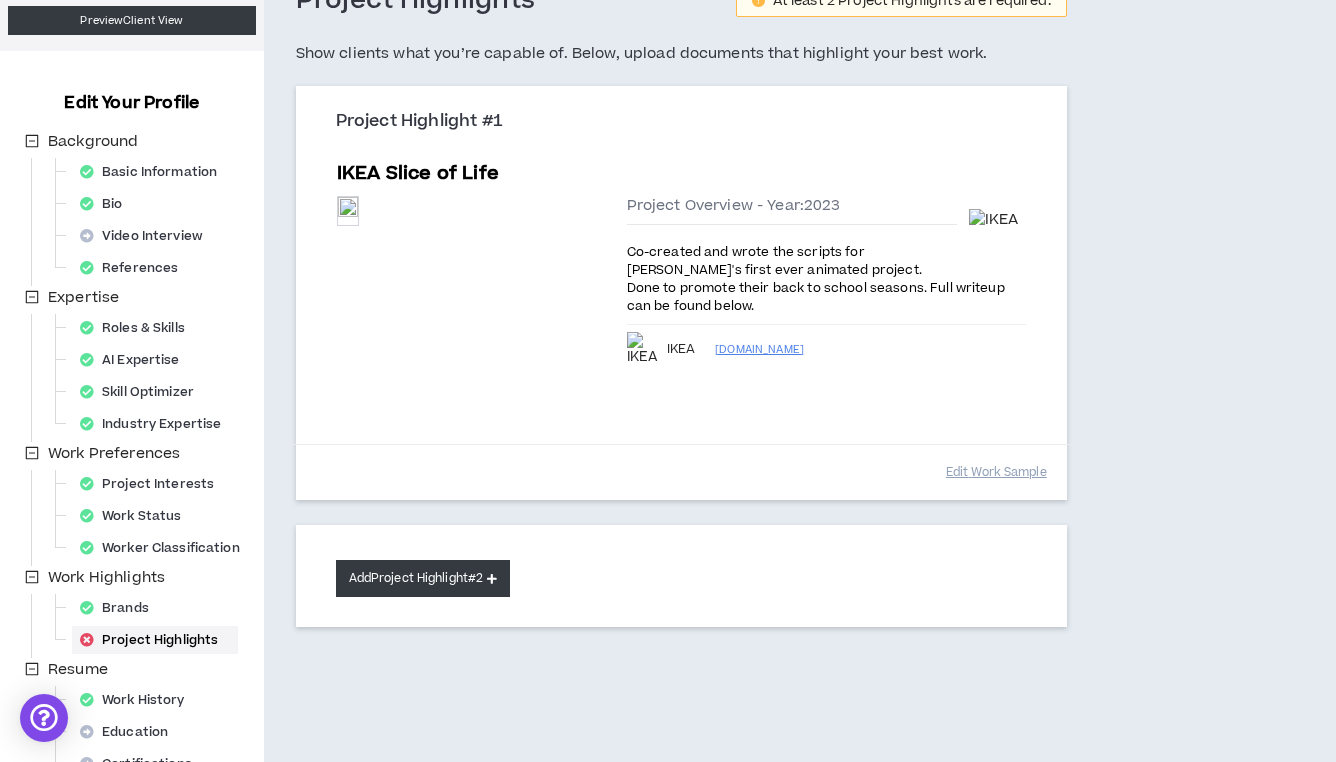 click on "Add  Project Highlight  #2" at bounding box center [423, 578] 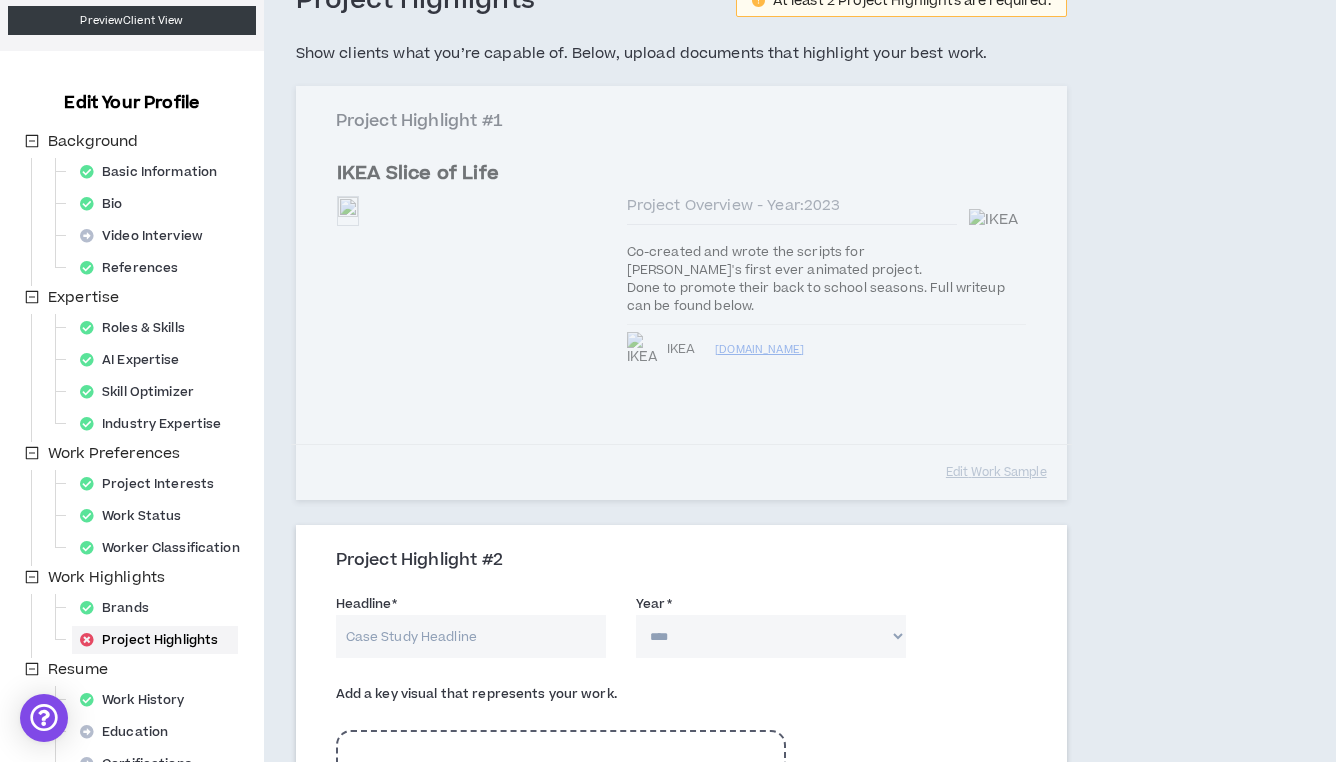 click on "Headline  *" at bounding box center (471, 636) 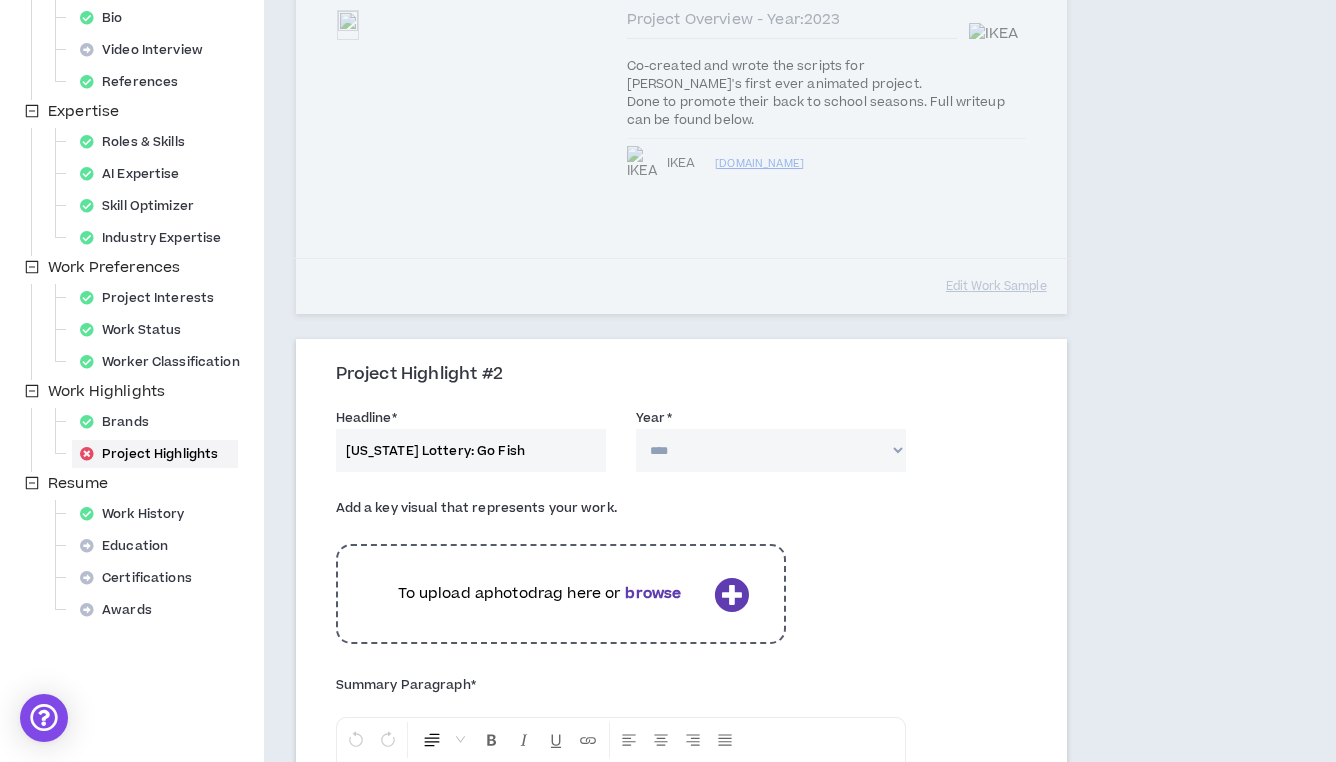 scroll, scrollTop: 425, scrollLeft: 0, axis: vertical 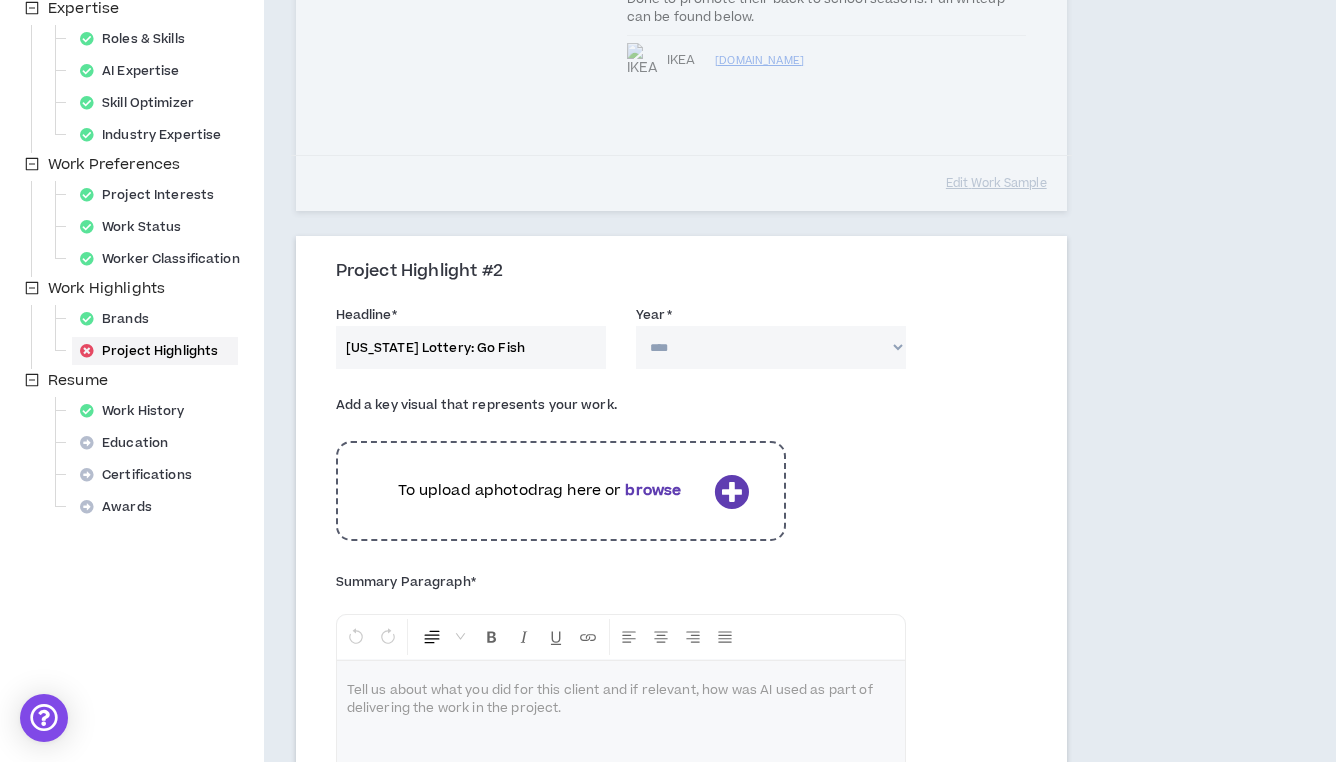 type on "[US_STATE] Lottery: Go Fish" 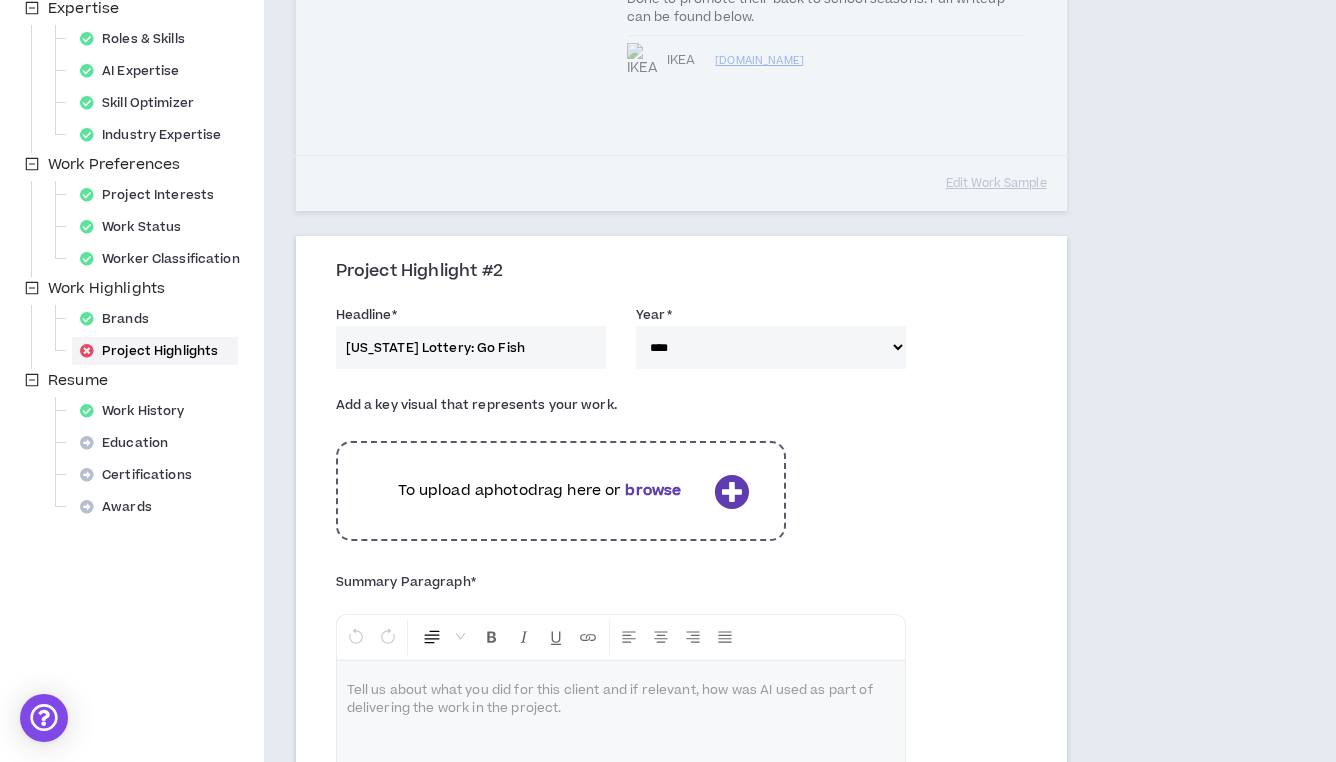 click on "To upload a  photo  drag here or browse" at bounding box center [561, 491] 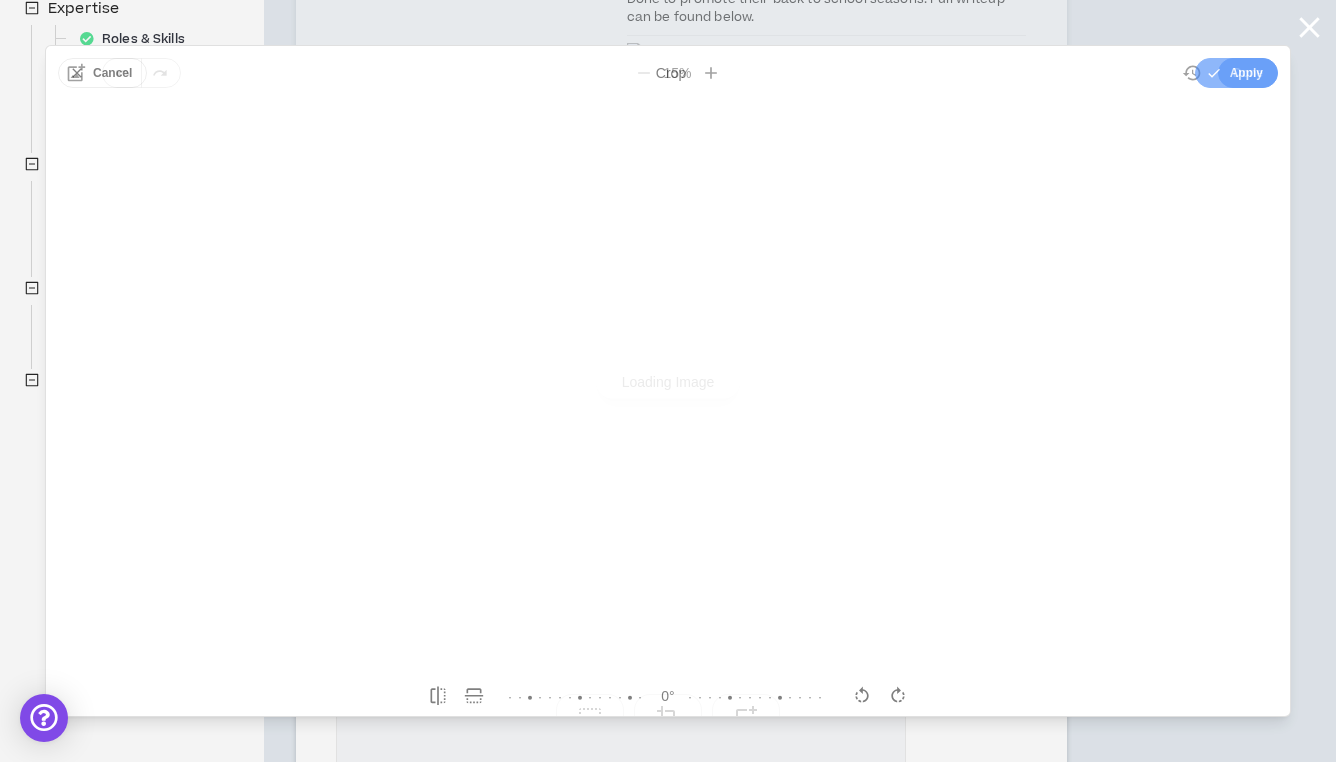 scroll, scrollTop: 0, scrollLeft: 0, axis: both 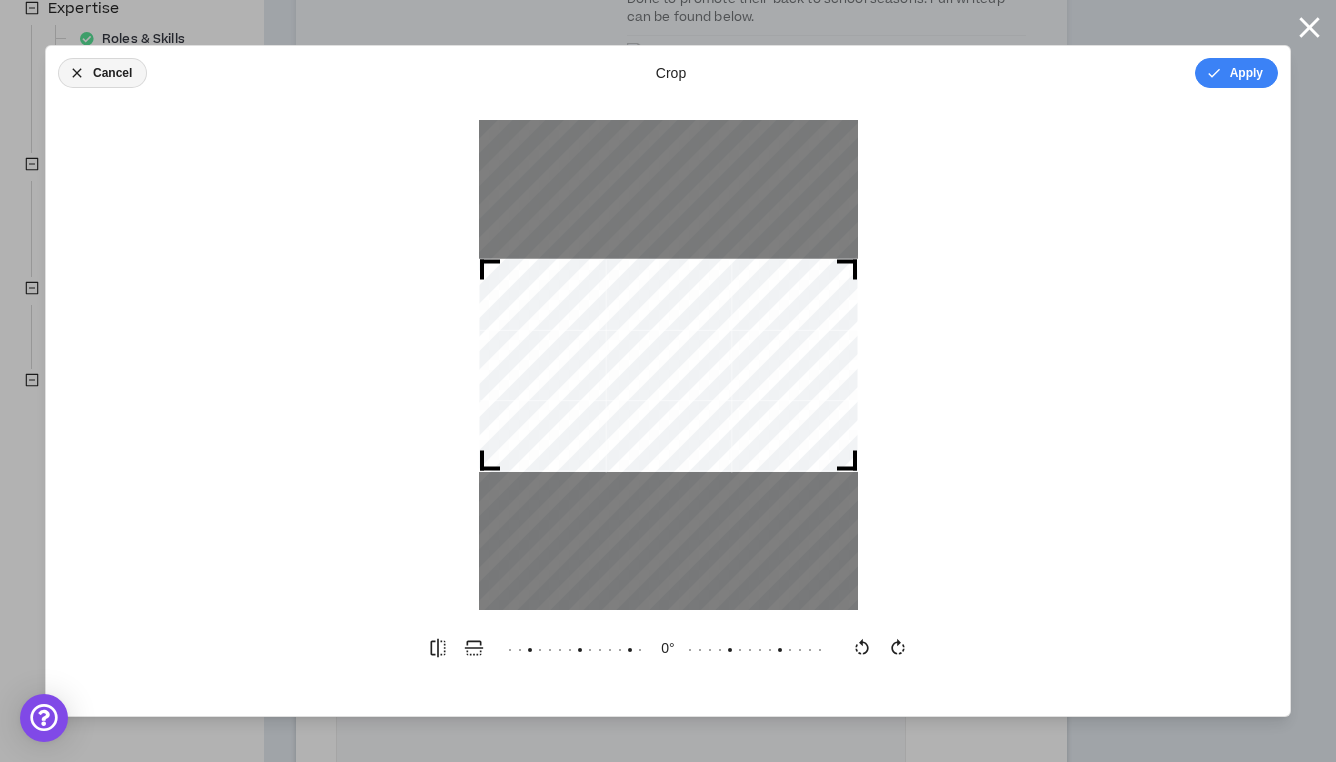 click on "Cancel" at bounding box center [102, 73] 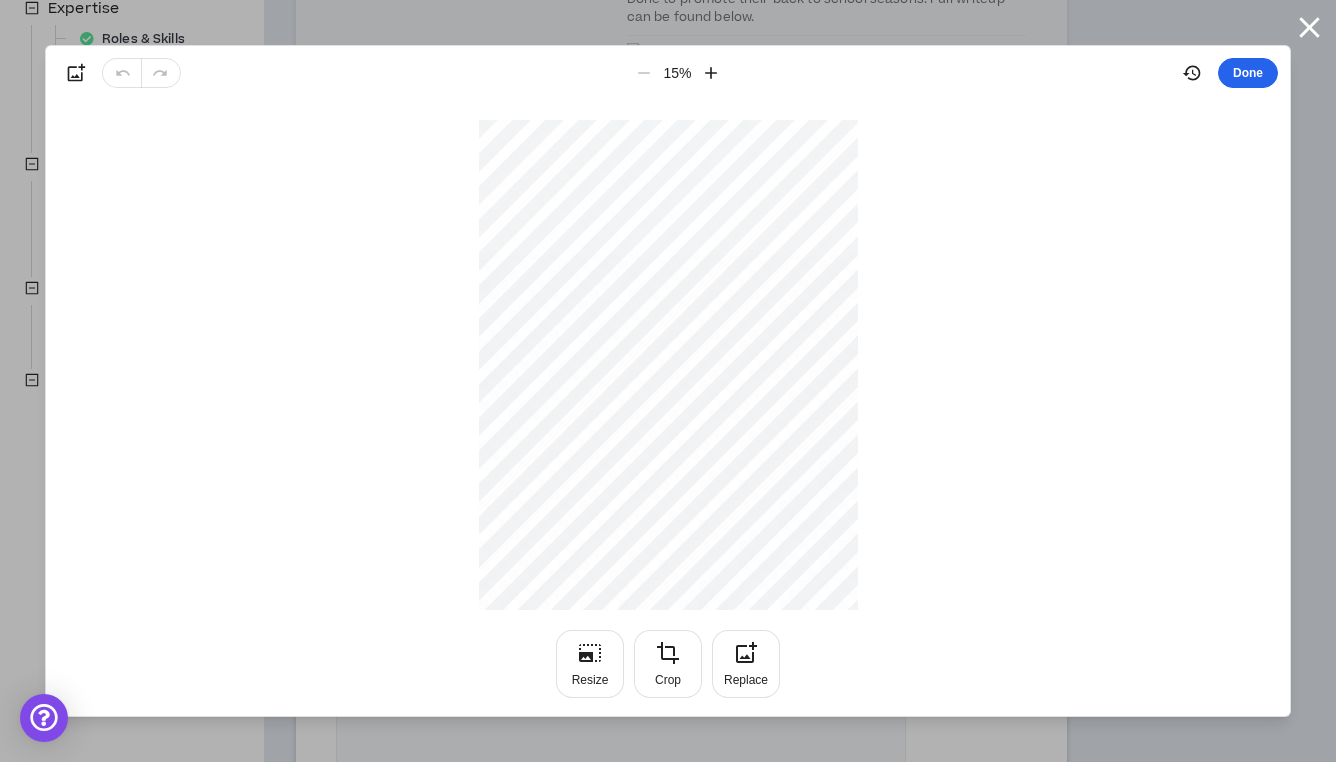 click on "Done" at bounding box center (1248, 73) 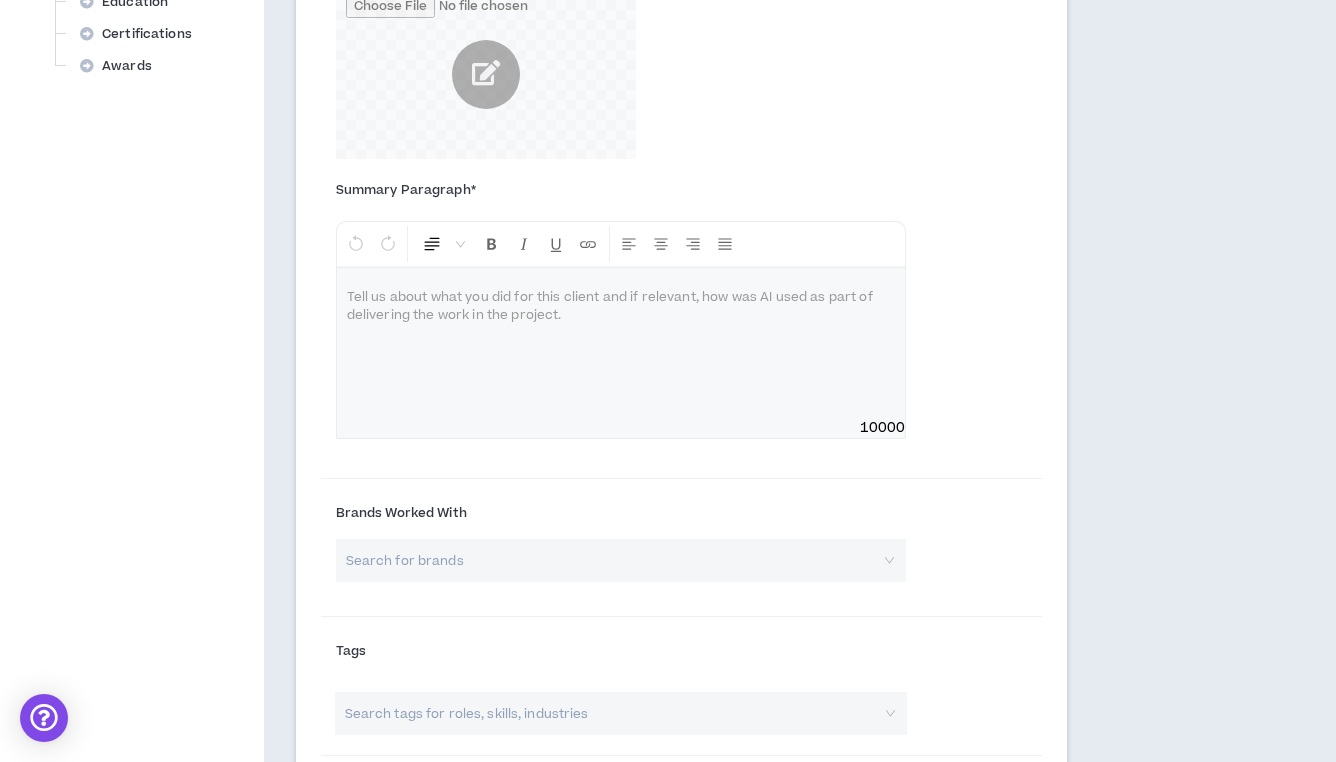scroll, scrollTop: 895, scrollLeft: 0, axis: vertical 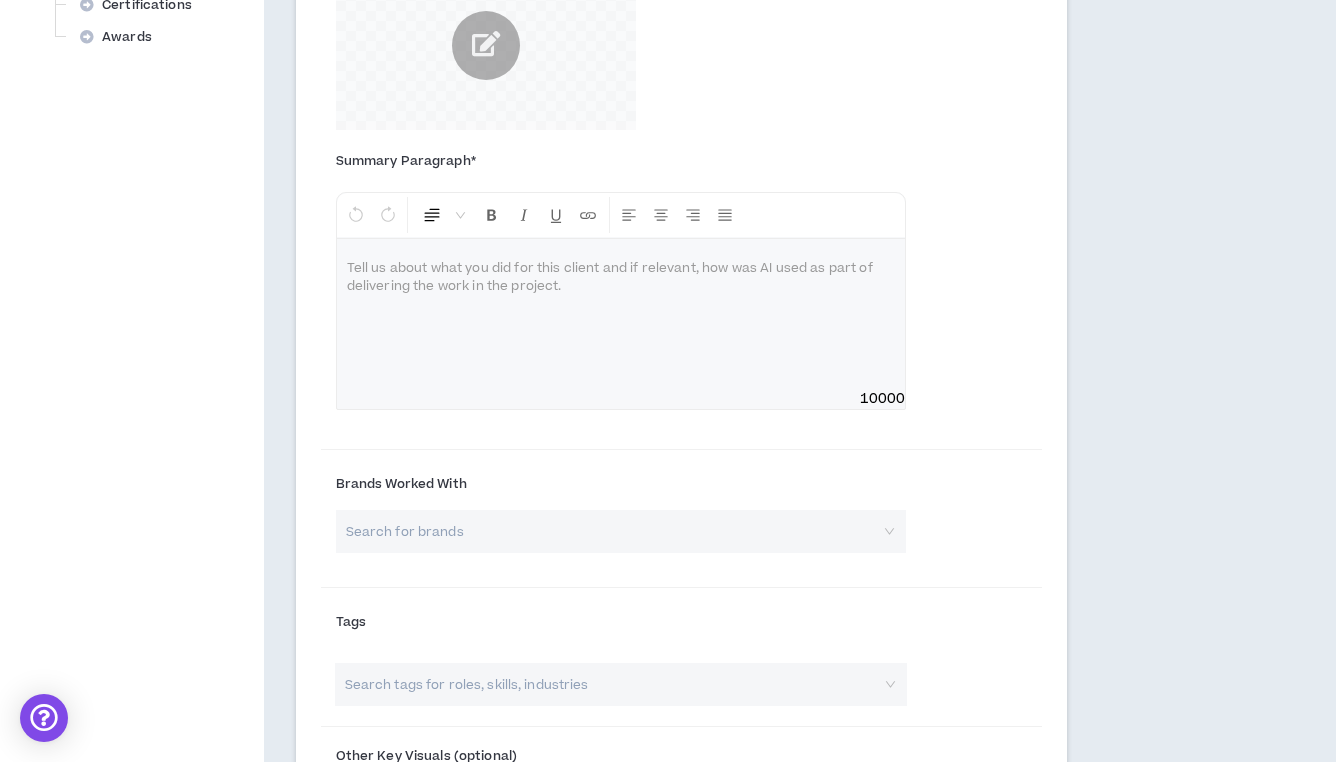 click at bounding box center (621, 314) 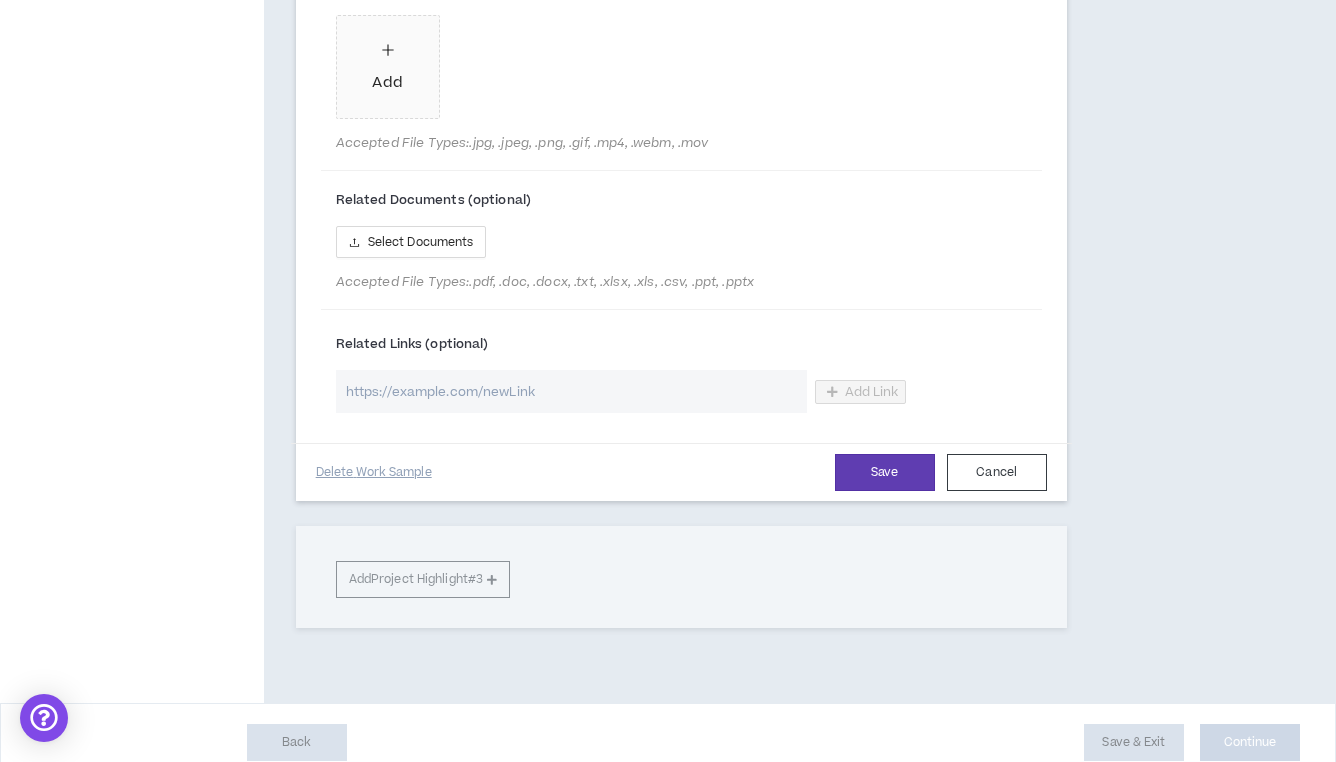 scroll, scrollTop: 1661, scrollLeft: 0, axis: vertical 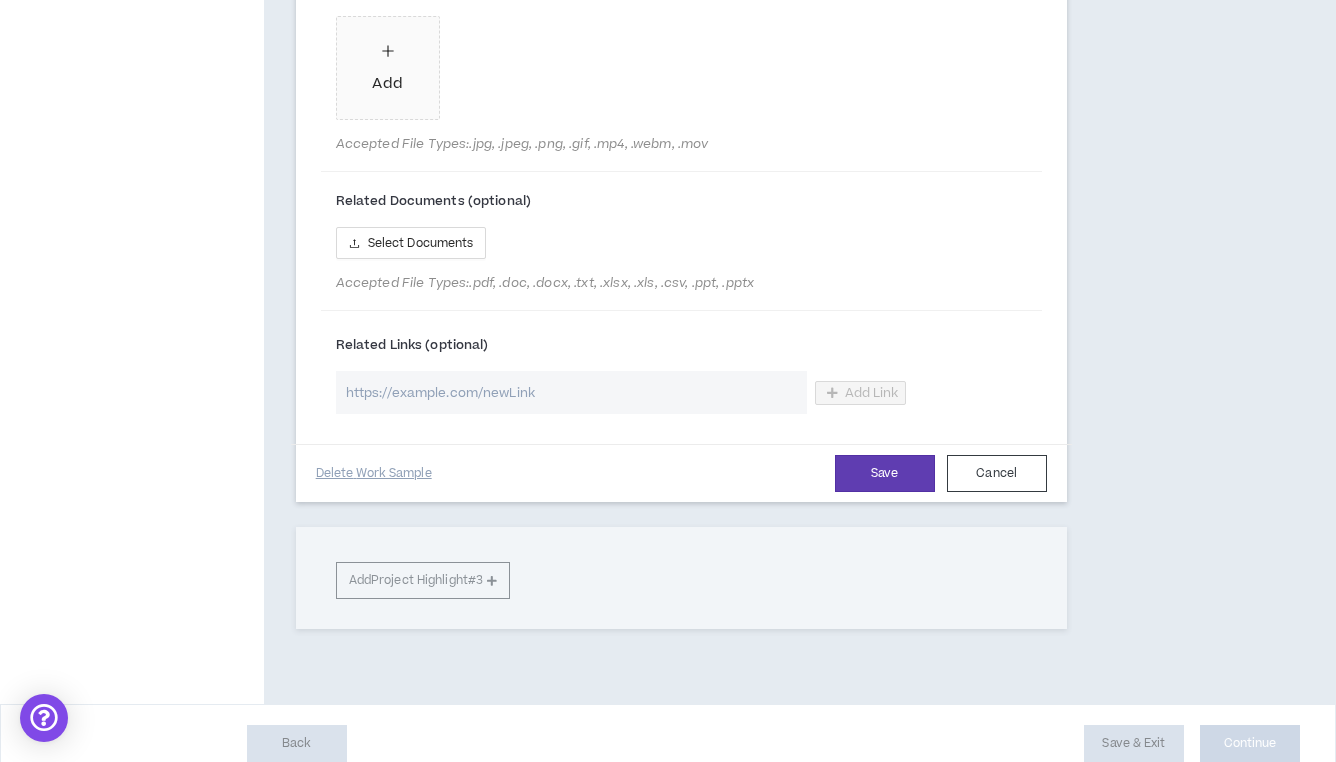 click at bounding box center [572, 392] 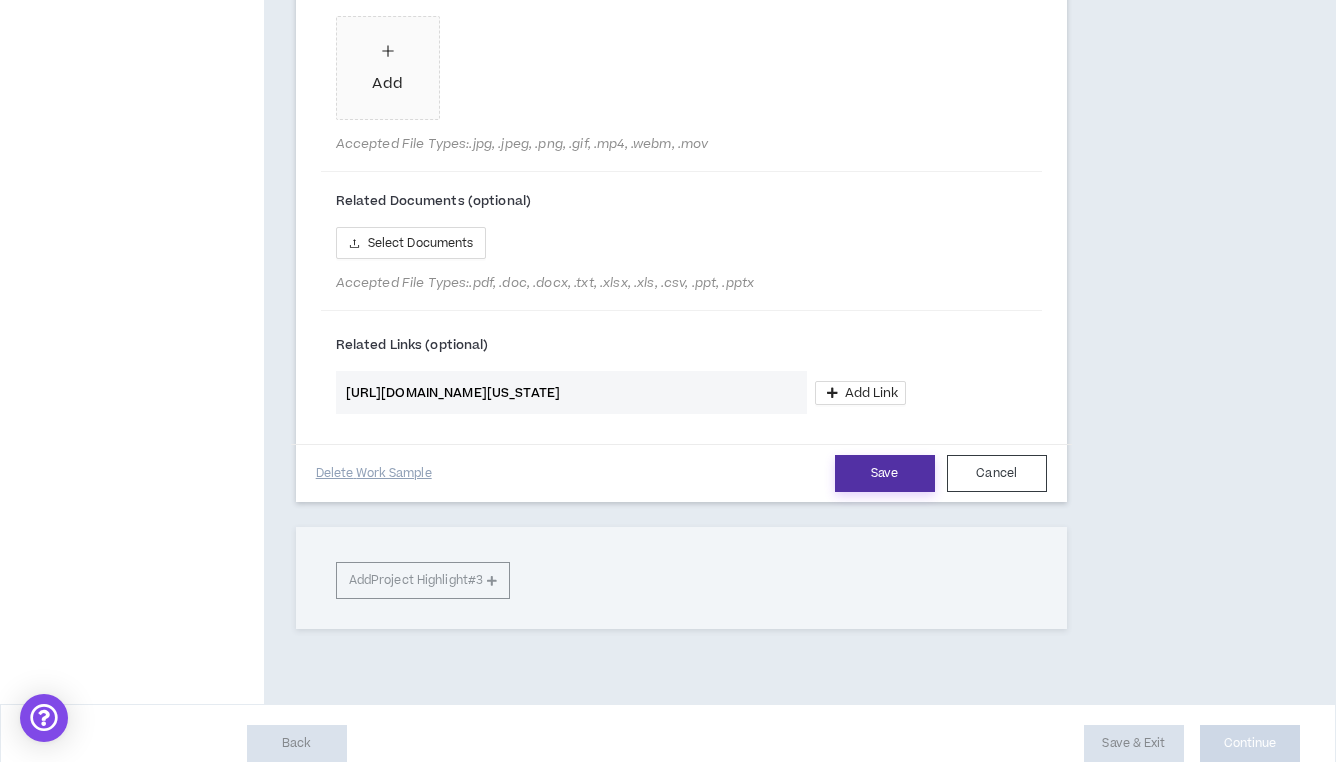 type on "[URL][DOMAIN_NAME][US_STATE]" 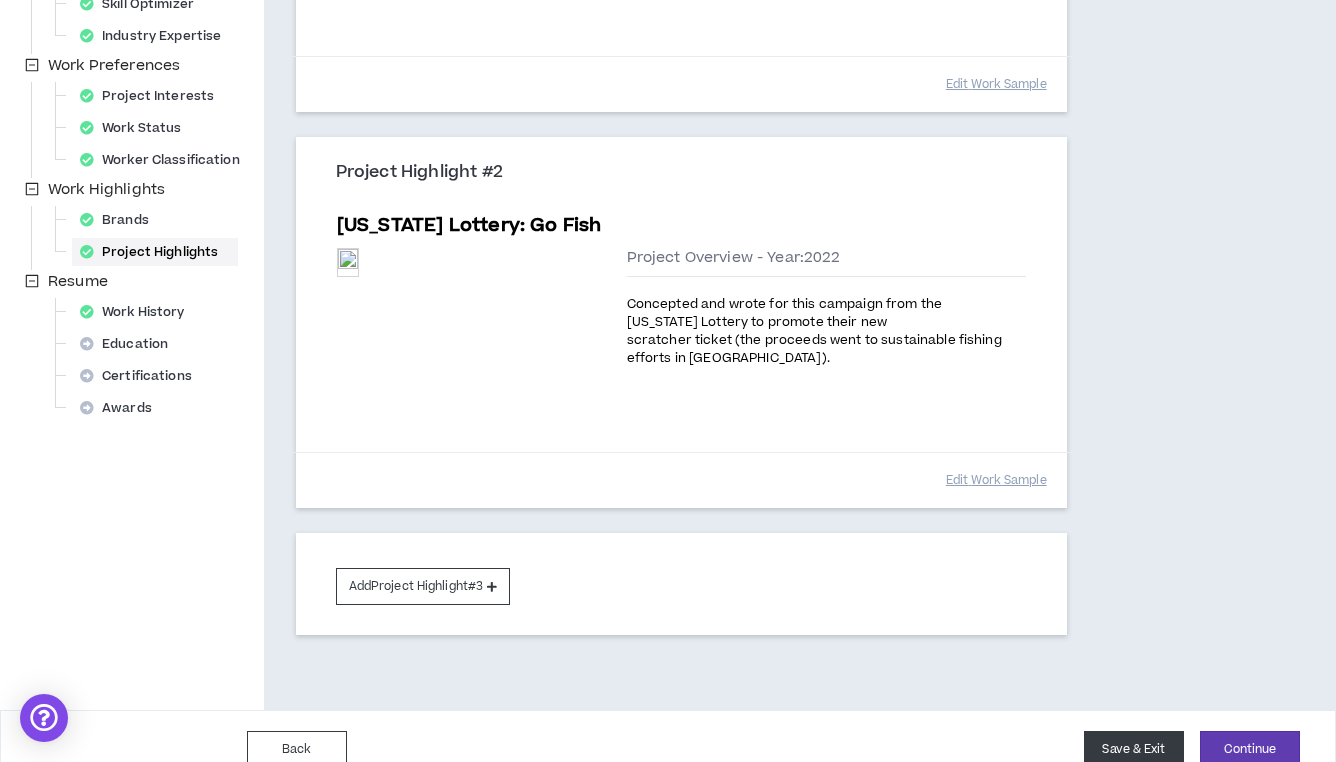 scroll, scrollTop: 523, scrollLeft: 0, axis: vertical 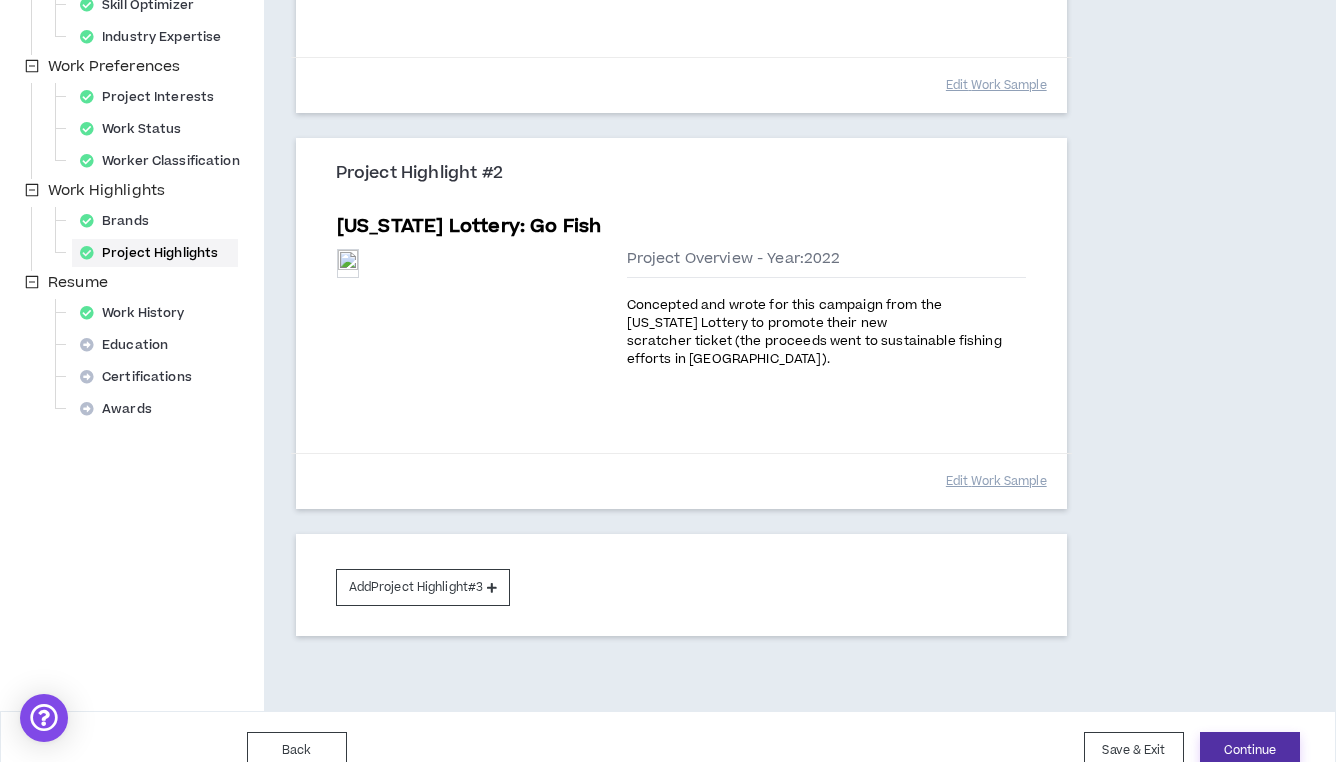 drag, startPoint x: 1231, startPoint y: 723, endPoint x: 1220, endPoint y: 719, distance: 11.7046995 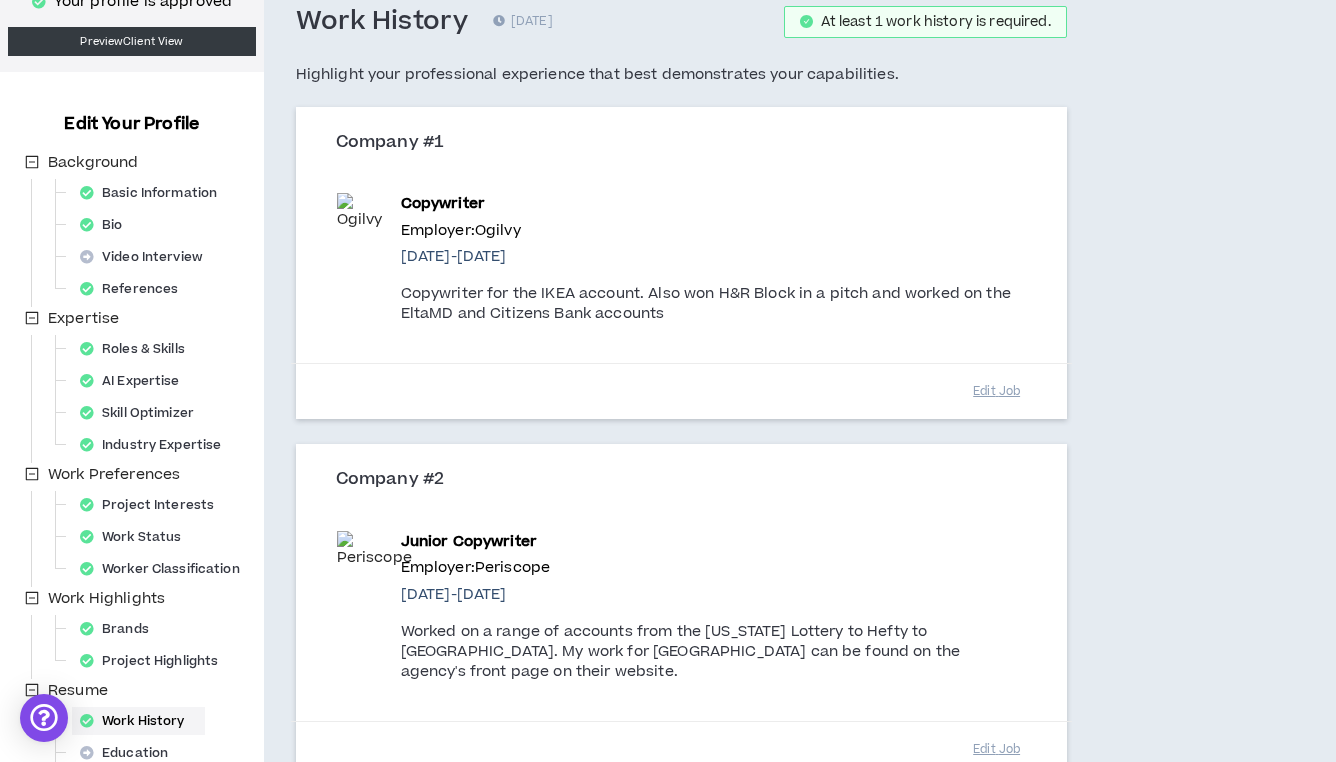 scroll, scrollTop: 0, scrollLeft: 0, axis: both 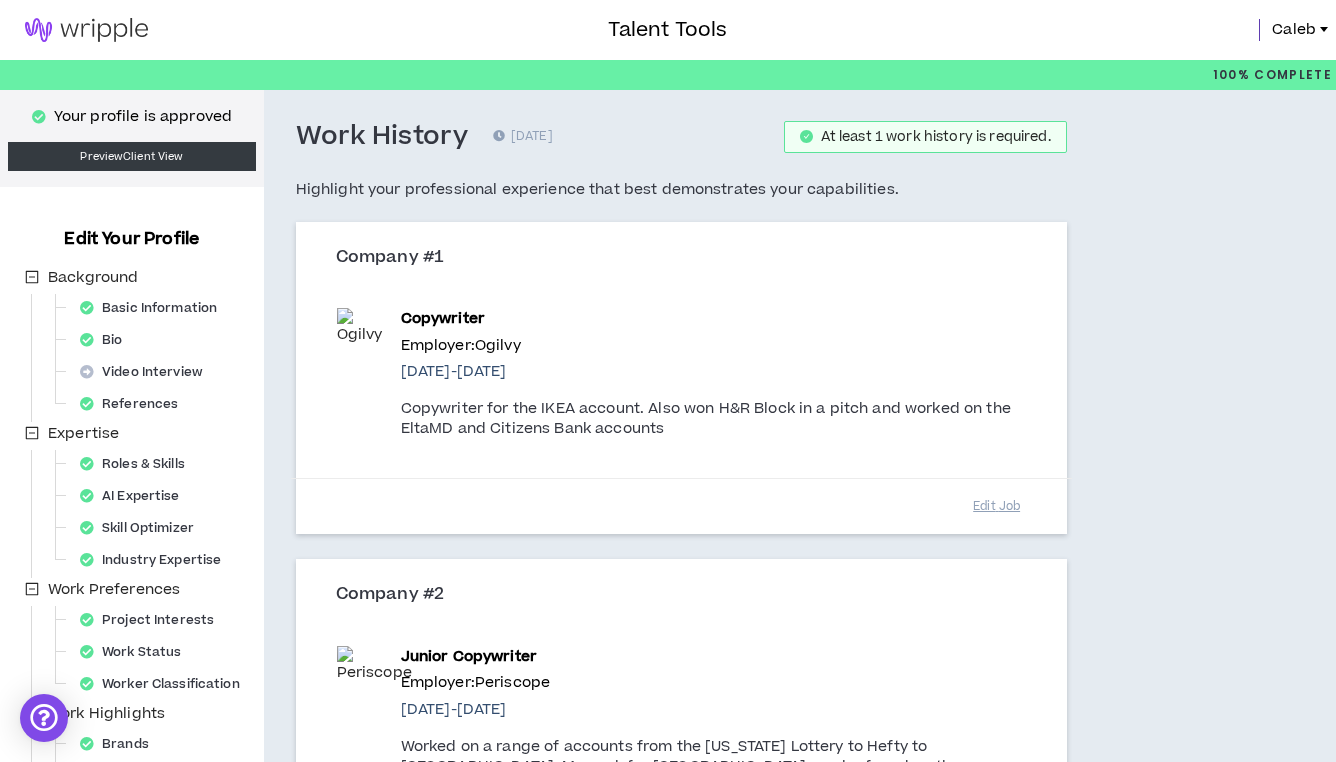 click at bounding box center [86, 30] 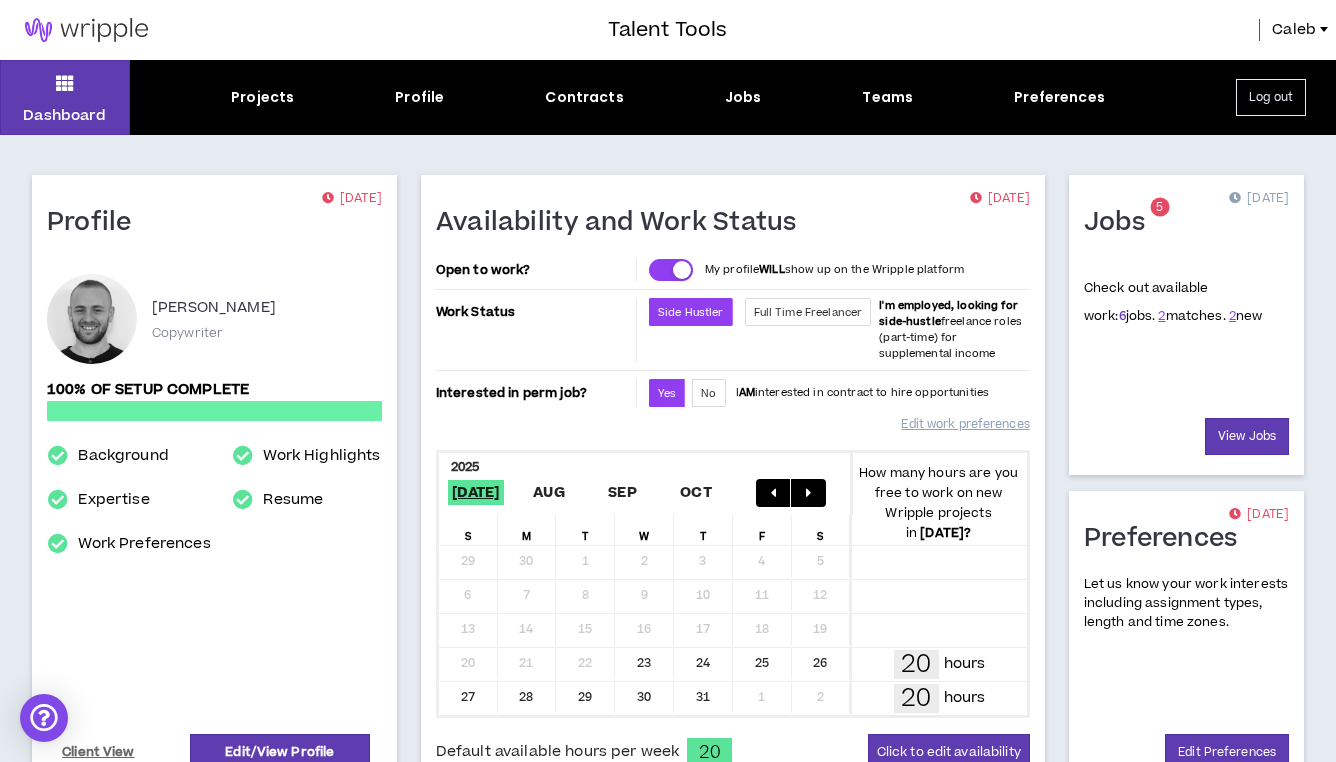 click on "6" at bounding box center [1122, 316] 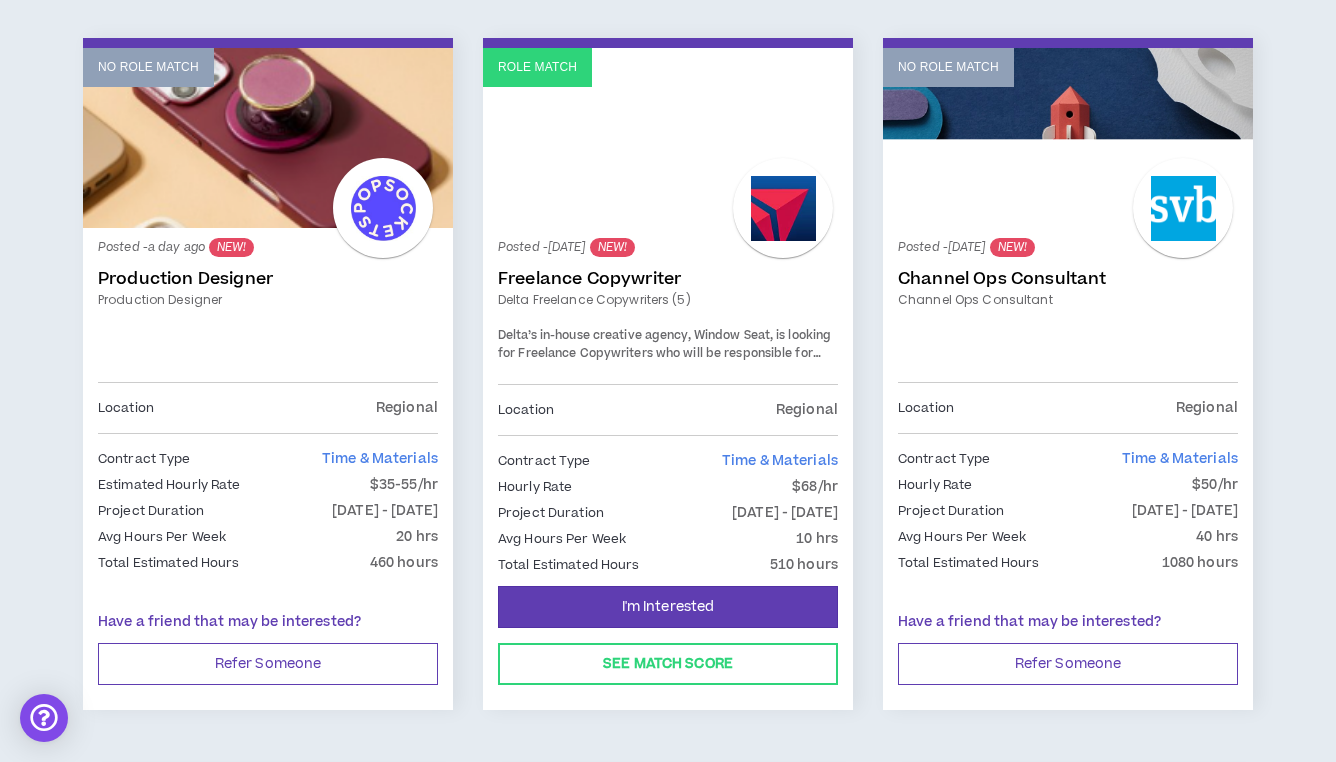 scroll, scrollTop: 322, scrollLeft: 0, axis: vertical 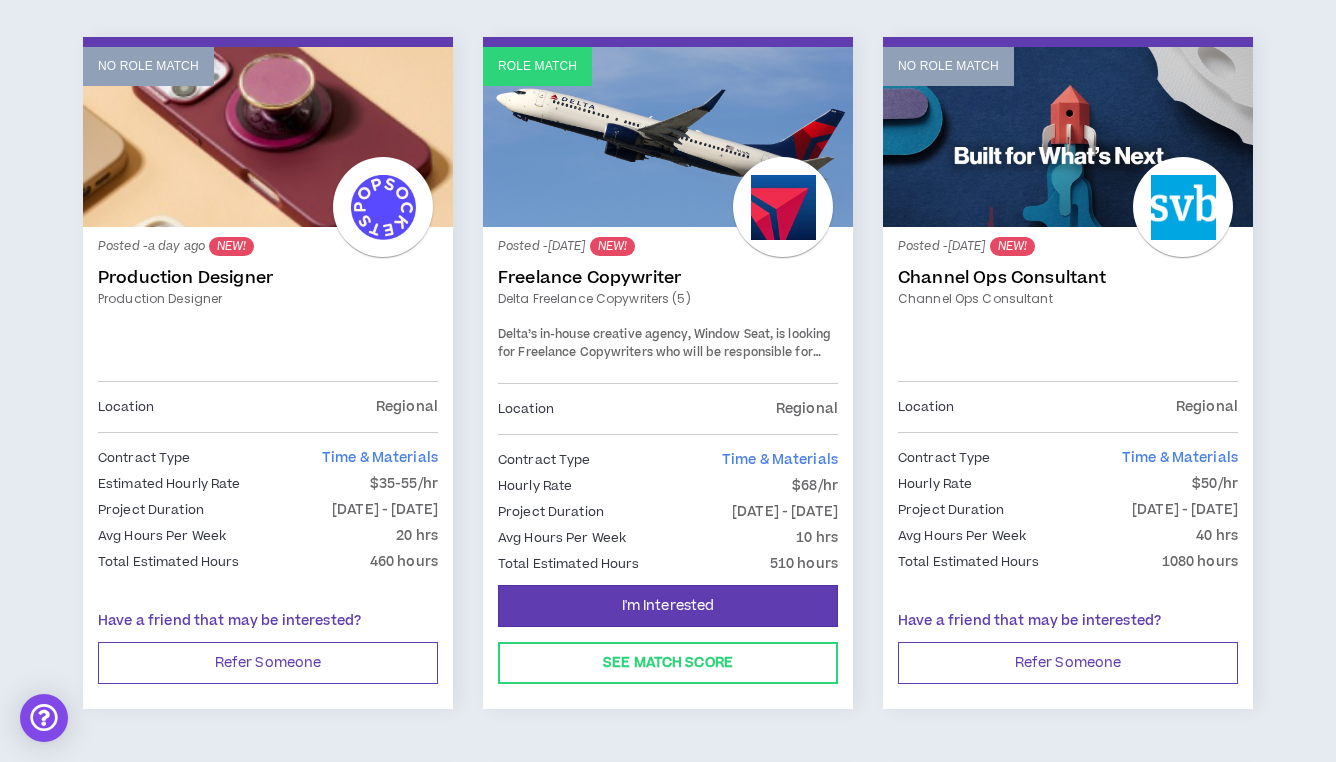 click on "Role Match" at bounding box center [668, 137] 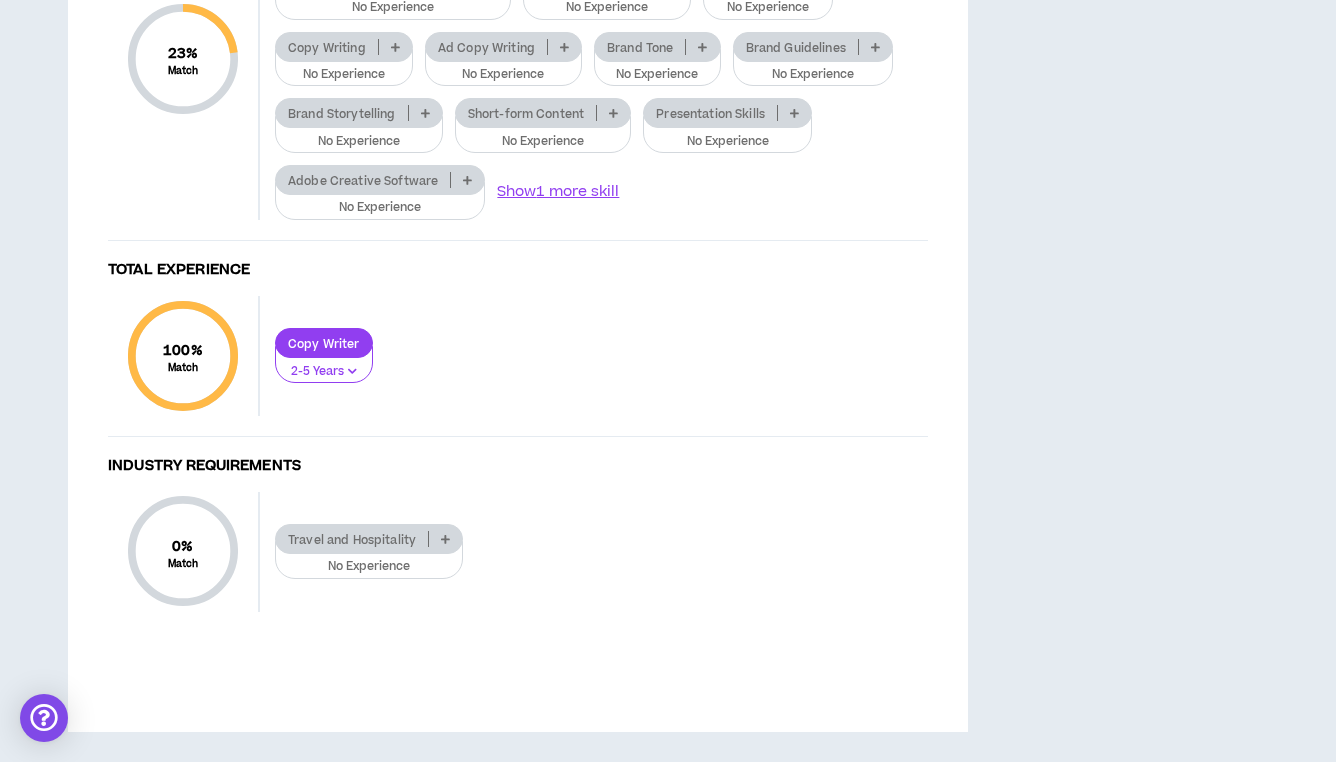 scroll, scrollTop: 2066, scrollLeft: 0, axis: vertical 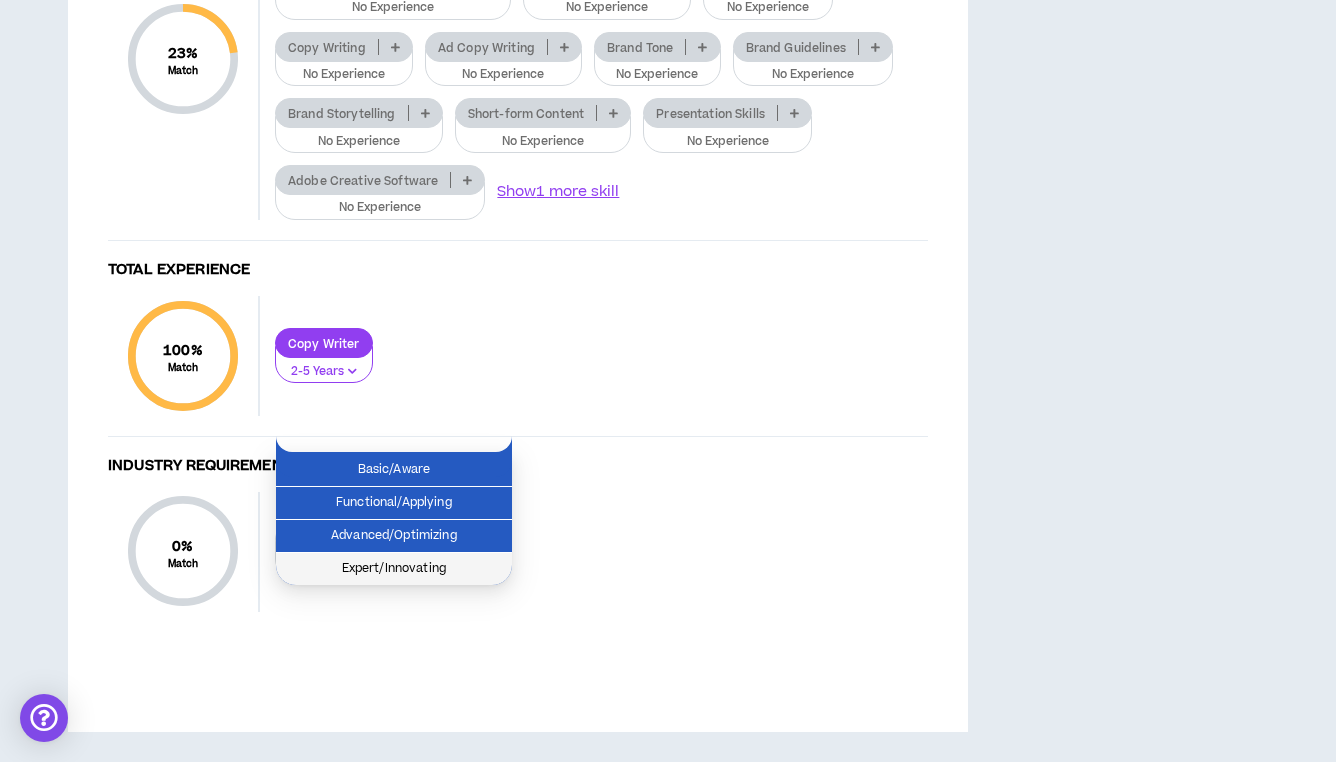 click on "Expert/Innovating" at bounding box center (394, 569) 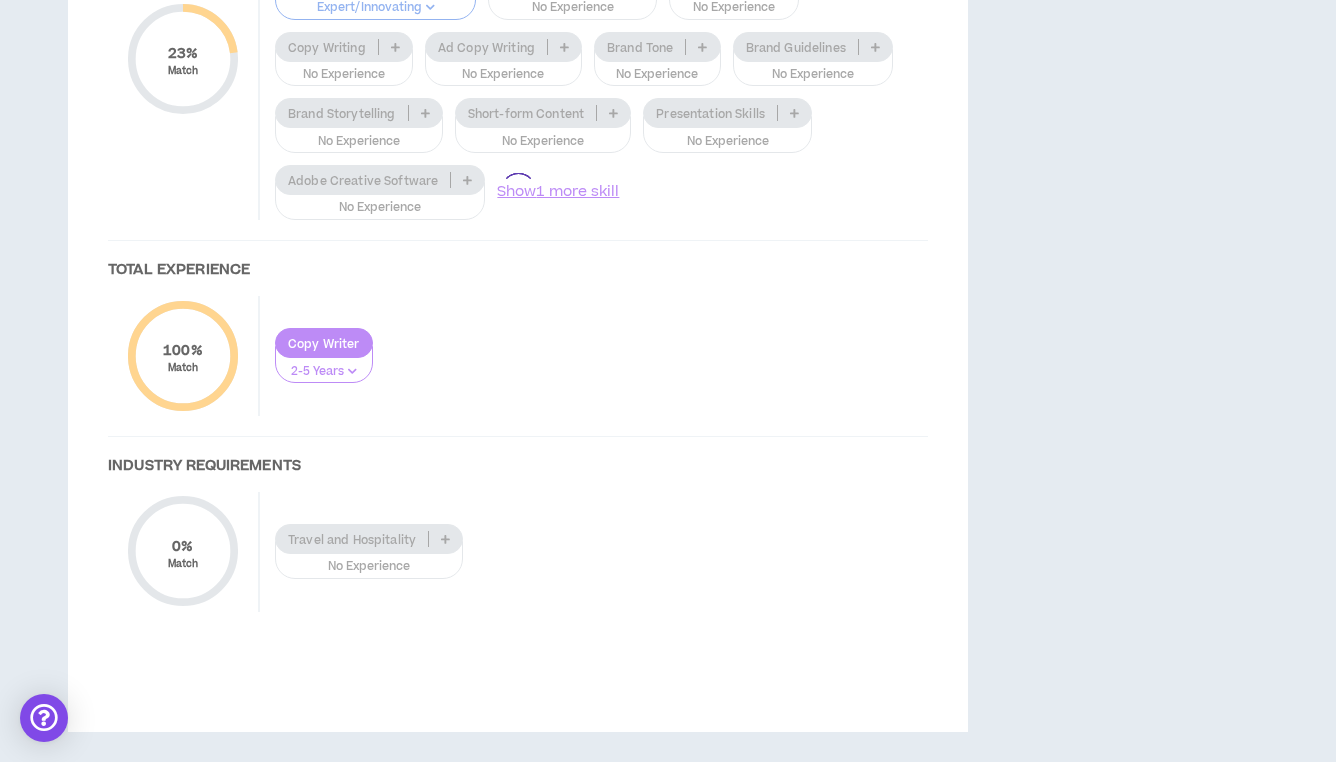 click at bounding box center [518, 191] 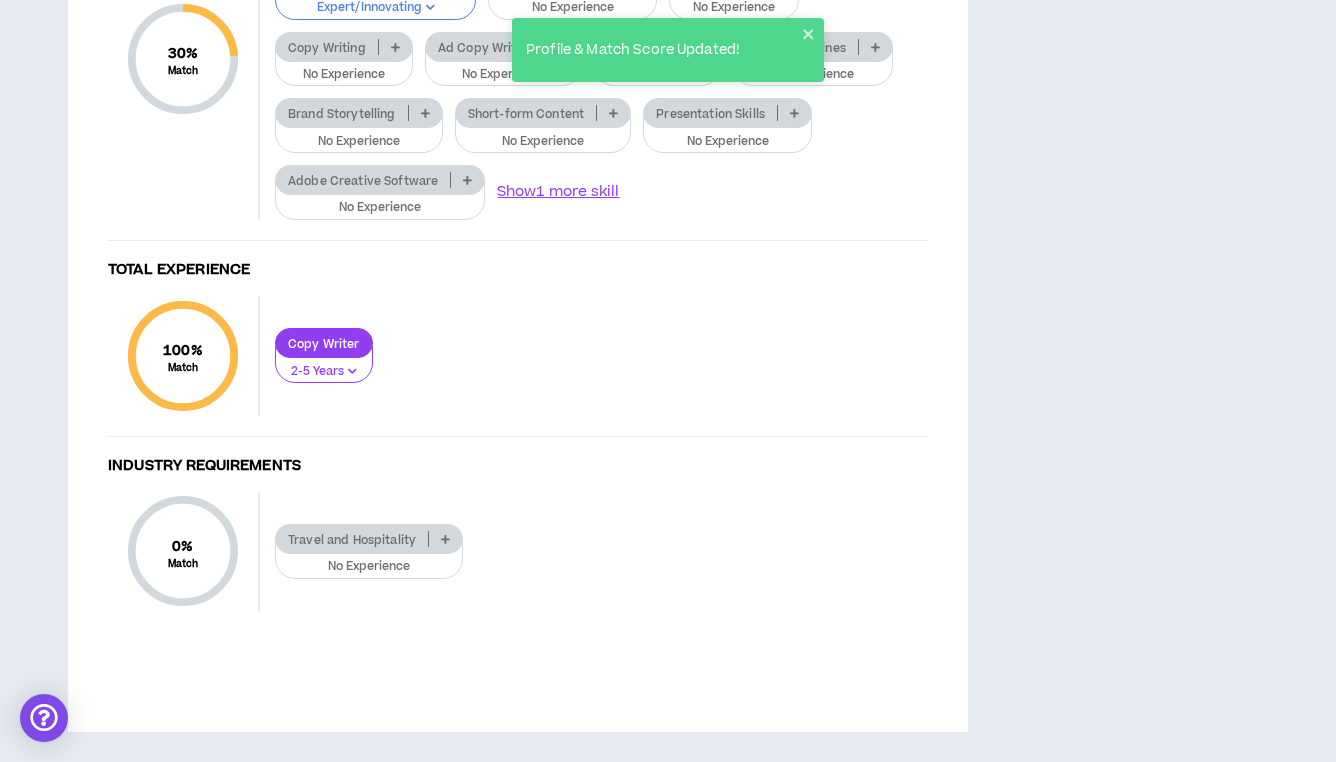 click on "Social Media Copy" at bounding box center [555, -20] 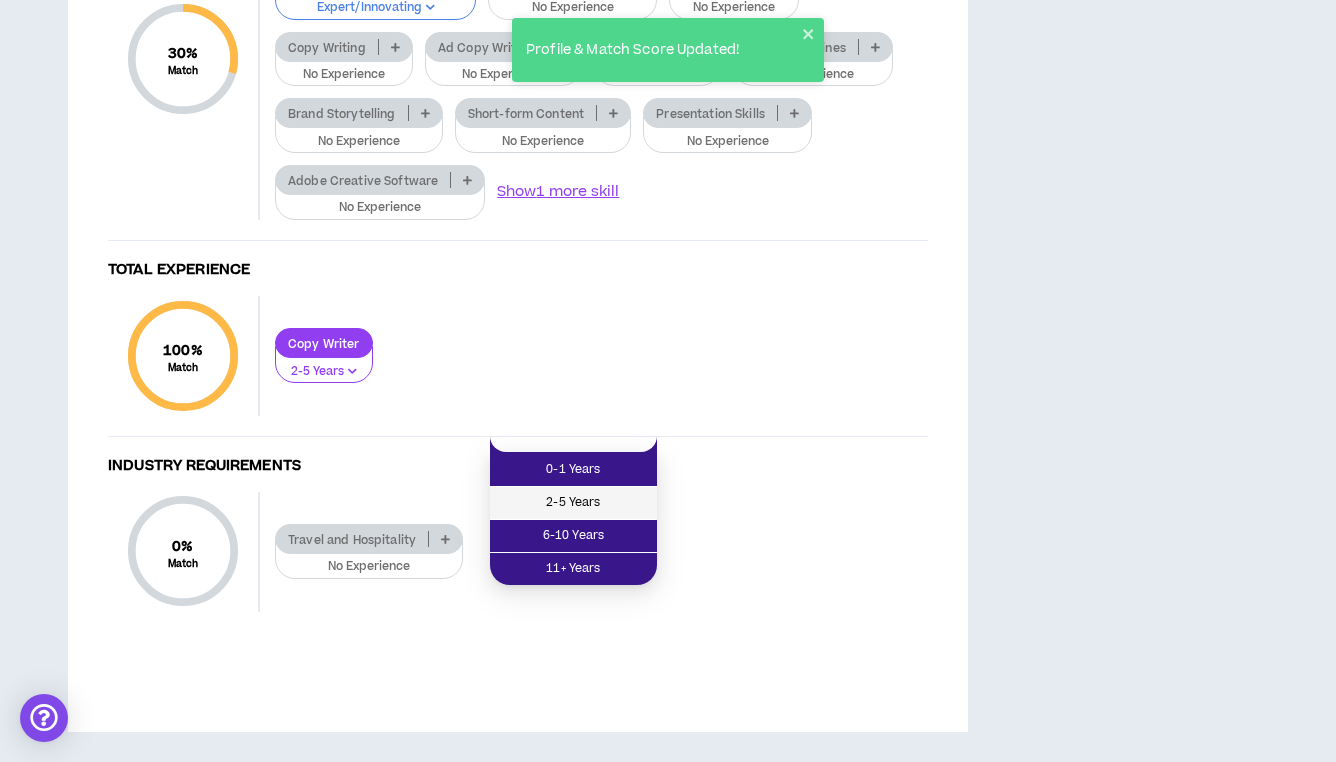click on "2-5 Years" at bounding box center (573, 503) 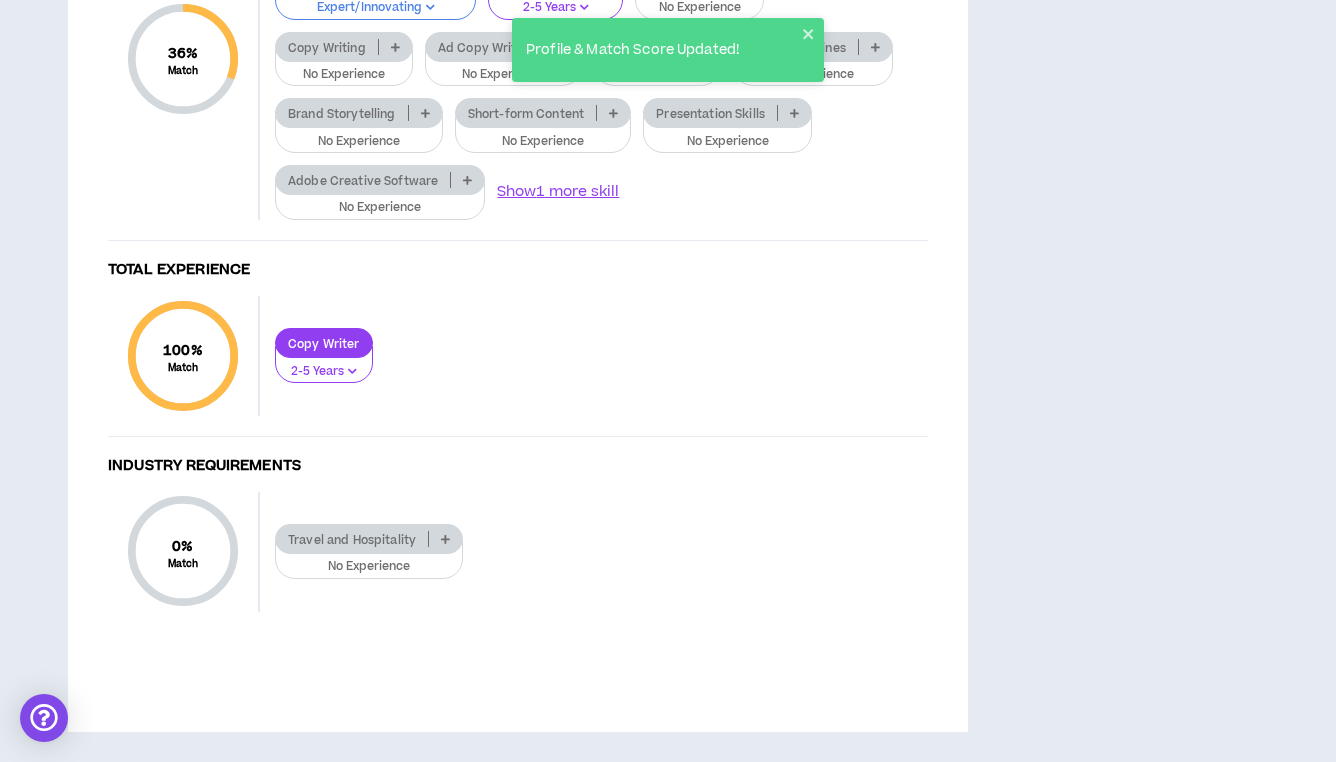 click at bounding box center [746, -20] 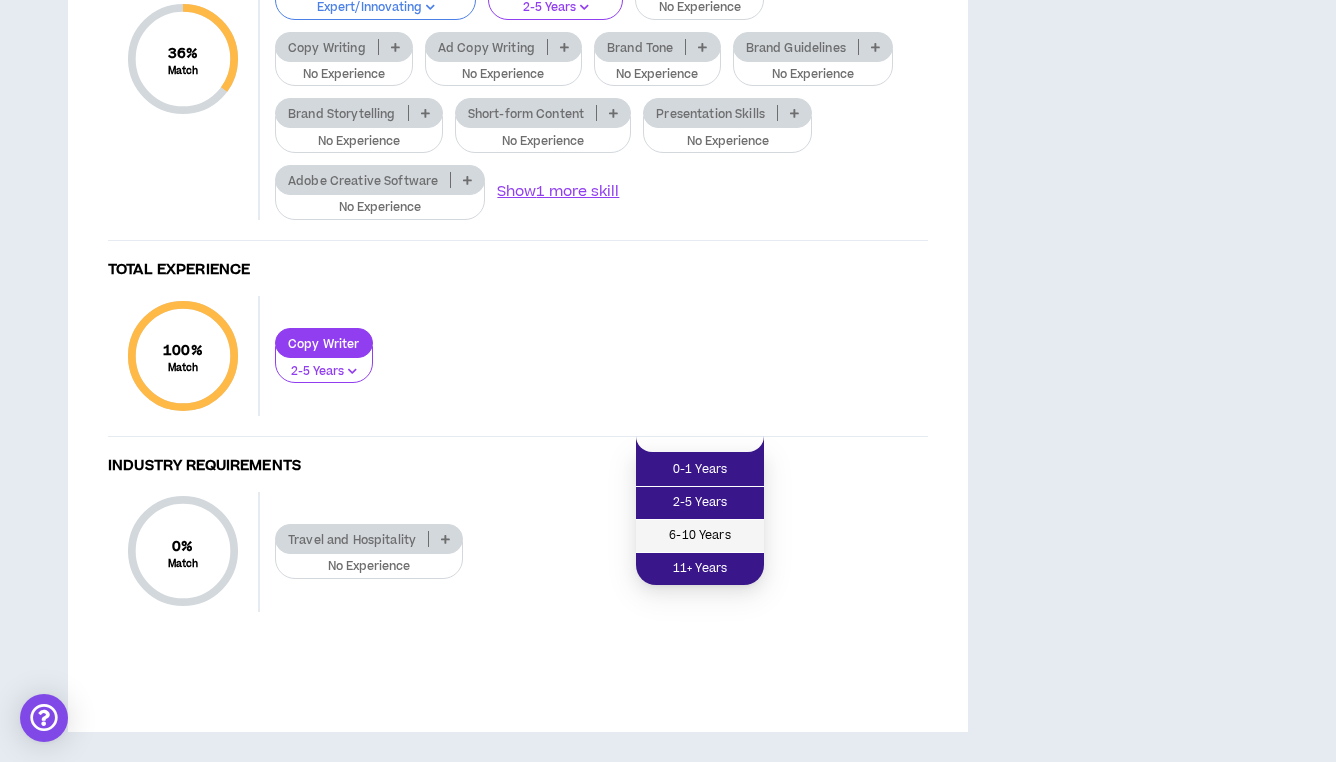 click on "6-10 Years" at bounding box center (700, 536) 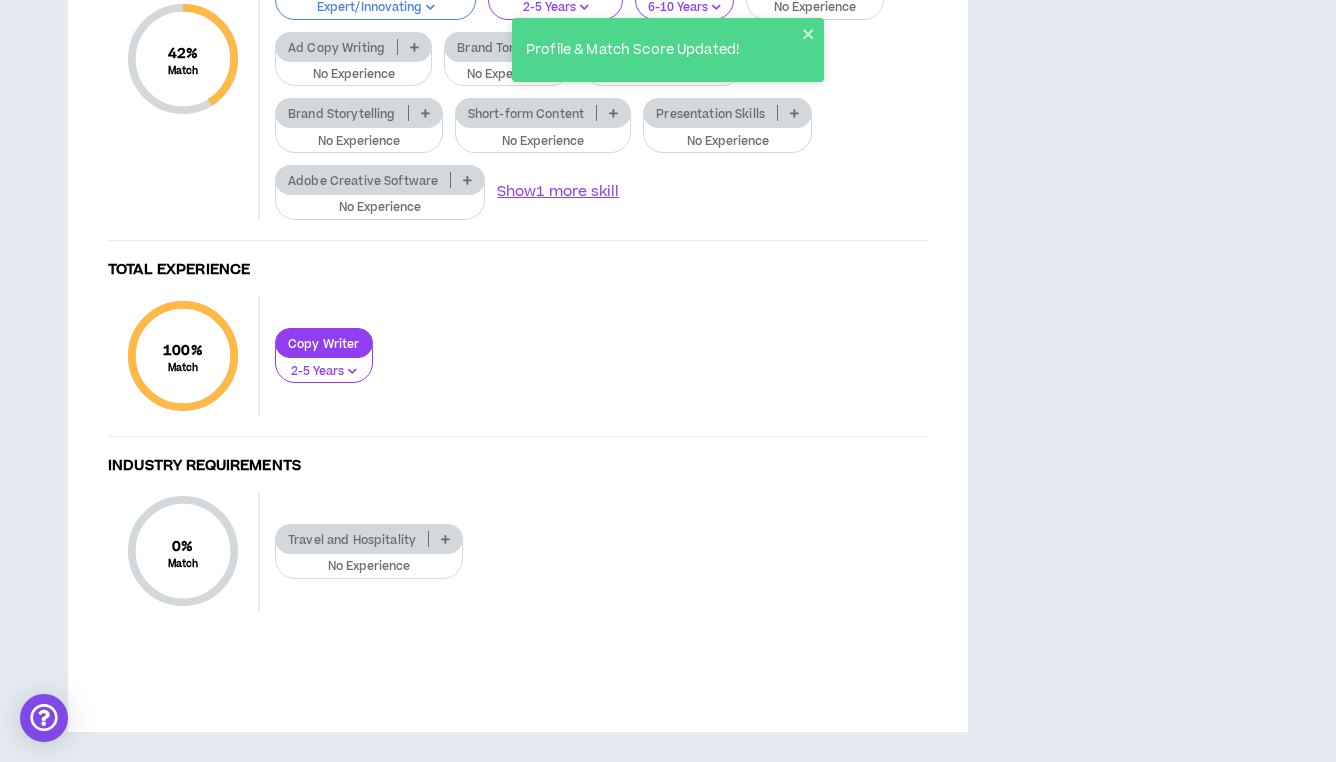 click on "Website Copy" at bounding box center [329, -87] 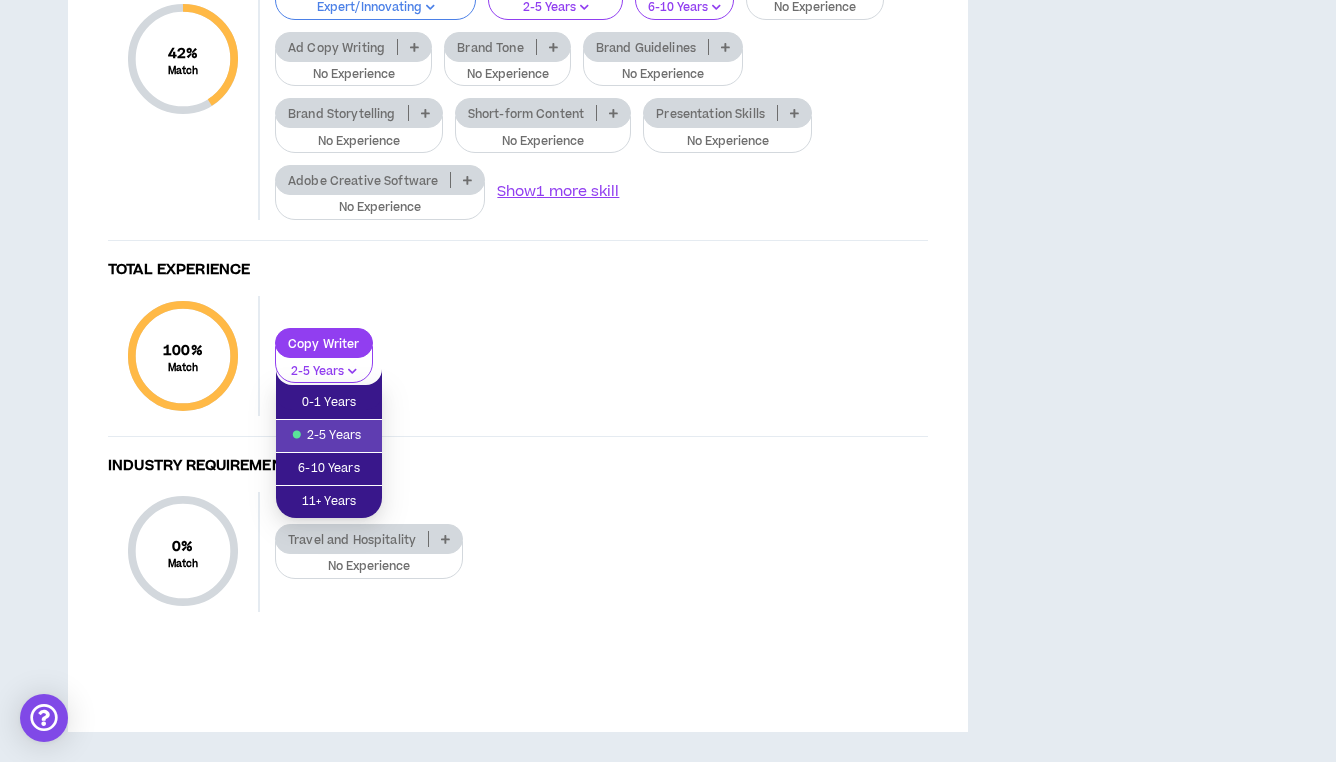 click on "Website Copy 2-5 Years Digital Campaign Copy 2-5 Years Copy Editing 2-5 Years Script Writing 2-5 Years Tone & Voice Consistency Expert/Innovating Social Media Copy 2-5 Years Social Copy 6-10 Years Copy Writing No Experience Ad Copy Writing No Experience Brand Tone No Experience Brand Guidelines No Experience Brand Storytelling No Experience Short-form Content No Experience Presentation Skills No Experience Adobe Creative Software No Experience Show  1 more skill" at bounding box center [594, 59] 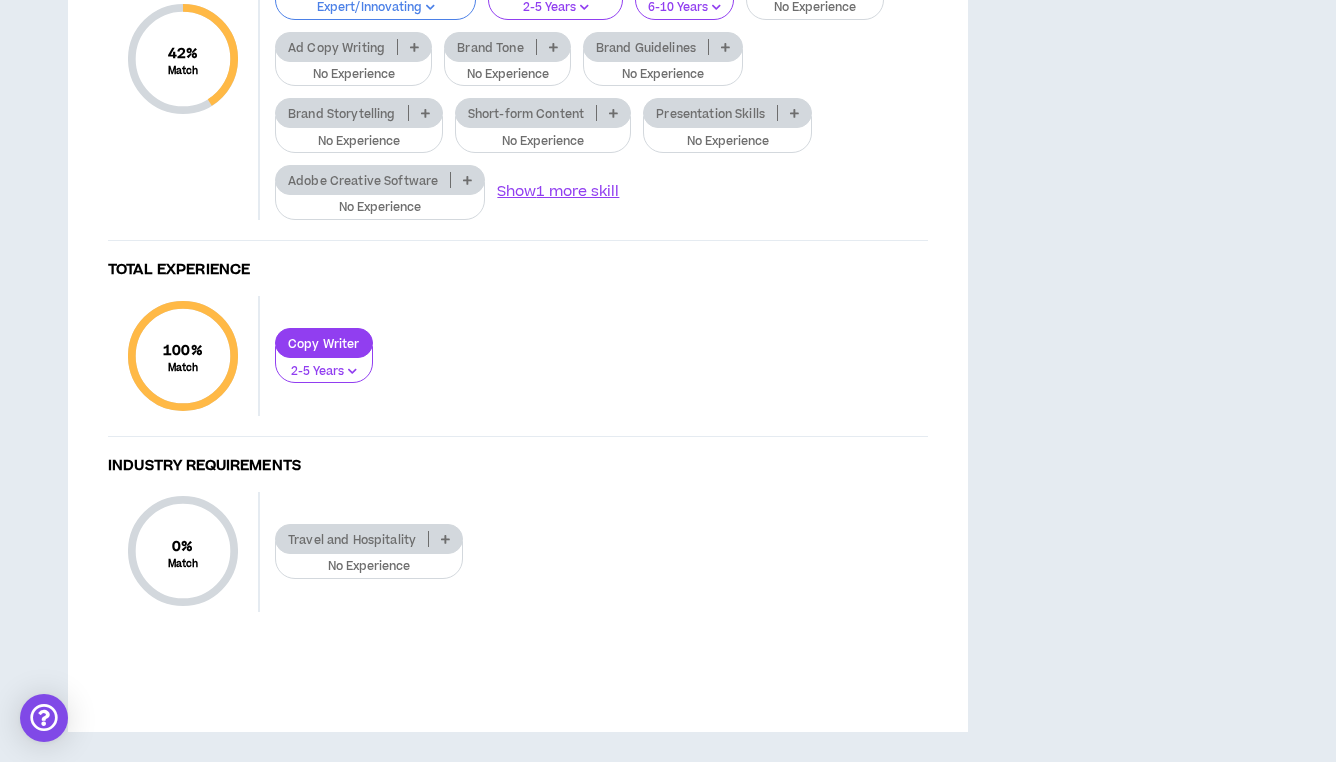 click at bounding box center (613, 113) 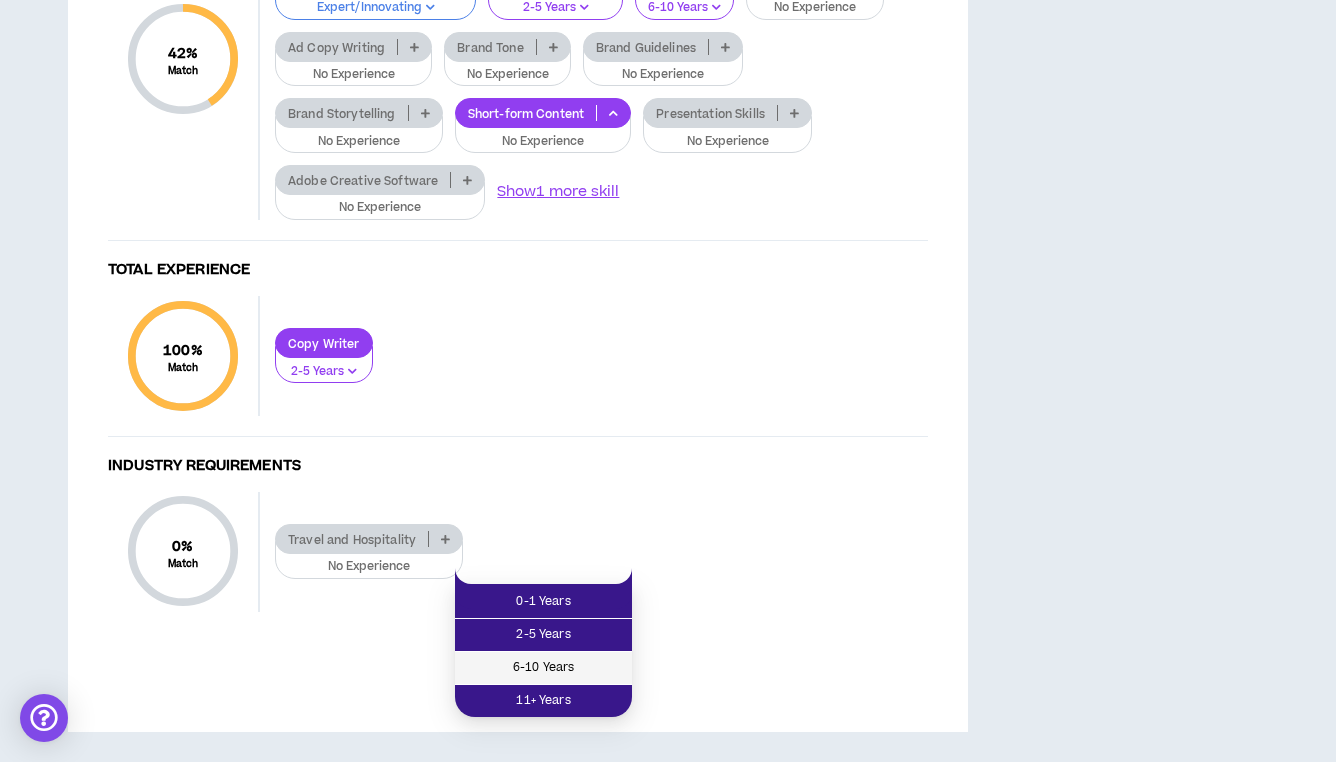 click on "6-10 Years" at bounding box center [543, 668] 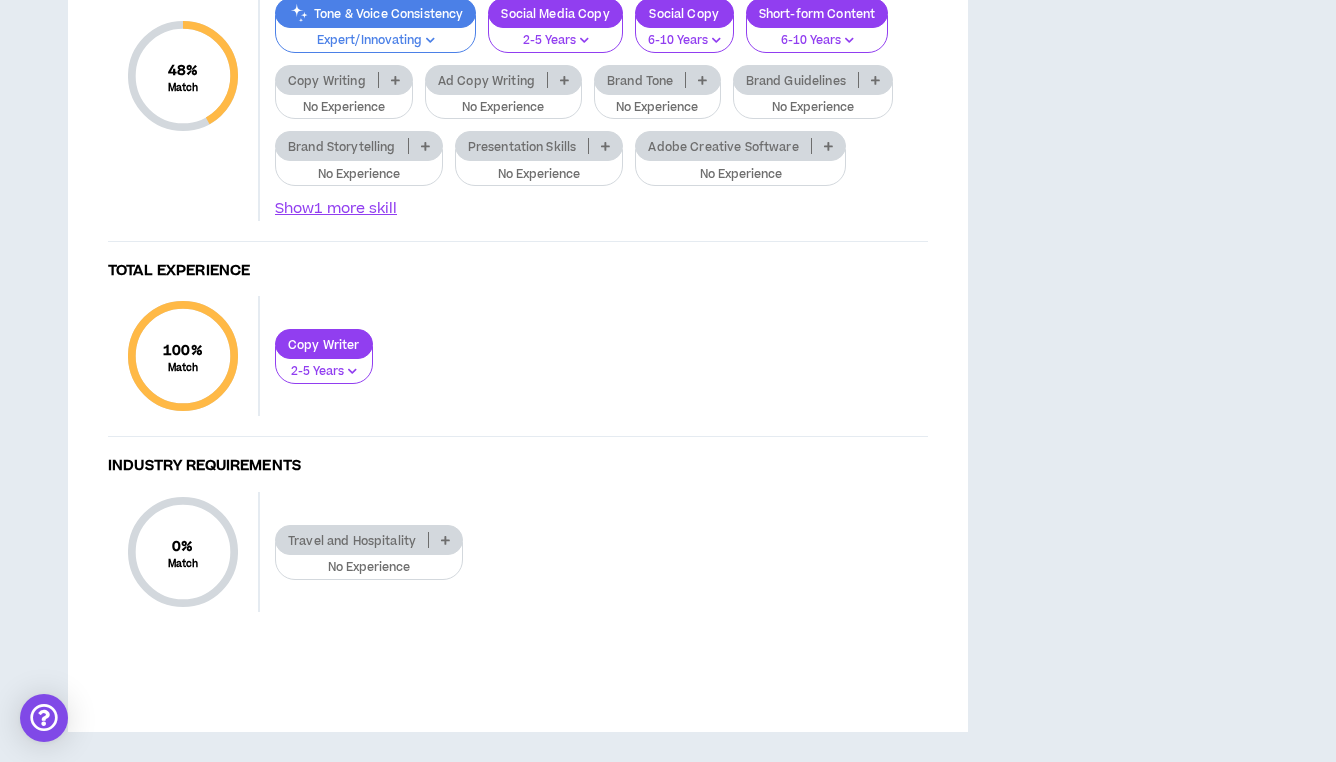 click on "Presentation Skills" at bounding box center (522, 146) 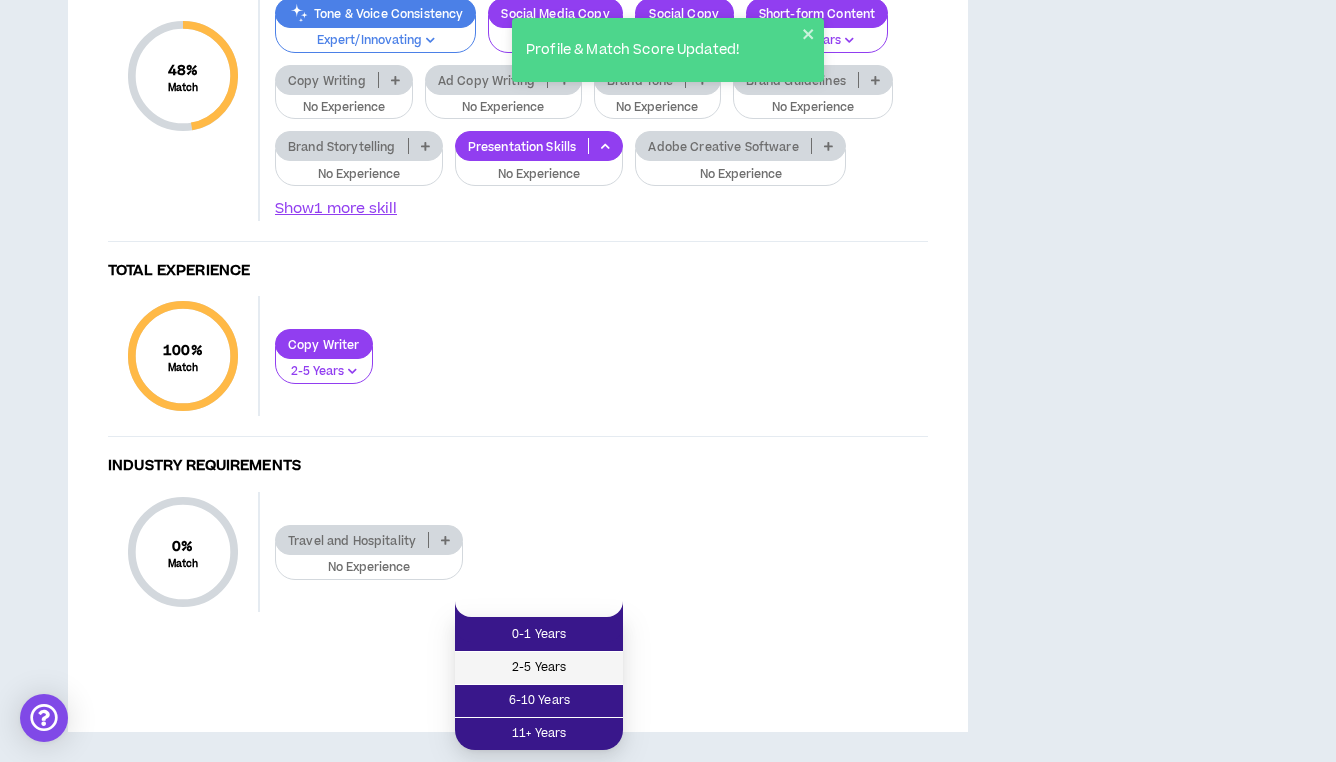 click on "2-5 Years" at bounding box center (539, 668) 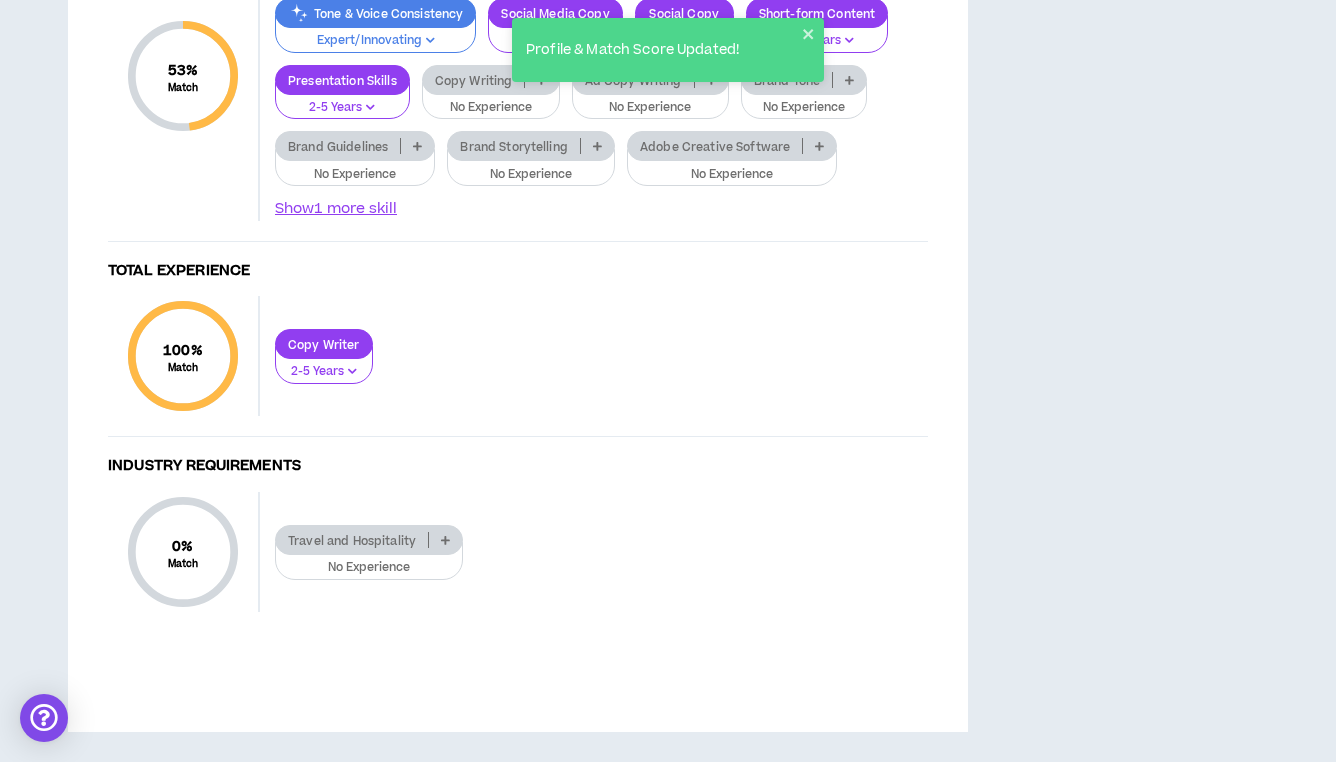 click on "Copy Writing" at bounding box center [474, 80] 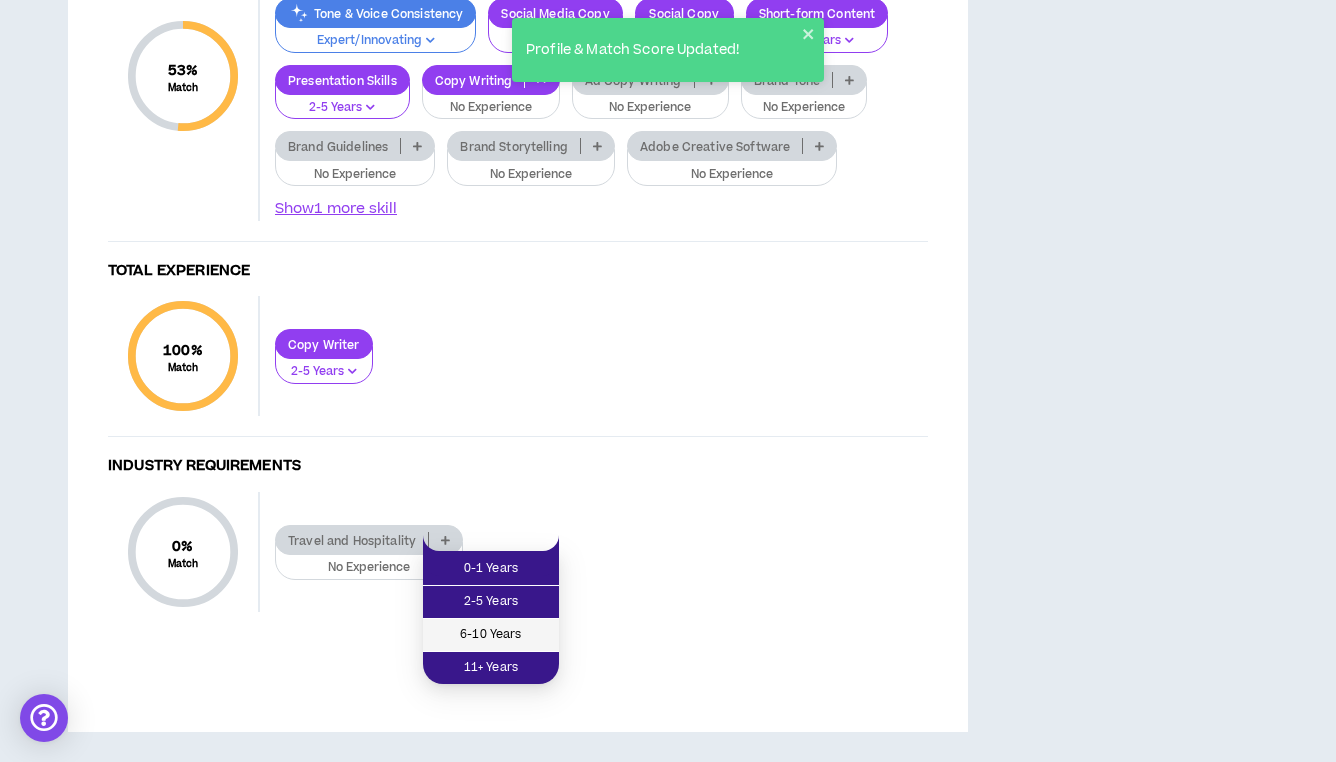 click on "6-10 Years" at bounding box center [491, 635] 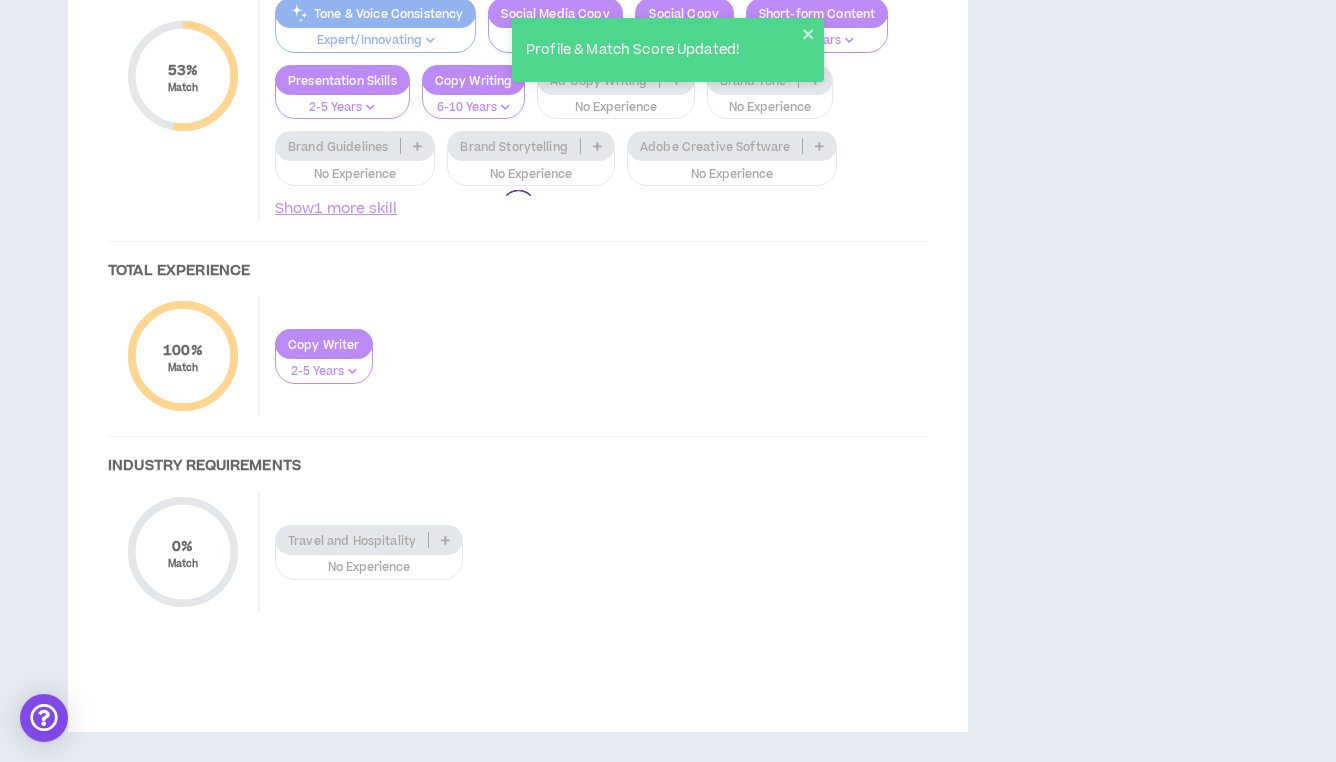 click at bounding box center (518, 207) 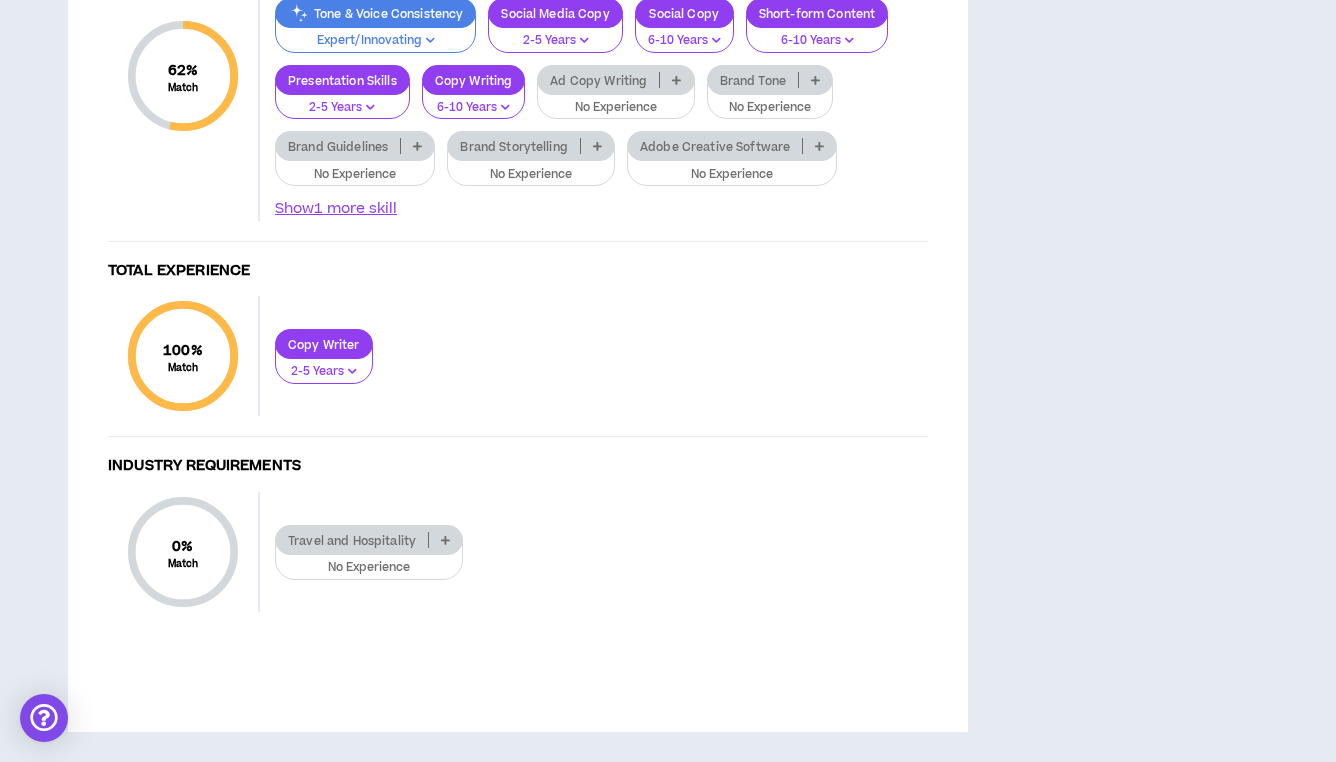 click on "Ad Copy Writing" at bounding box center [598, 80] 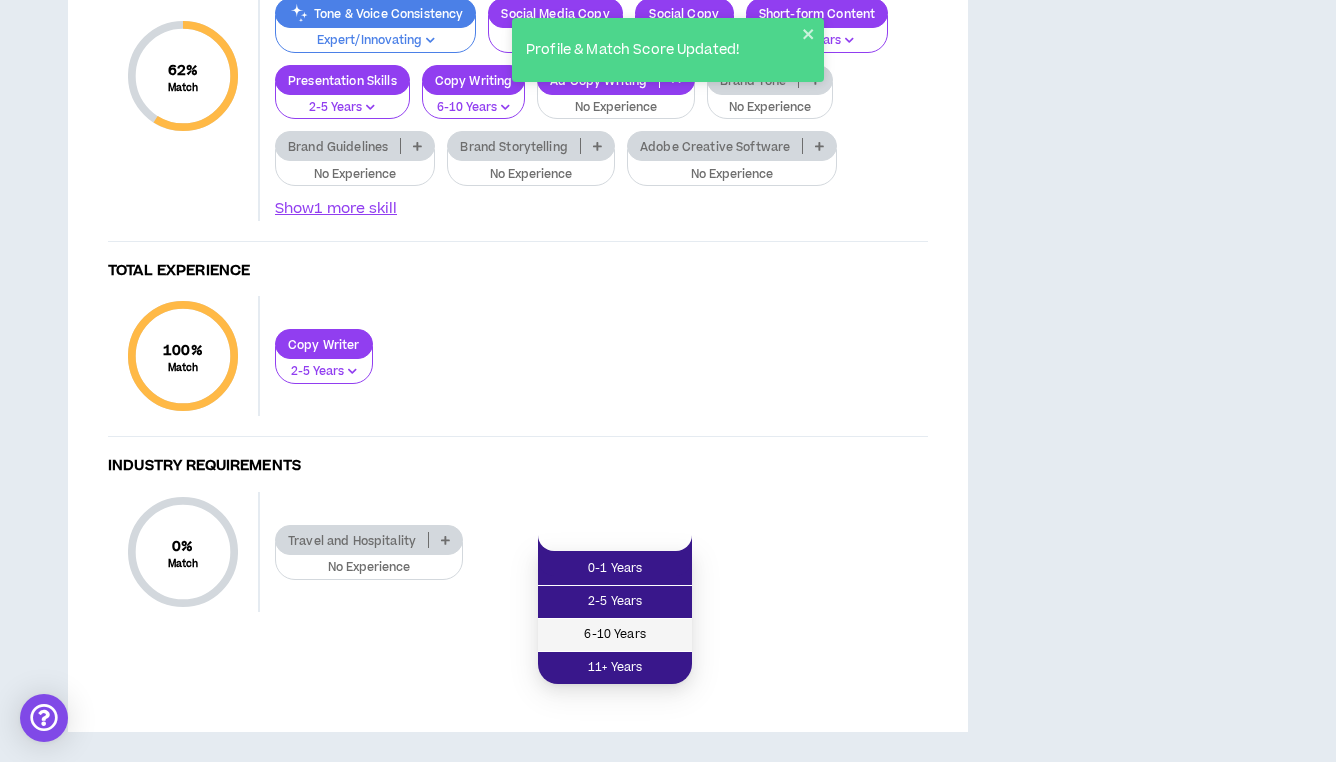 click on "6-10 Years" at bounding box center (615, 635) 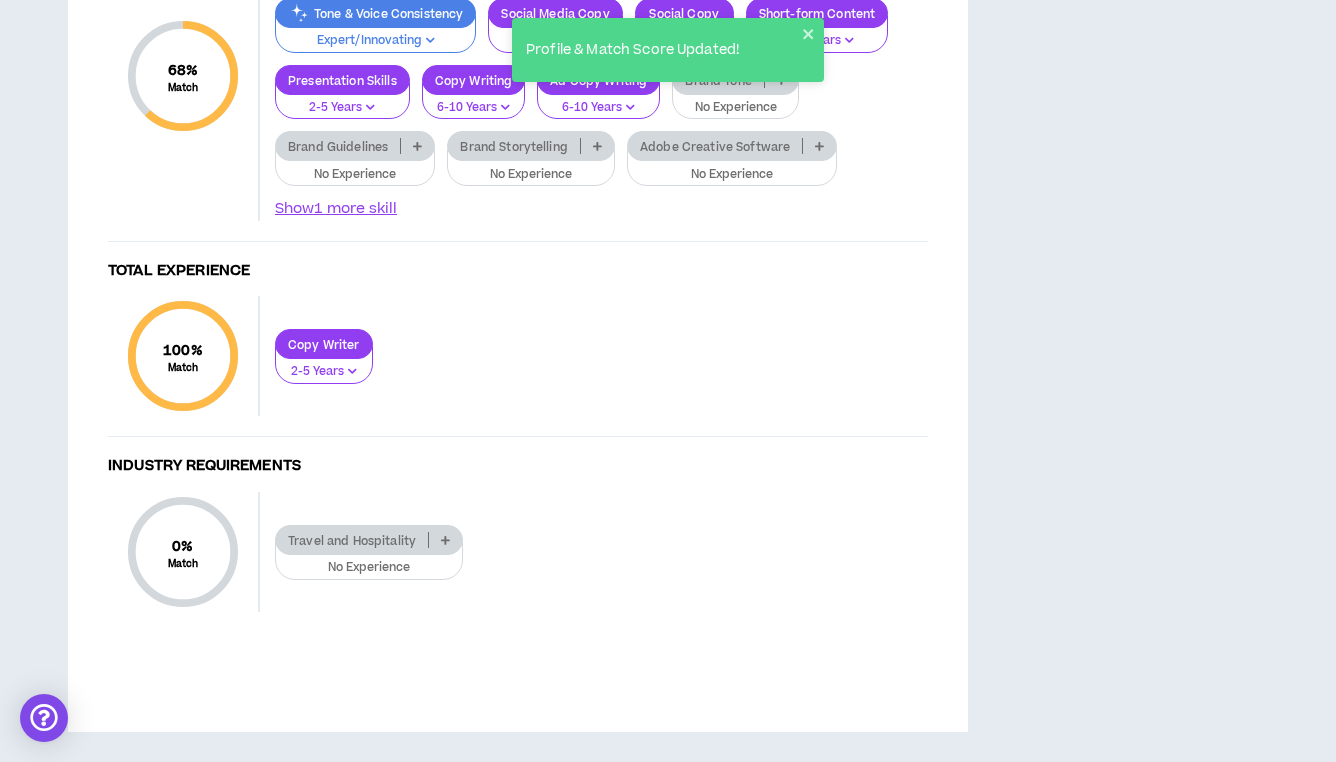 click on "Brand Tone" at bounding box center (718, 80) 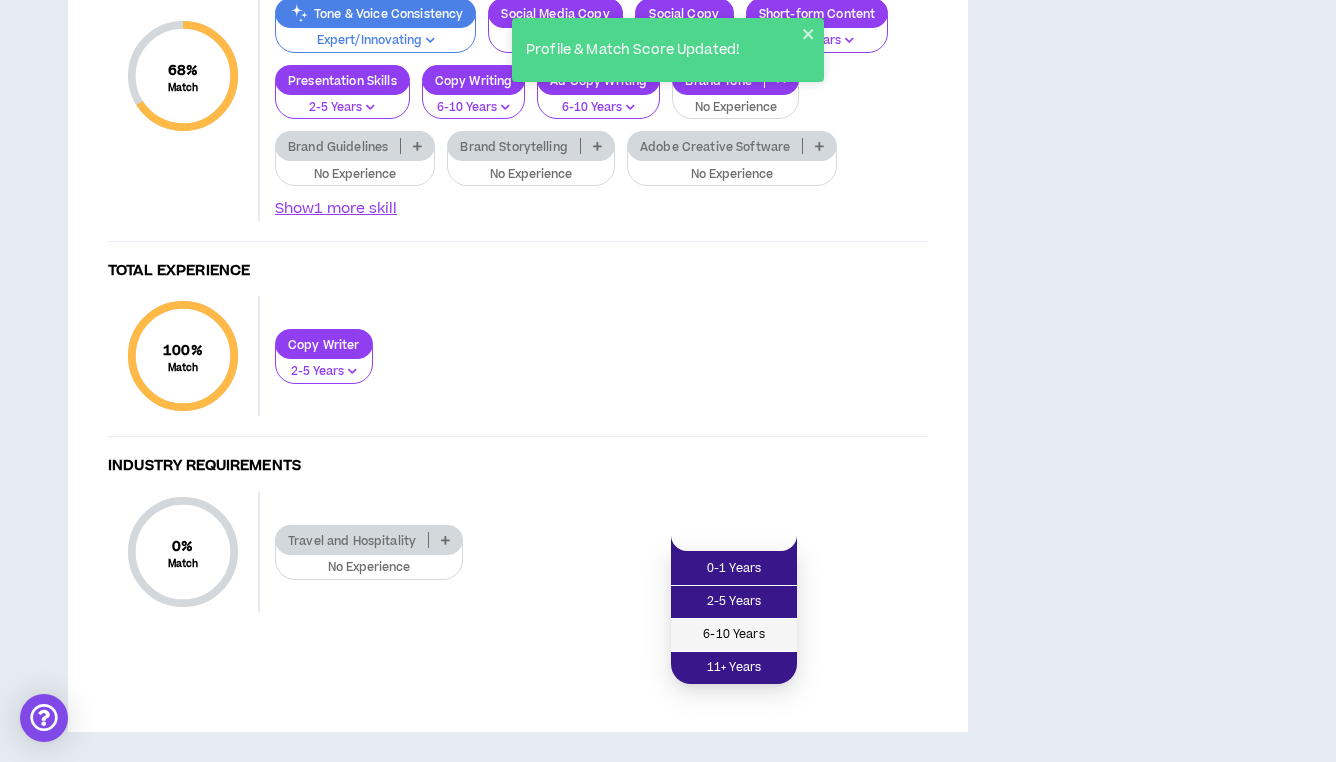 click on "6-10 Years" at bounding box center [734, 635] 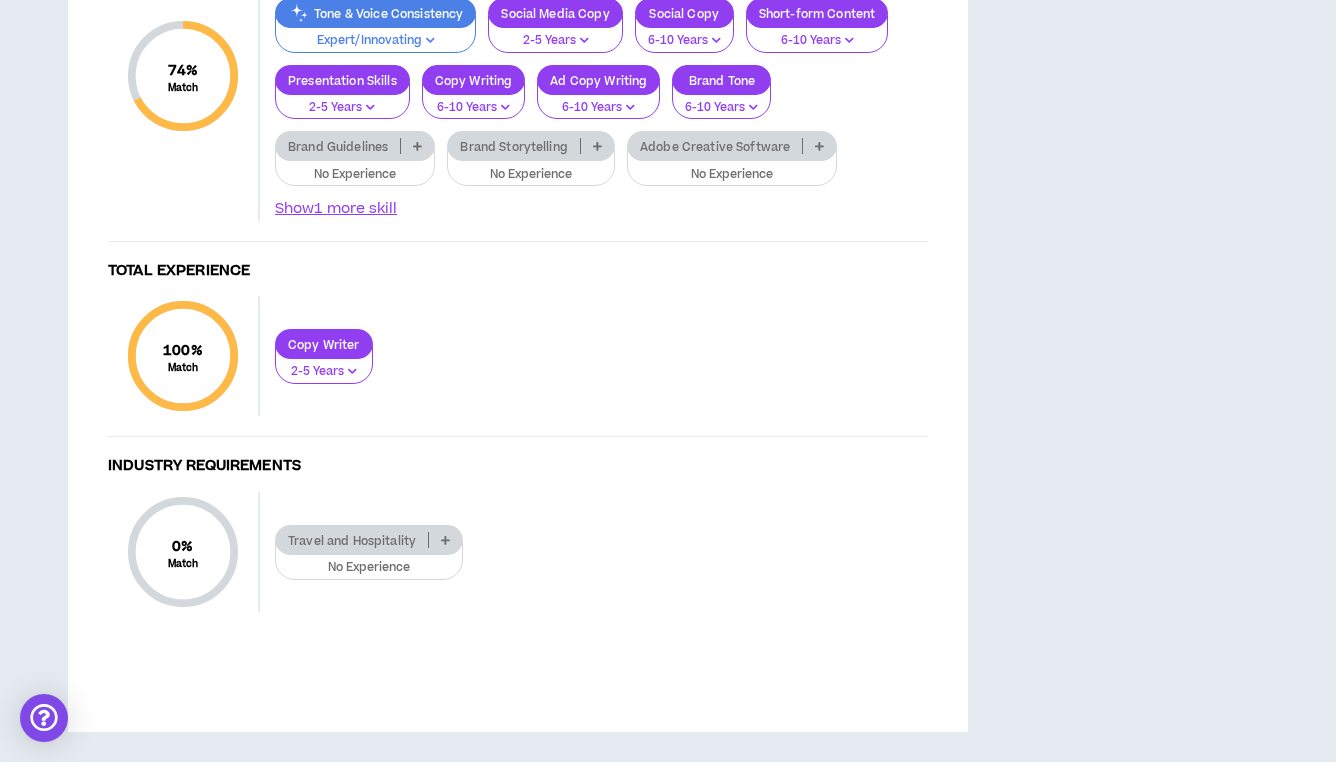 click on "Adobe Creative Software" at bounding box center (715, 146) 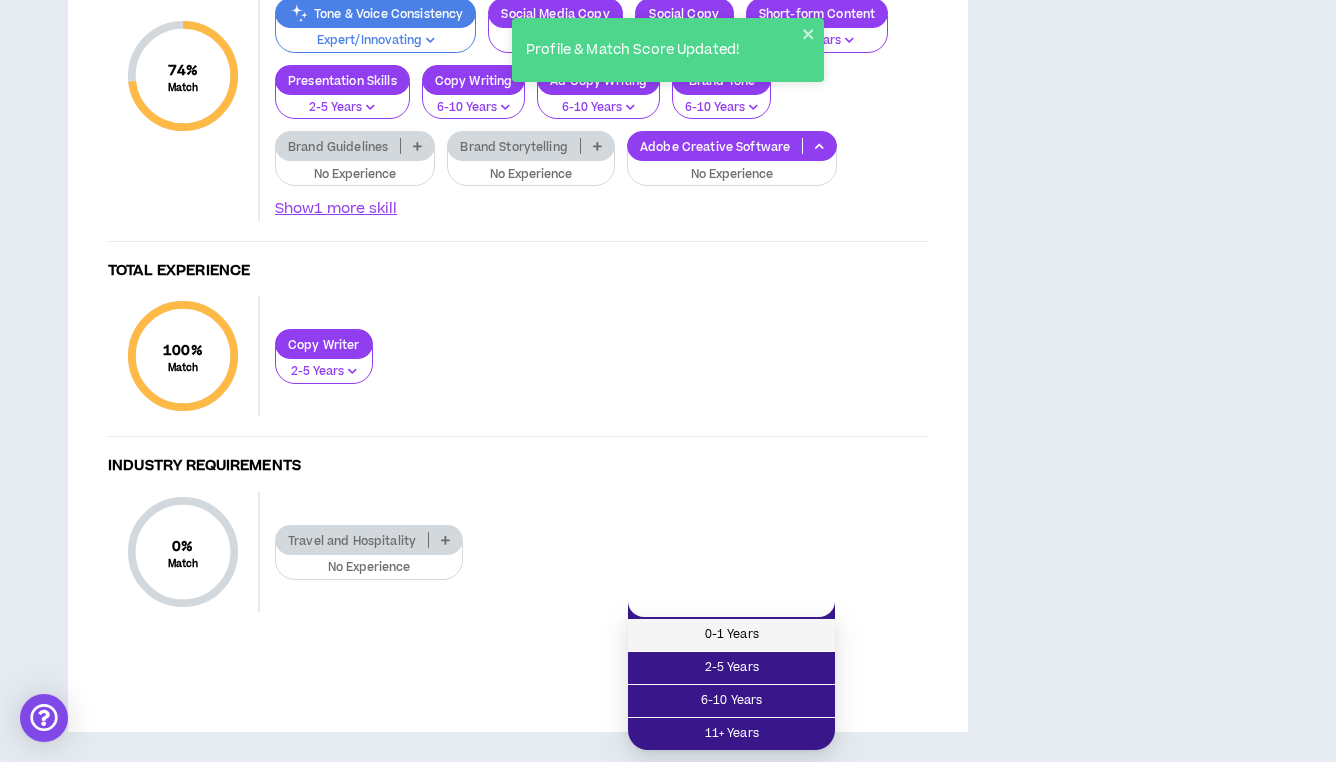 click on "0-1 Years" at bounding box center (731, 635) 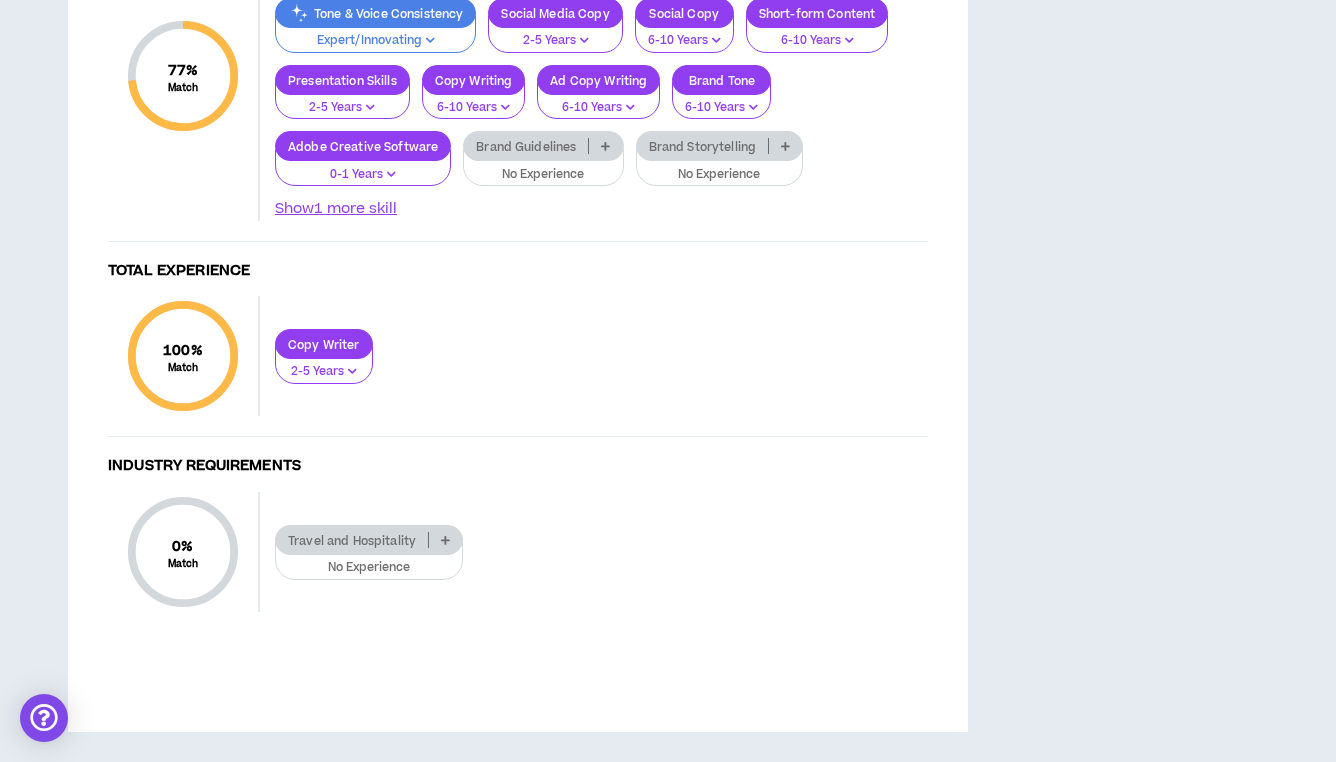 click on "Brand Guidelines" at bounding box center [526, 146] 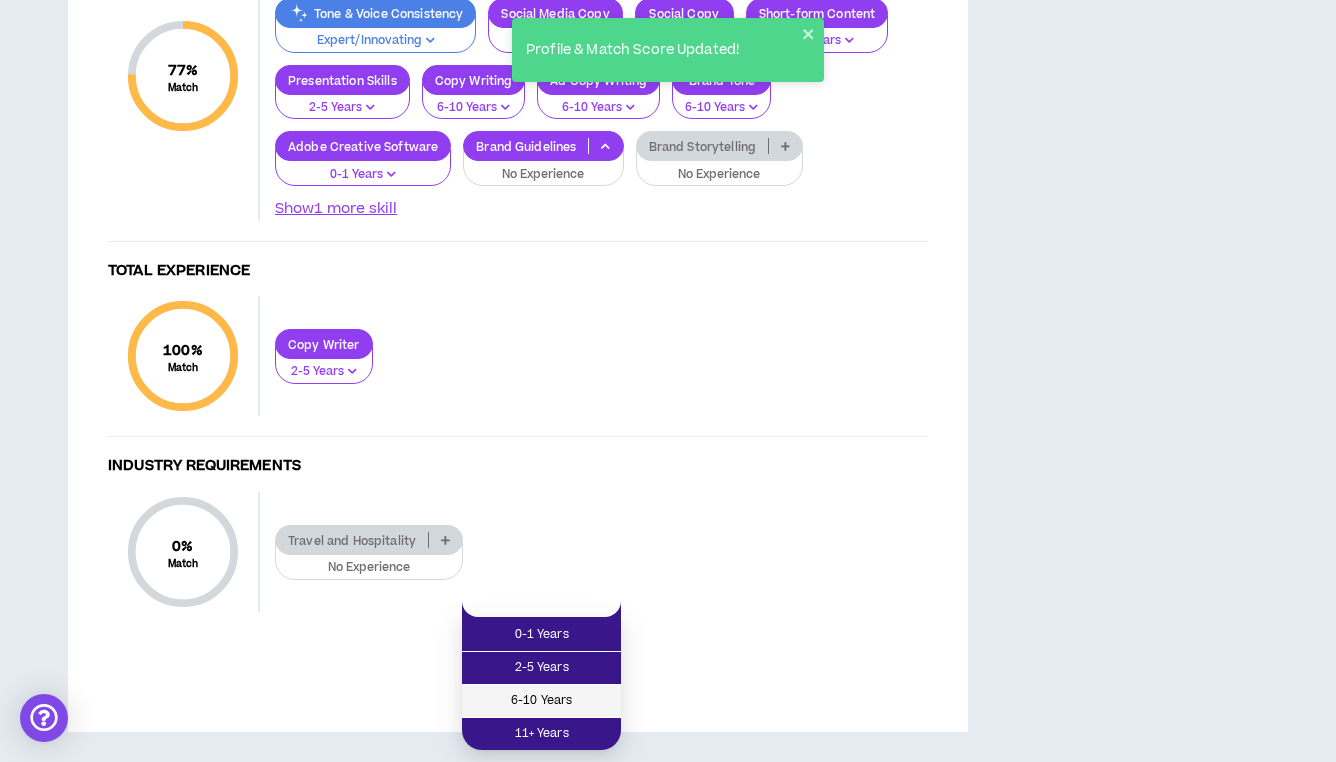 click on "6-10 Years" at bounding box center [541, 701] 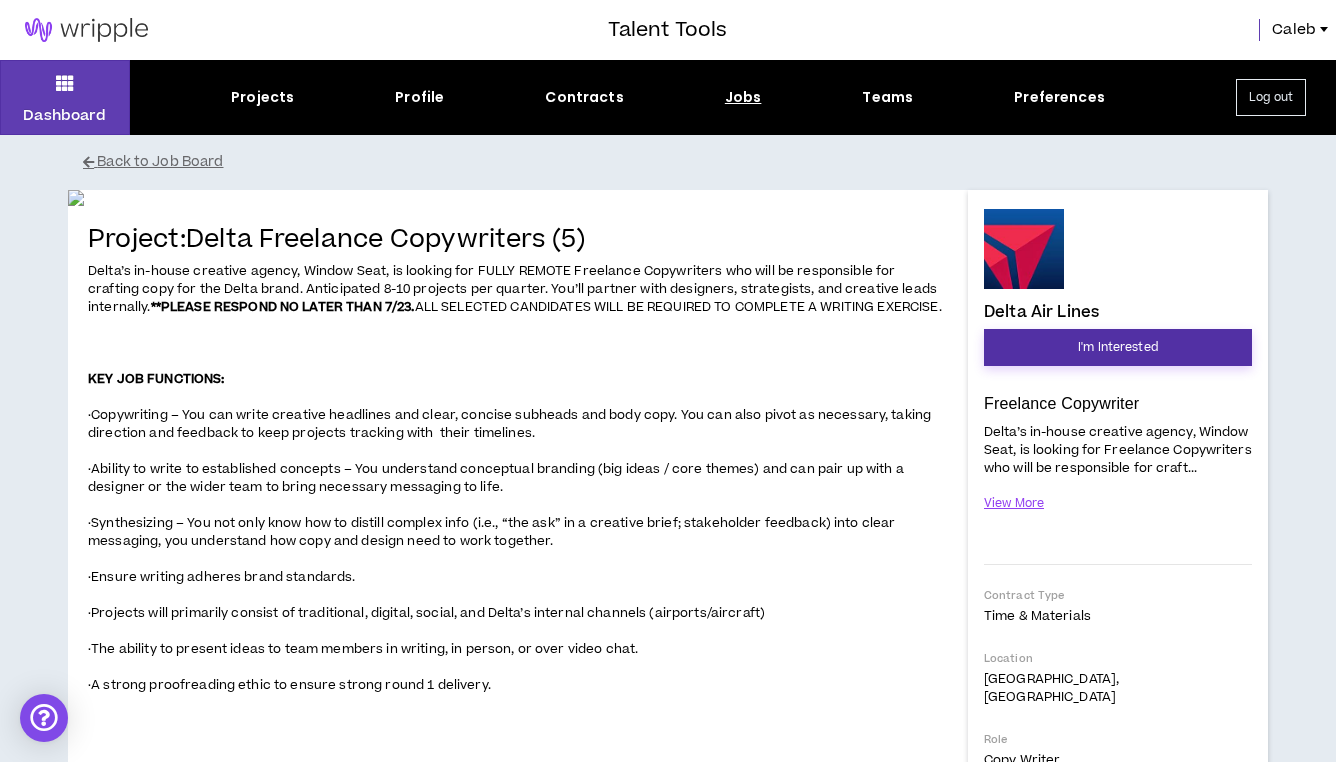 scroll, scrollTop: 0, scrollLeft: 0, axis: both 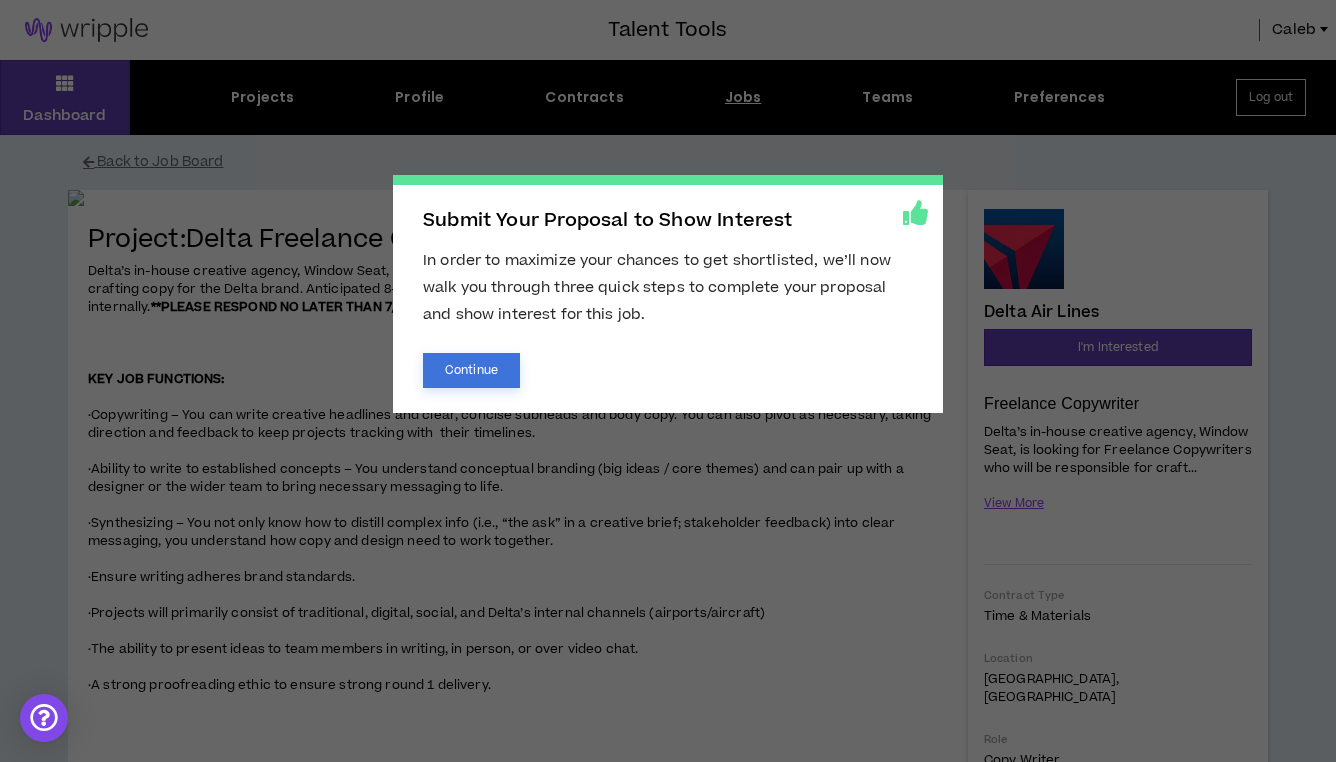 click on "Continue" at bounding box center (471, 370) 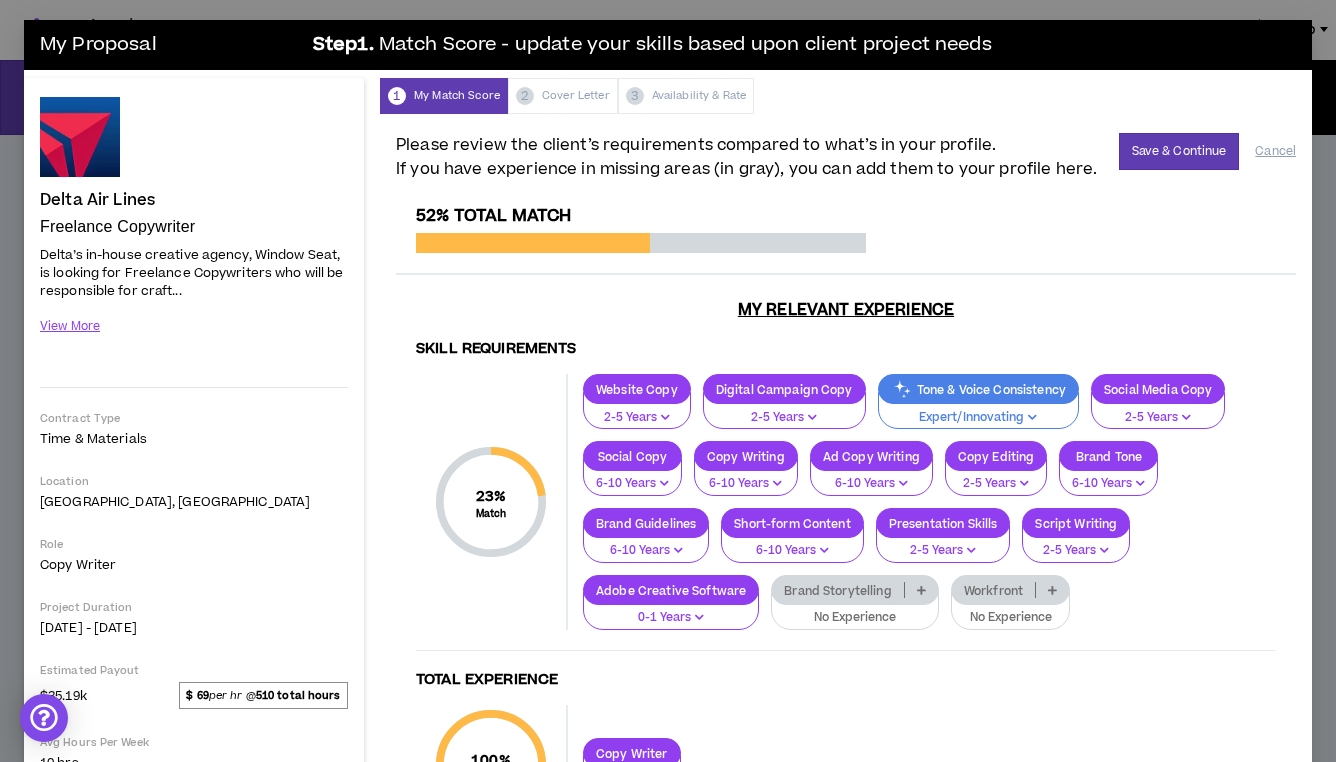scroll, scrollTop: 0, scrollLeft: 0, axis: both 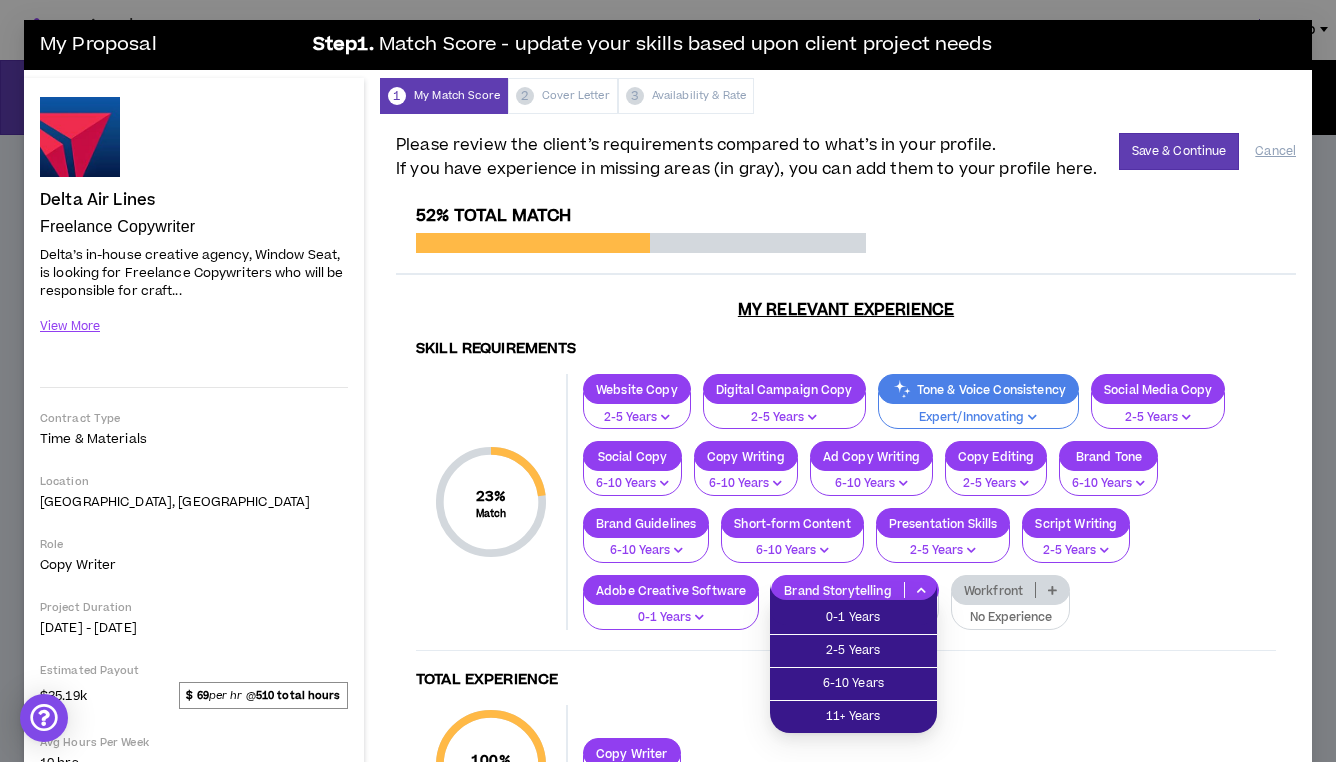 click on "2-5 Years" at bounding box center (1158, 418) 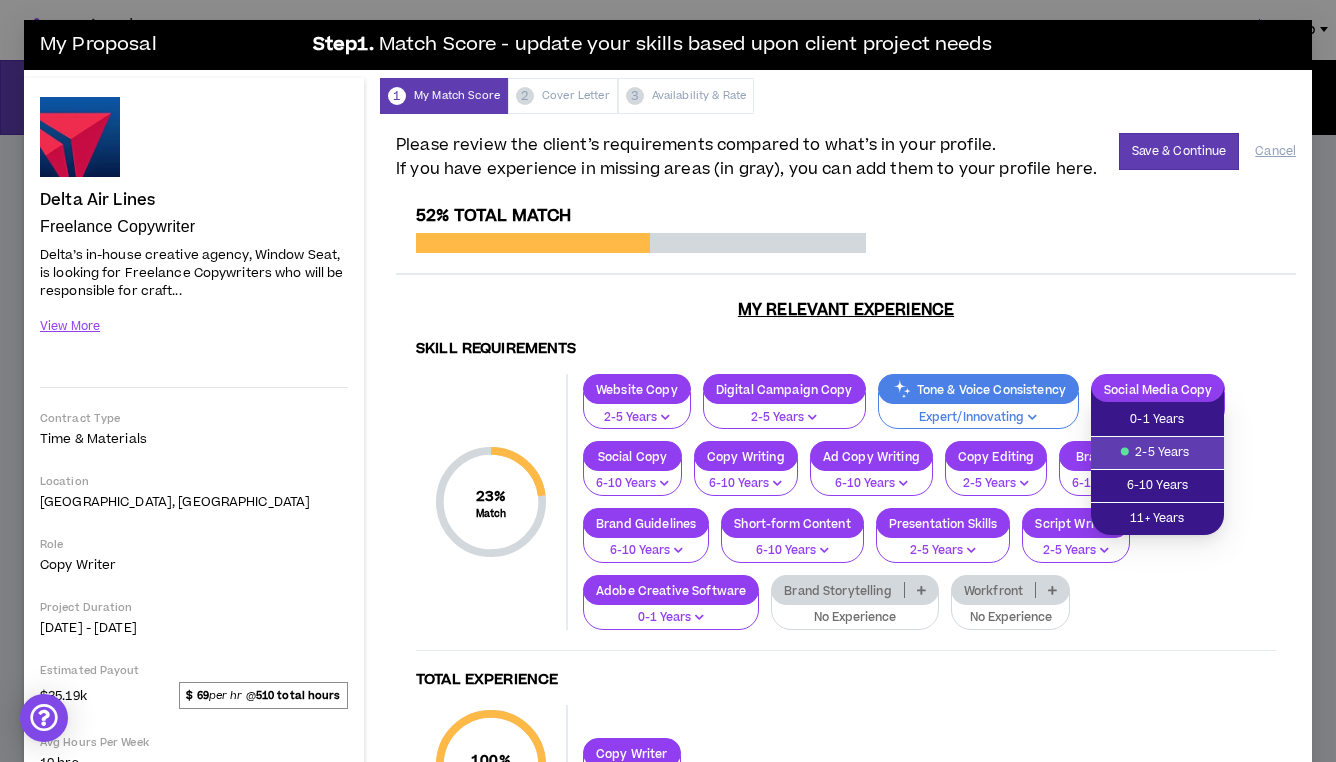 click on "52% Total Match My Relevant Experience Skill Requirements 23 % Match Skill Requirements Website Copy 2-5 Years Digital Campaign Copy 2-5 Years Tone & Voice Consistency Expert/Innovating Social Media Copy 2-5 Years Social Copy 6-10 Years Copy Writing 6-10 Years Ad Copy Writing 6-10 Years Copy Editing 2-5 Years Brand Tone 6-10 Years Brand Guidelines 6-10 Years Short-form Content 6-10 Years Presentation Skills 2-5 Years Script Writing 2-5 Years Adobe Creative Software 0-1 Years Brand Storytelling No Experience Workfront No Experience Total Experience 100 % Match Total Experience Copy Writer 2-5 Years Industry Requirements 0 % Match Industry Requirements Travel and Hospitality No Experience" at bounding box center (846, 633) 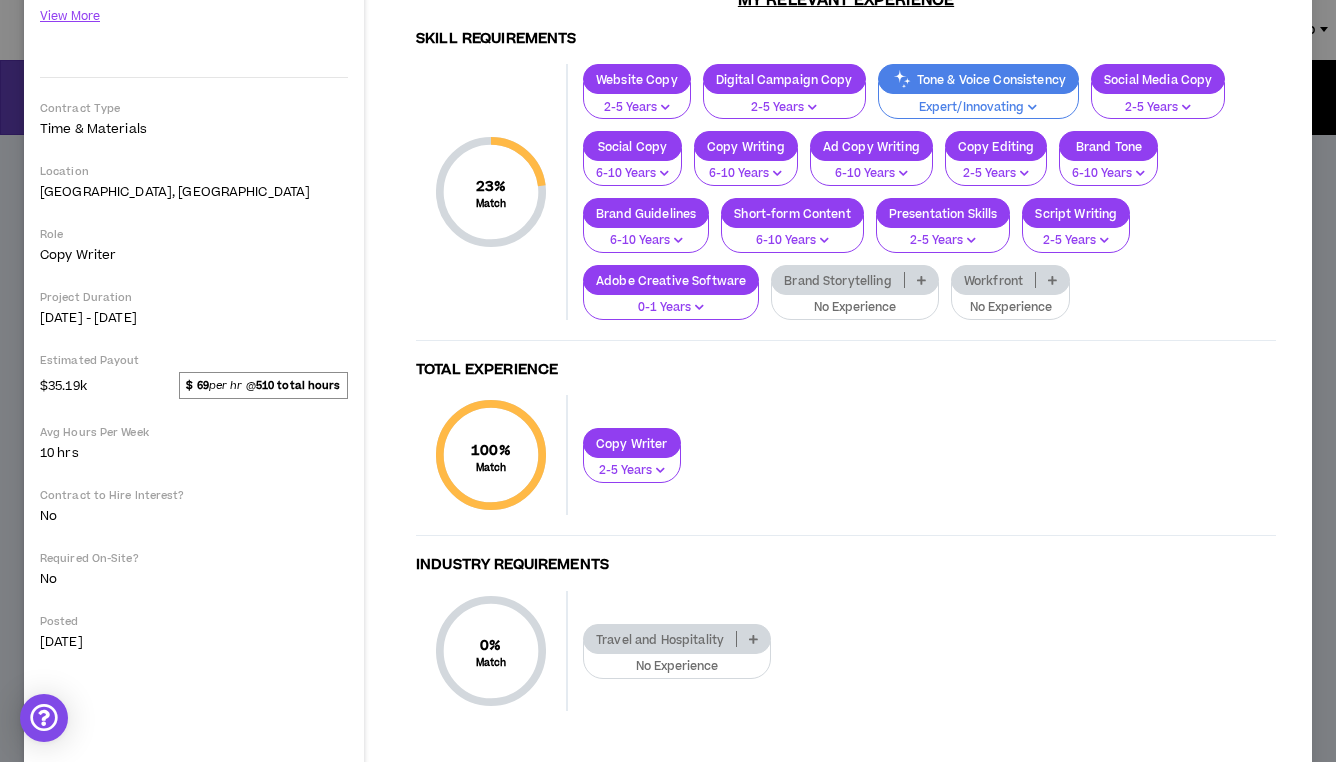 scroll, scrollTop: 301, scrollLeft: 0, axis: vertical 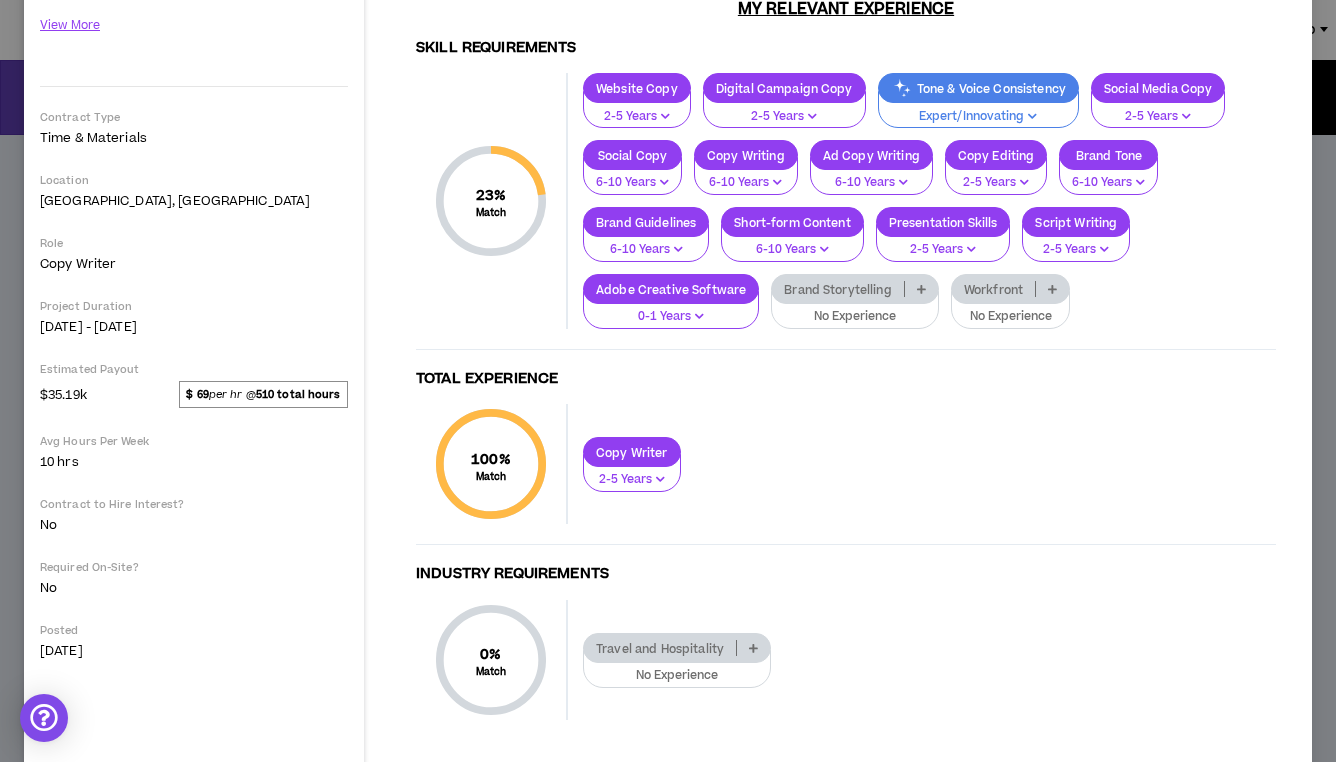 click on "Travel and Hospitality" at bounding box center [677, 648] 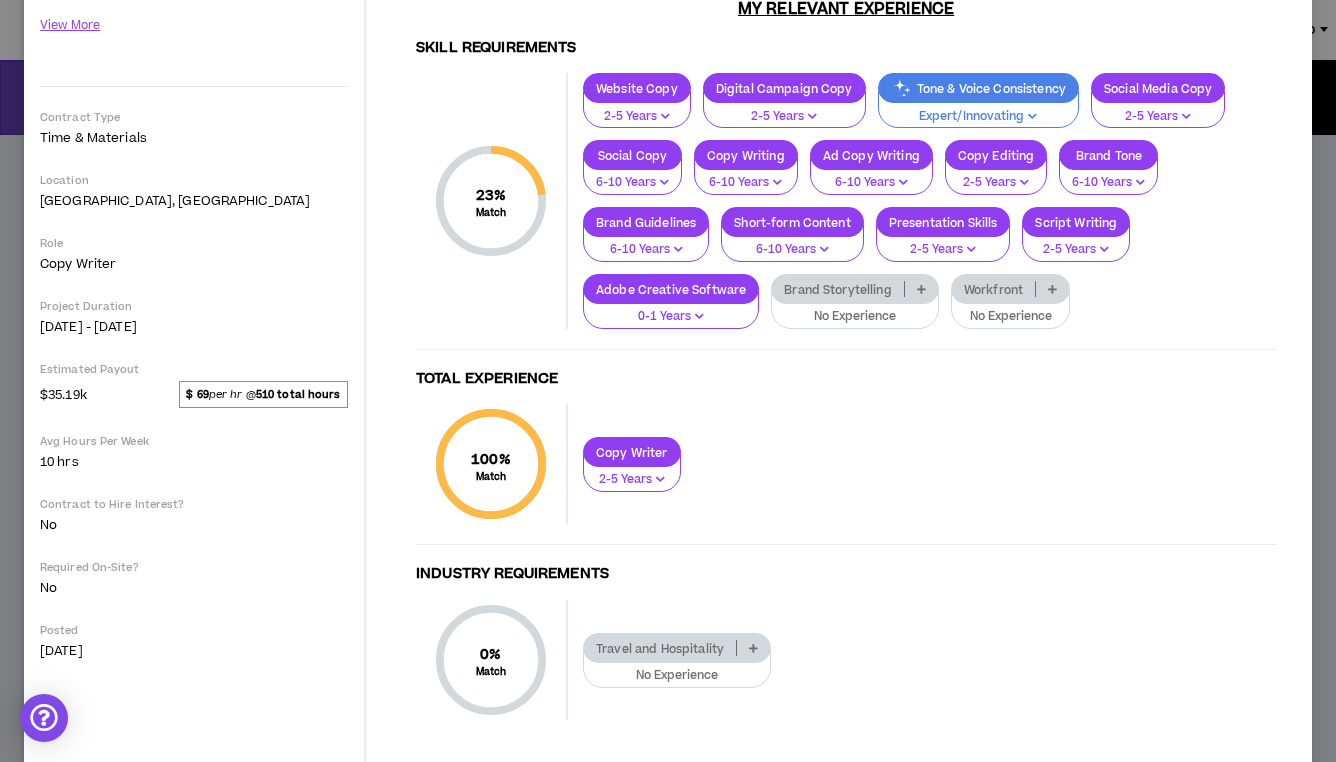 click on "Travel and Hospitality No Experience" at bounding box center [922, 660] 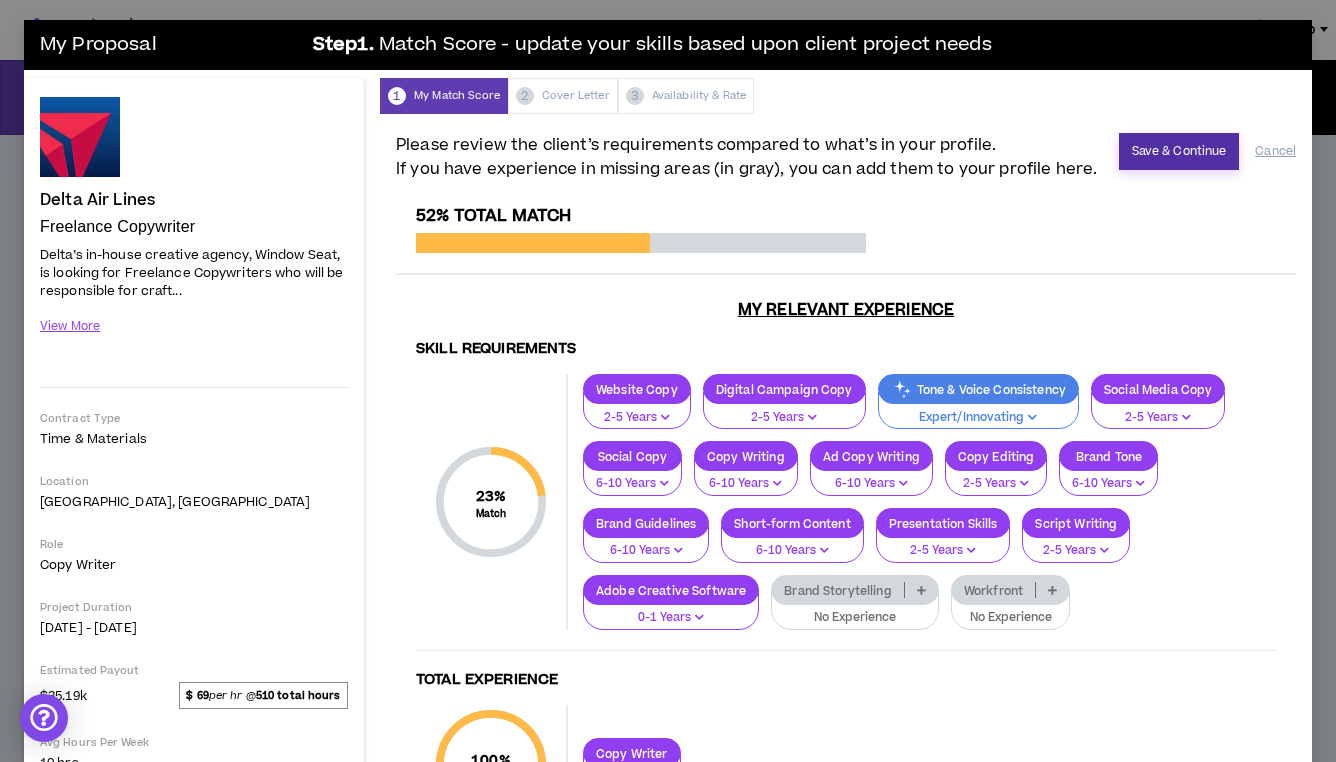 scroll, scrollTop: -1, scrollLeft: 0, axis: vertical 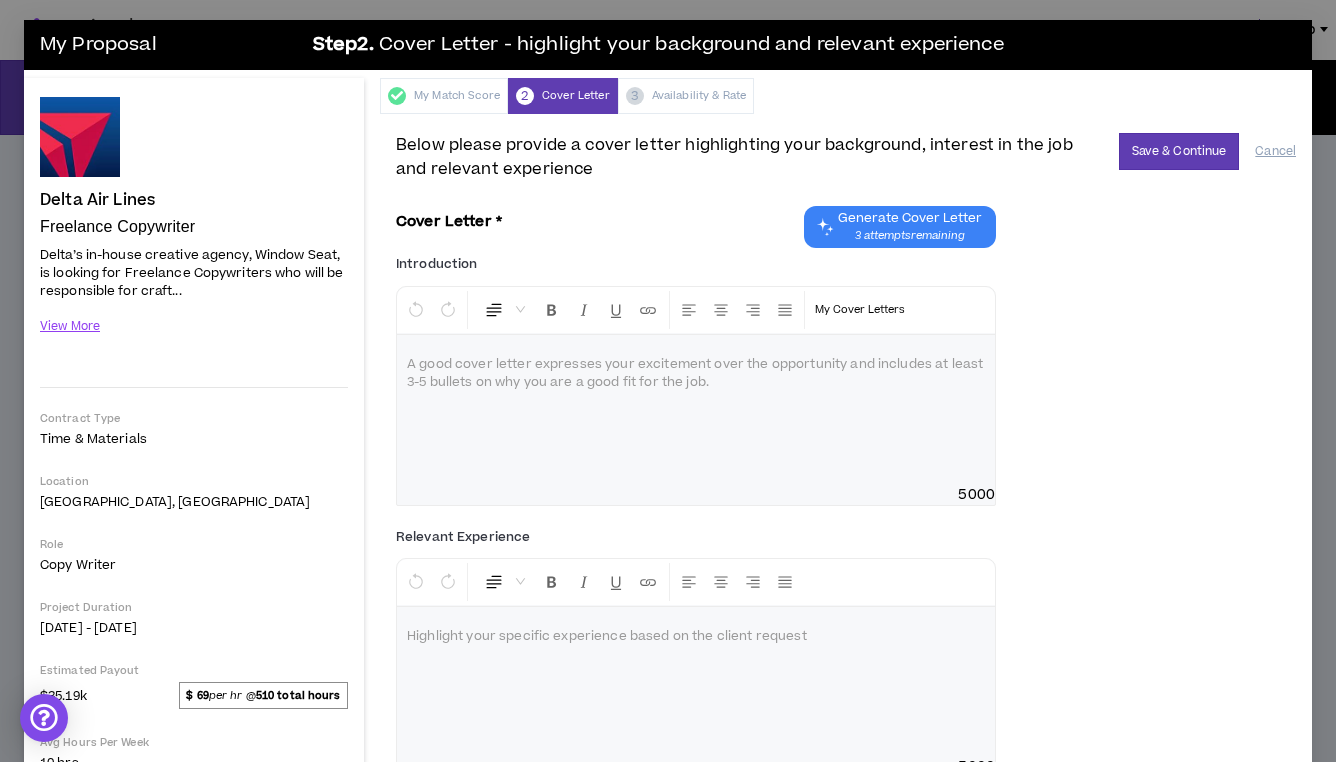 click at bounding box center [696, 410] 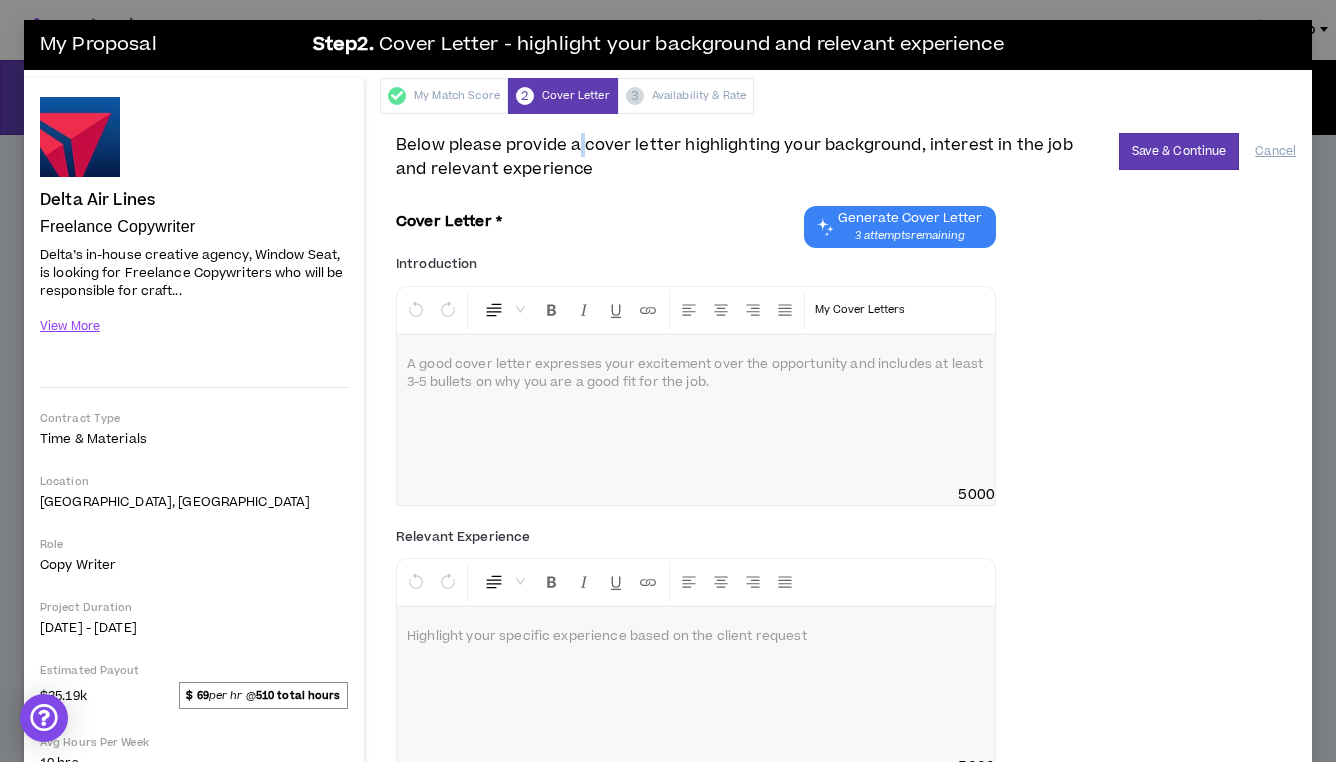 click on "Below please provide a cover letter highlighting your background, interest in the job and relevant experience" at bounding box center (751, 157) 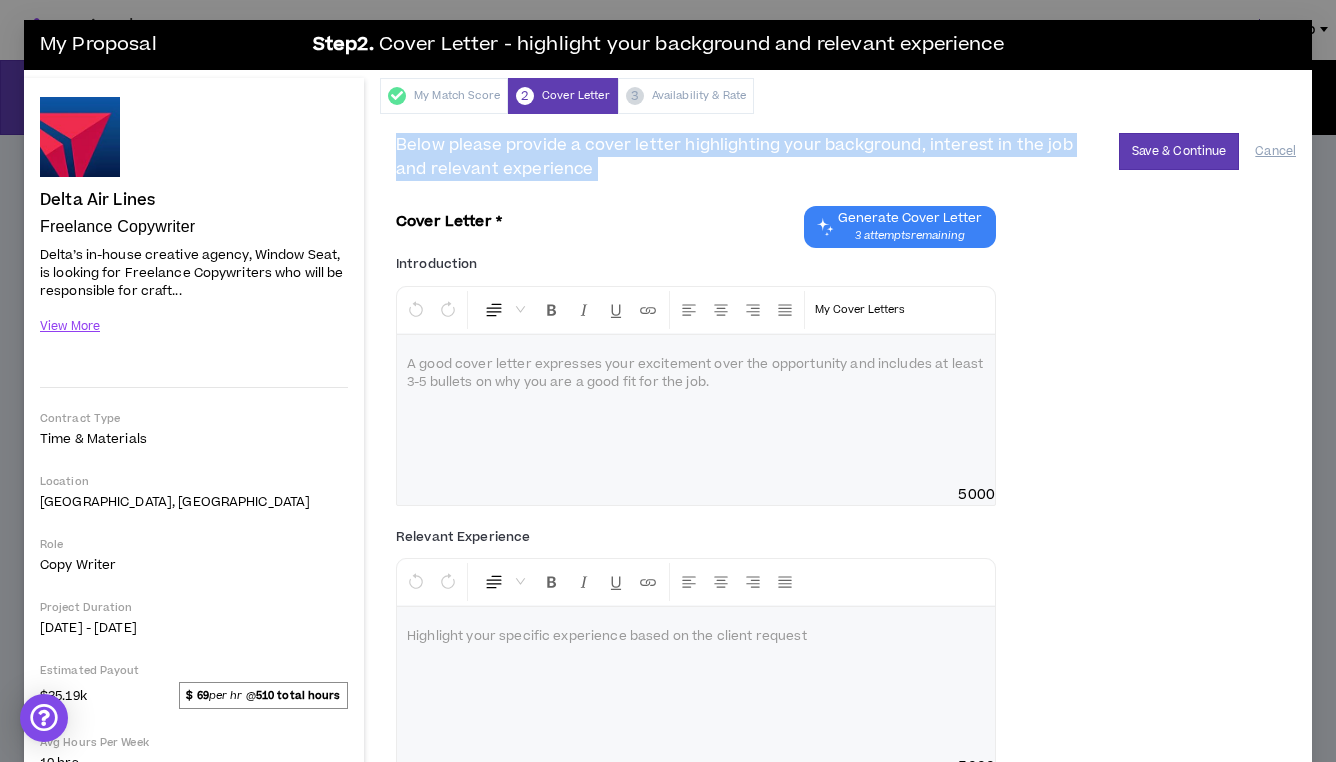 click on "Below please provide a cover letter highlighting your background, interest in the job and relevant experience" at bounding box center (751, 157) 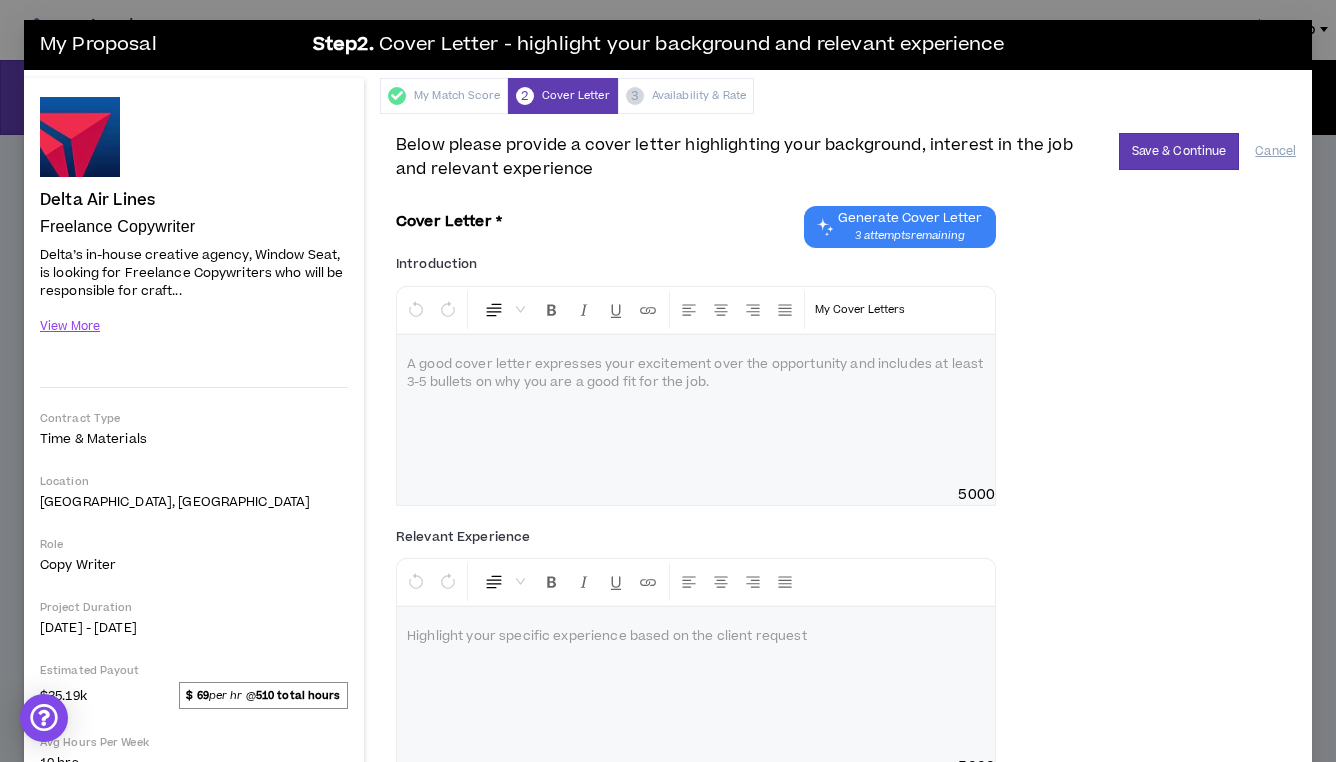 drag, startPoint x: 732, startPoint y: 385, endPoint x: 423, endPoint y: 353, distance: 310.65253 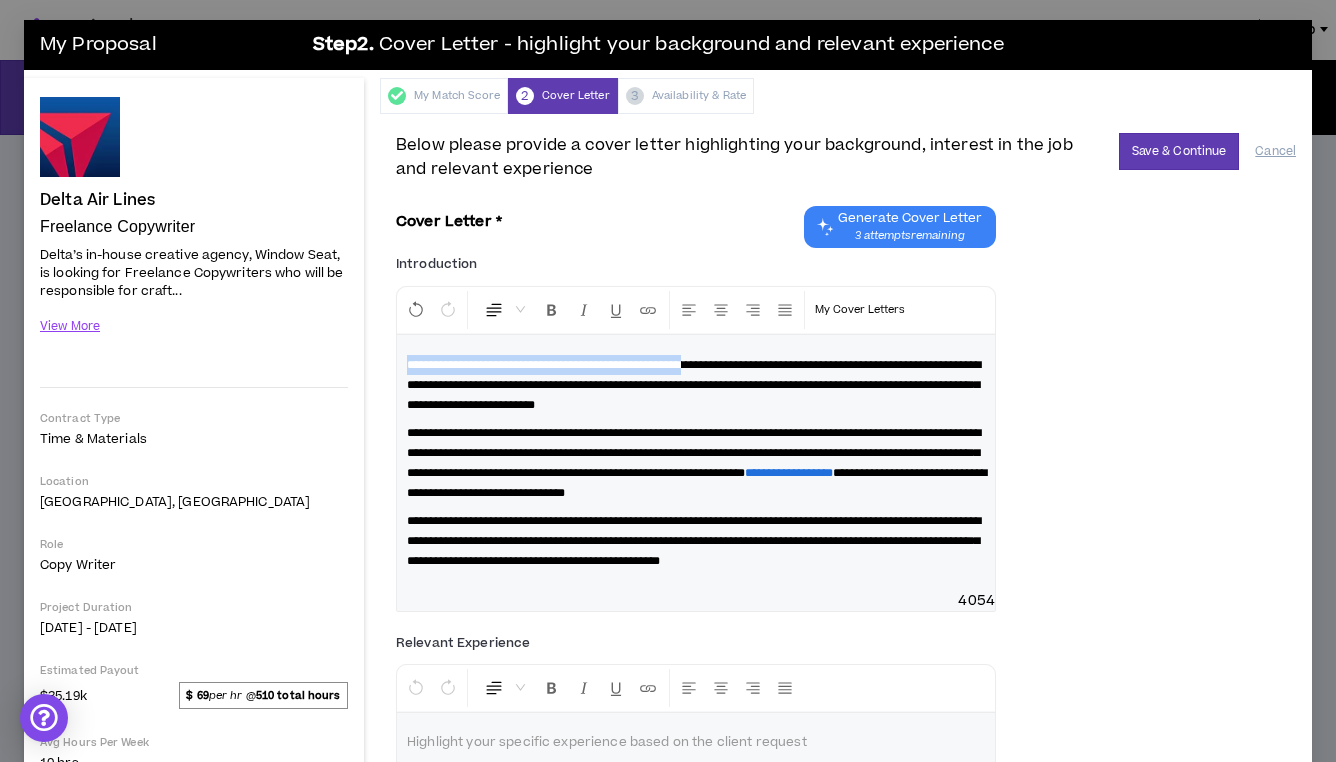 drag, startPoint x: 740, startPoint y: 361, endPoint x: 367, endPoint y: 331, distance: 374.2045 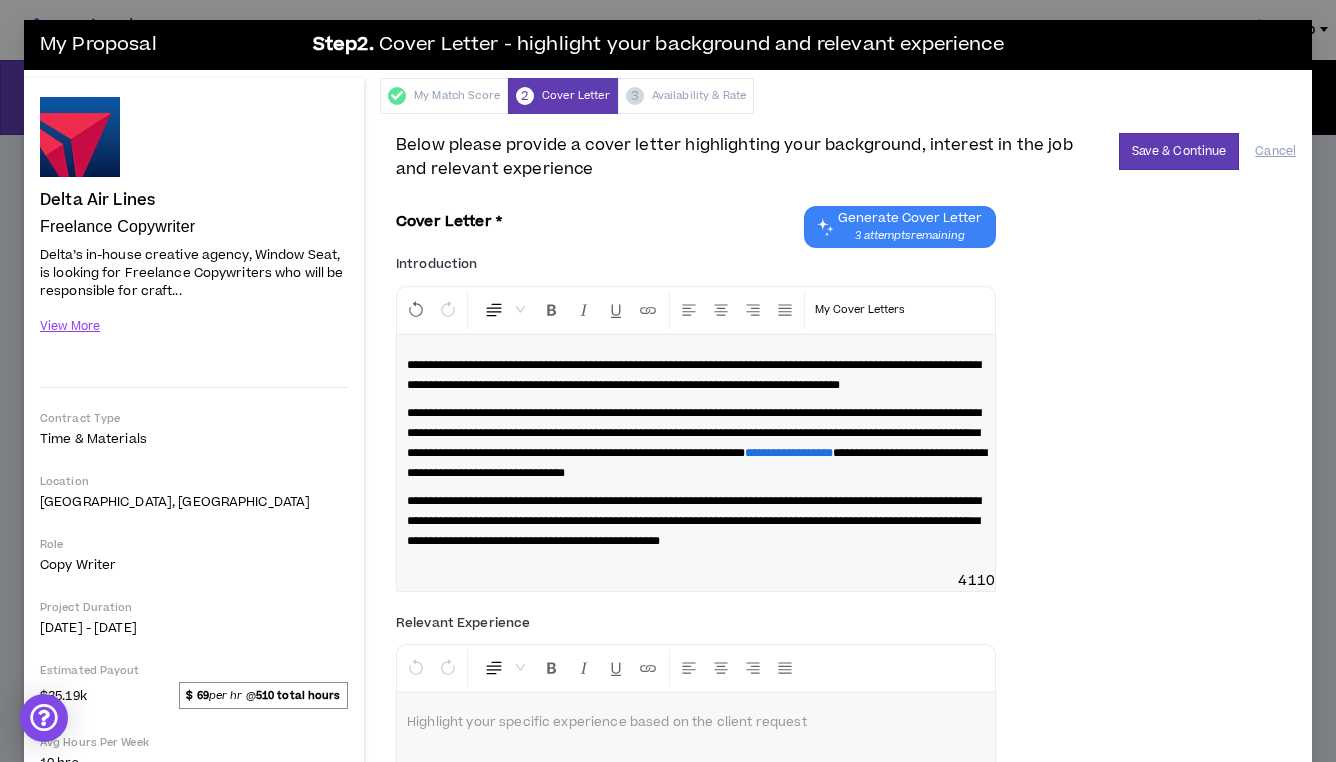 type 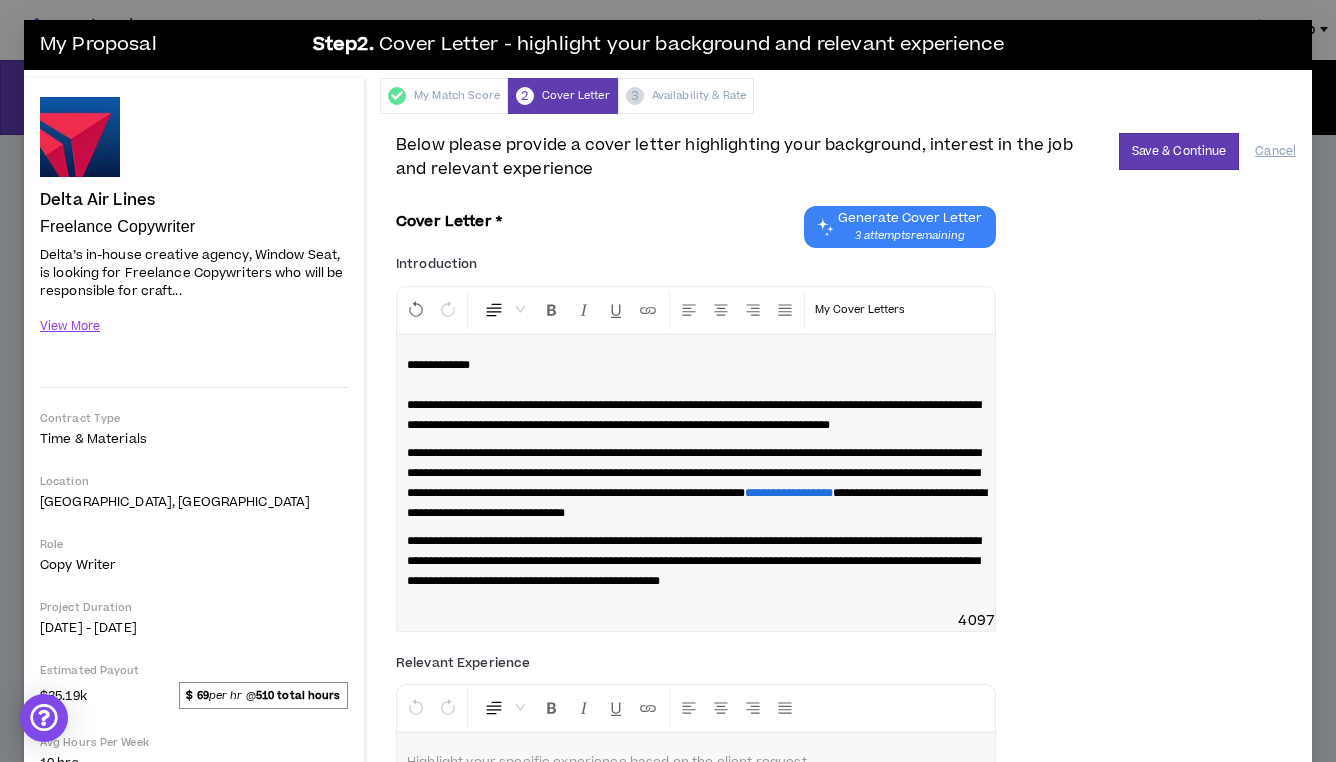 drag, startPoint x: 619, startPoint y: 445, endPoint x: 596, endPoint y: 433, distance: 25.942244 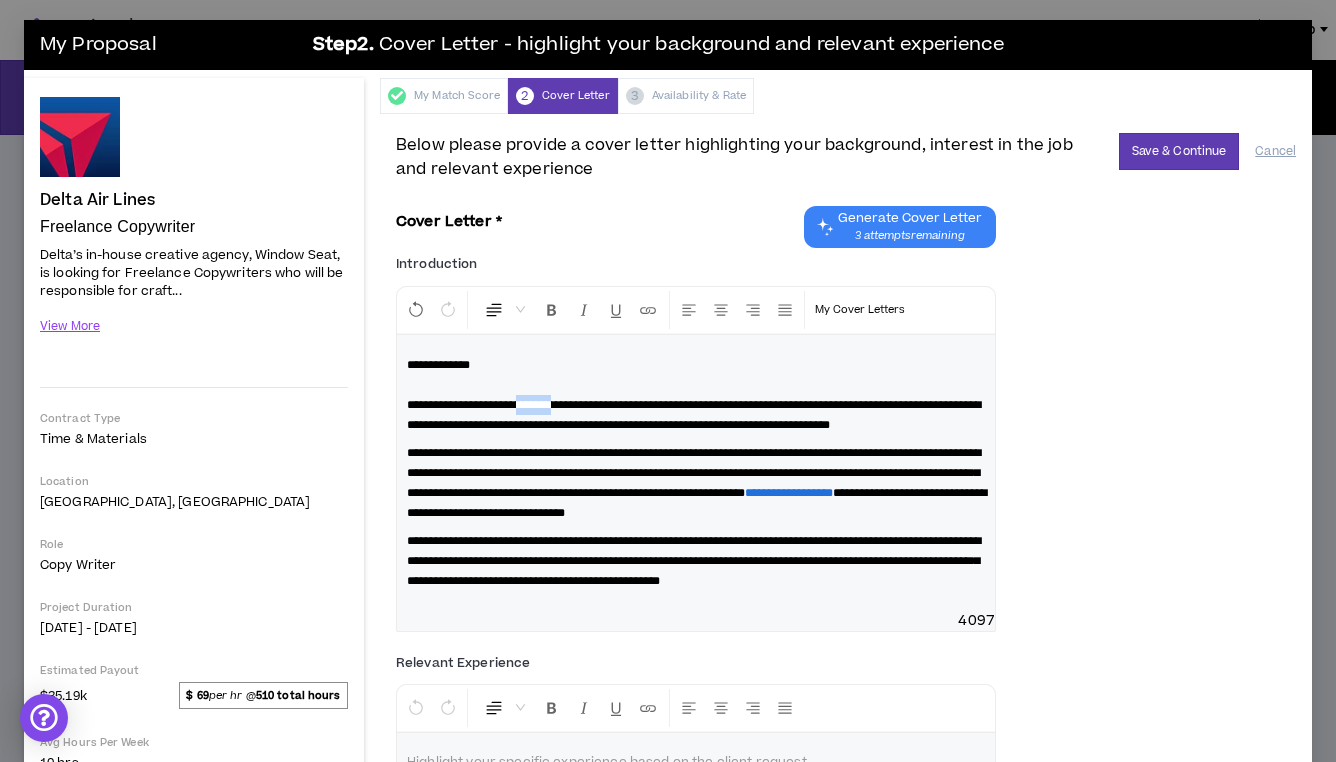 click on "**********" at bounding box center (694, 415) 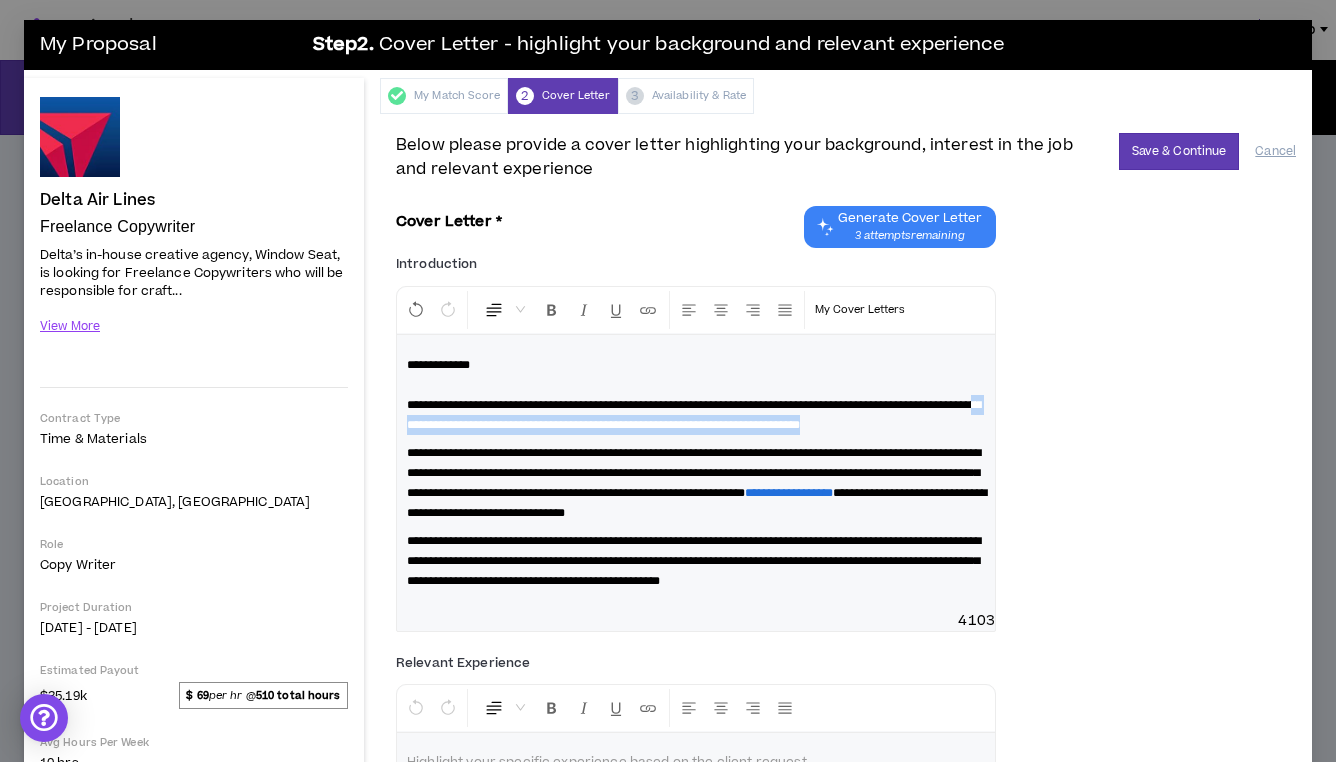 drag, startPoint x: 622, startPoint y: 439, endPoint x: 573, endPoint y: 420, distance: 52.554733 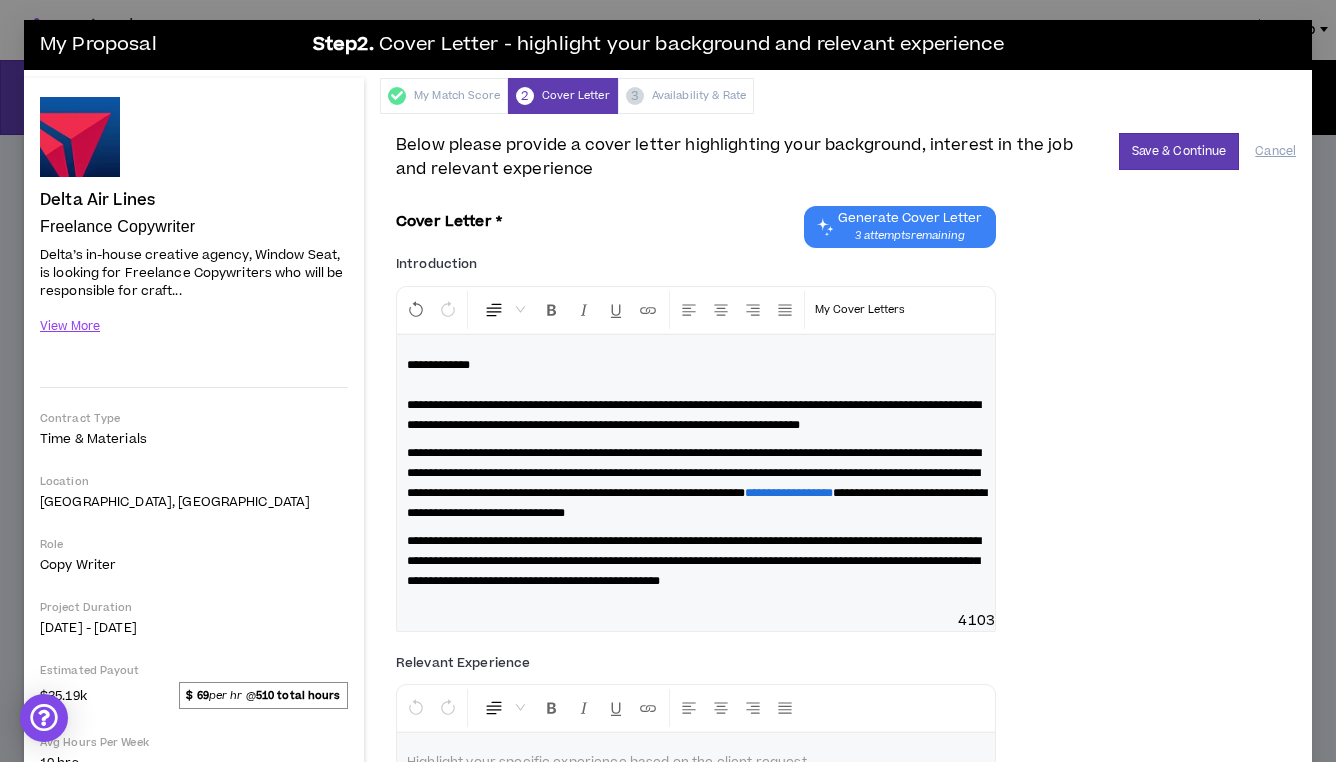 click on "**********" at bounding box center (696, 395) 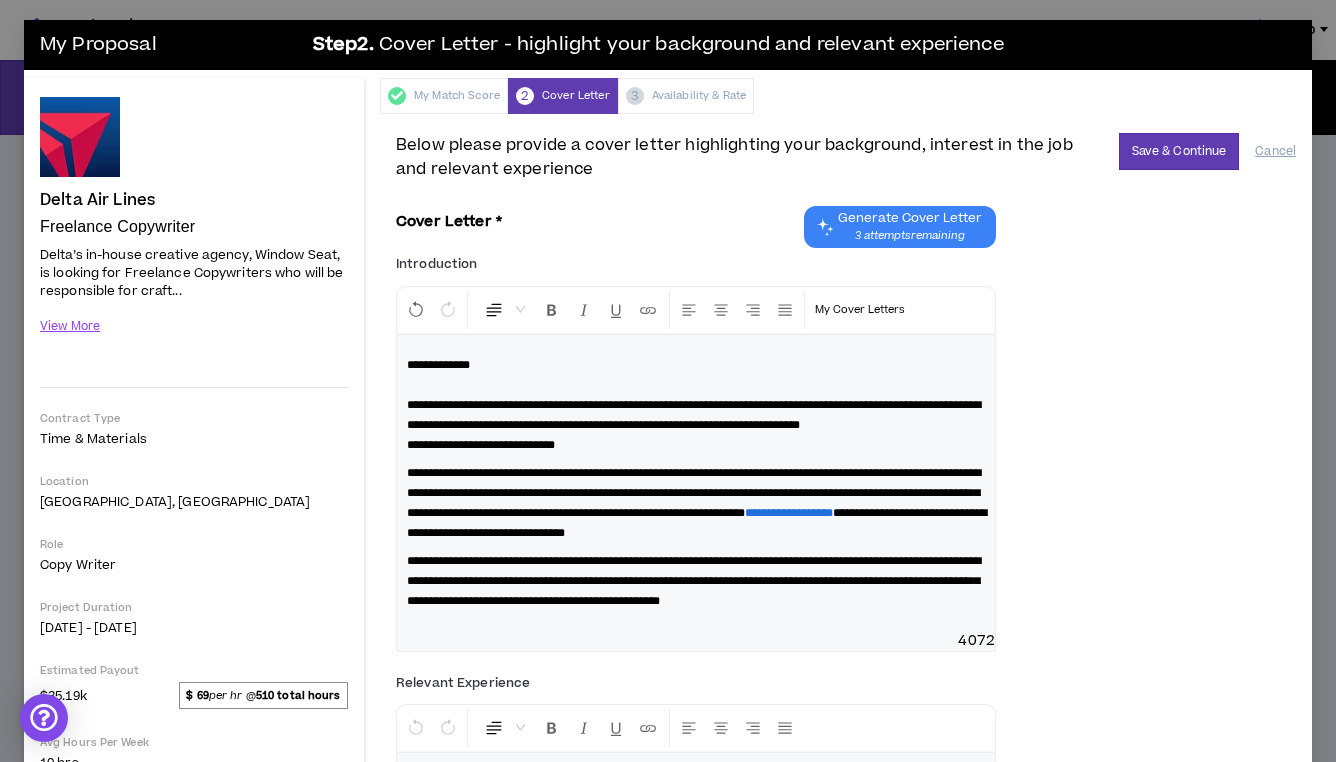 click on "**********" at bounding box center [696, 405] 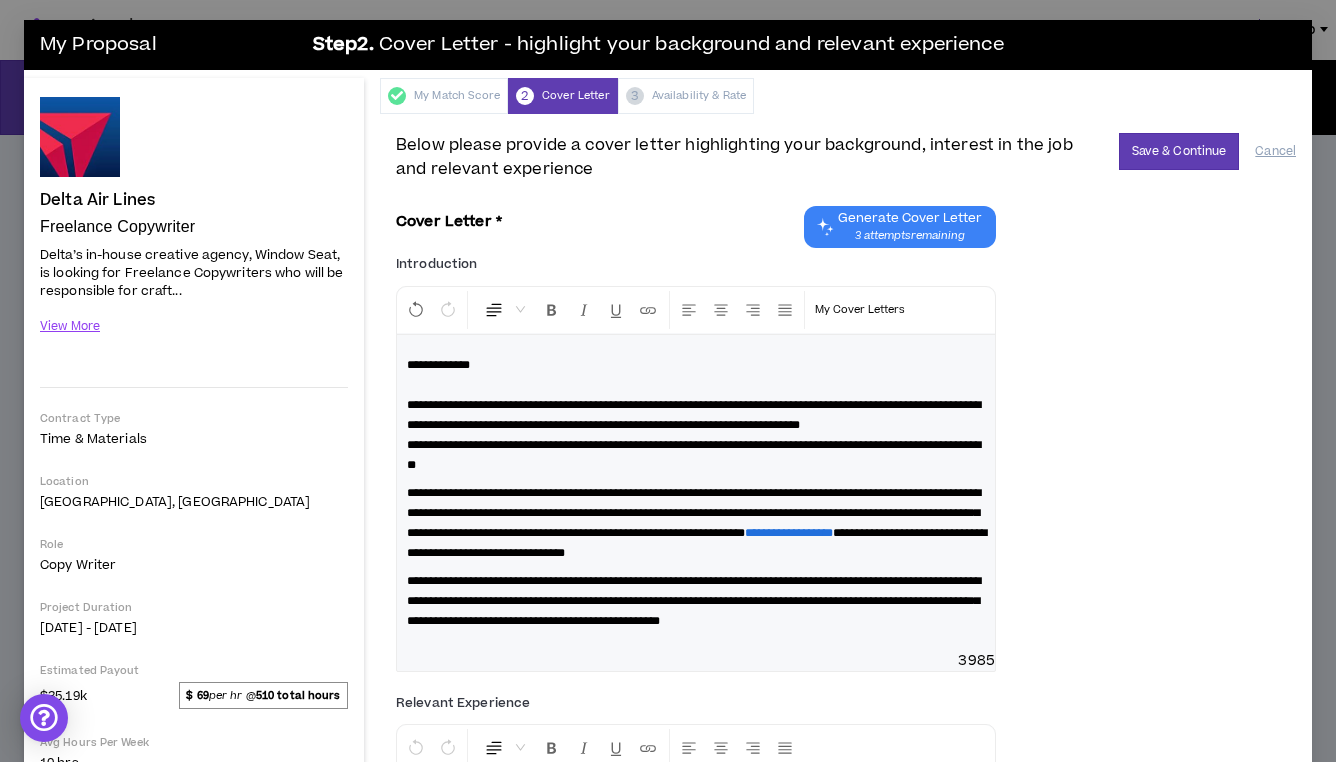 click on "**********" at bounding box center (694, 455) 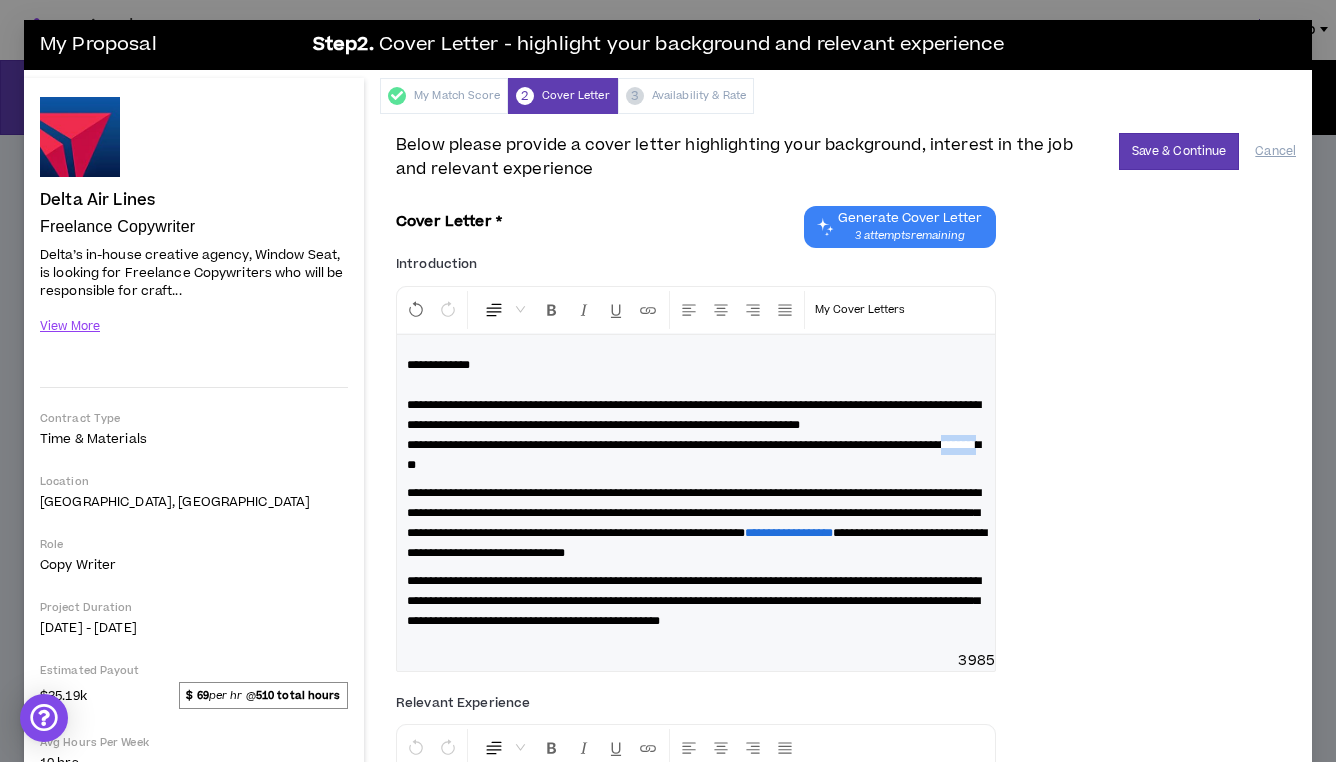 click on "**********" at bounding box center [694, 455] 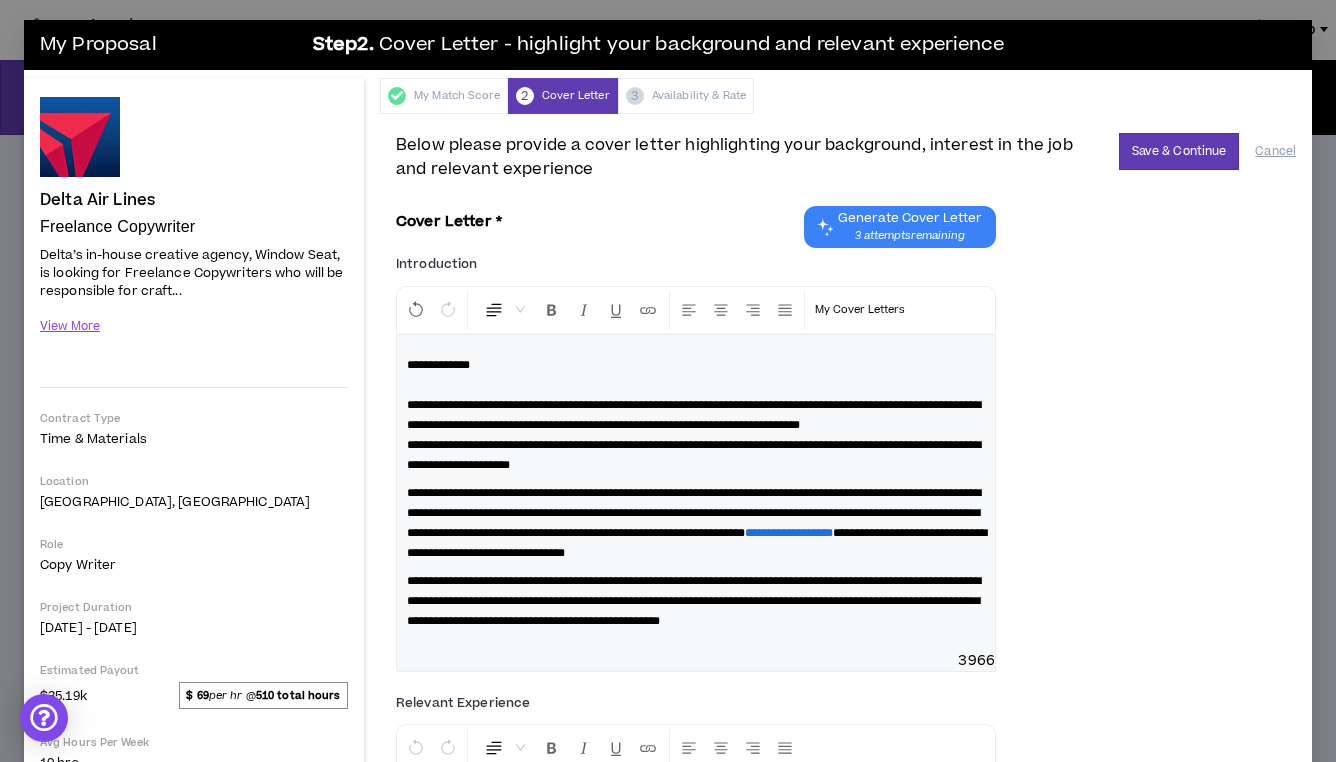 click on "**********" at bounding box center [696, 415] 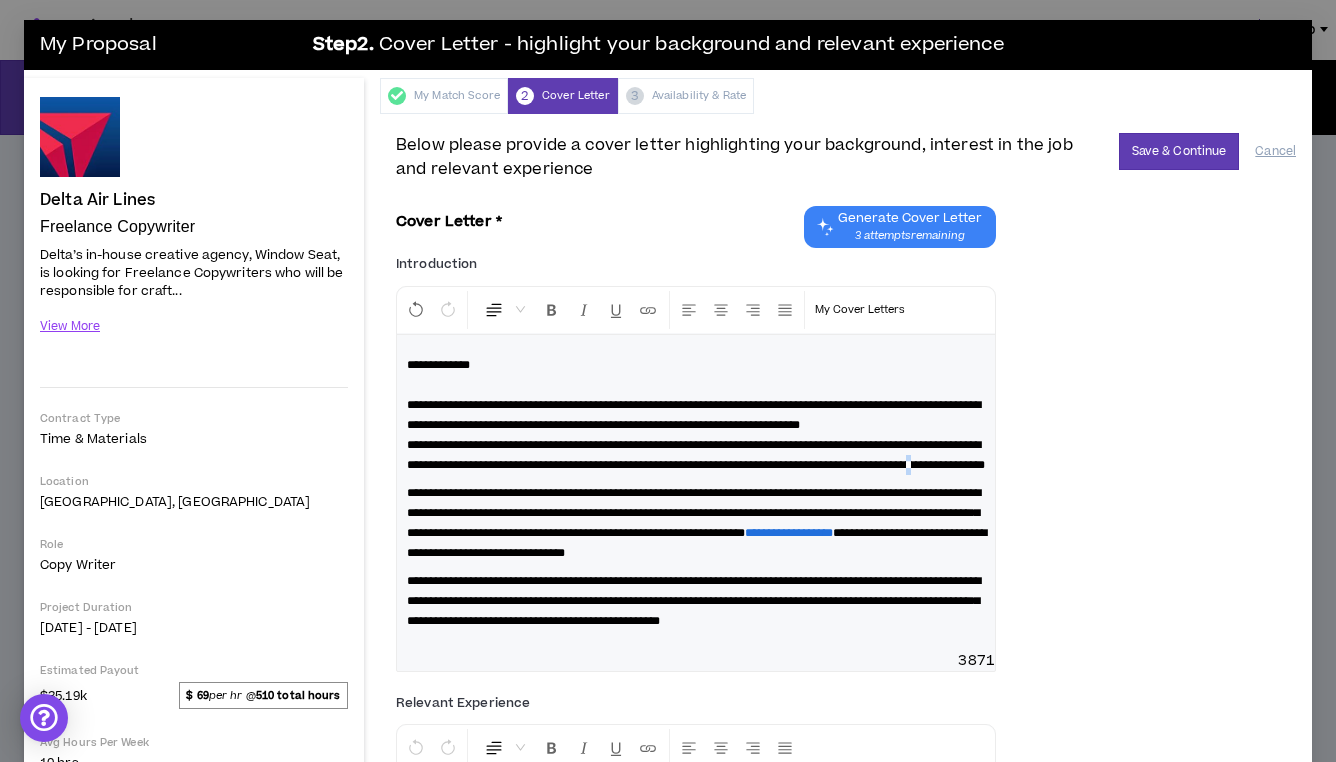 click on "**********" at bounding box center [696, 455] 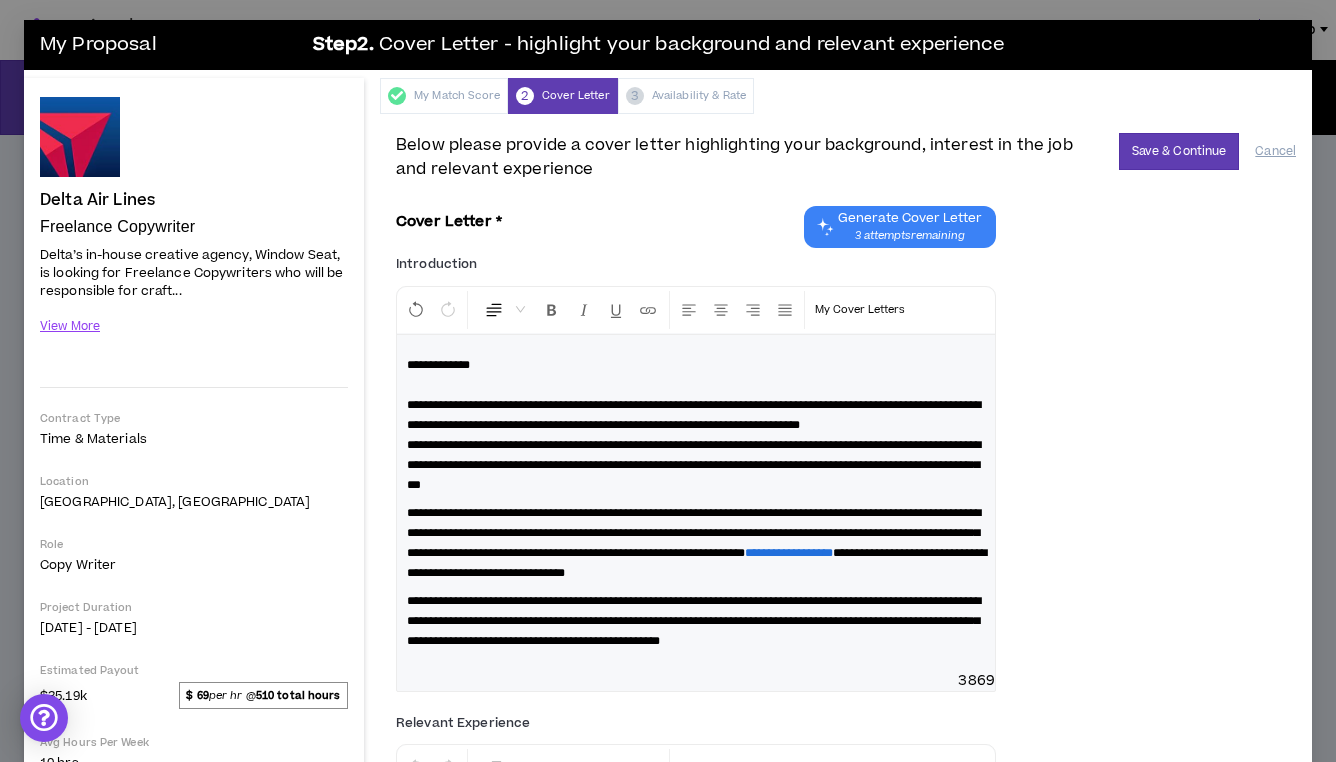 click on "**********" at bounding box center [694, 465] 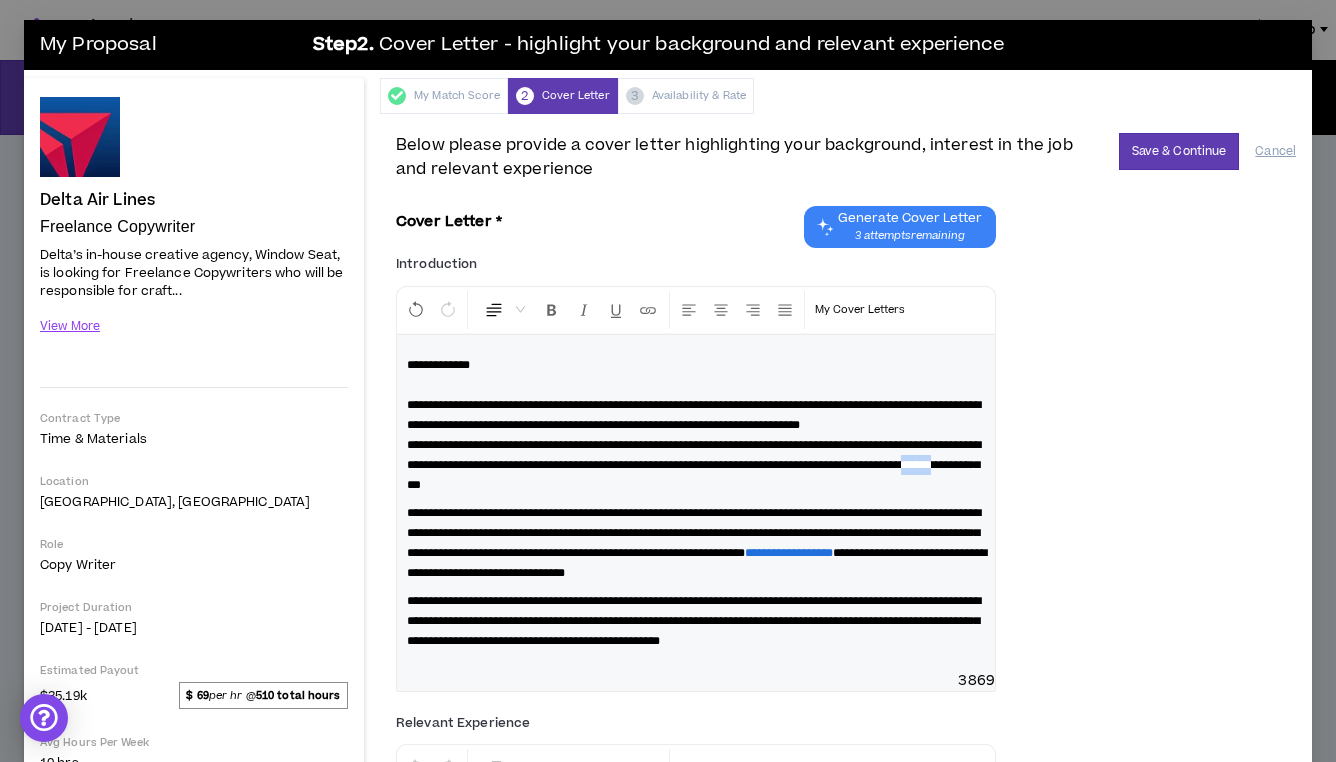 click on "**********" at bounding box center (694, 465) 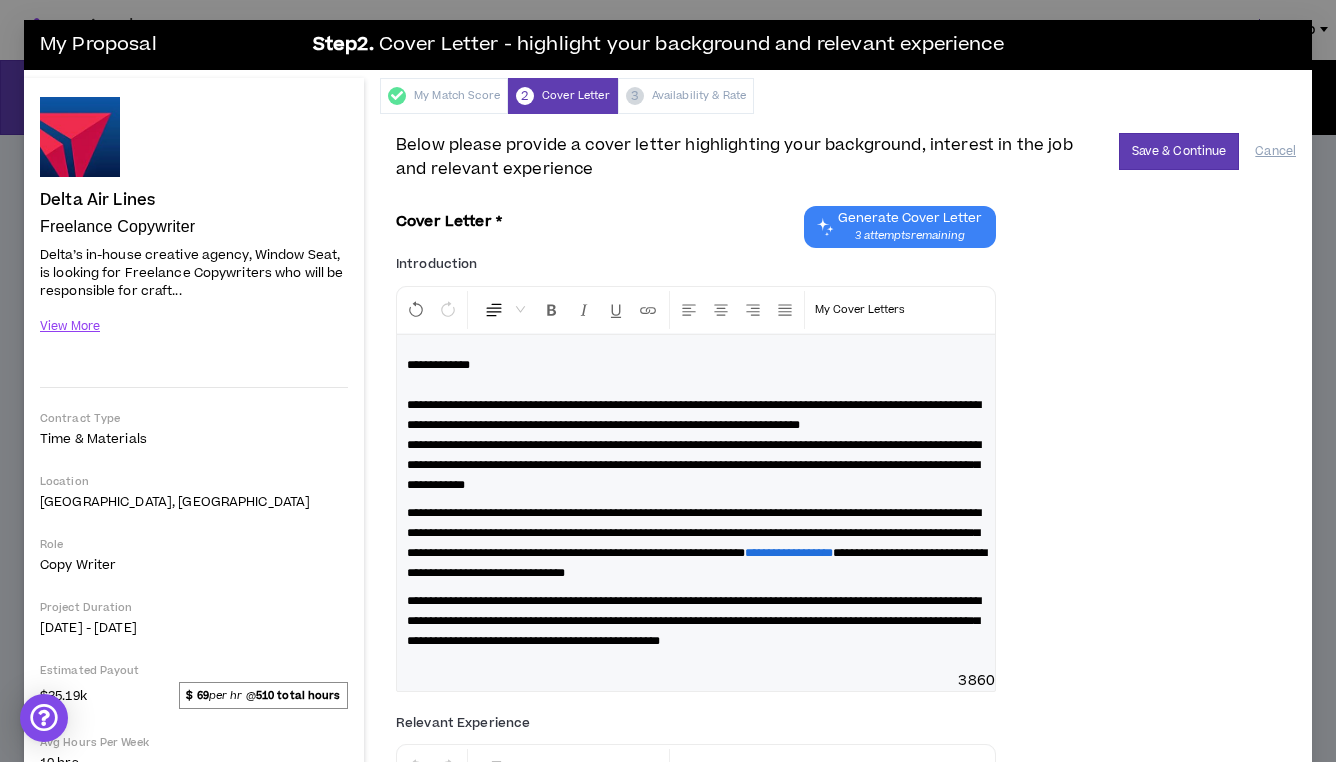 click on "**********" at bounding box center (696, 425) 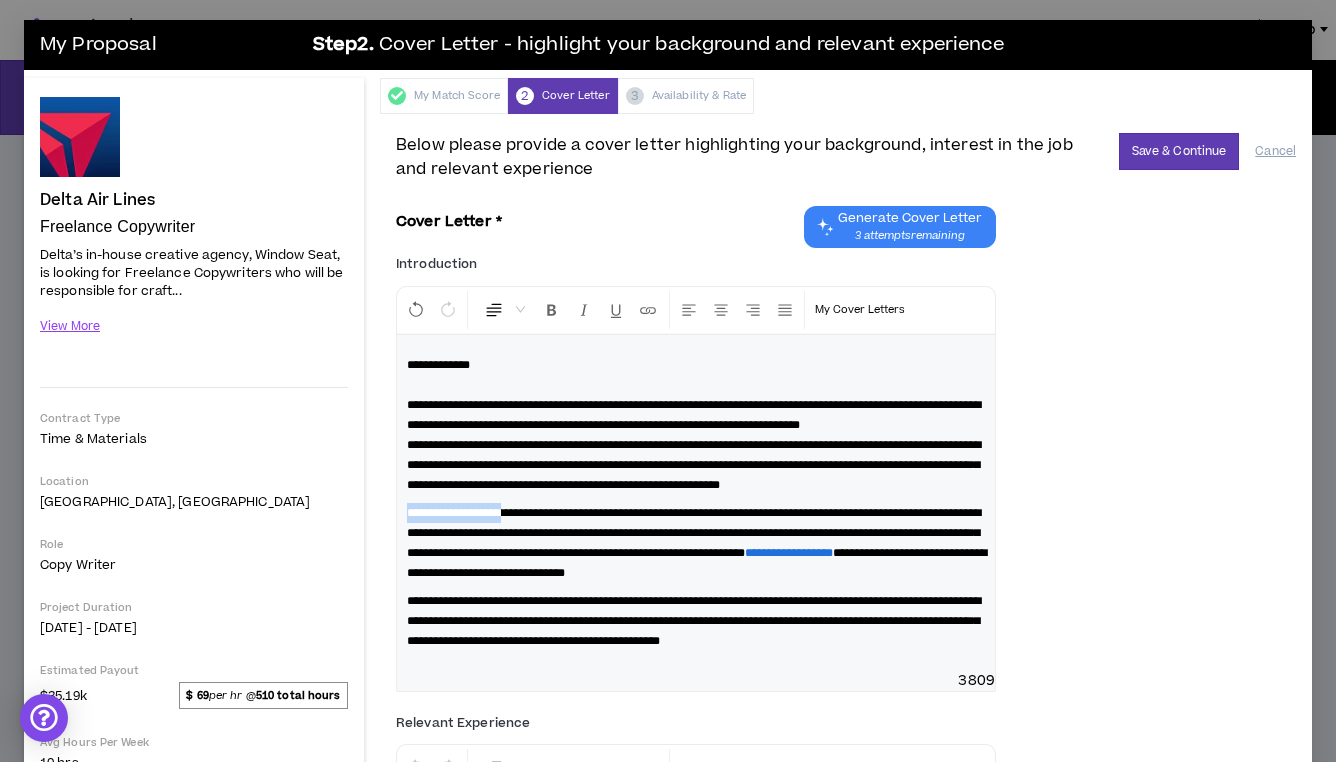 drag, startPoint x: 523, startPoint y: 551, endPoint x: 391, endPoint y: 555, distance: 132.0606 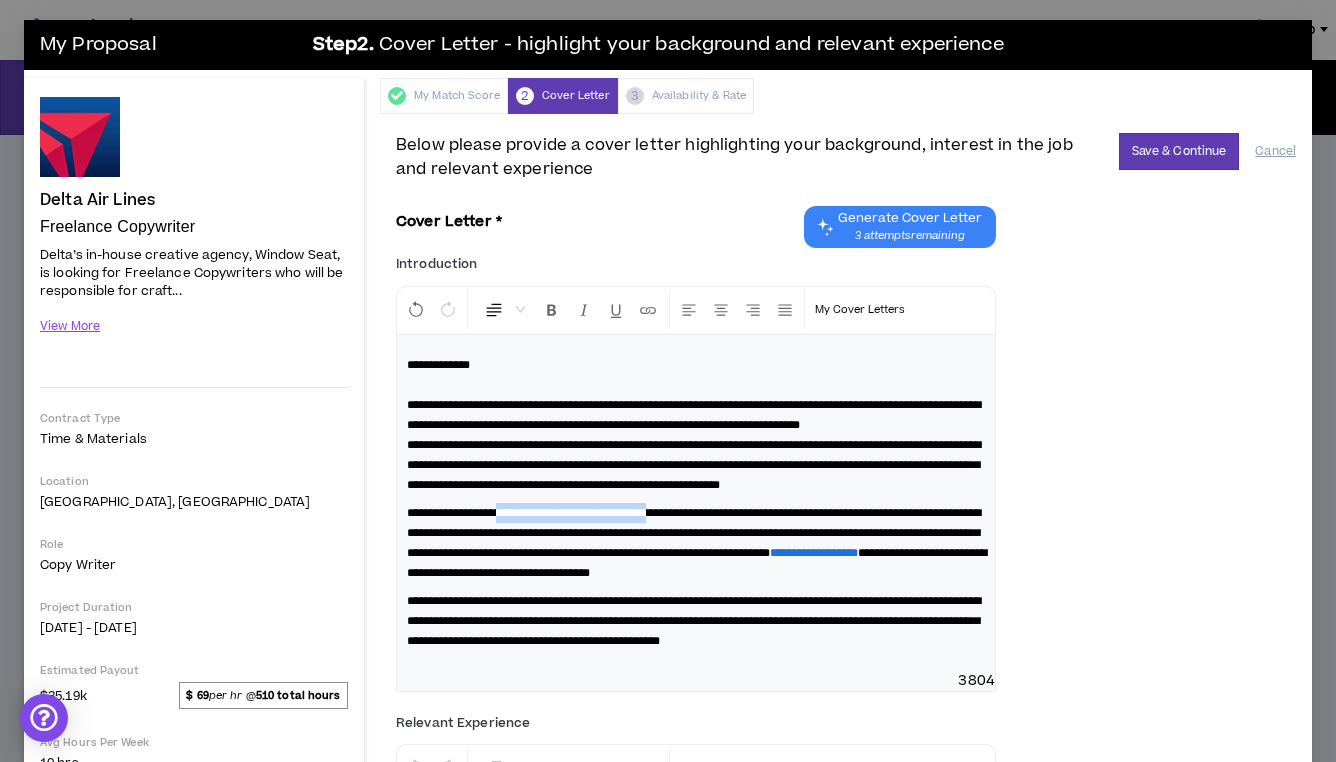 drag, startPoint x: 729, startPoint y: 550, endPoint x: 530, endPoint y: 548, distance: 199.01006 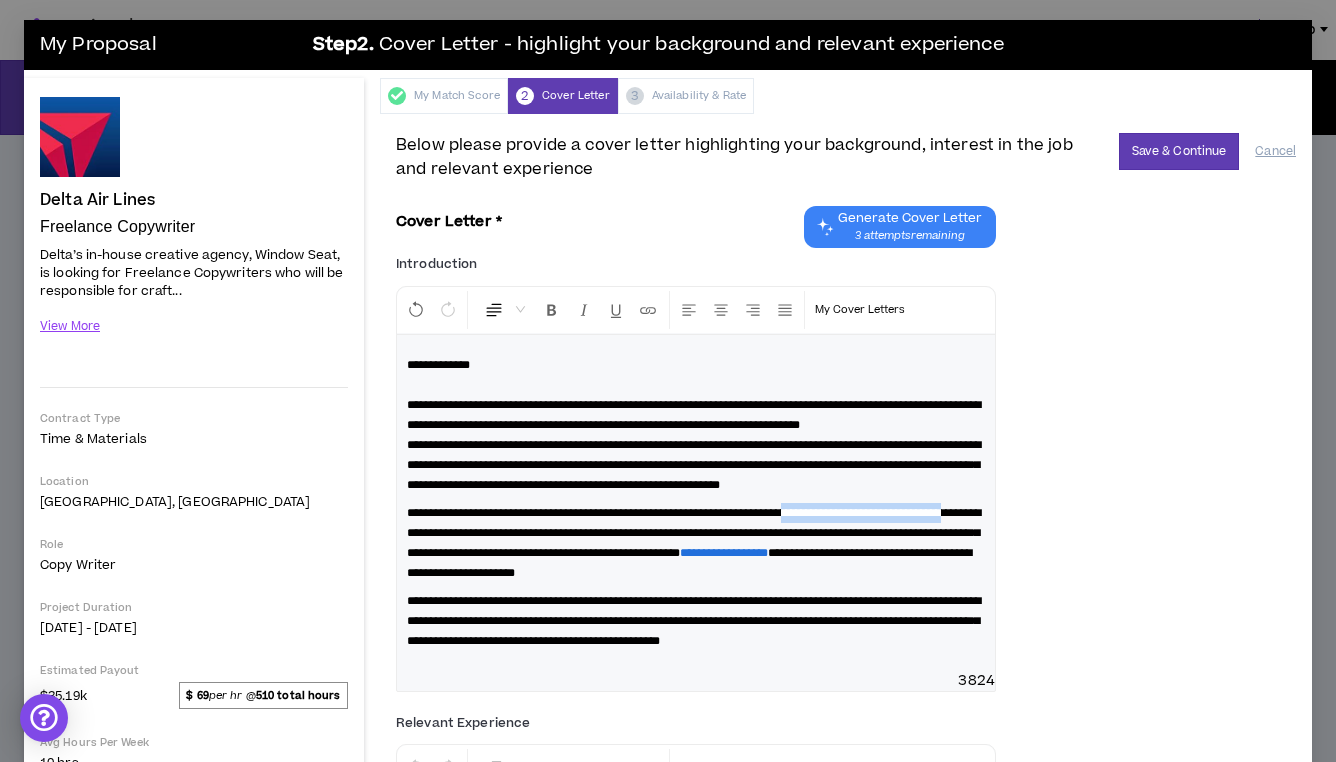 drag, startPoint x: 547, startPoint y: 572, endPoint x: 907, endPoint y: 552, distance: 360.5551 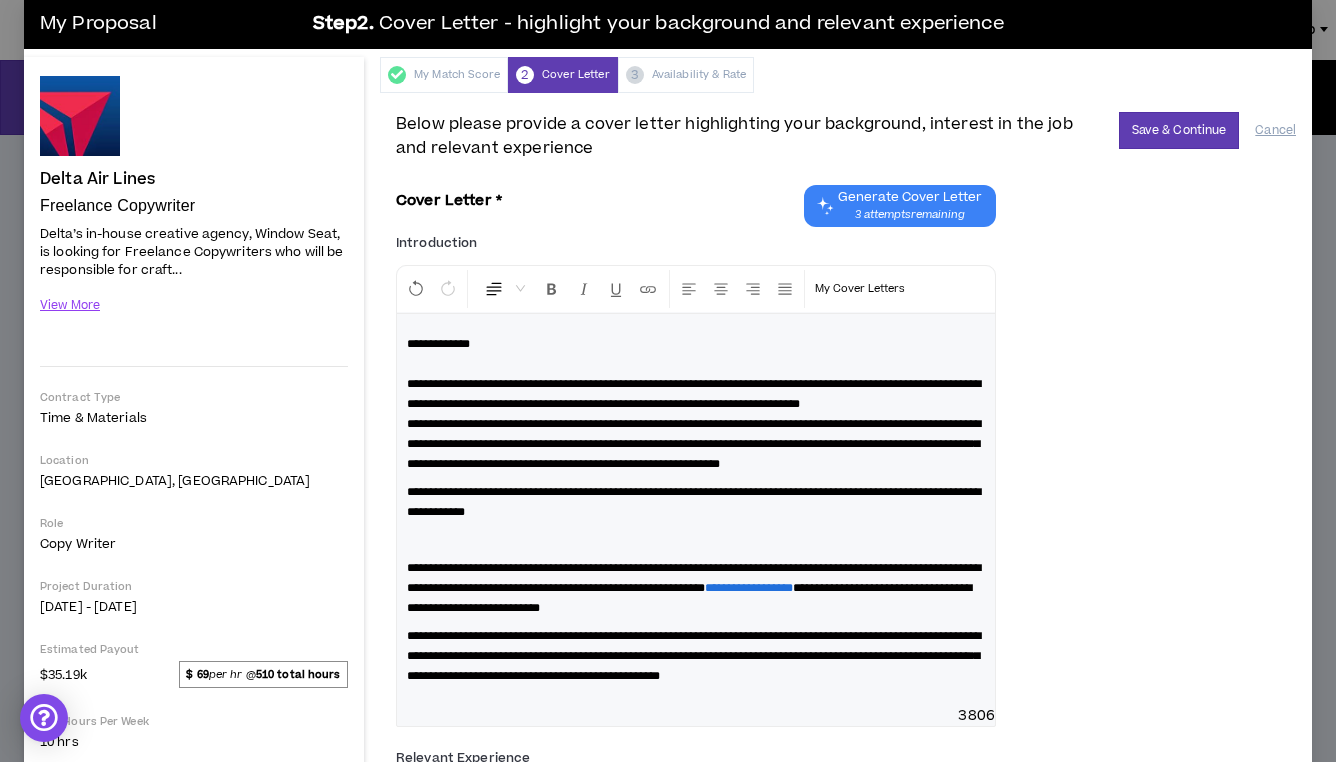 scroll, scrollTop: 43, scrollLeft: 0, axis: vertical 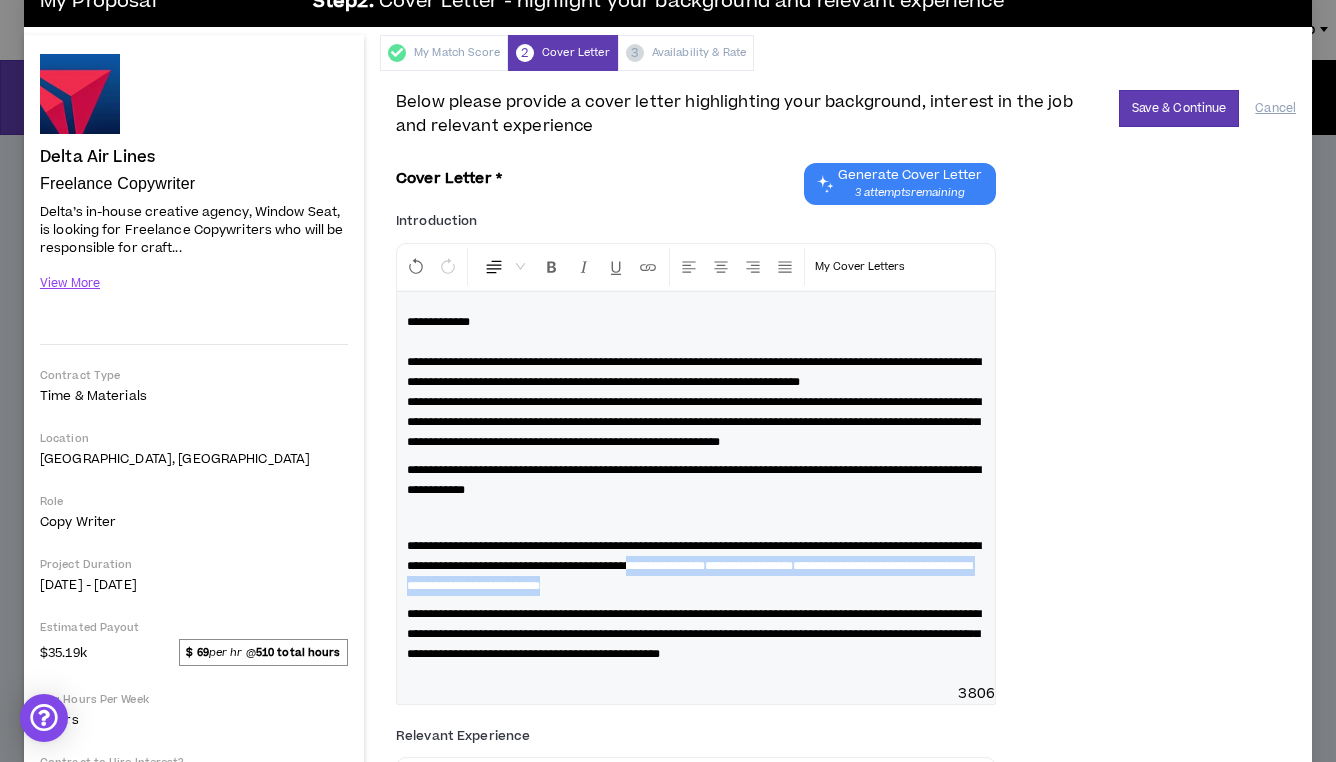 drag, startPoint x: 954, startPoint y: 625, endPoint x: 852, endPoint y: 608, distance: 103.40696 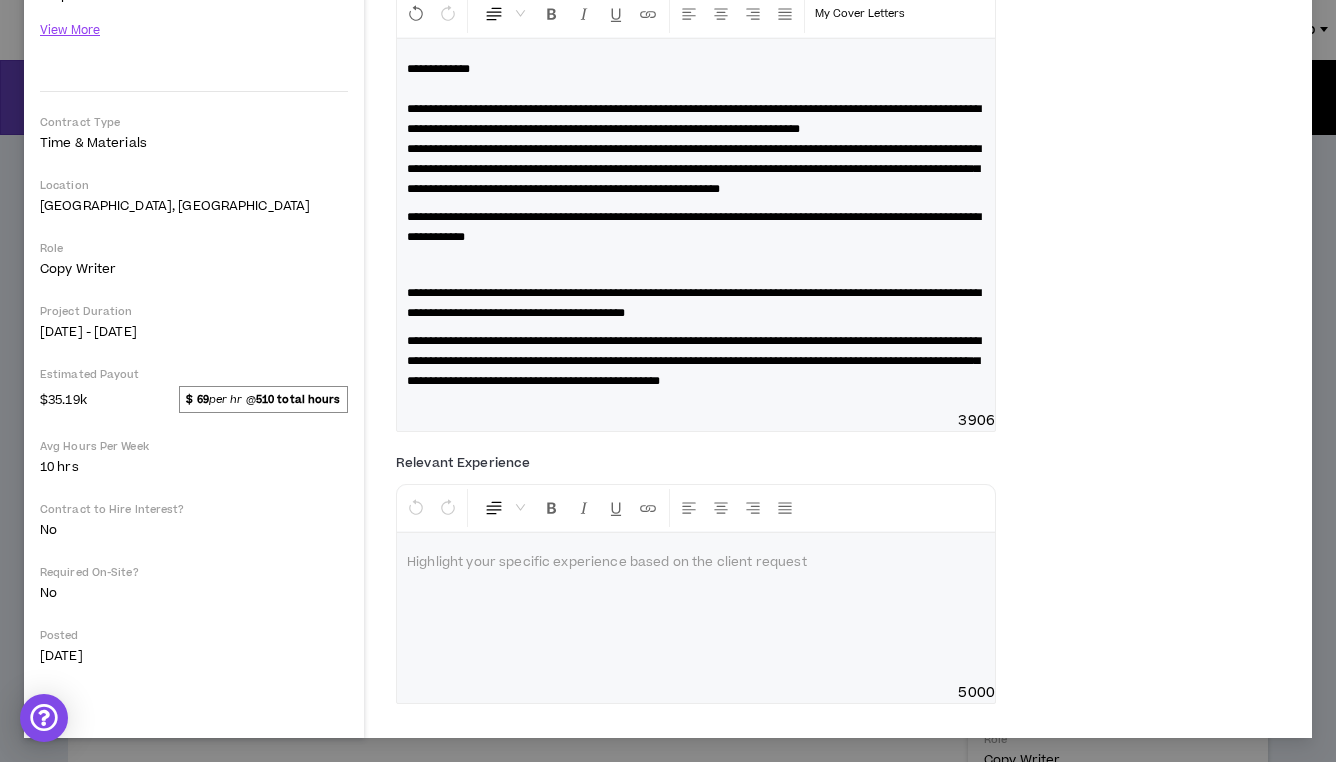 scroll, scrollTop: 355, scrollLeft: 0, axis: vertical 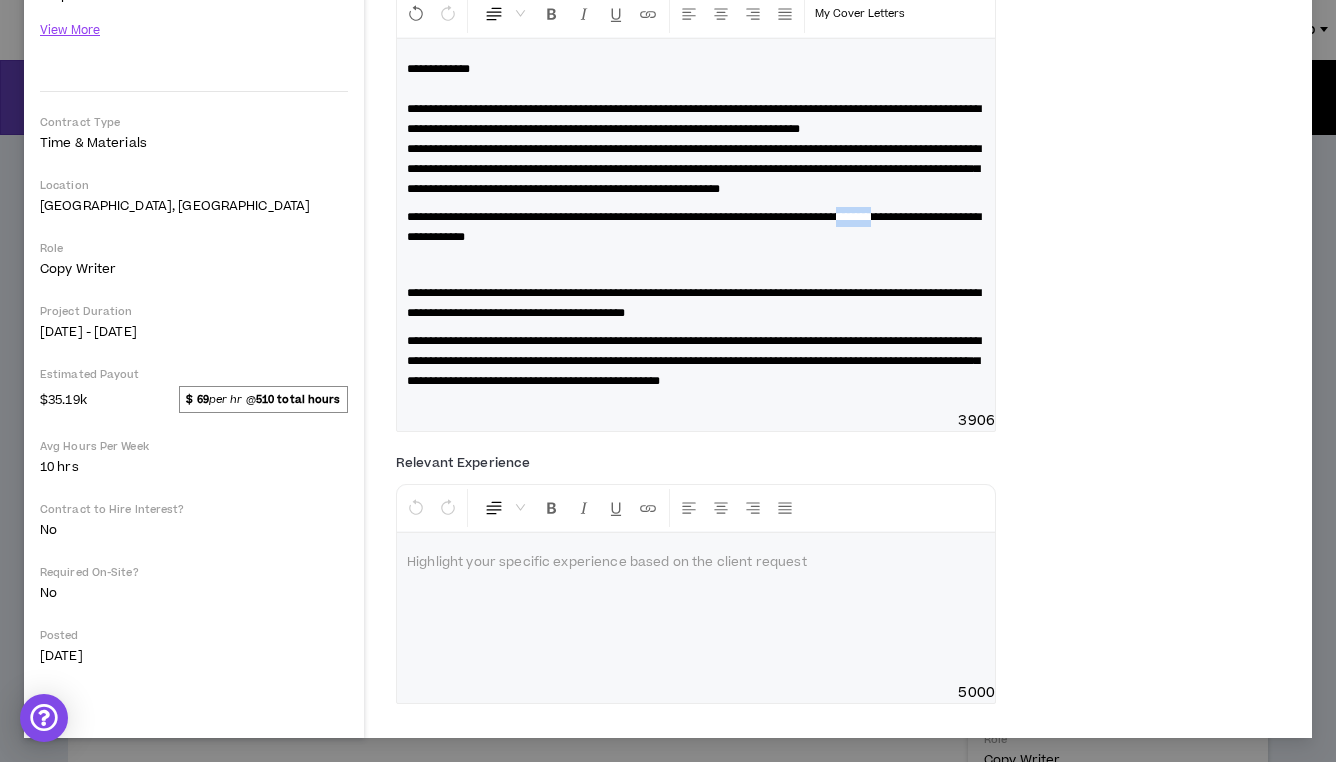click on "**********" at bounding box center [696, 227] 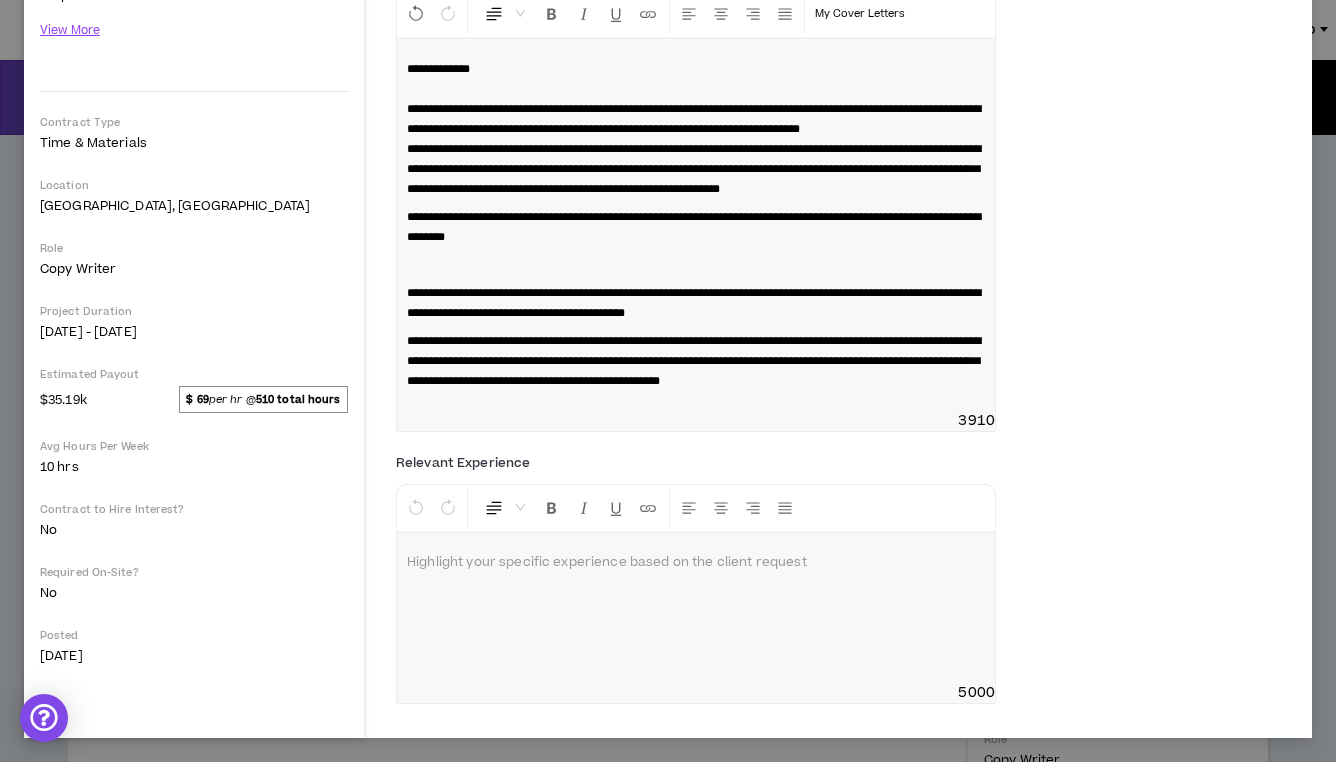 click on "**********" at bounding box center (696, 227) 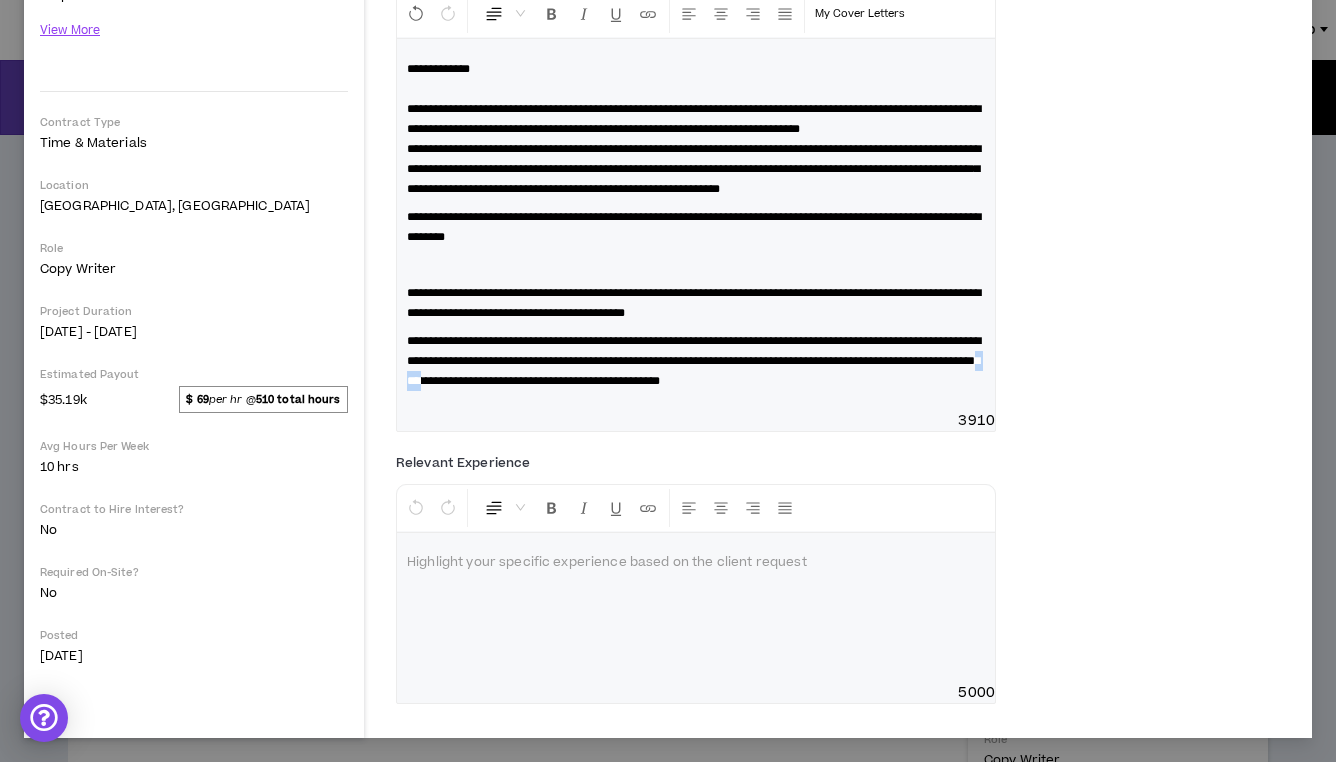 click on "**********" at bounding box center [694, 361] 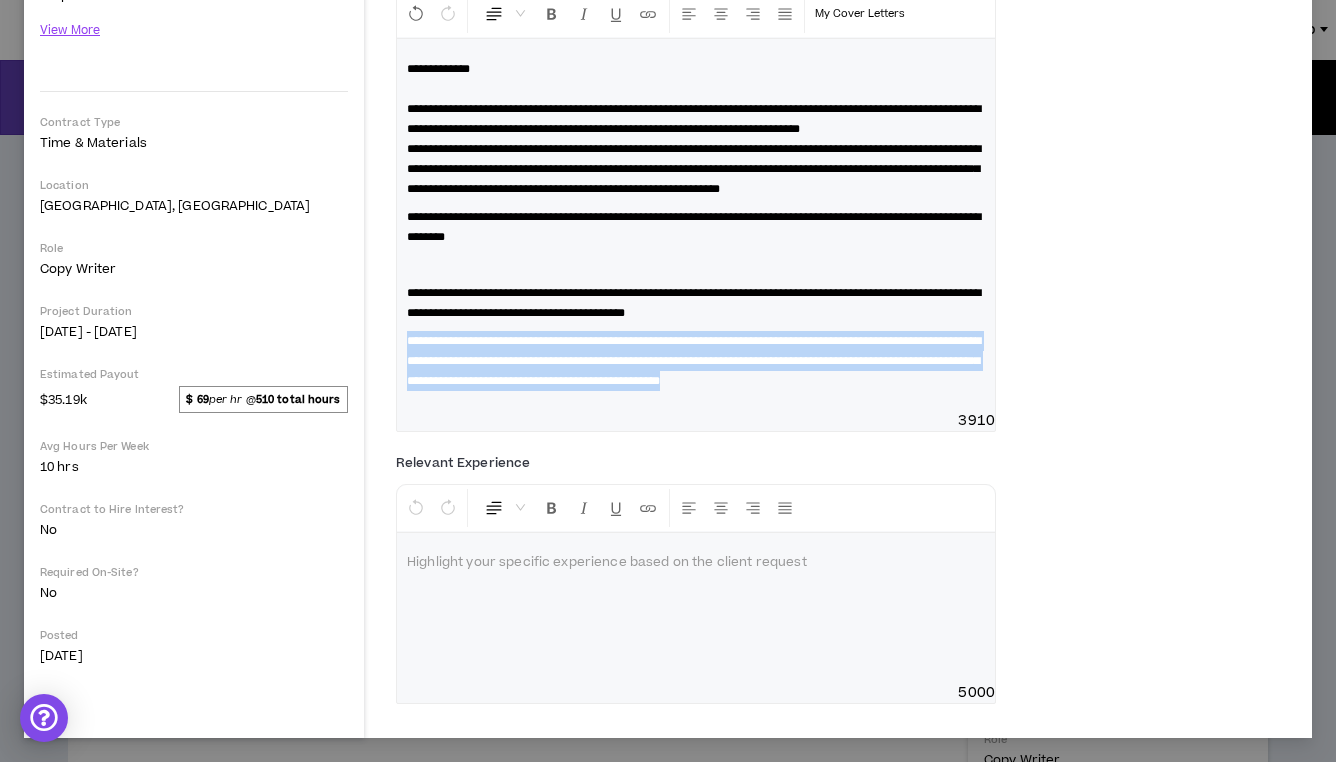 click on "**********" at bounding box center (694, 361) 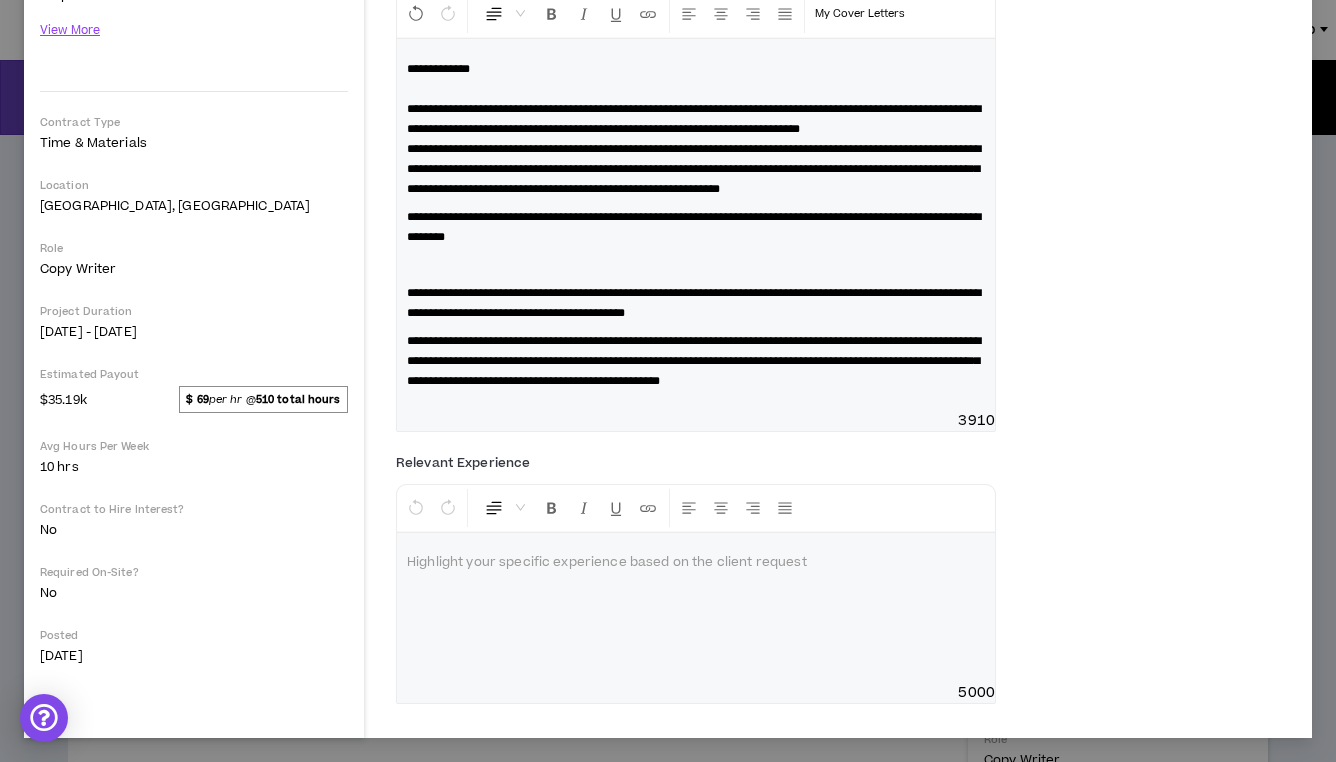 scroll, scrollTop: 295, scrollLeft: 0, axis: vertical 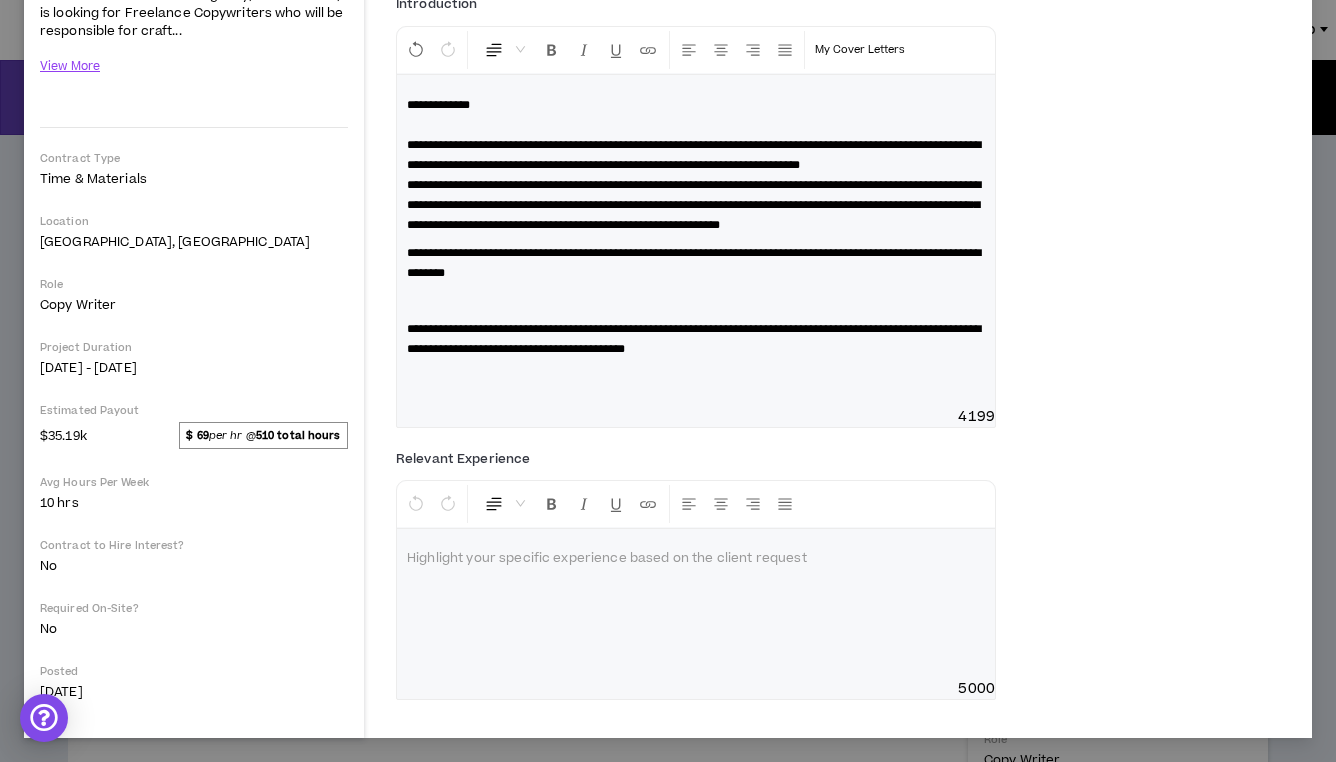 click at bounding box center [696, 301] 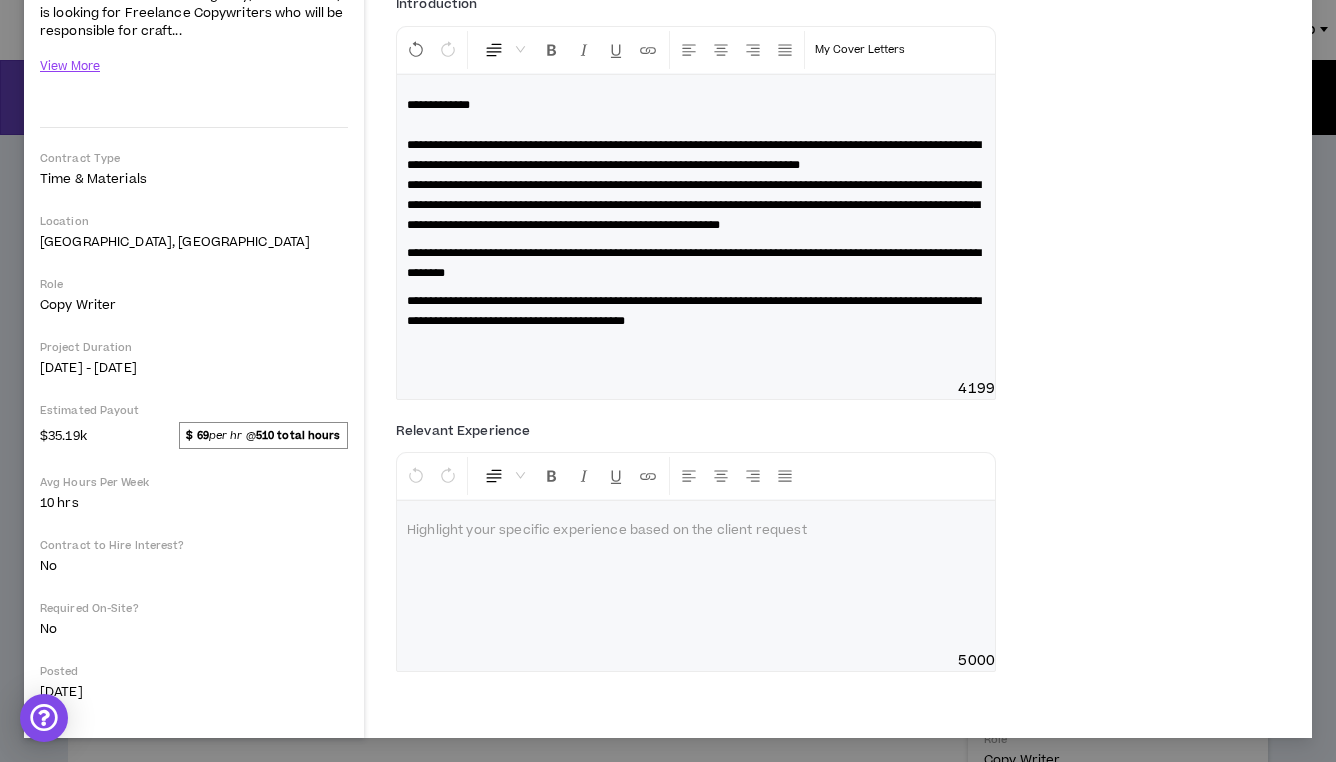 click on "**********" at bounding box center (694, 205) 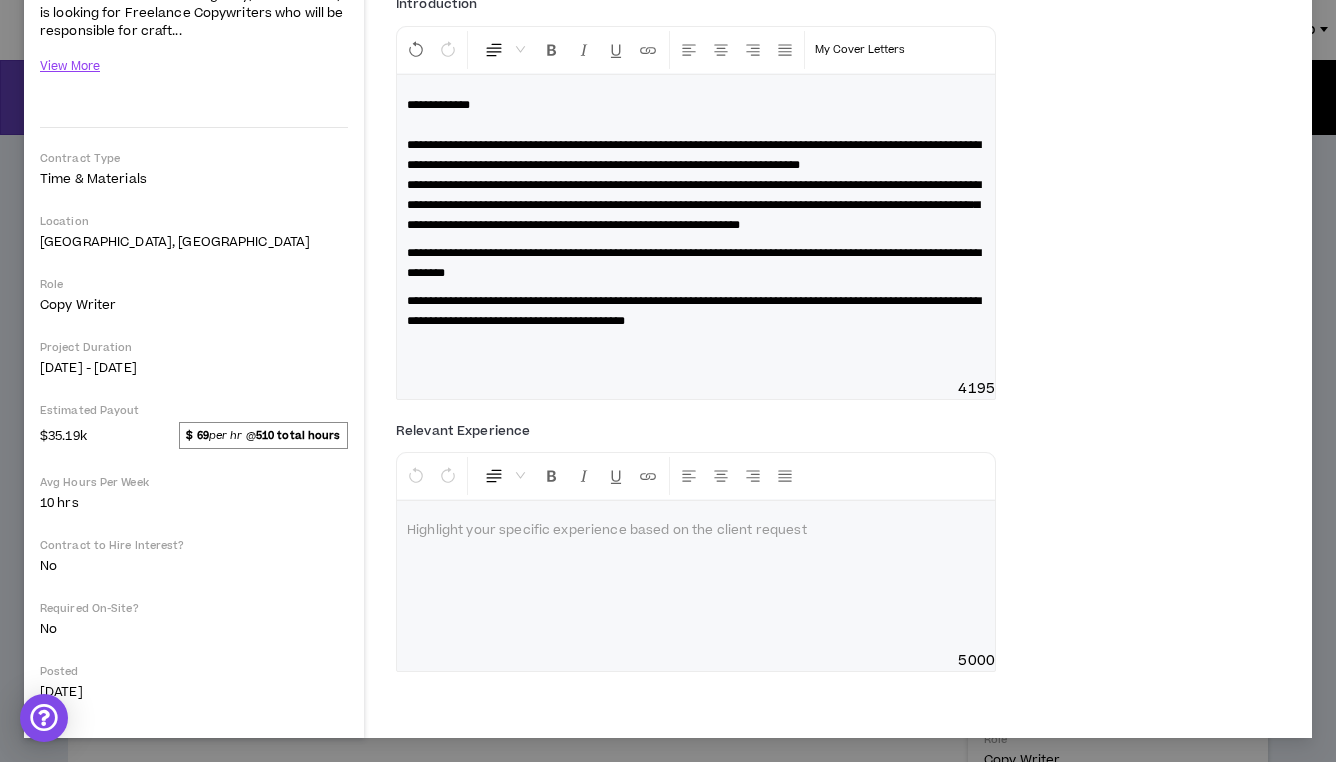 click on "**********" at bounding box center (696, 165) 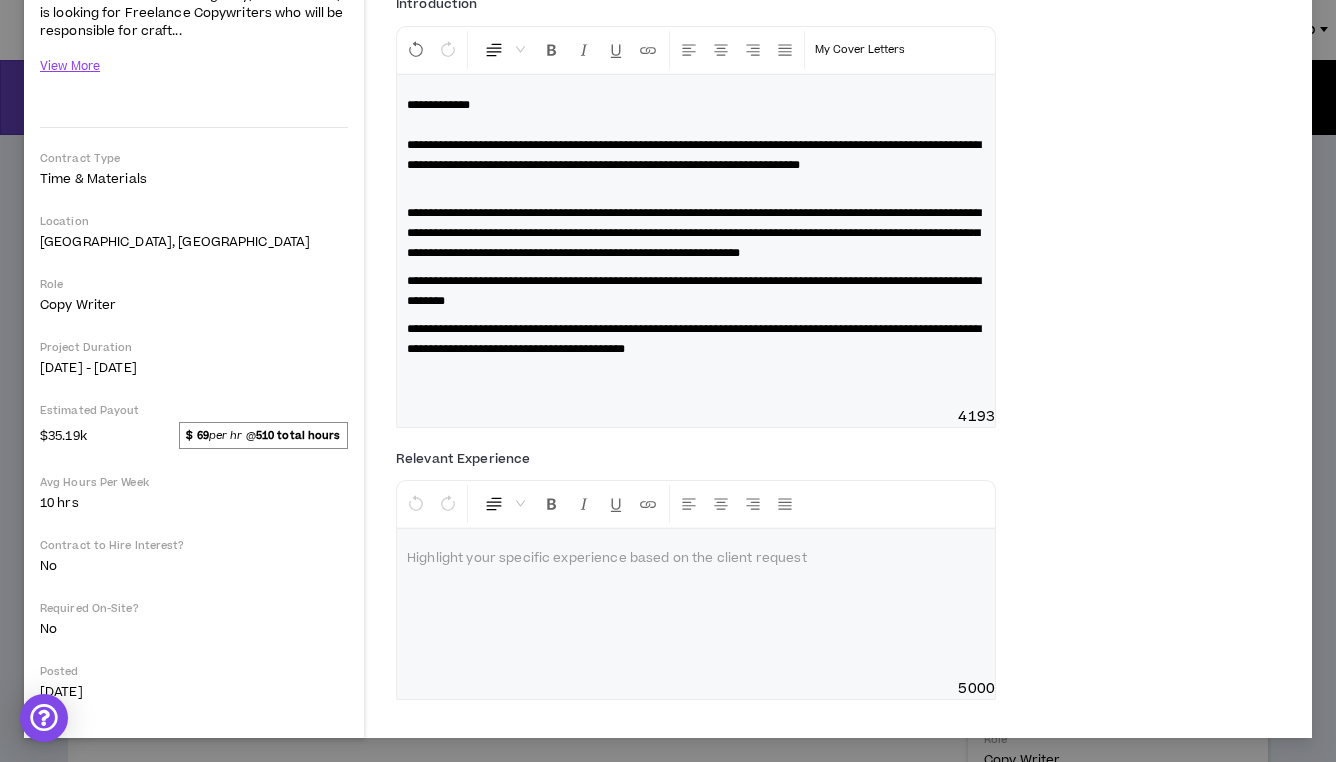 click on "**********" at bounding box center [696, 223] 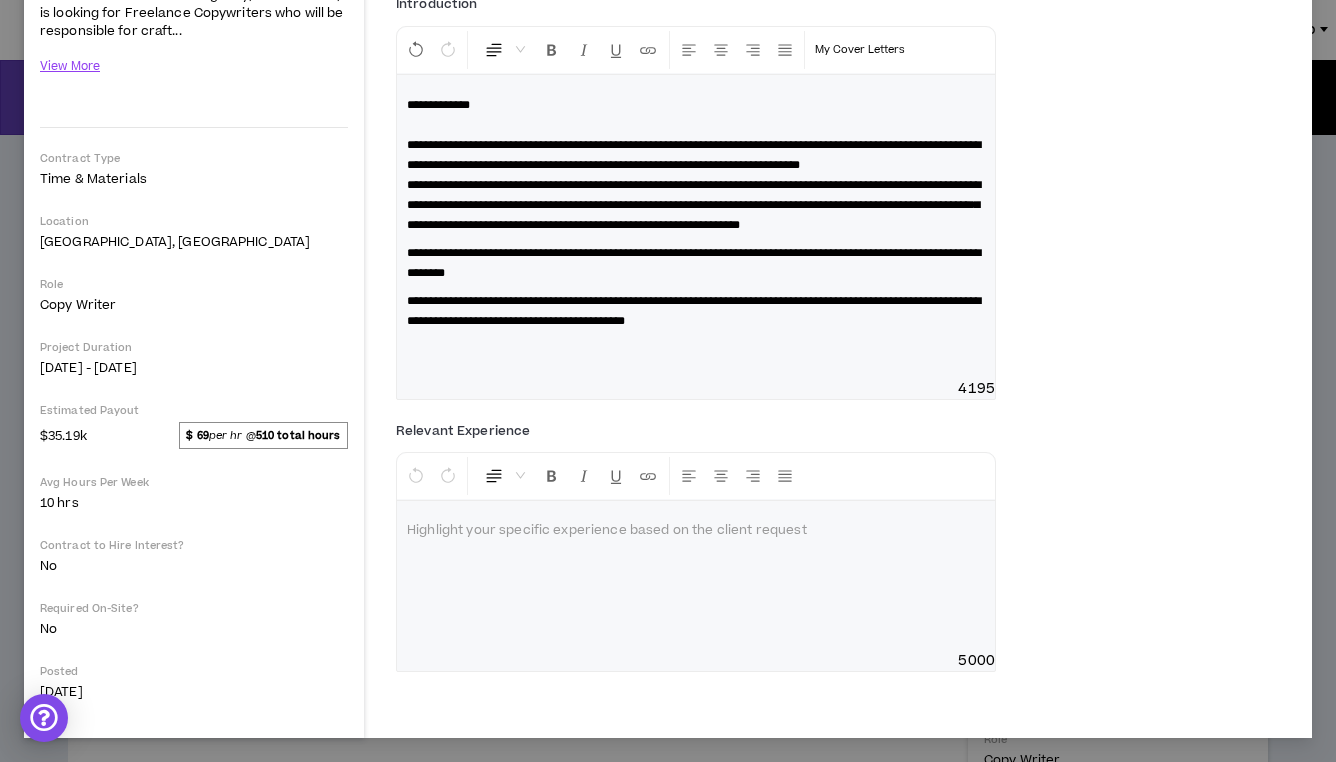 scroll, scrollTop: 260, scrollLeft: 0, axis: vertical 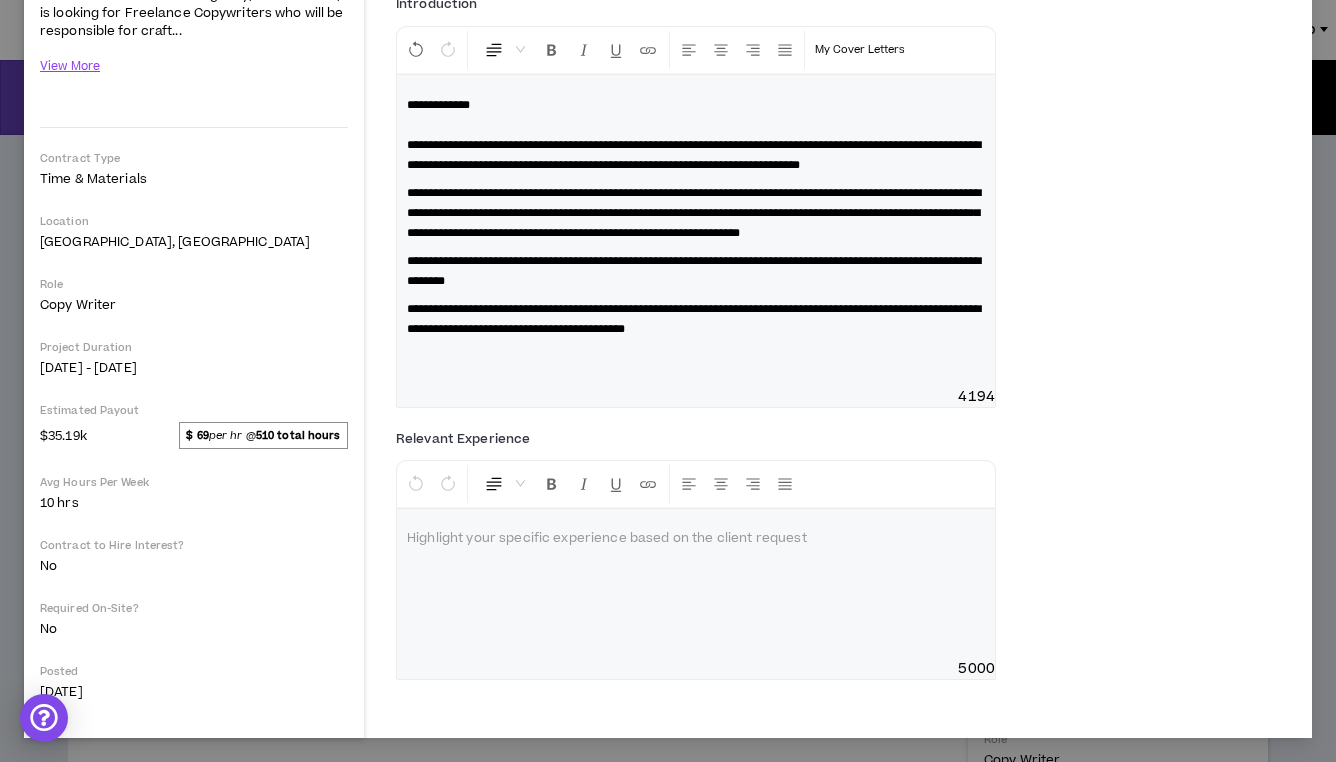 click on "**********" at bounding box center [696, 271] 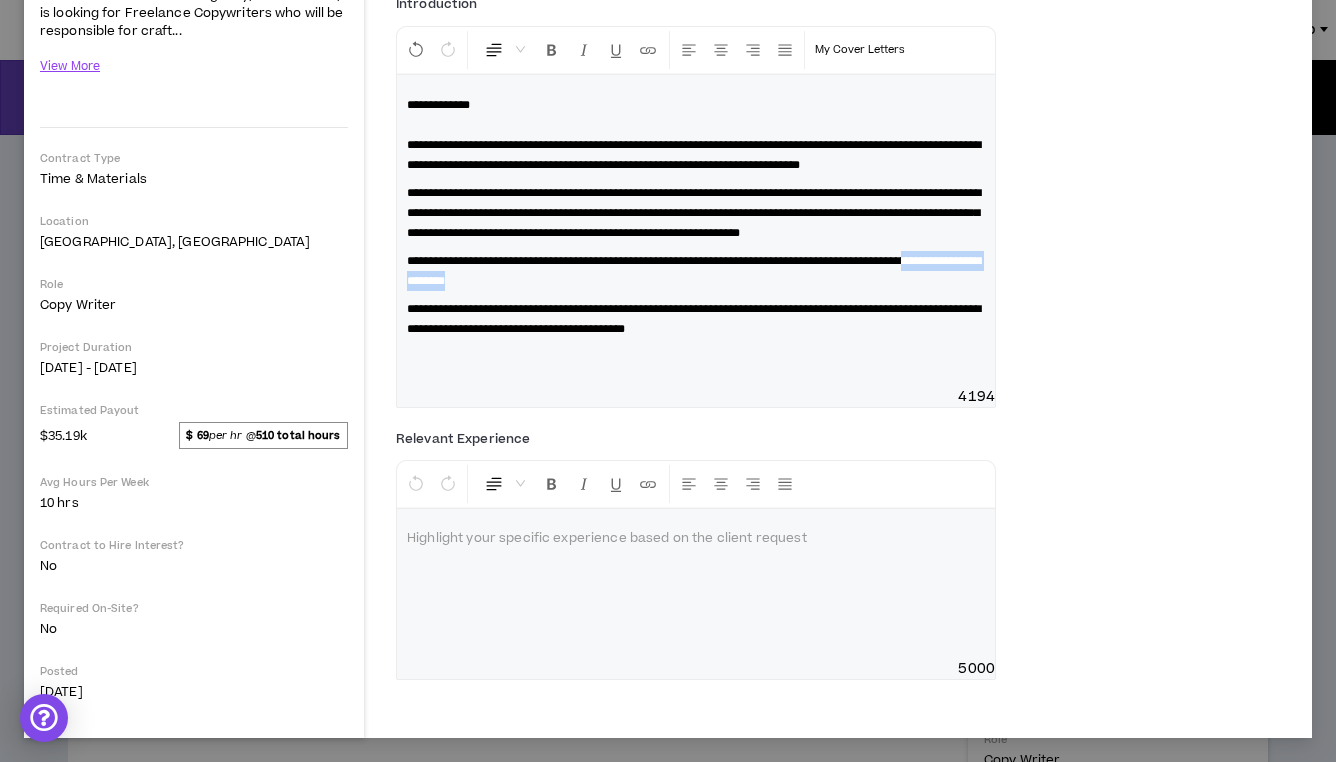 drag, startPoint x: 617, startPoint y: 319, endPoint x: 476, endPoint y: 328, distance: 141.28694 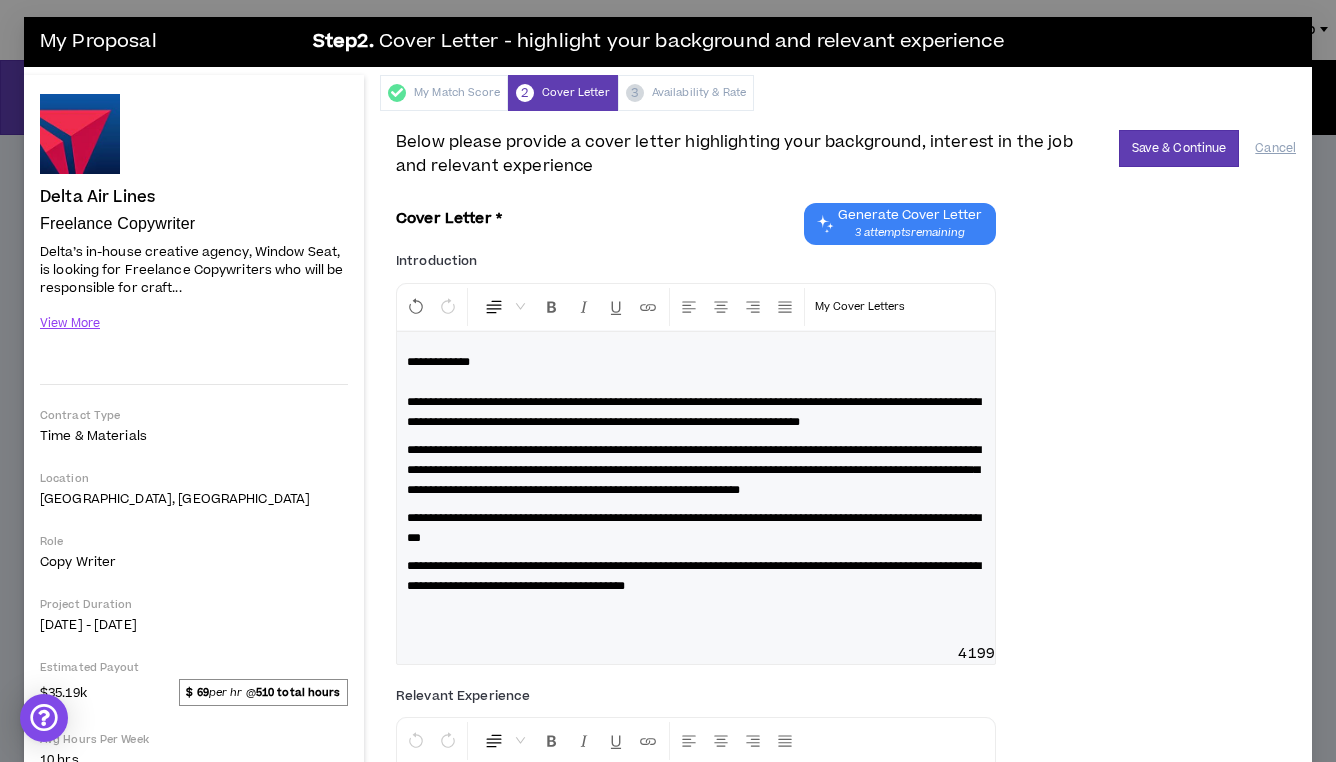 scroll, scrollTop: 21, scrollLeft: 0, axis: vertical 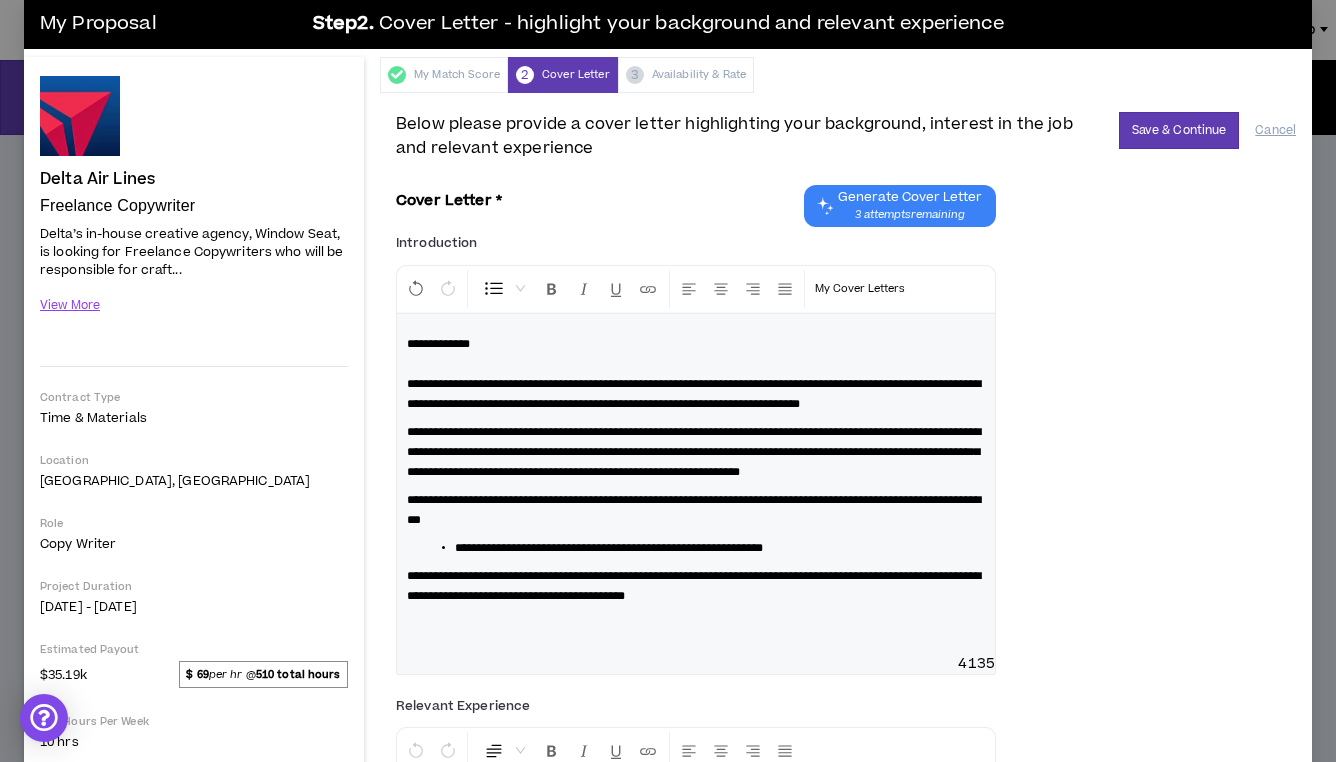click on "**********" at bounding box center (609, 548) 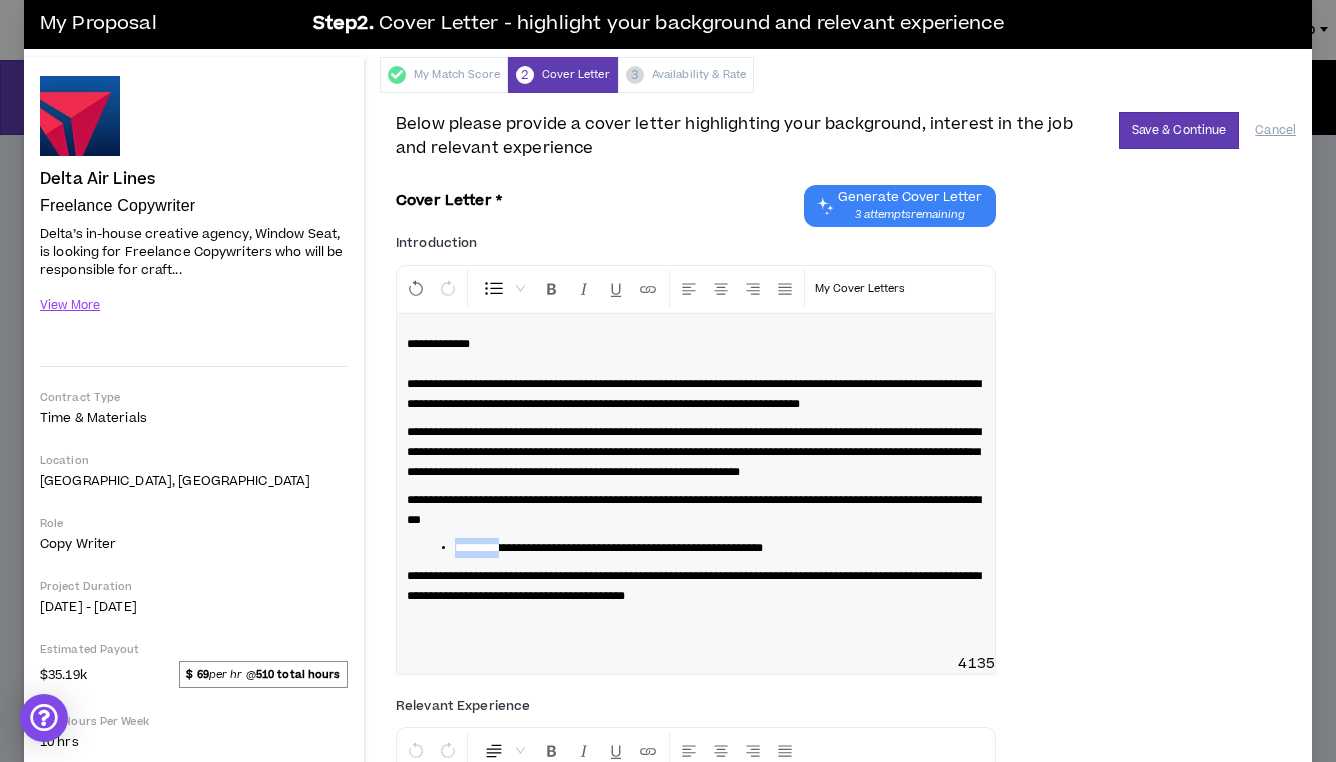 click on "**********" at bounding box center [609, 548] 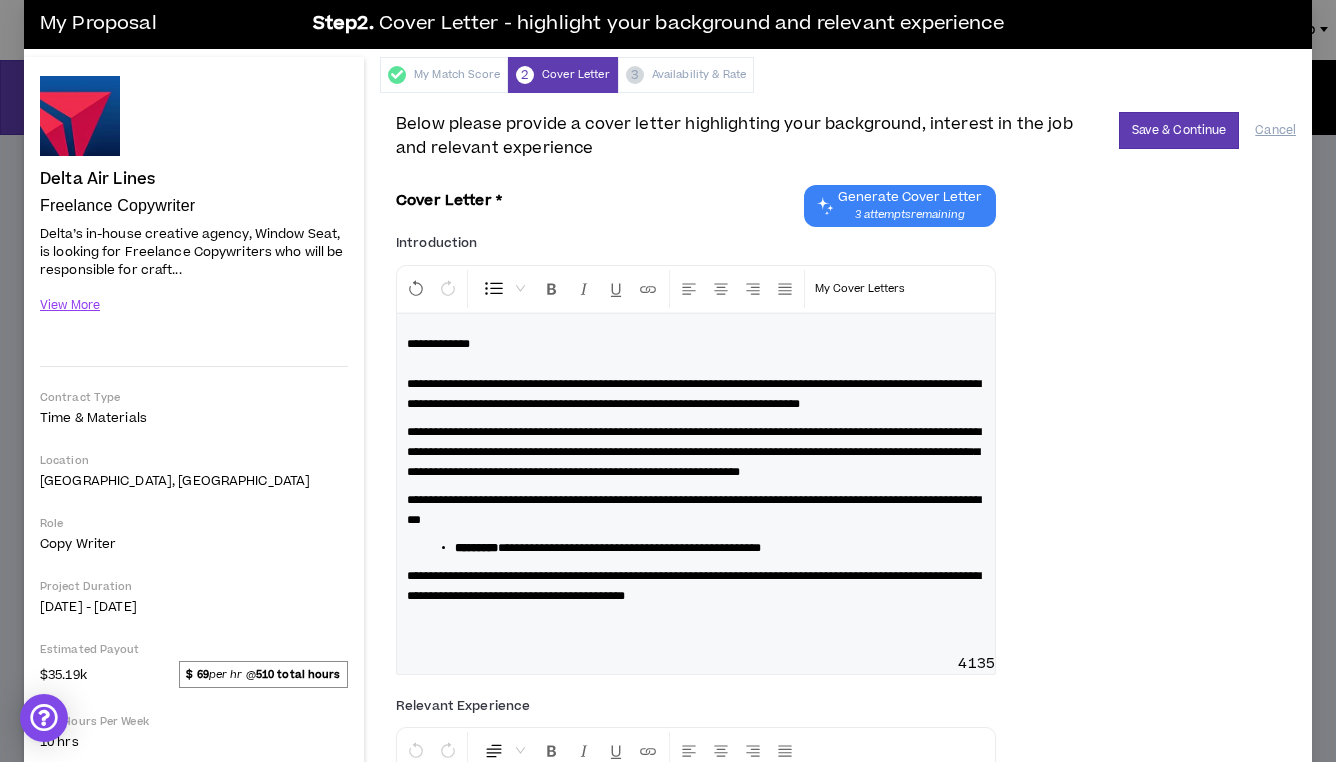 click on "**********" at bounding box center [704, 548] 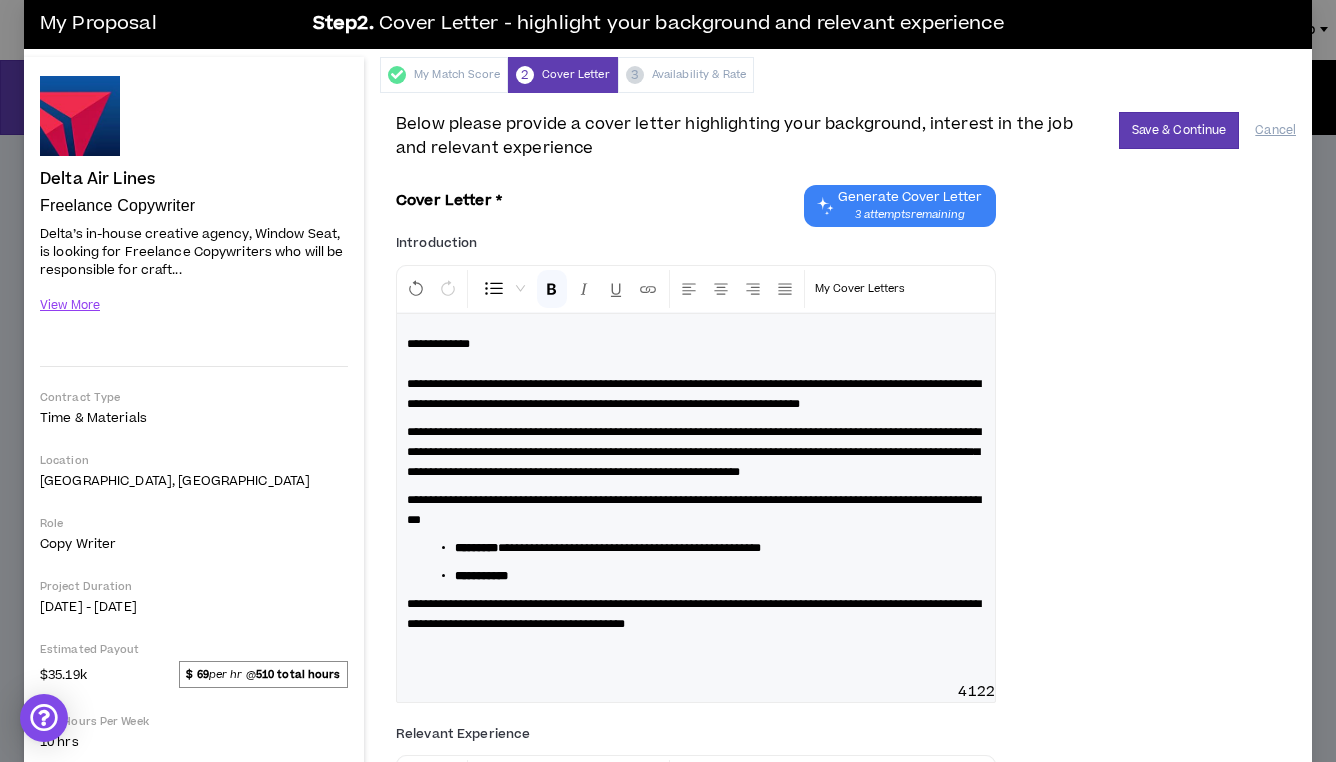 click on "**********" at bounding box center [696, 498] 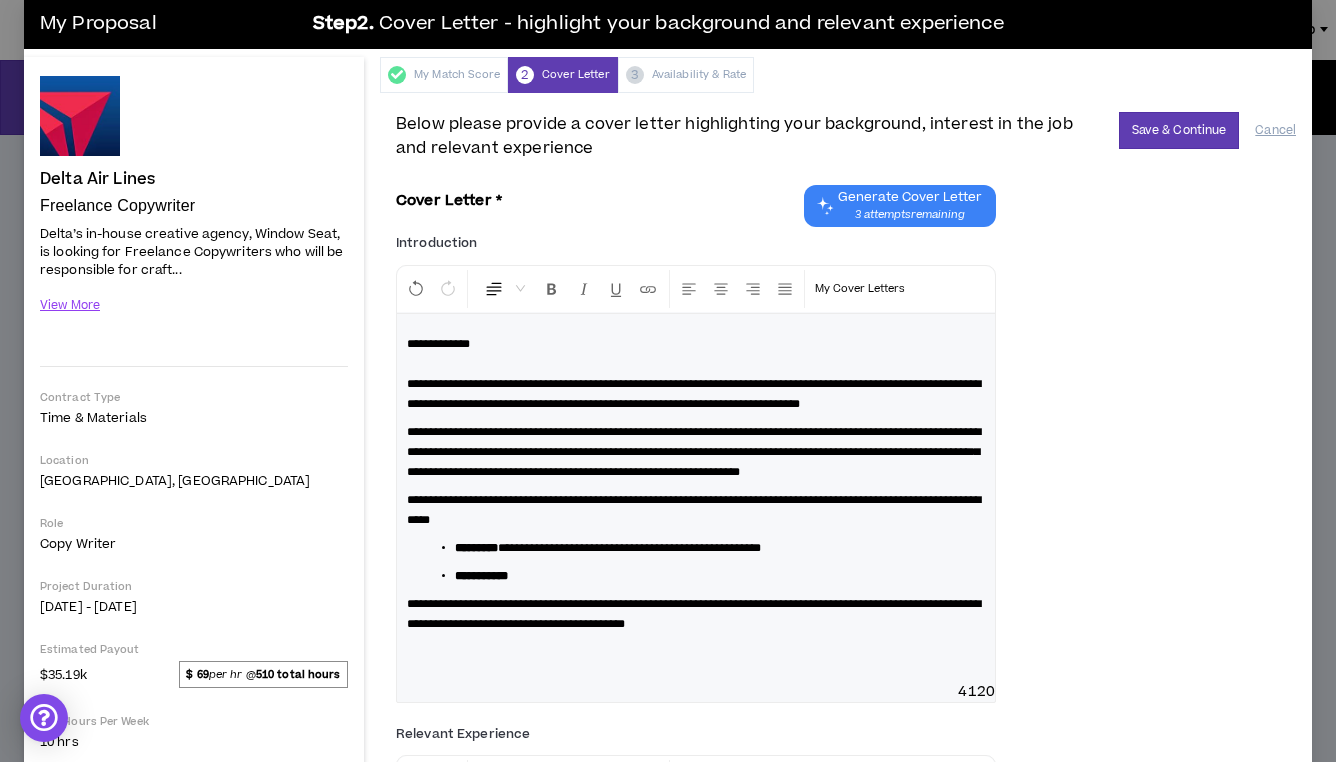 click on "**********" at bounding box center [704, 576] 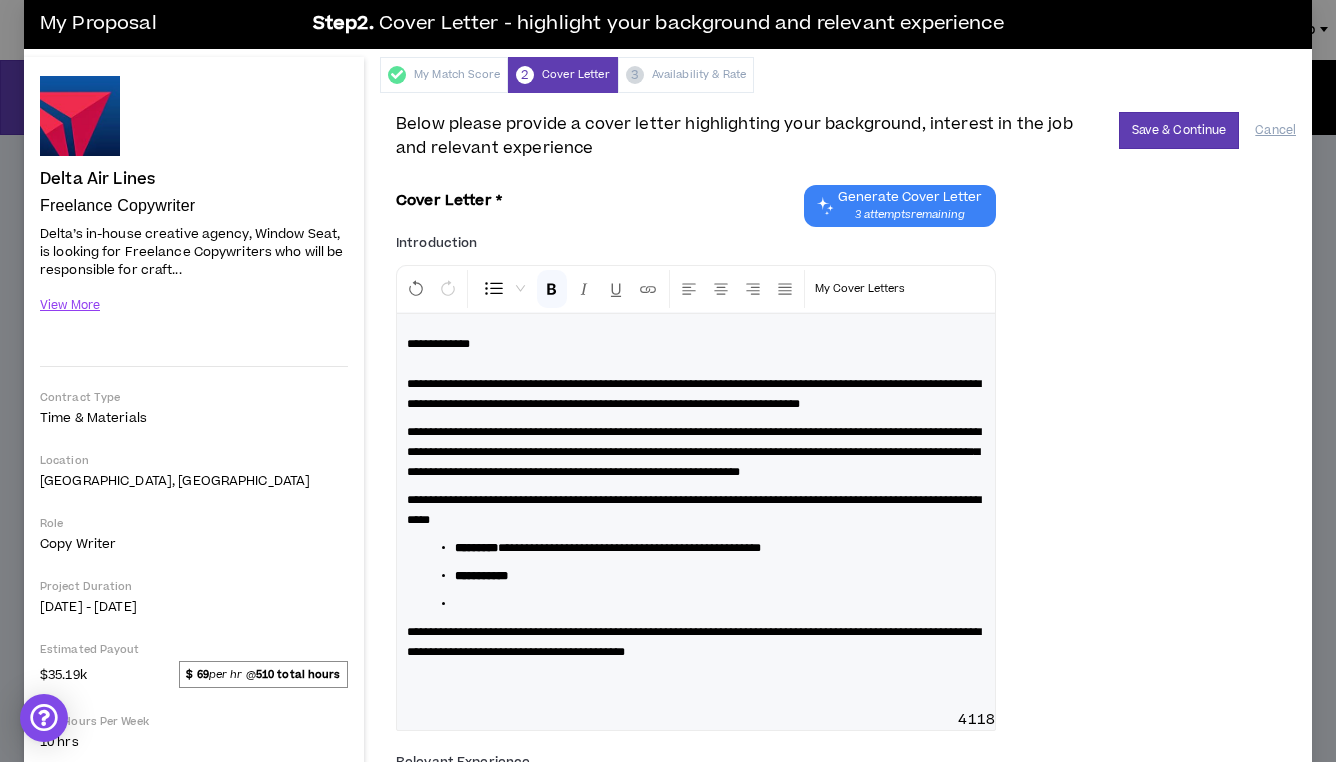 click on "**********" at bounding box center (704, 576) 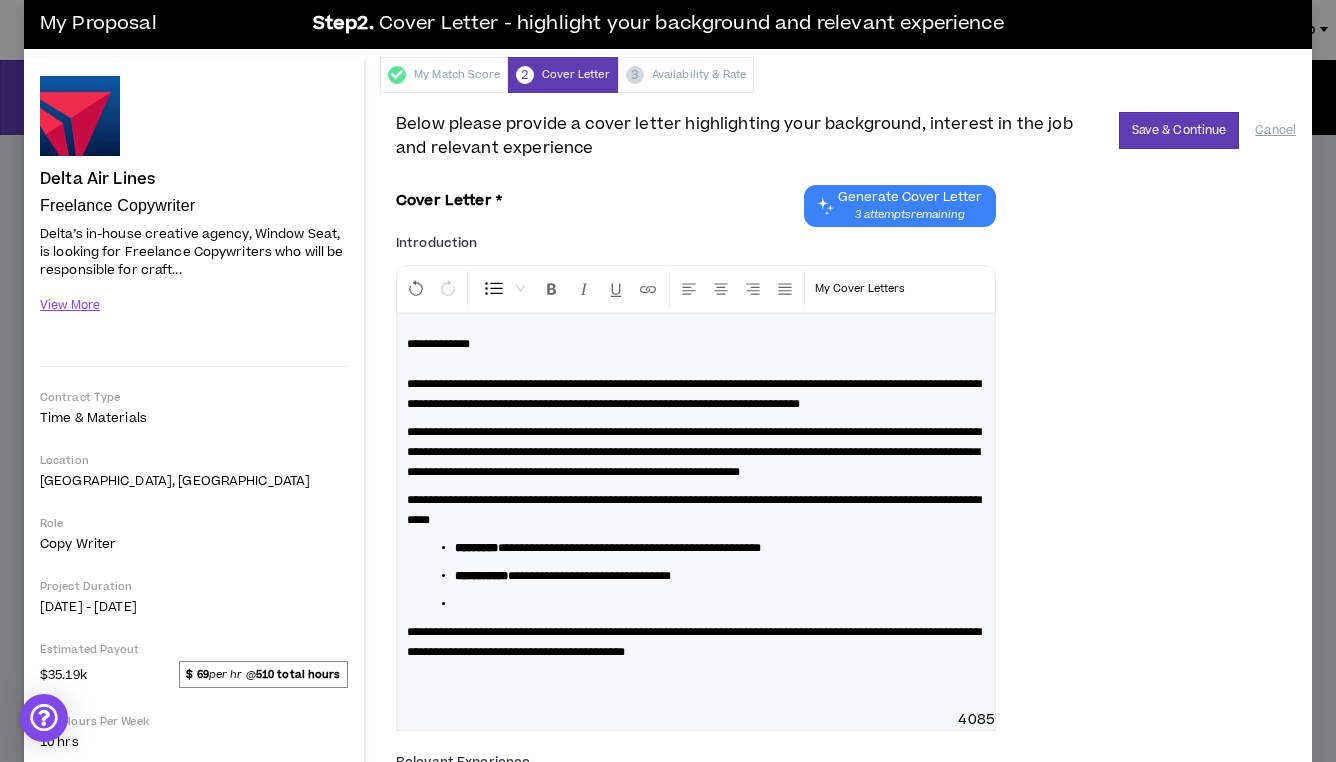 click on "**********" at bounding box center [589, 576] 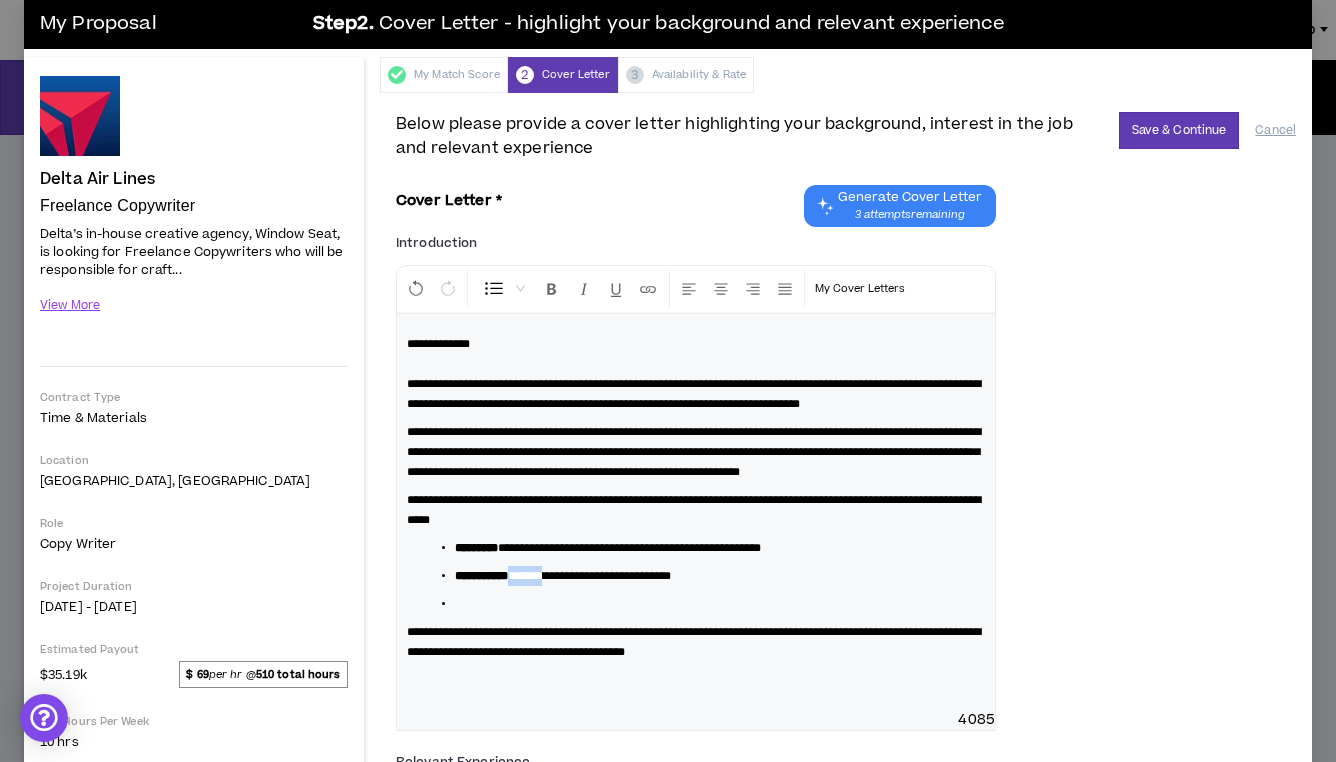 click on "**********" at bounding box center [589, 576] 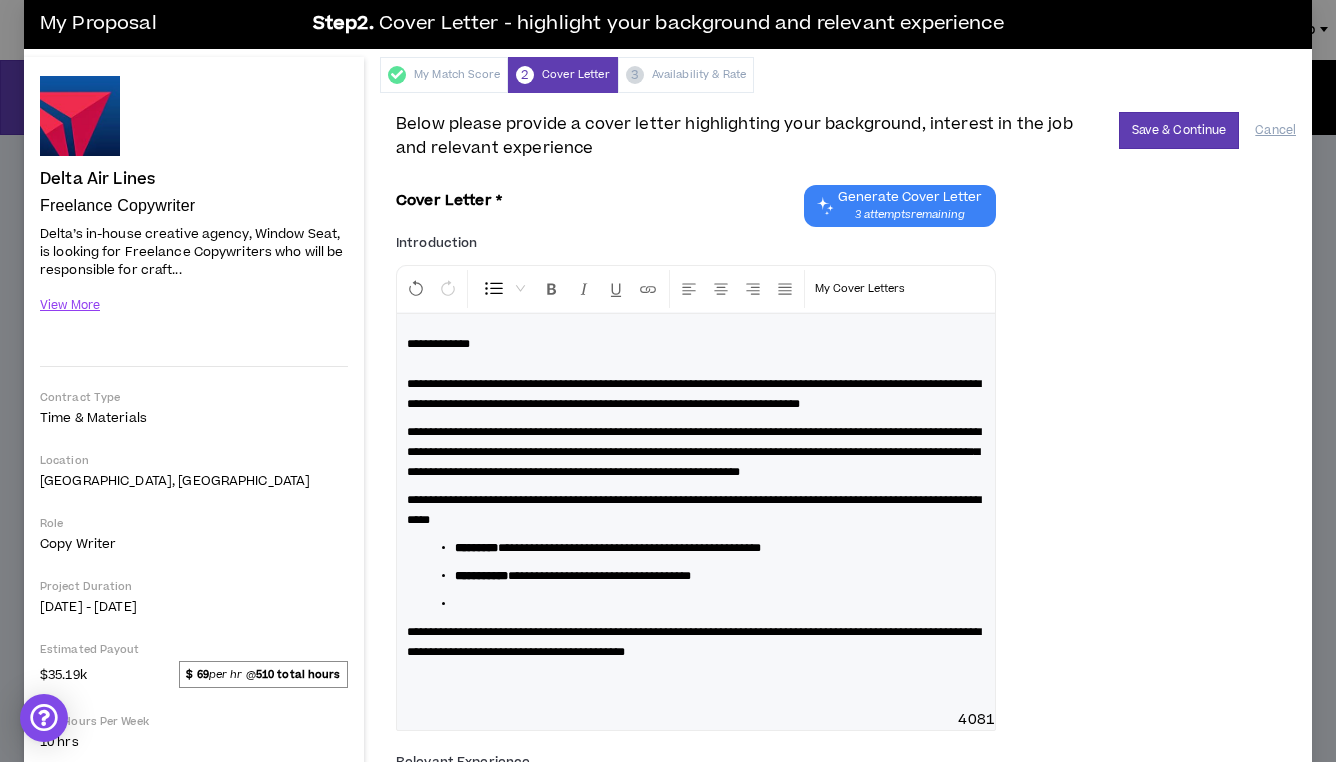 click on "**********" at bounding box center (704, 576) 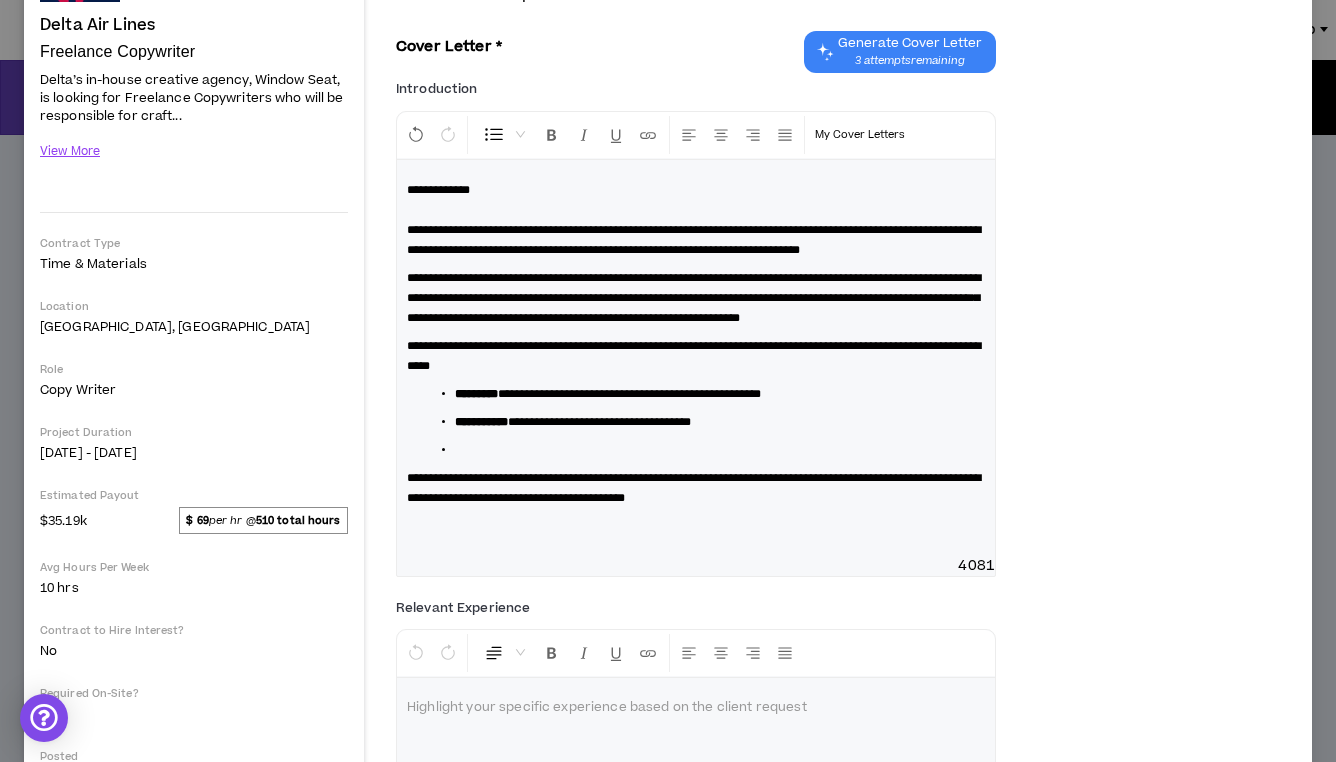 scroll, scrollTop: 180, scrollLeft: 0, axis: vertical 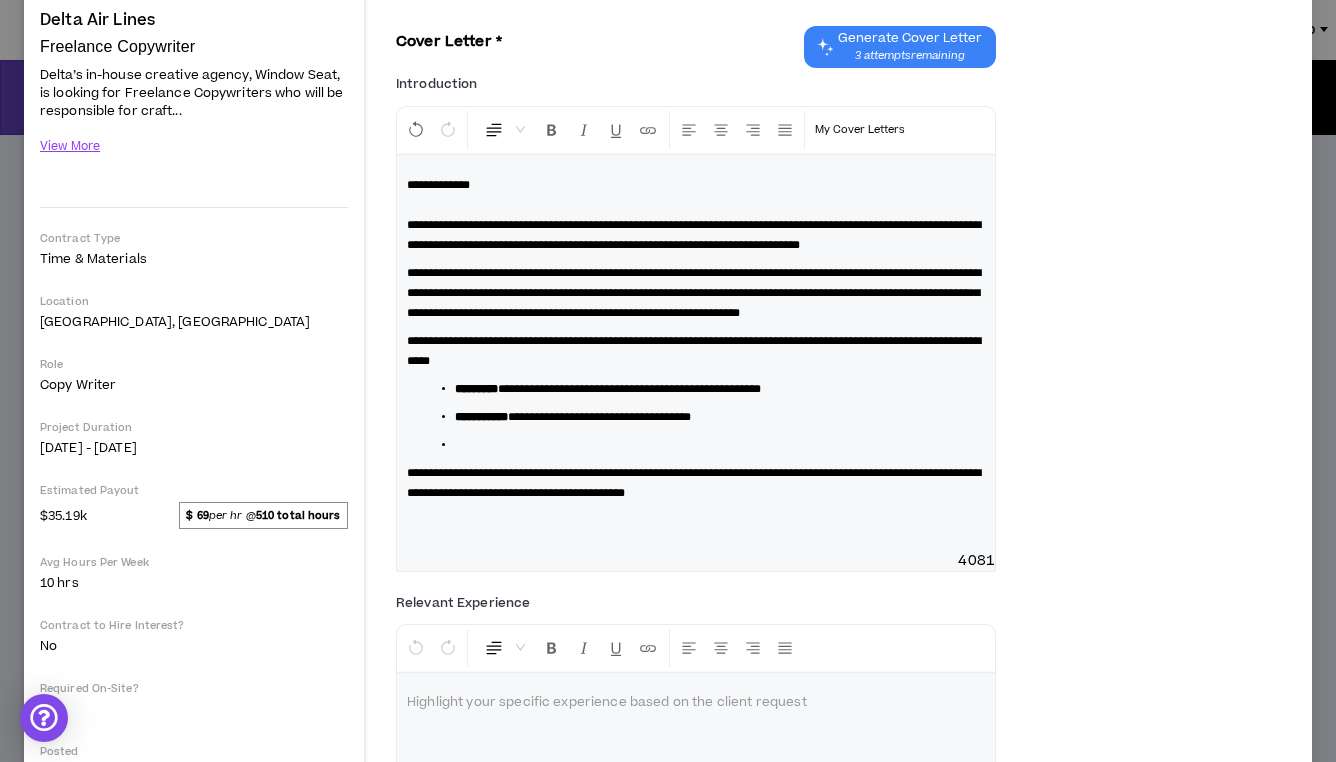 click on "**********" at bounding box center [696, 353] 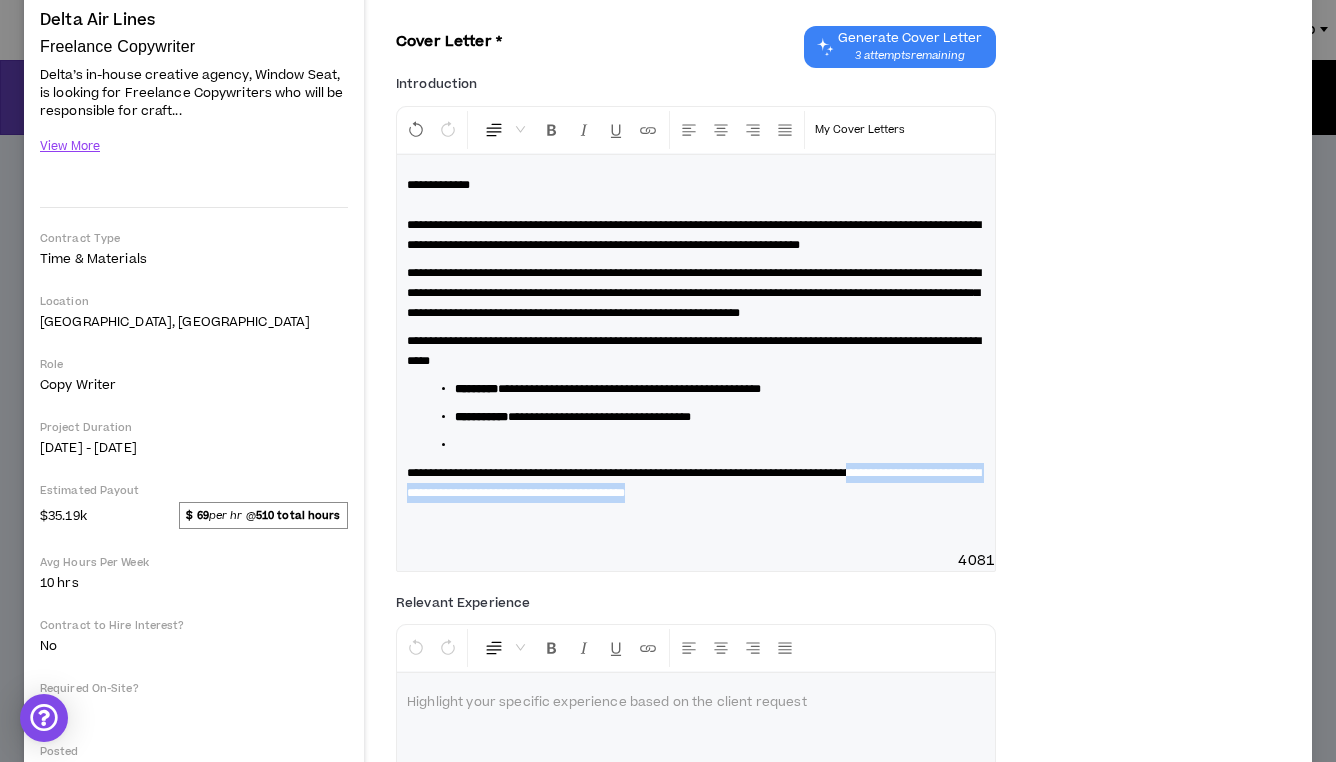 drag, startPoint x: 897, startPoint y: 532, endPoint x: 953, endPoint y: 519, distance: 57.48913 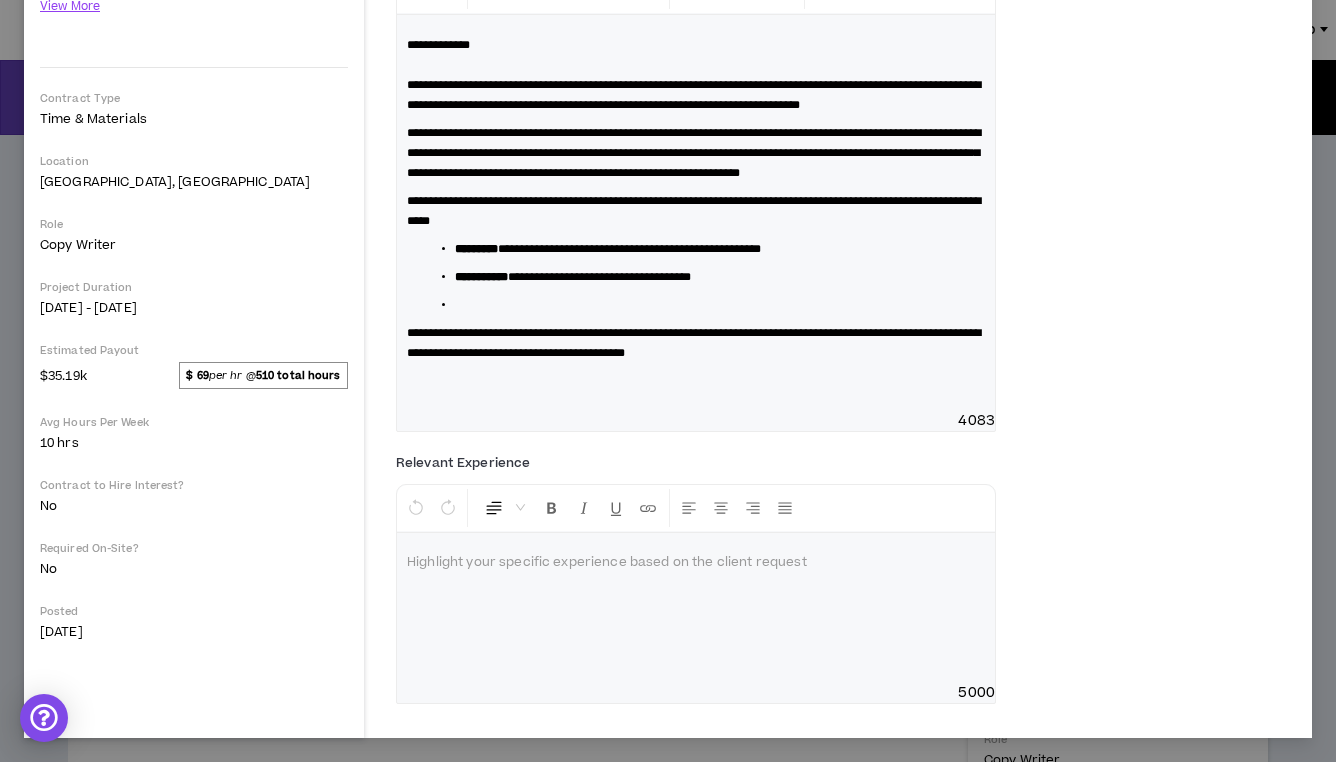 scroll, scrollTop: 359, scrollLeft: 0, axis: vertical 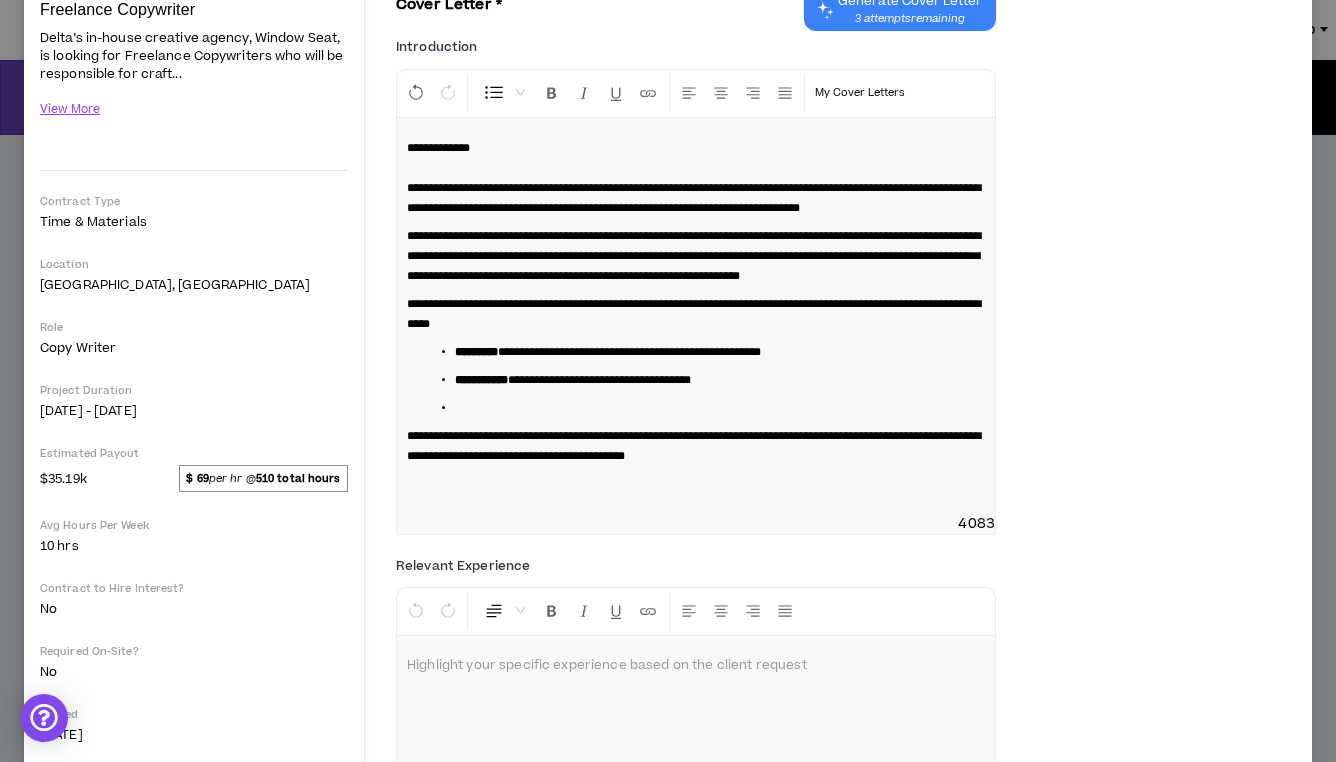 click on "**********" at bounding box center (704, 352) 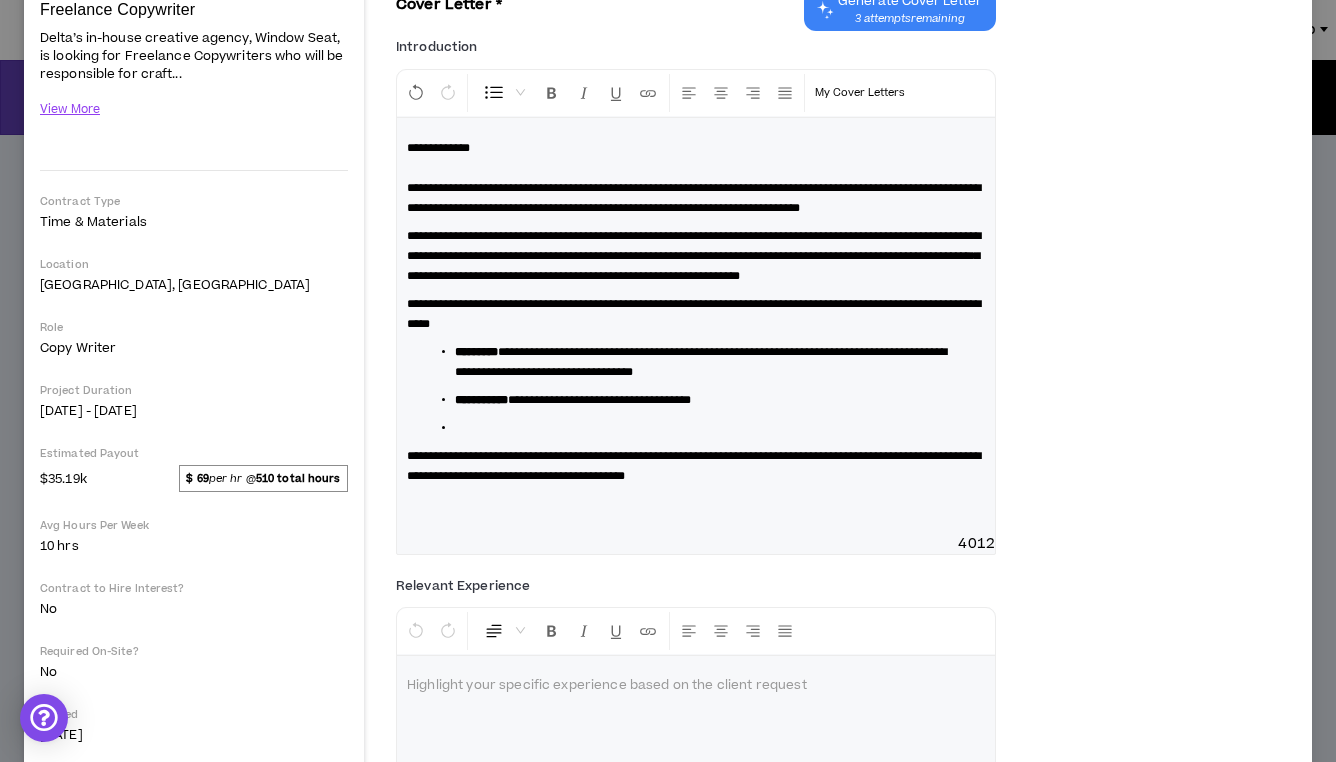 click on "**********" at bounding box center [704, 362] 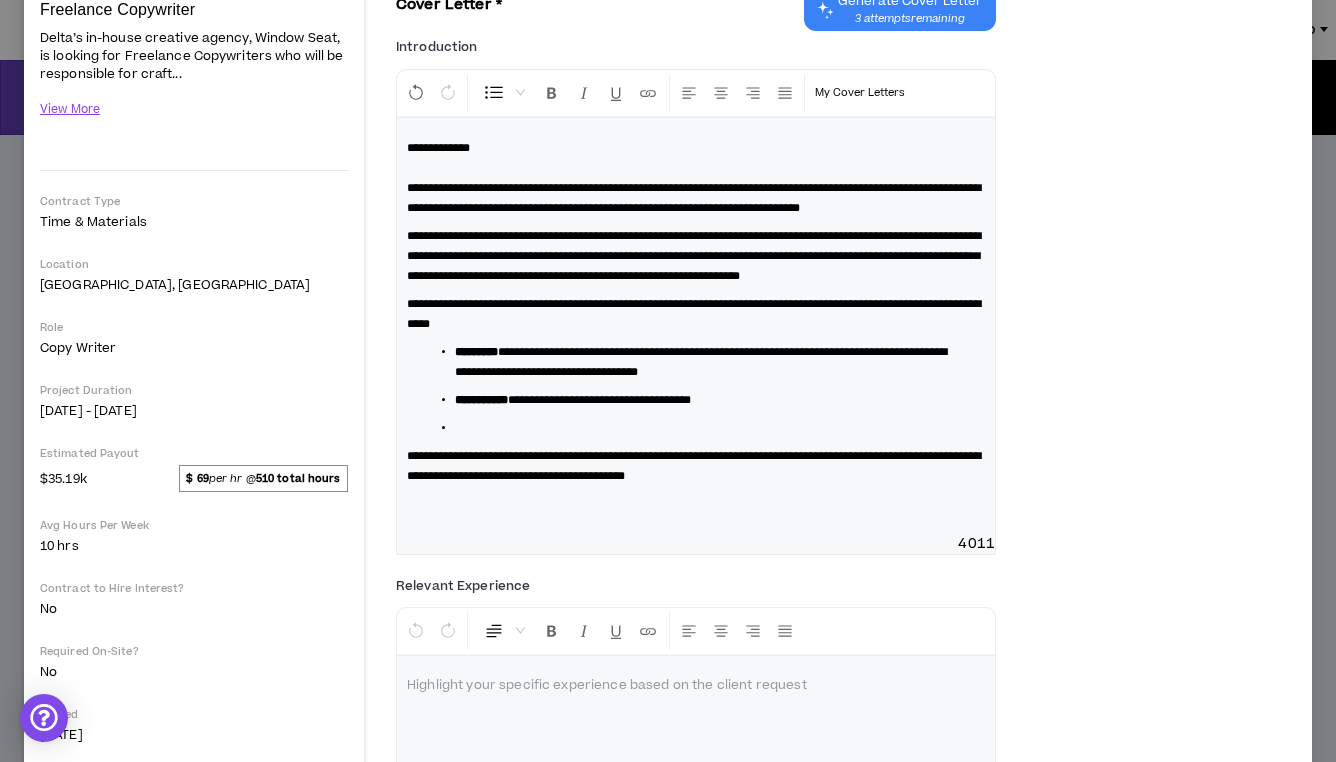 click at bounding box center (704, 428) 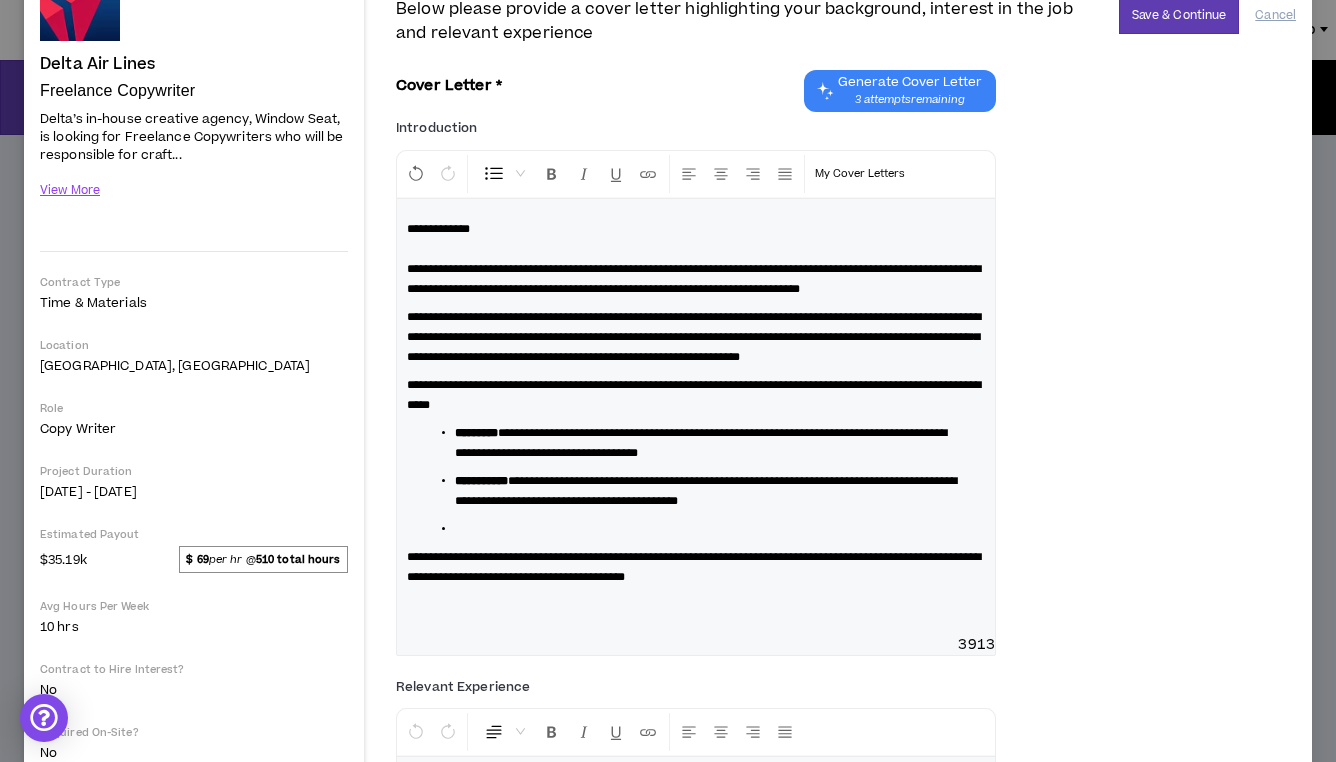 scroll, scrollTop: 113, scrollLeft: 0, axis: vertical 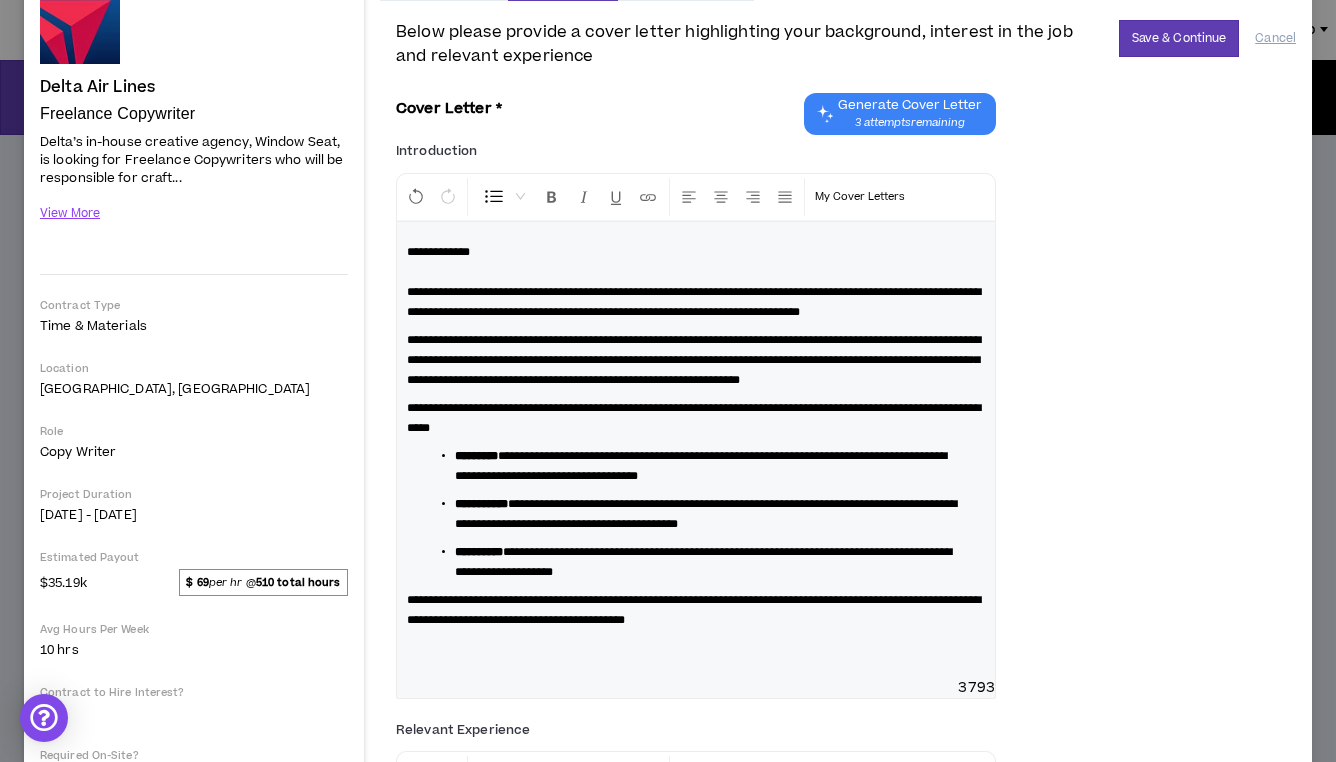 click on "**********" at bounding box center (694, 610) 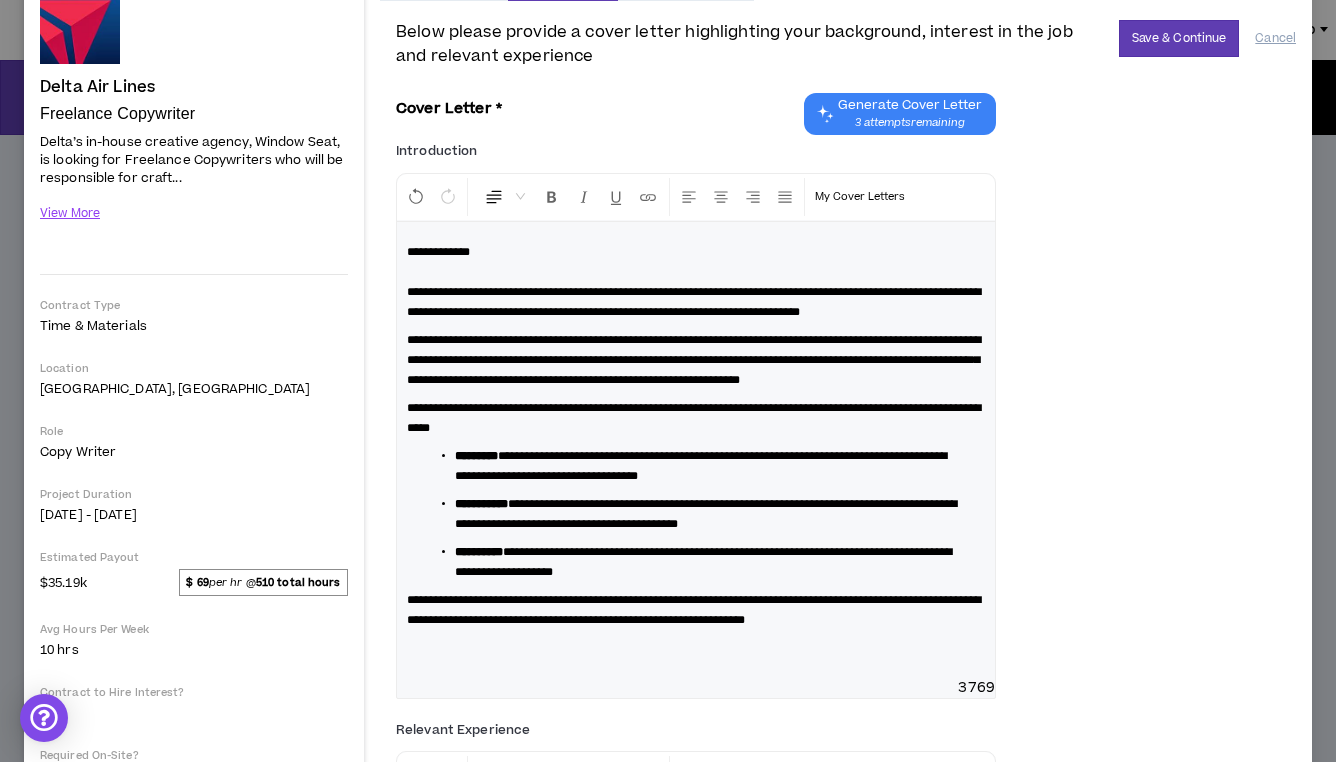 click on "**********" at bounding box center [694, 610] 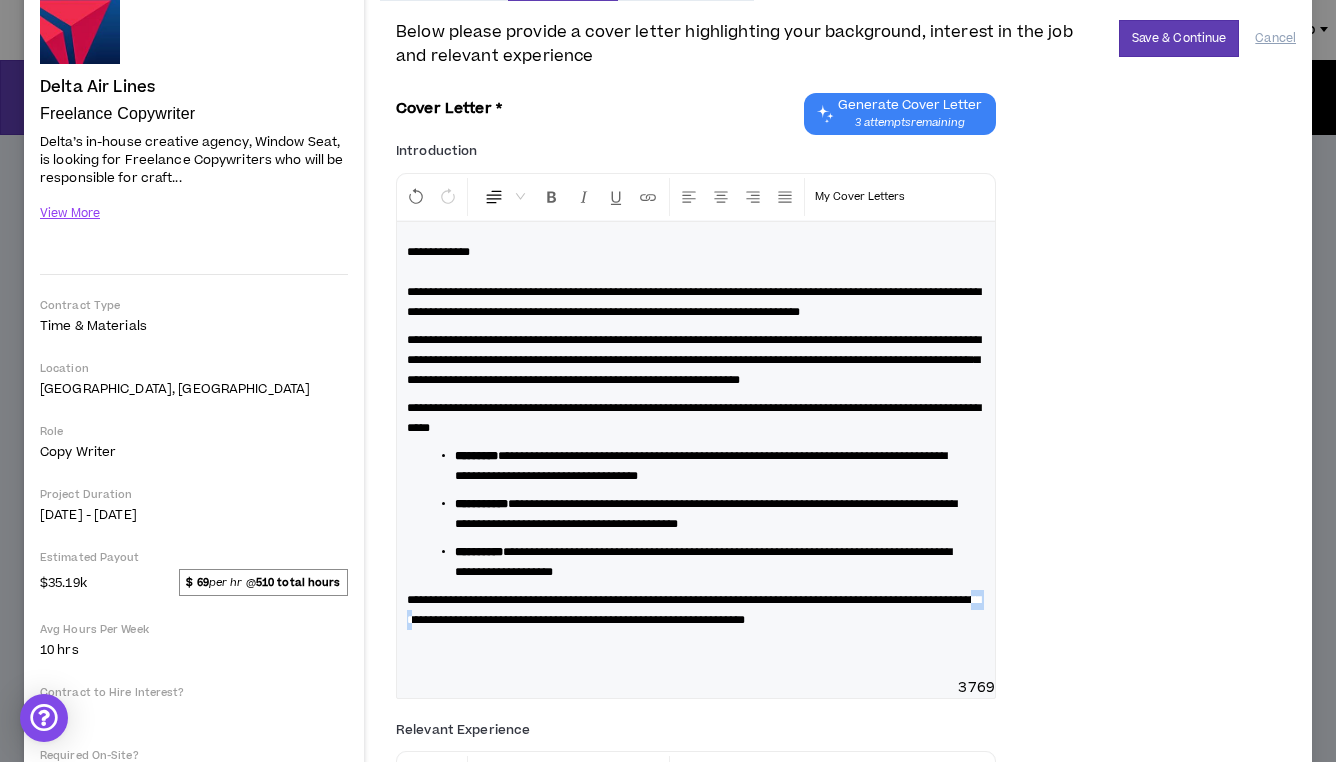 click on "**********" at bounding box center [694, 610] 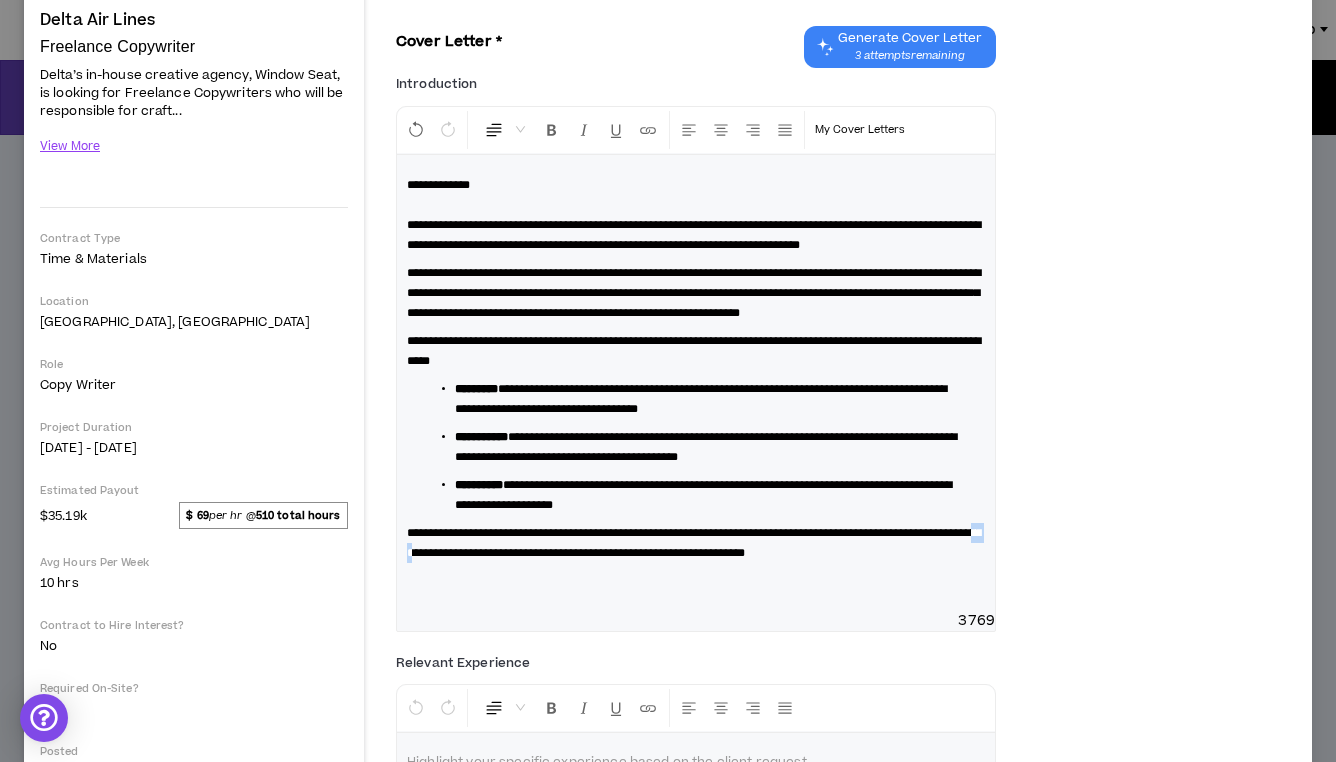scroll, scrollTop: 177, scrollLeft: 0, axis: vertical 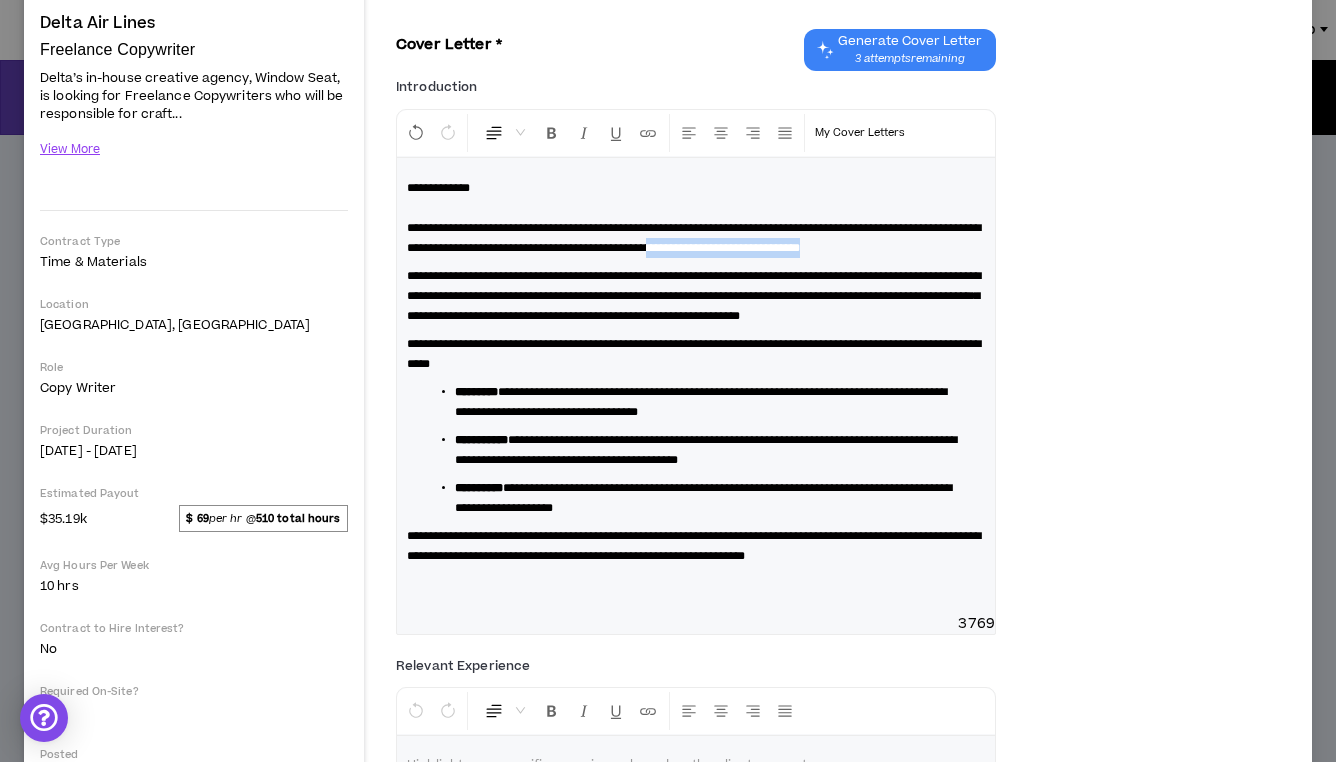 drag, startPoint x: 542, startPoint y: 275, endPoint x: 892, endPoint y: 252, distance: 350.7549 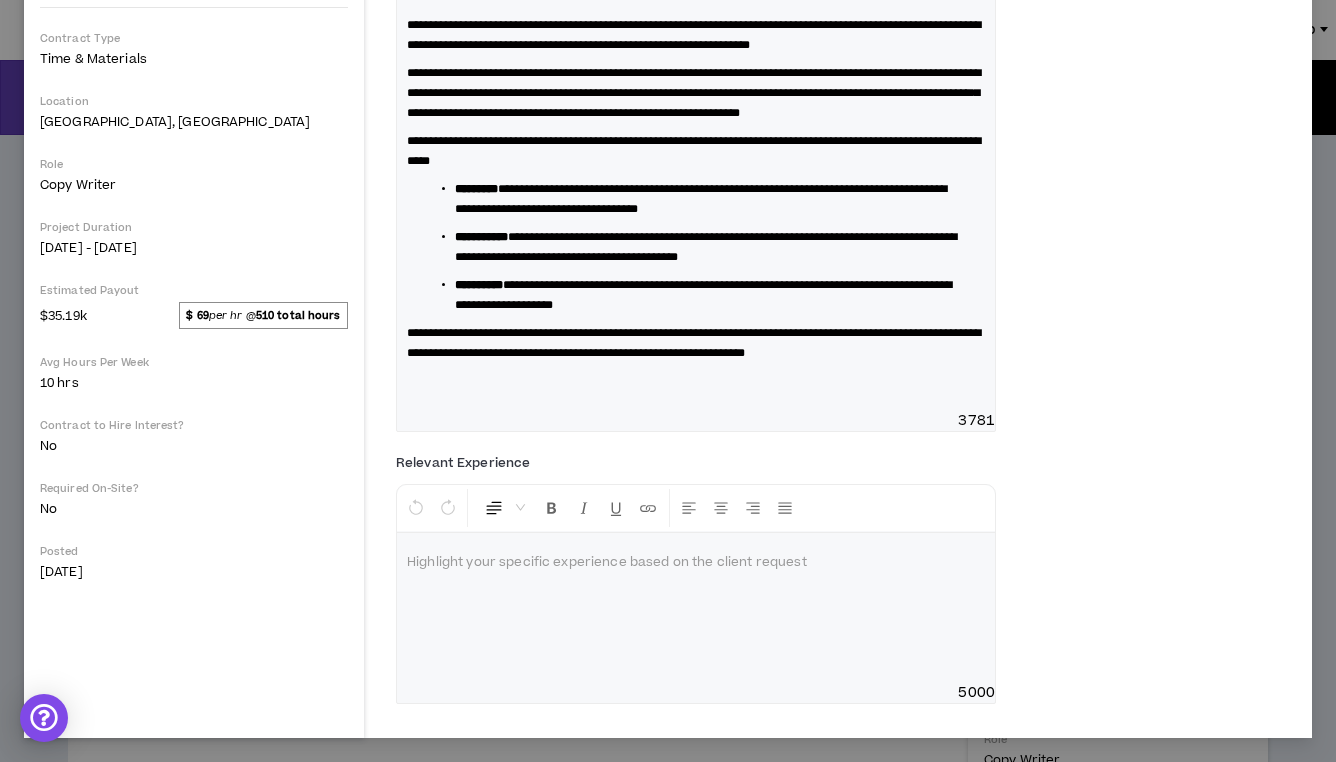 scroll, scrollTop: 419, scrollLeft: 0, axis: vertical 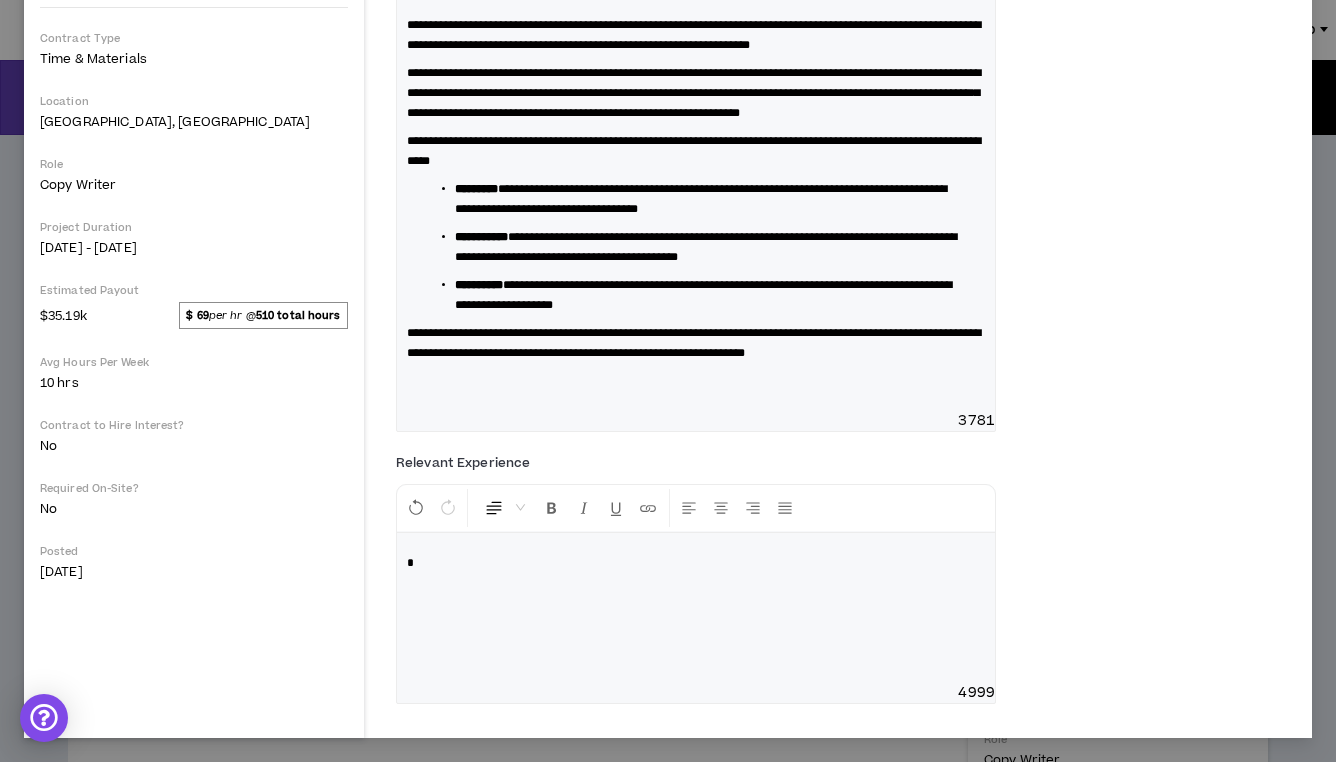type 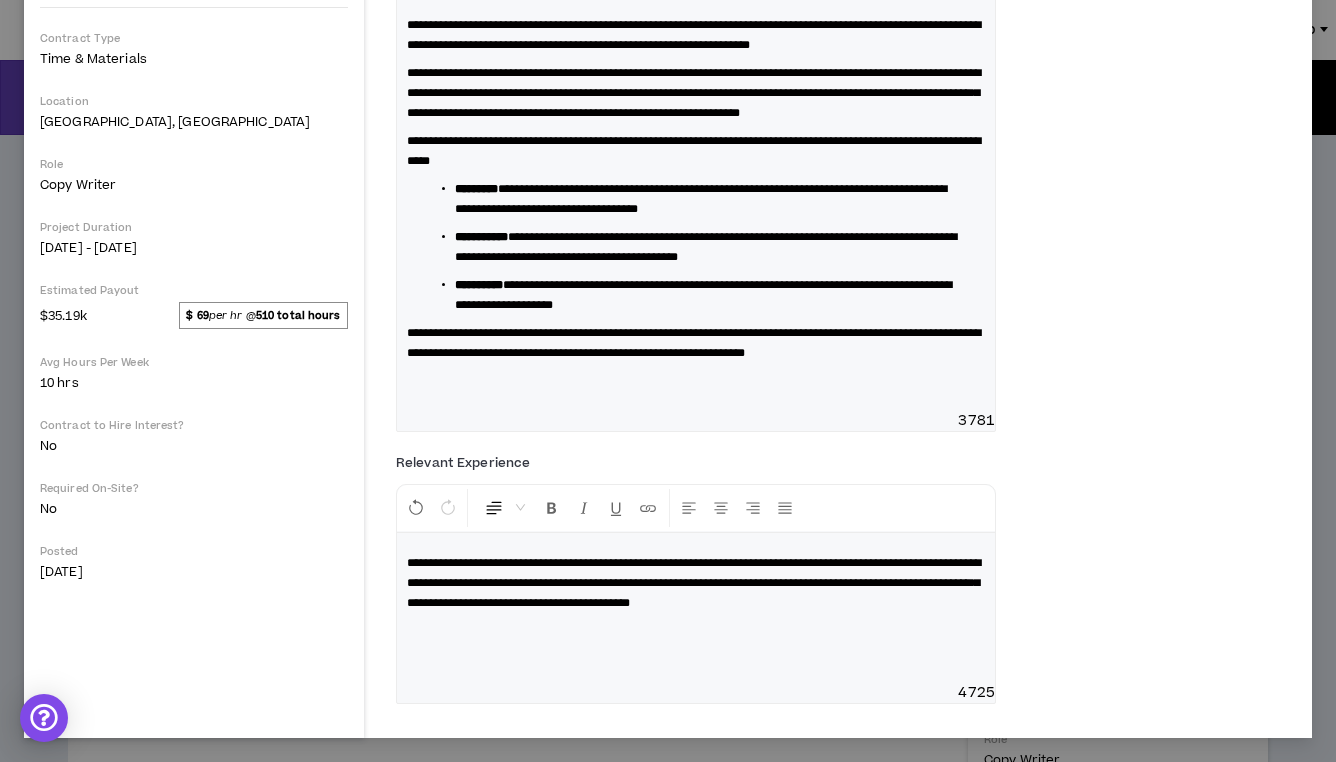 click on "**********" at bounding box center (694, 583) 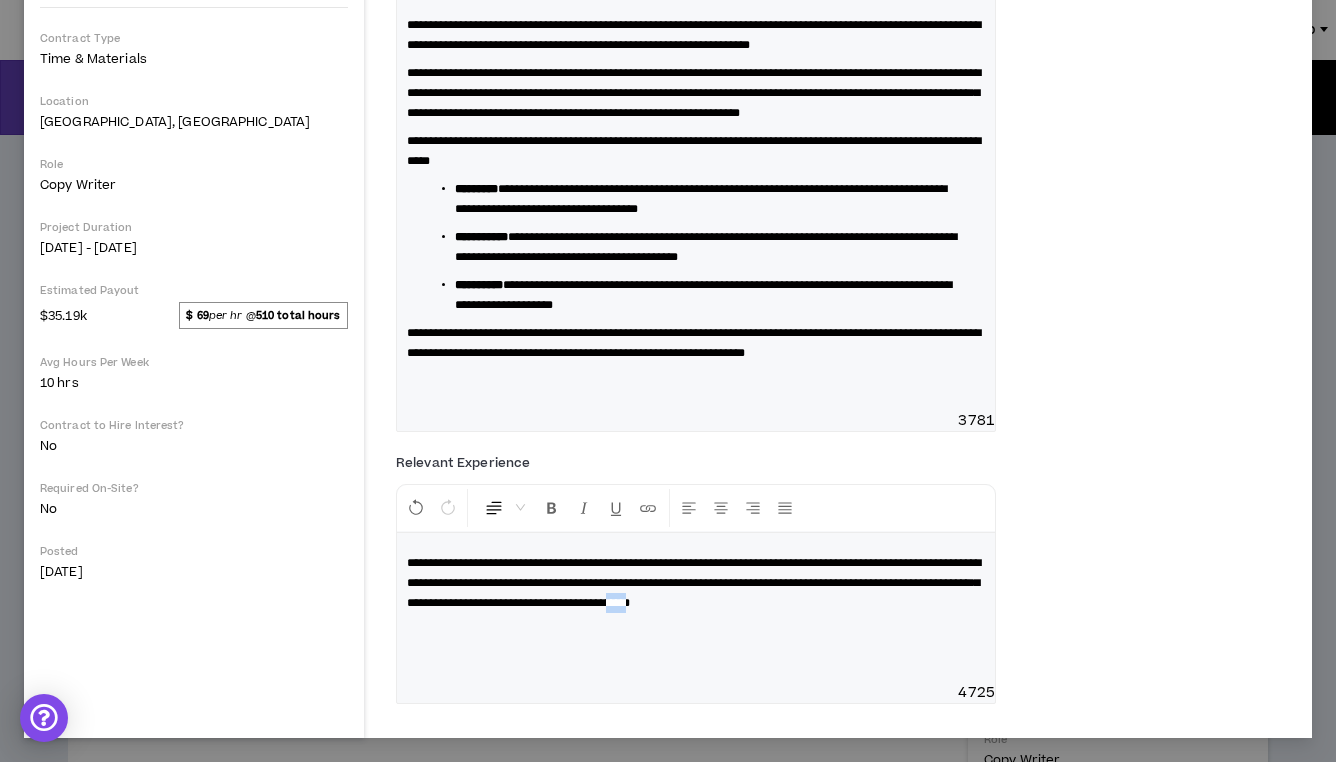 click on "**********" at bounding box center [694, 583] 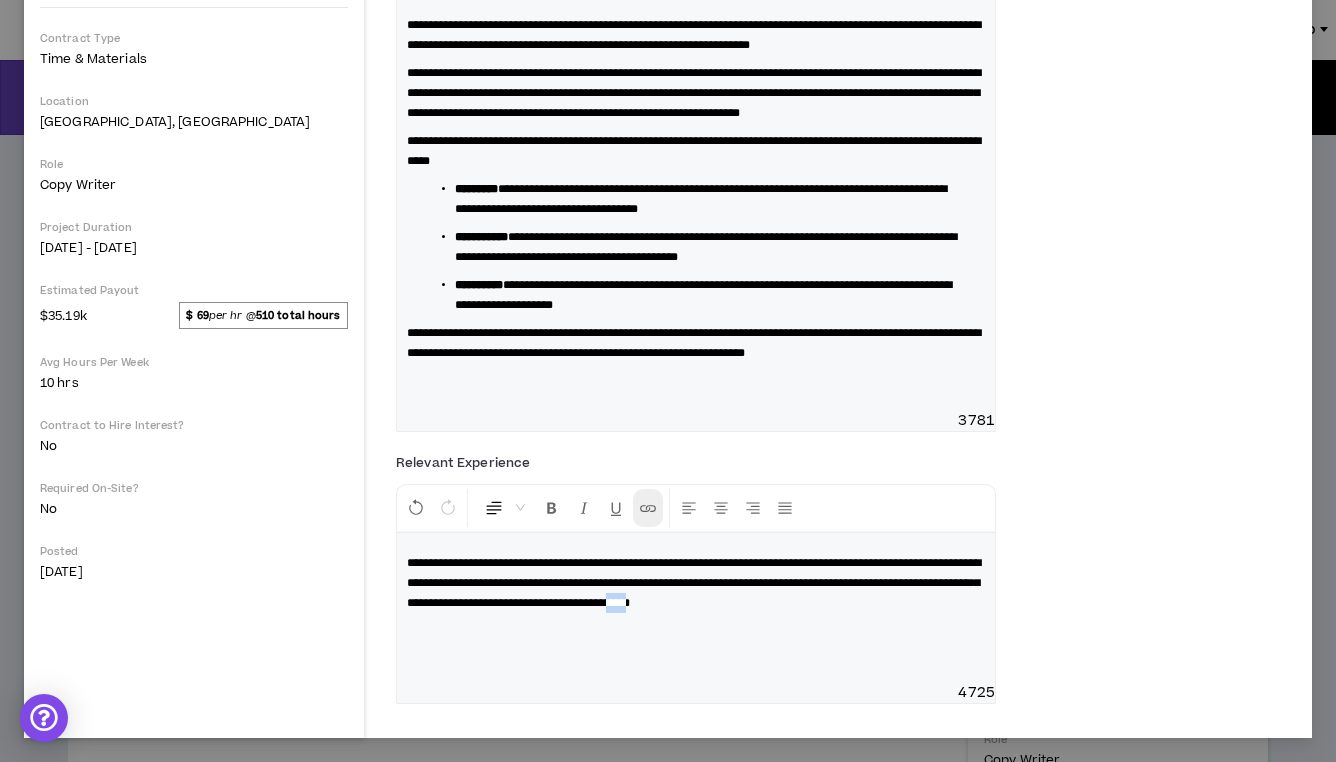 click at bounding box center (648, 508) 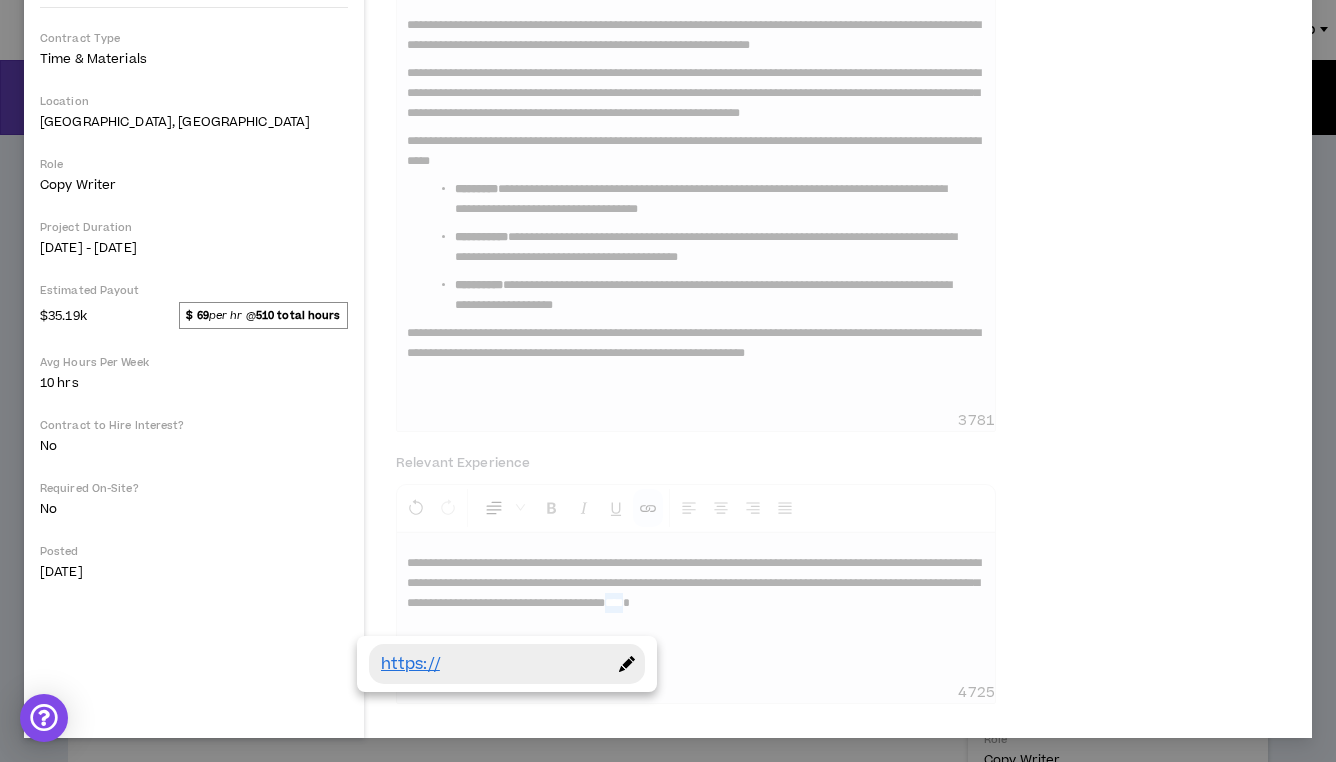 click on "https://" at bounding box center (492, 664) 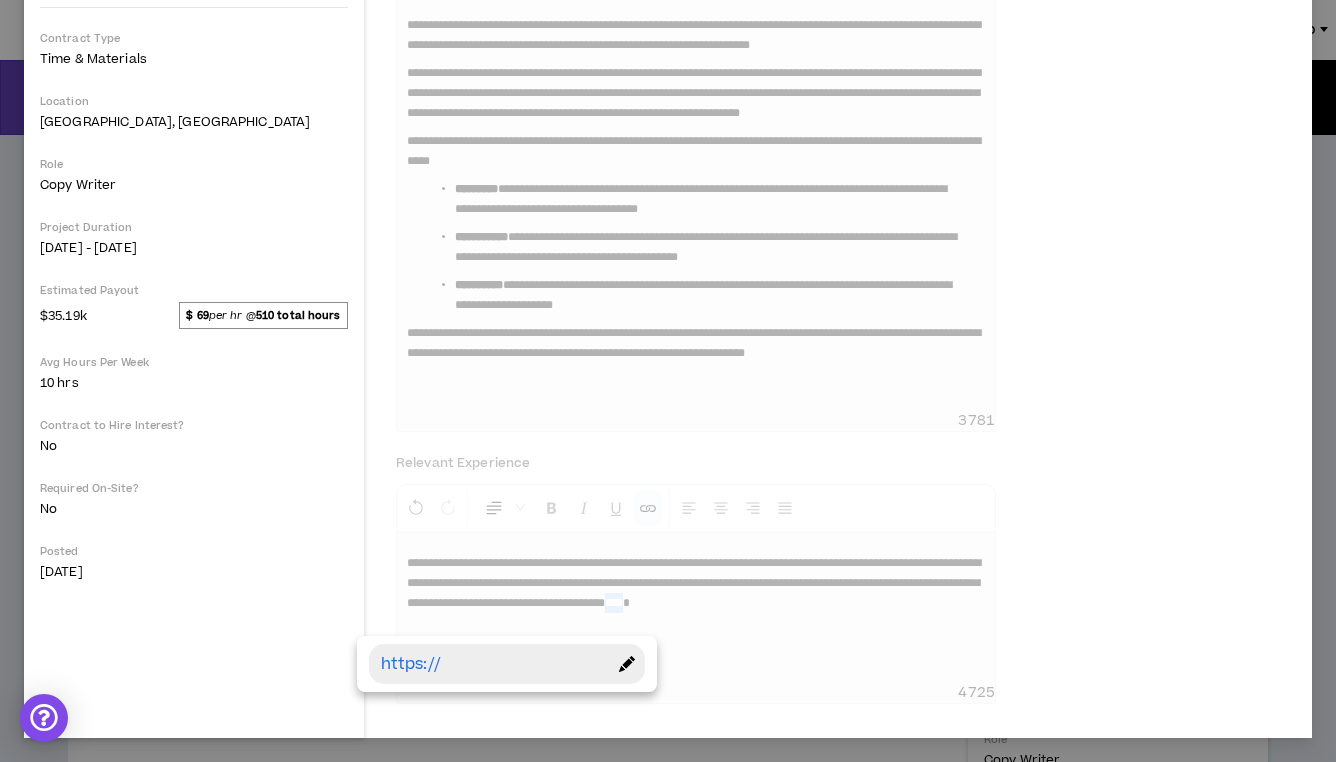 click at bounding box center (627, 664) 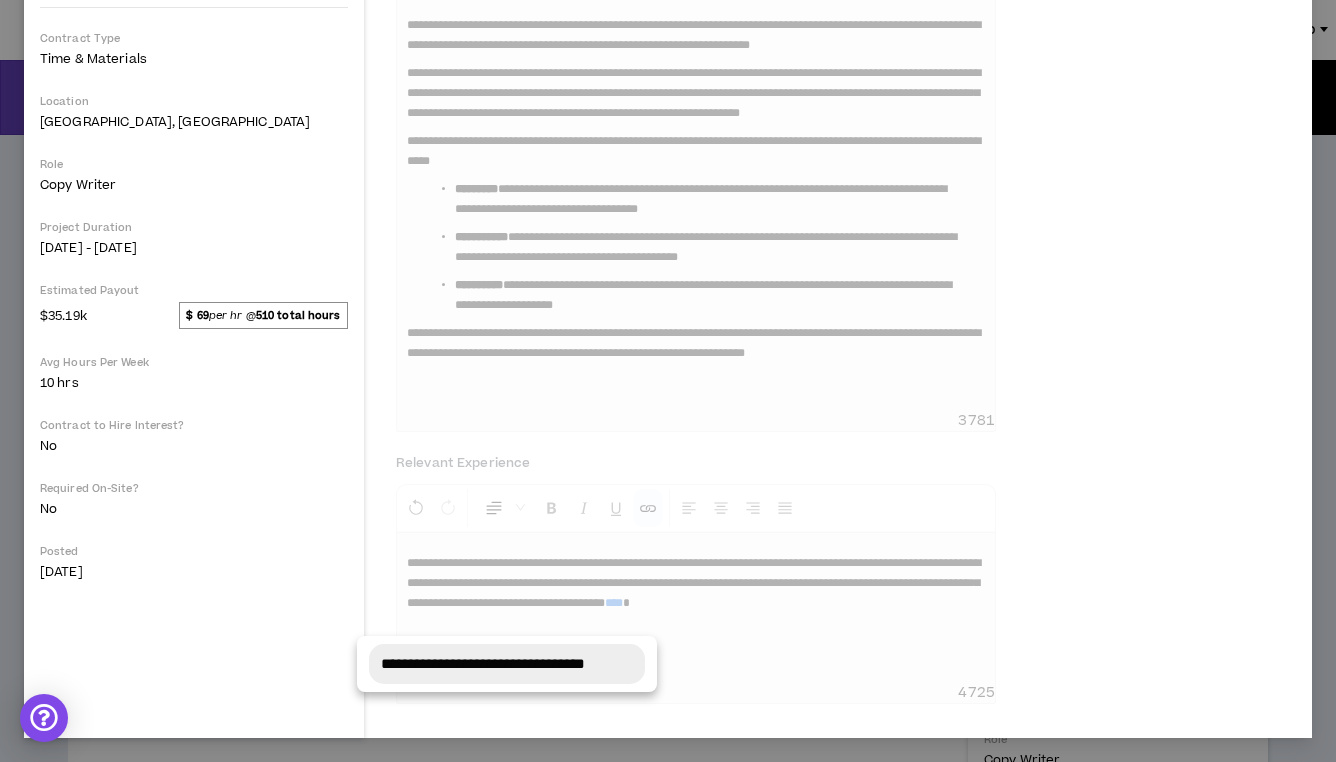 drag, startPoint x: 474, startPoint y: 660, endPoint x: 415, endPoint y: 659, distance: 59.008472 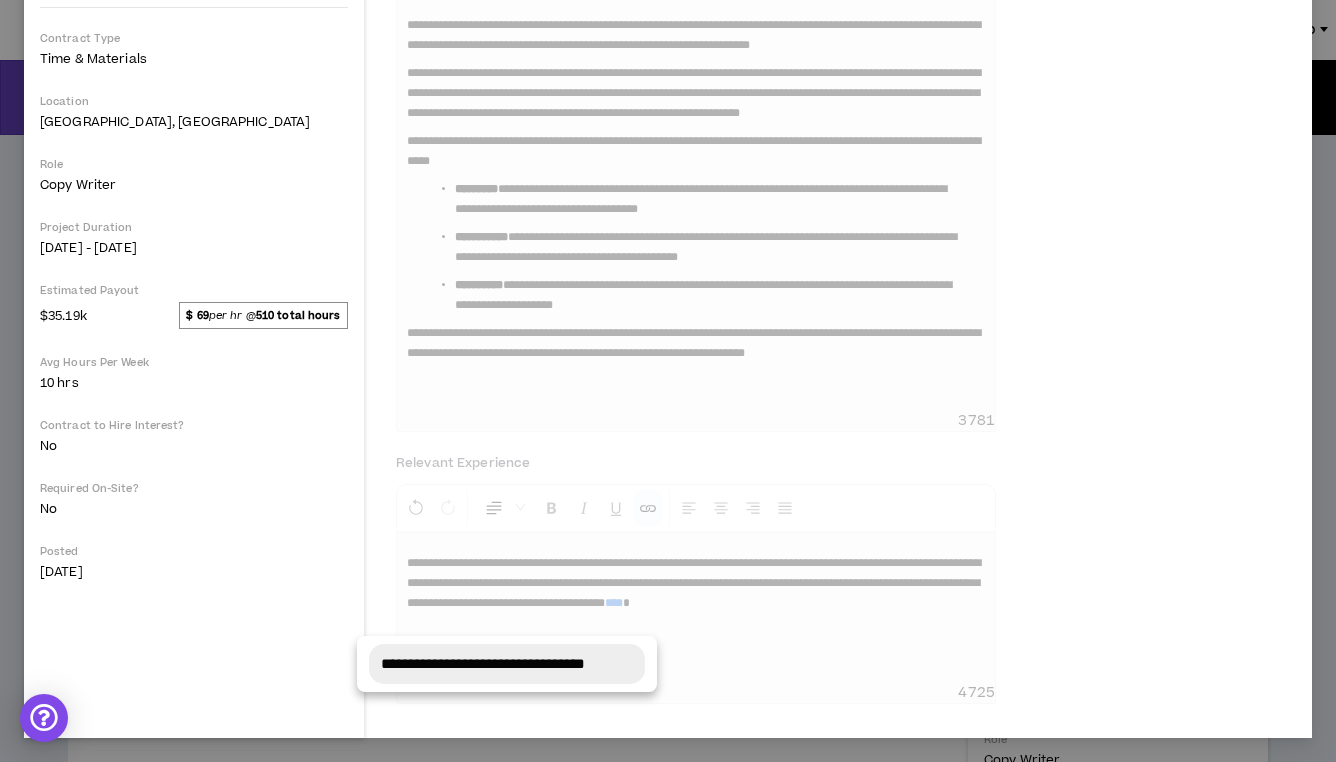 type on "**********" 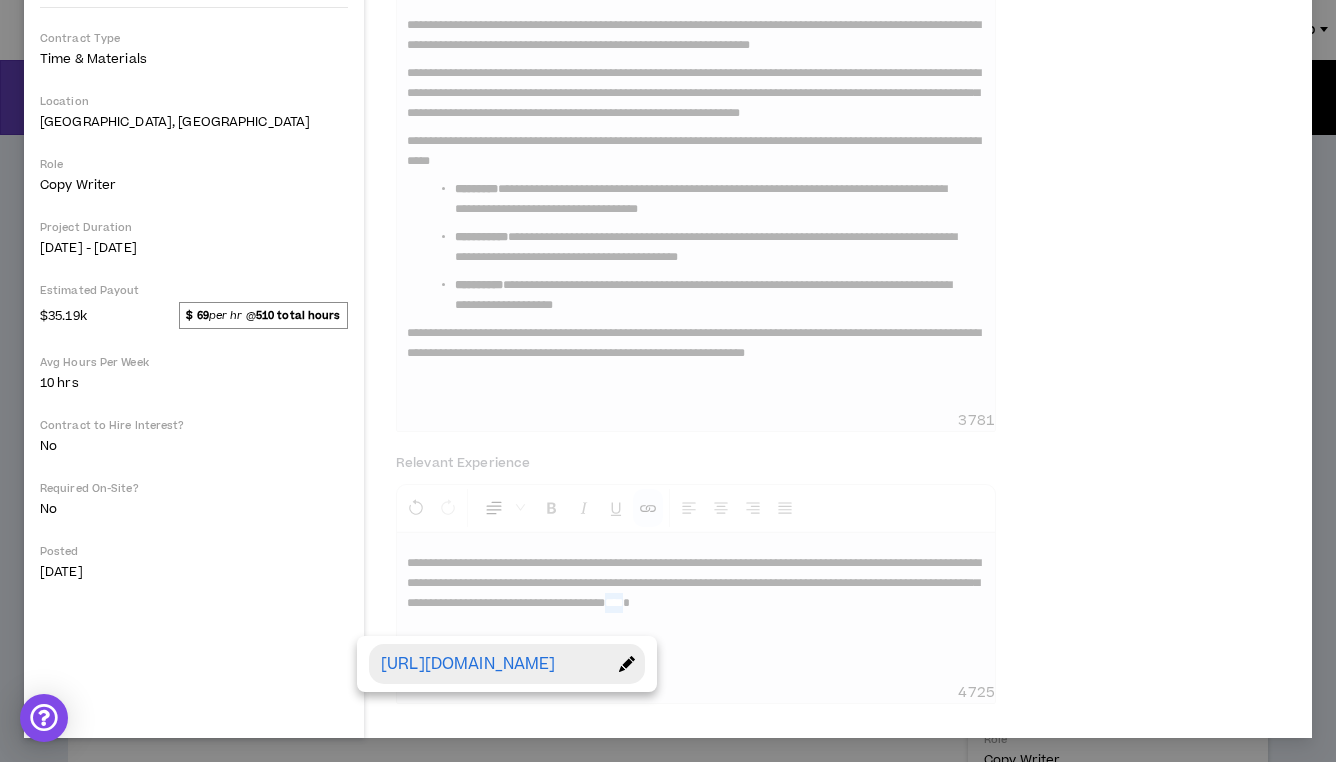 click on "**********" at bounding box center [846, 236] 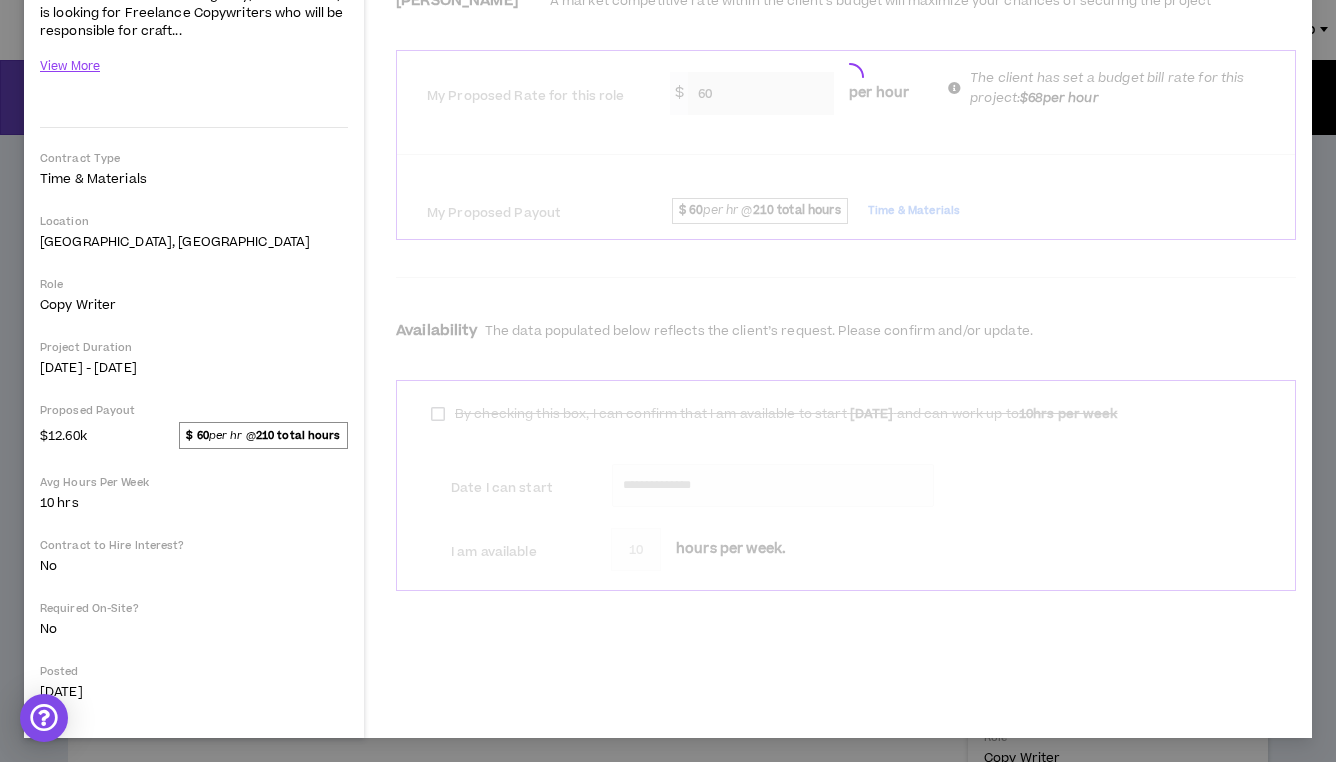 click on "**********" at bounding box center (846, 485) 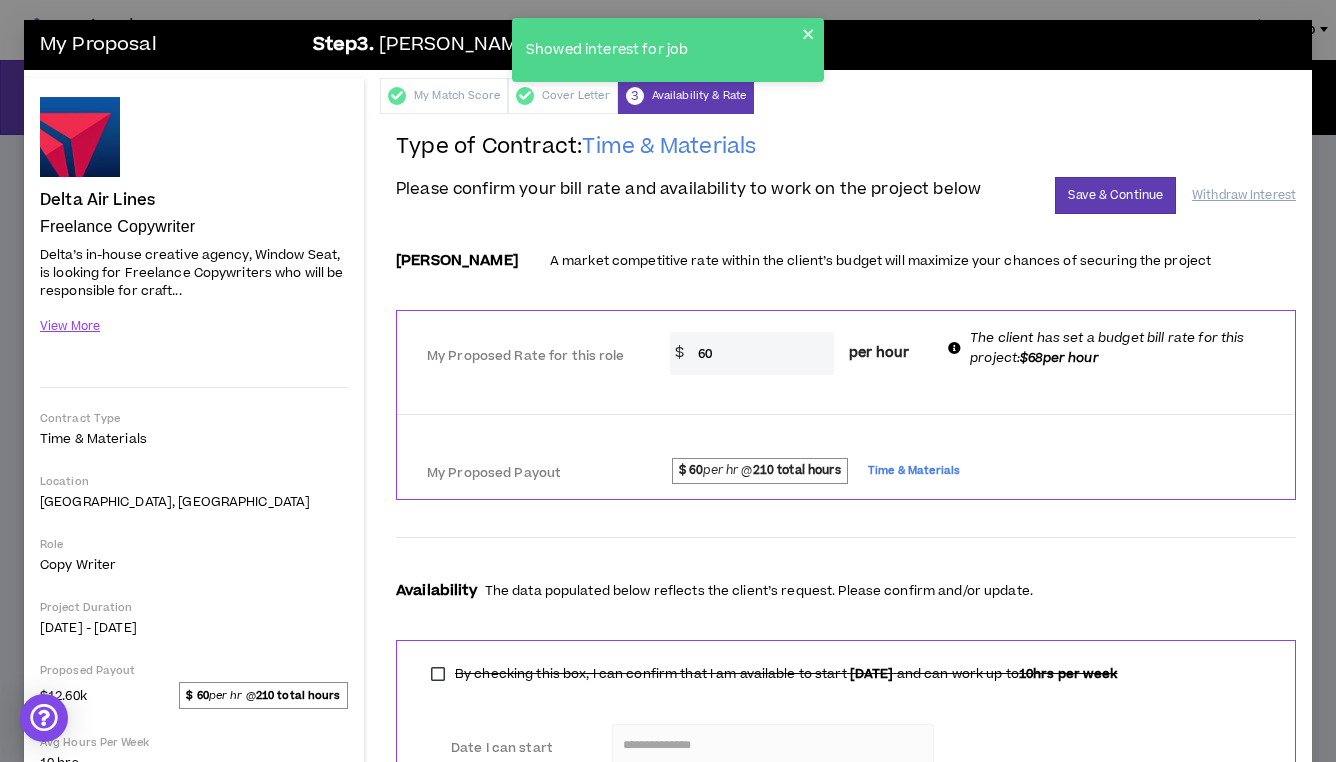 scroll, scrollTop: 0, scrollLeft: 0, axis: both 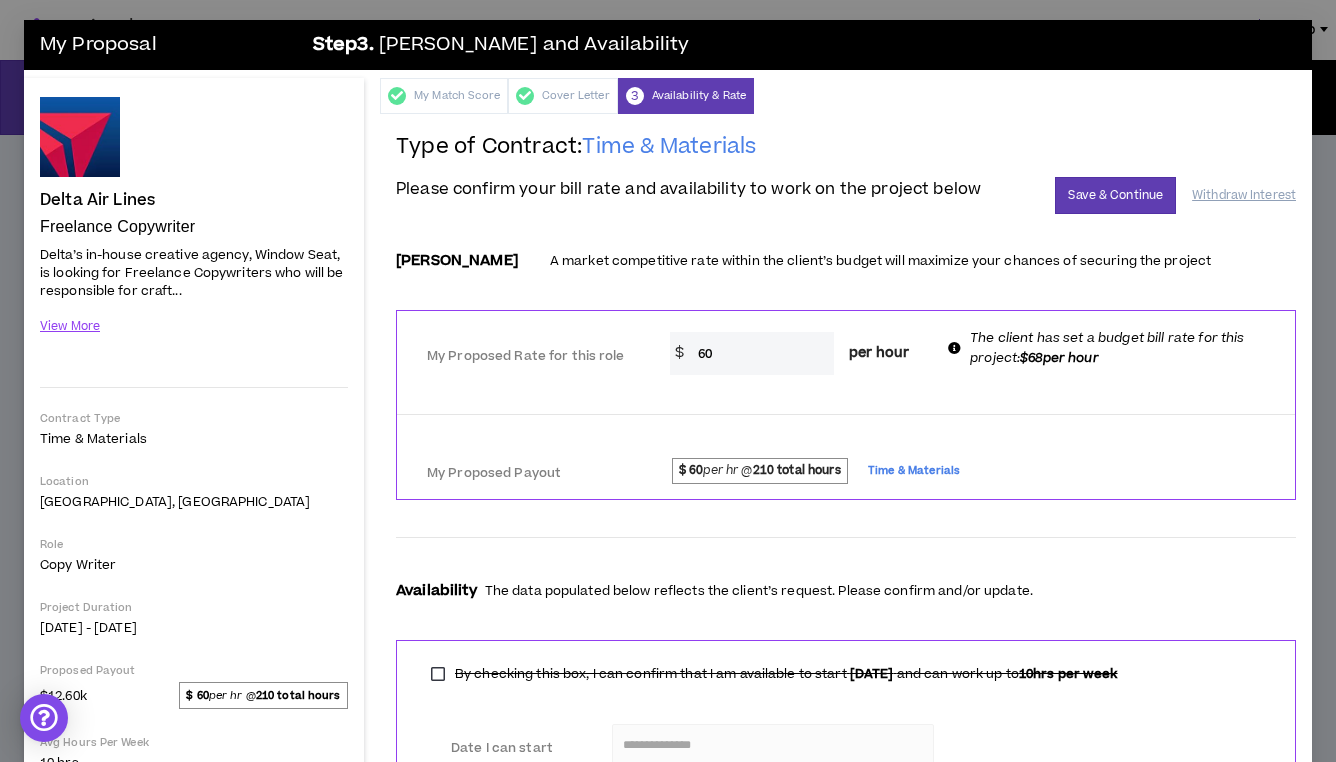 click on "Showed interest for job" at bounding box center (668, 58) 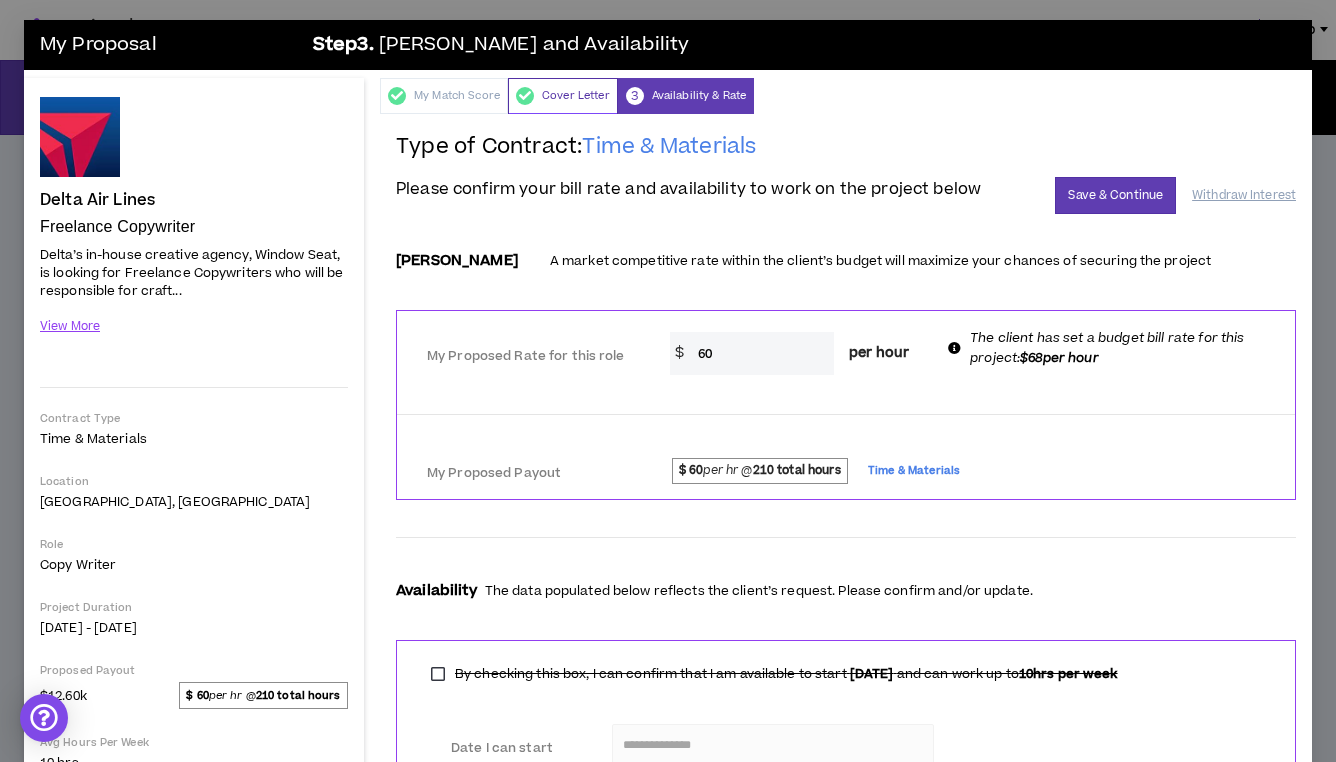 click on "Cover Letter" at bounding box center [563, 96] 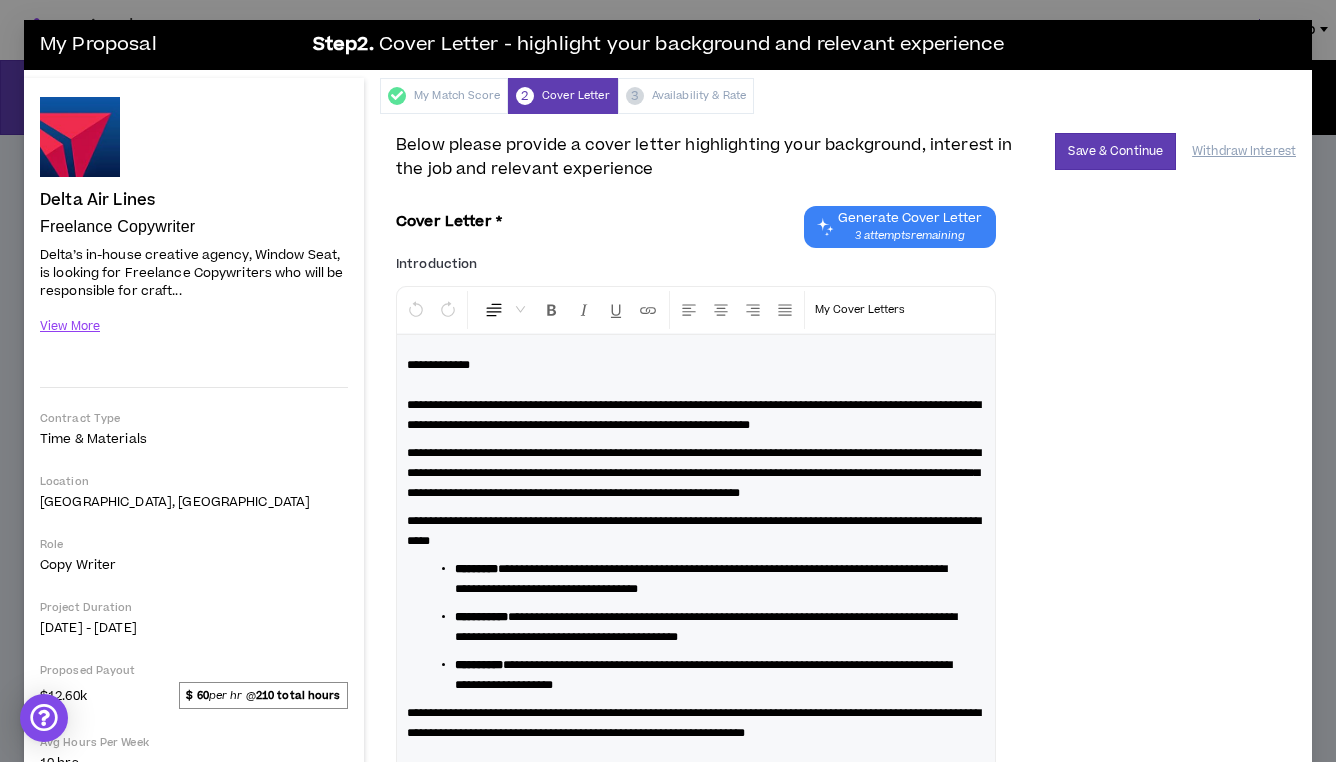 scroll, scrollTop: 0, scrollLeft: 0, axis: both 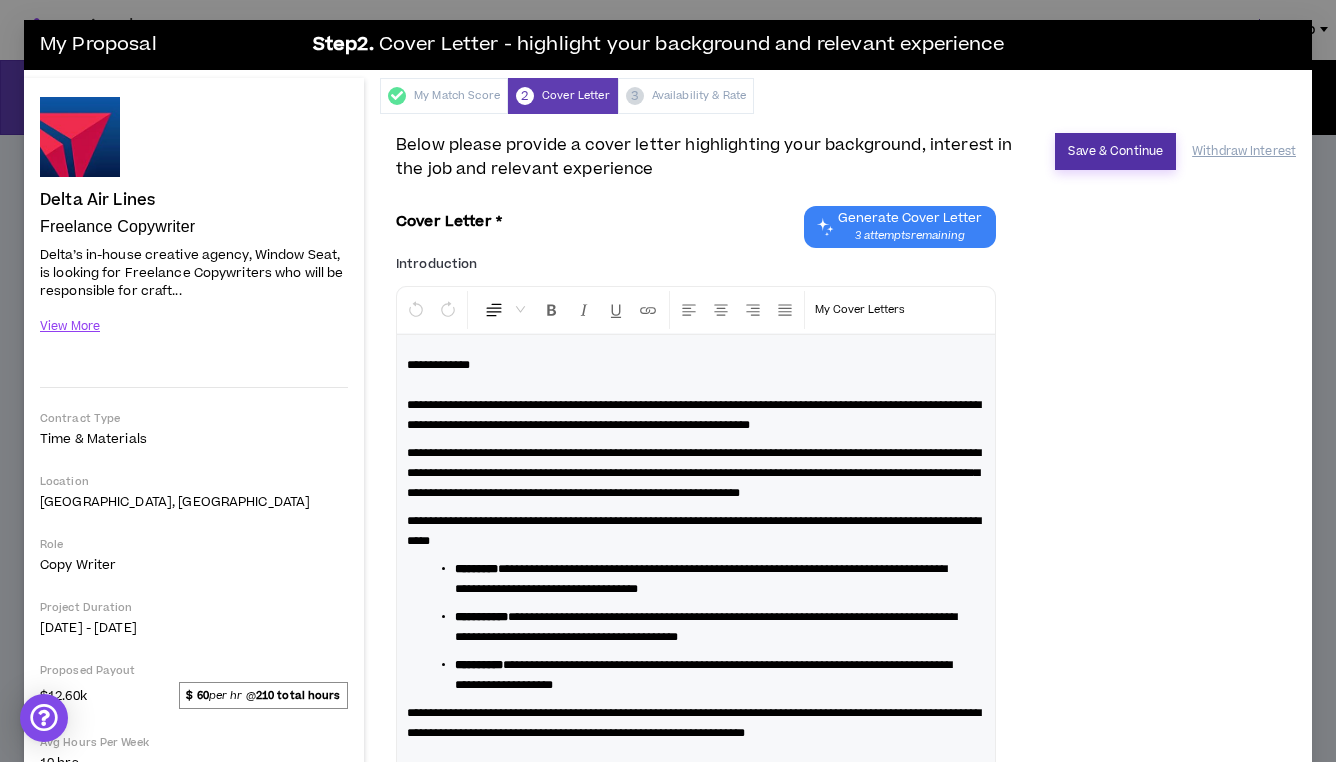 click on "Save & Continue" at bounding box center (1115, 151) 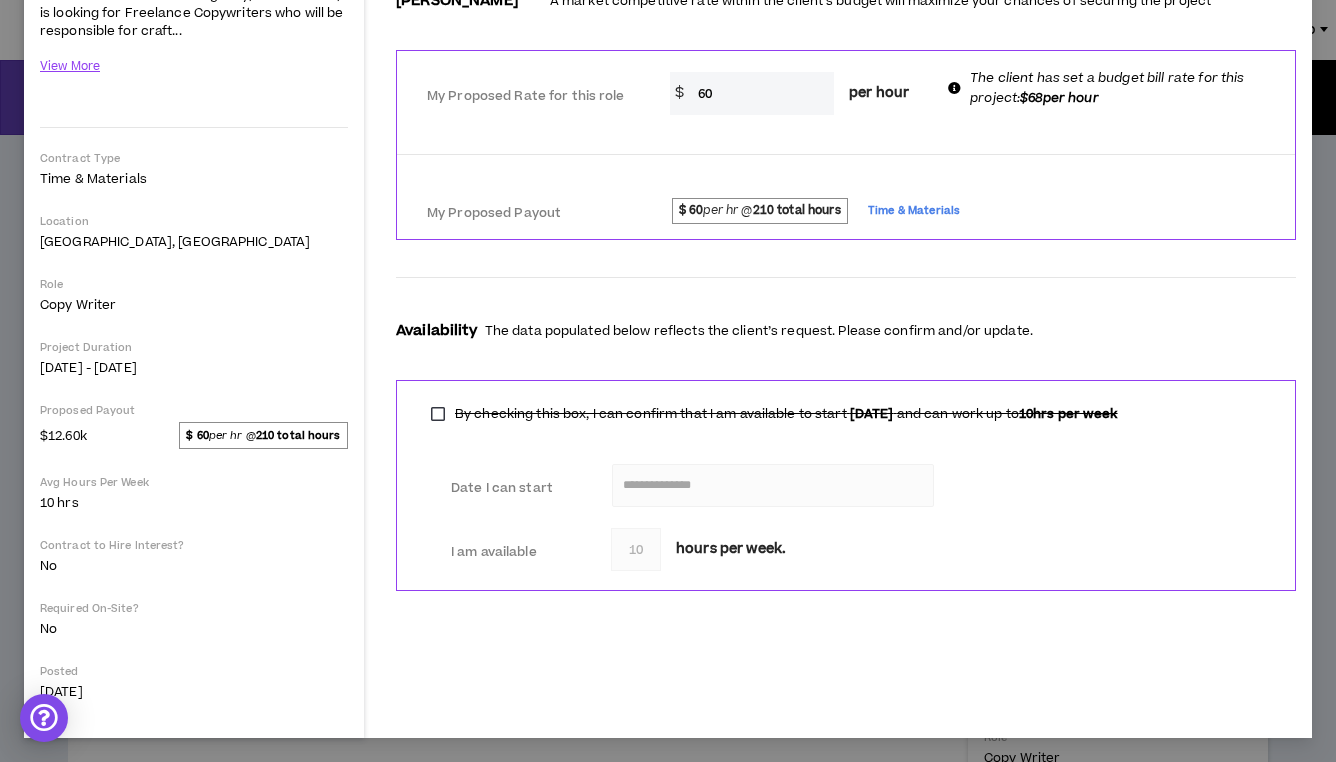scroll, scrollTop: 260, scrollLeft: 0, axis: vertical 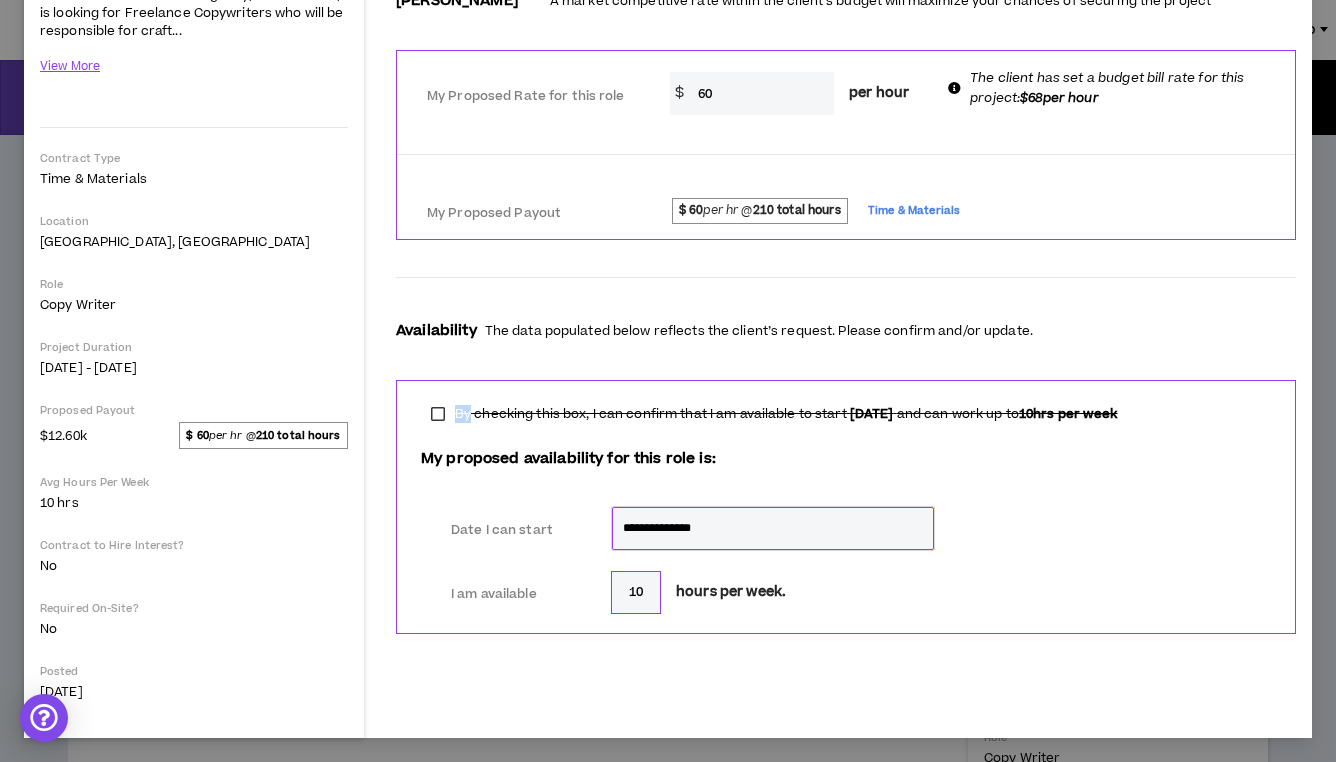 click on "By checking this box, I can confirm that I am available to start   [DATE]   and can work up to  10  hrs per week" at bounding box center (774, 414) 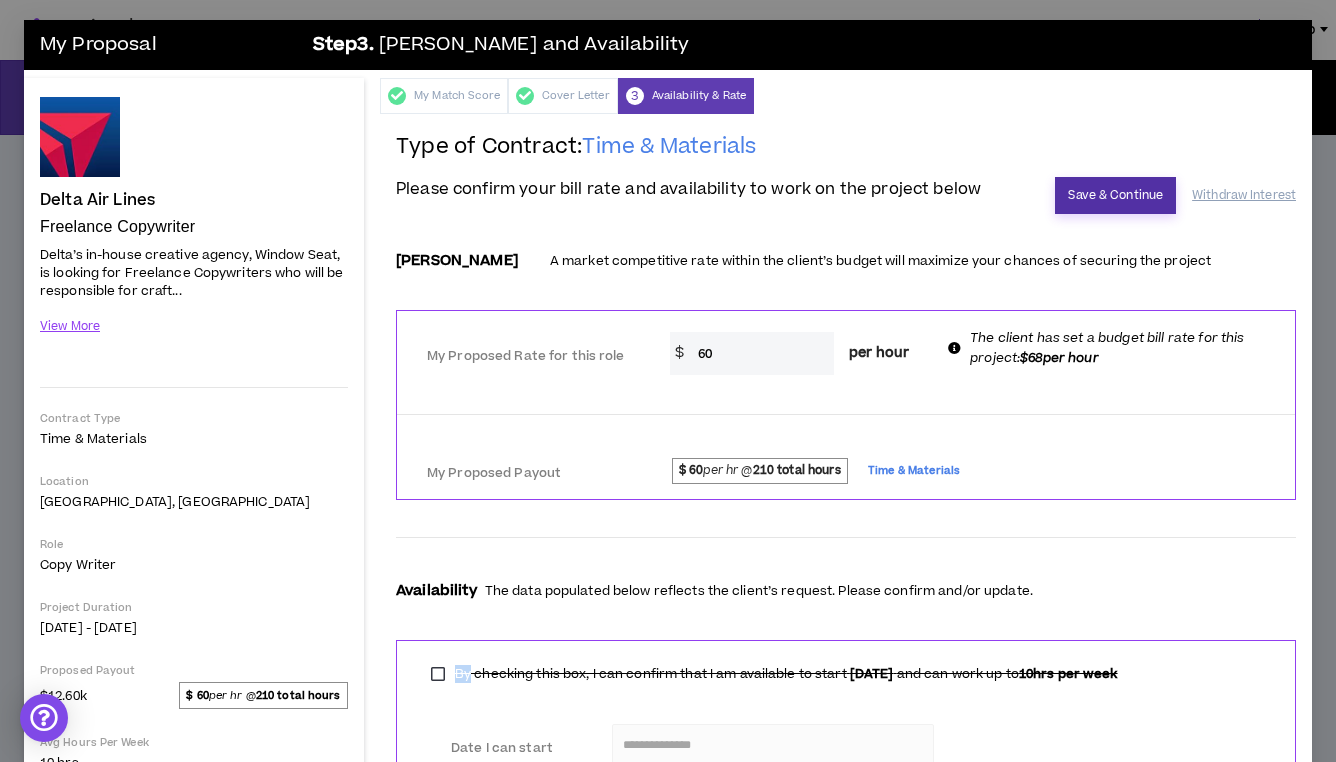 scroll, scrollTop: -1, scrollLeft: 0, axis: vertical 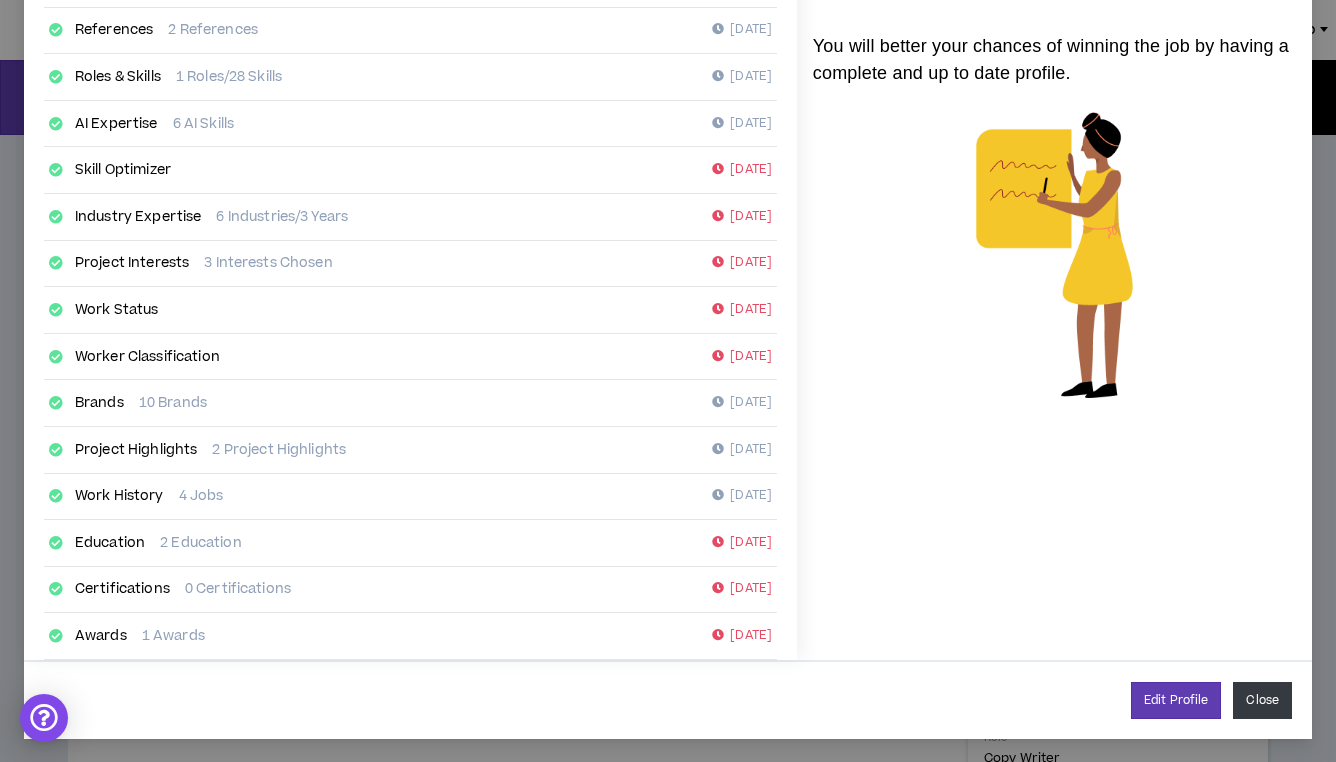 click on "Close" at bounding box center [1262, 700] 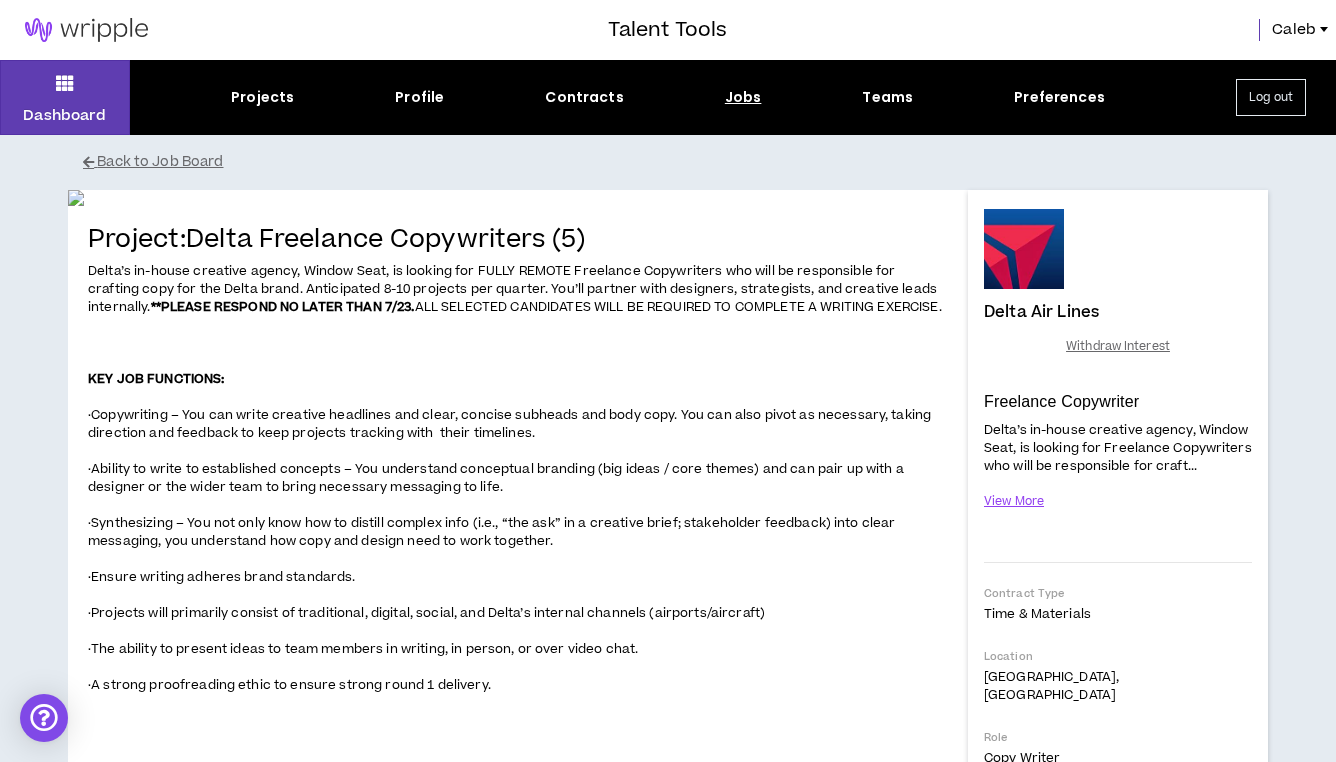 click on "Talent Tools Caleb" at bounding box center [668, 30] 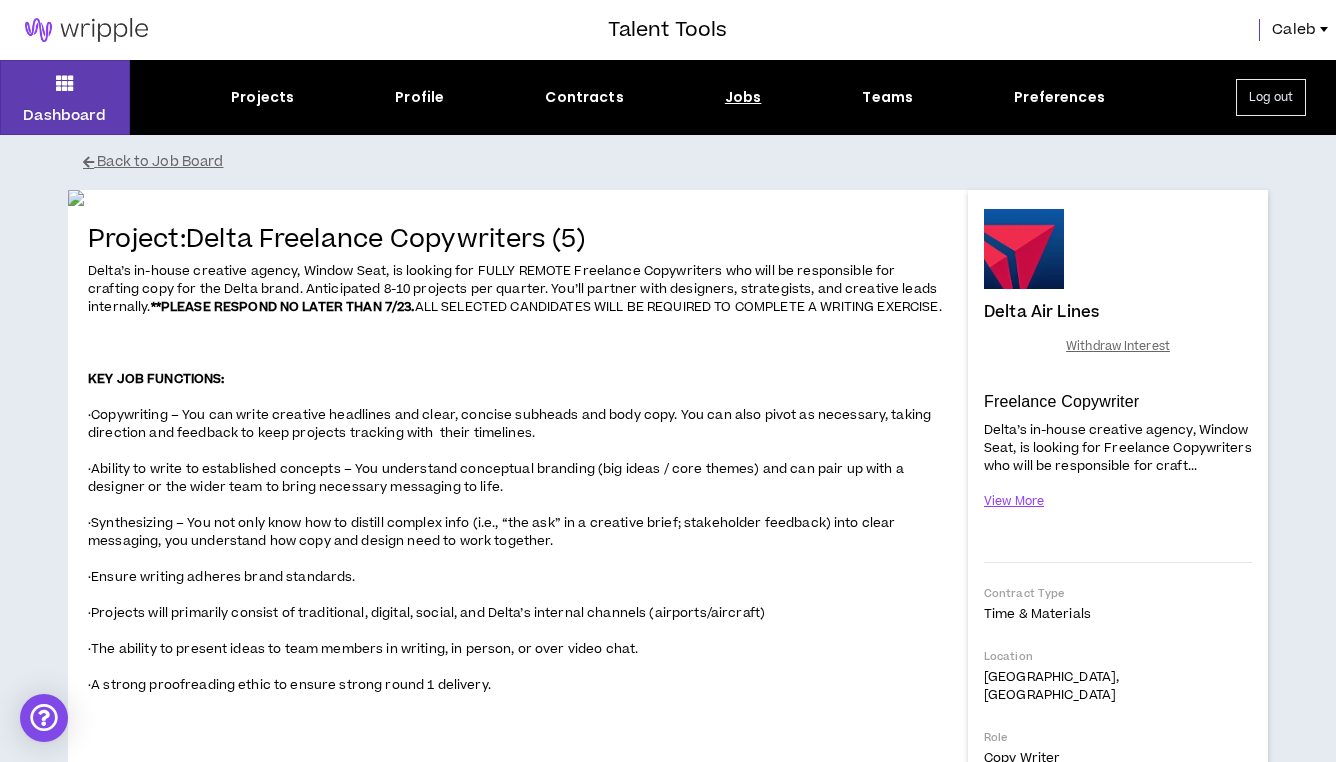 click on "Caleb" at bounding box center [1294, 30] 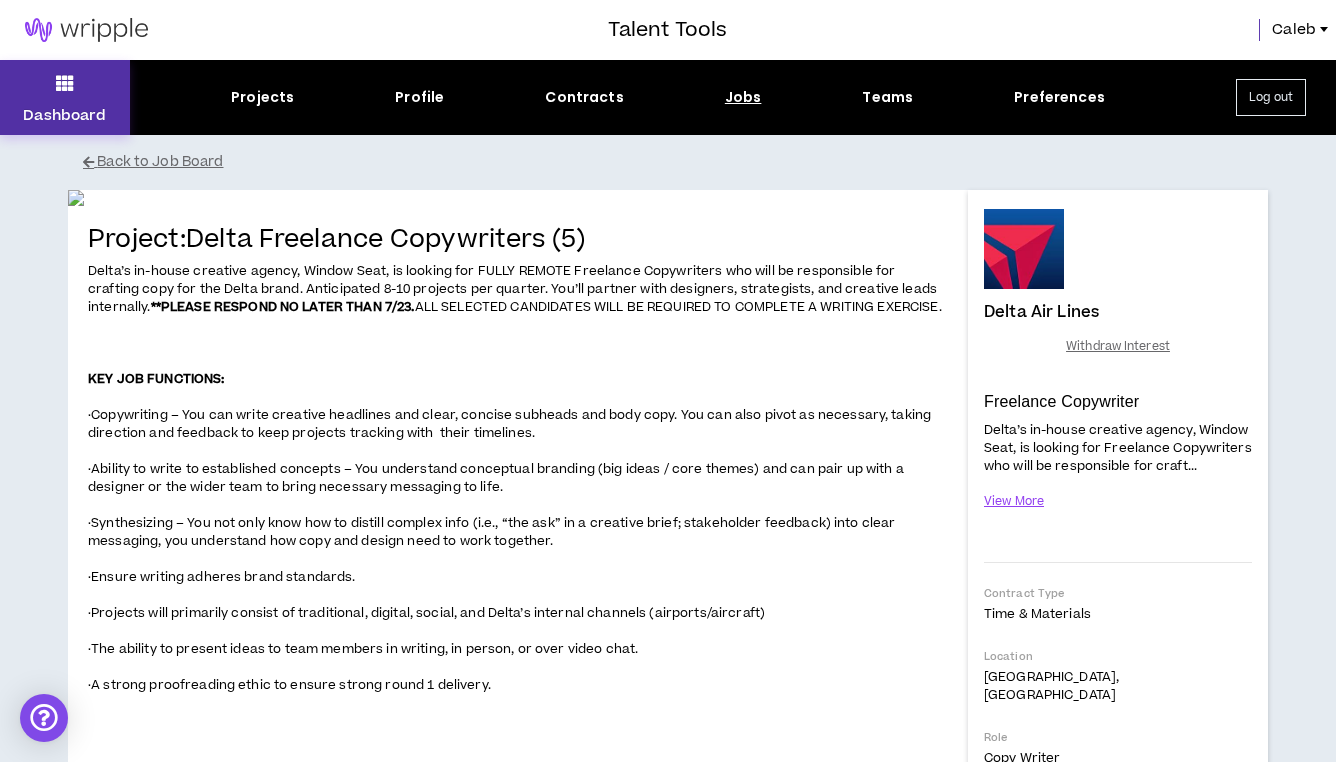 click on "Dashboard" at bounding box center [65, 97] 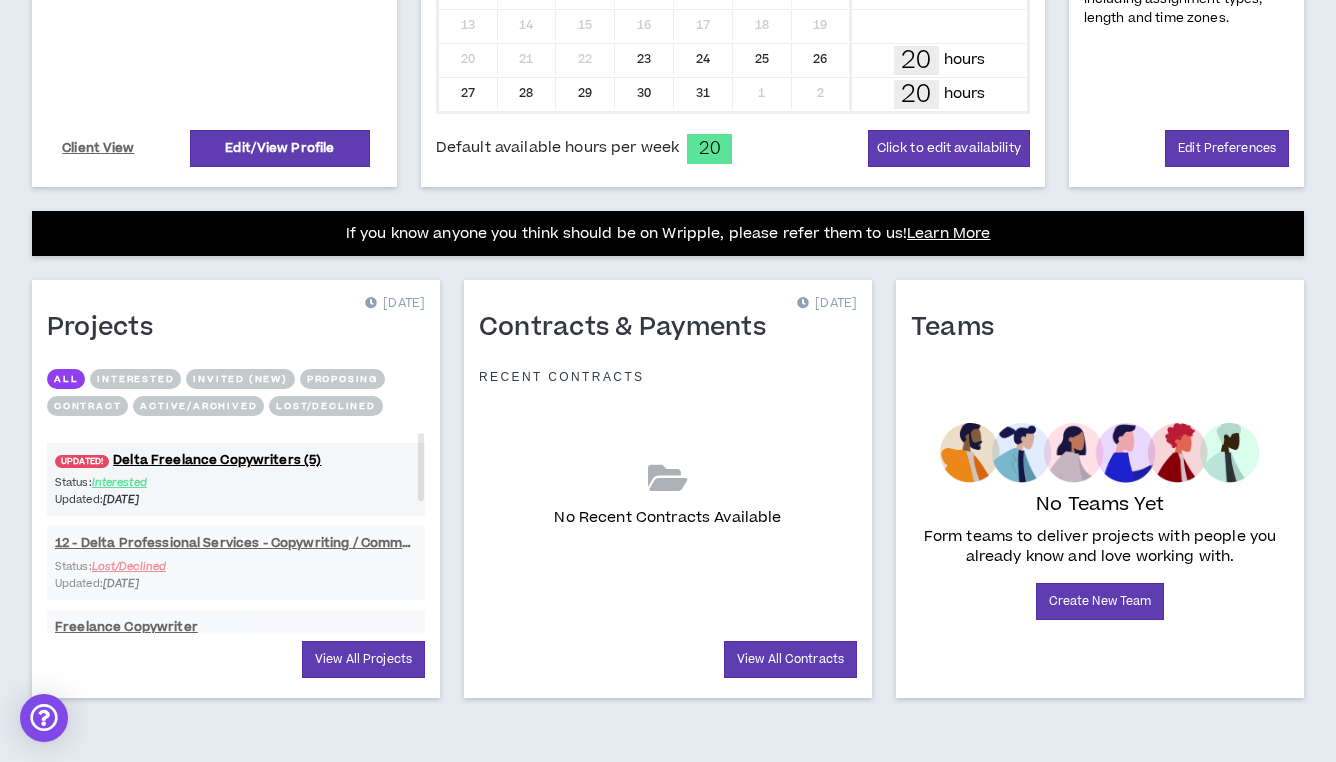 scroll, scrollTop: 604, scrollLeft: 0, axis: vertical 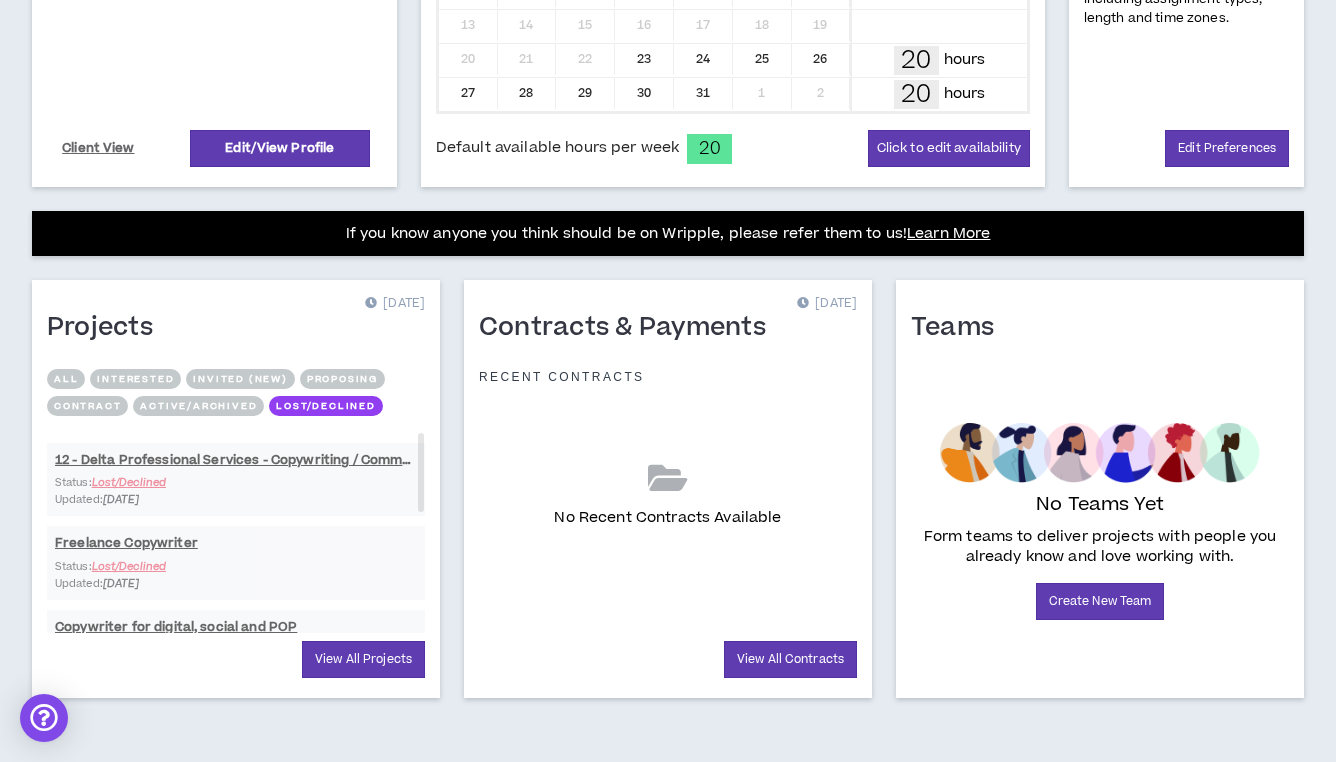 click on "Active/Archived" at bounding box center [198, 406] 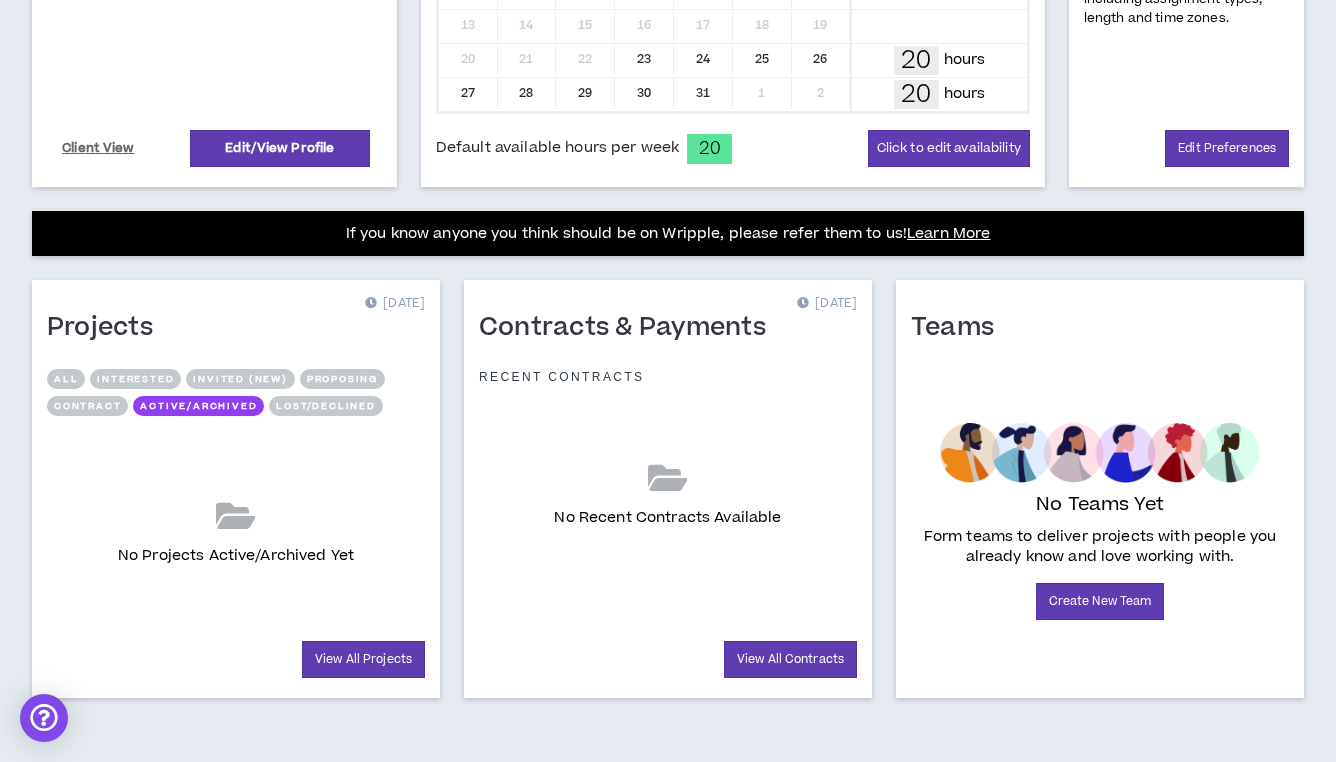 click on "Proposing" at bounding box center [342, 379] 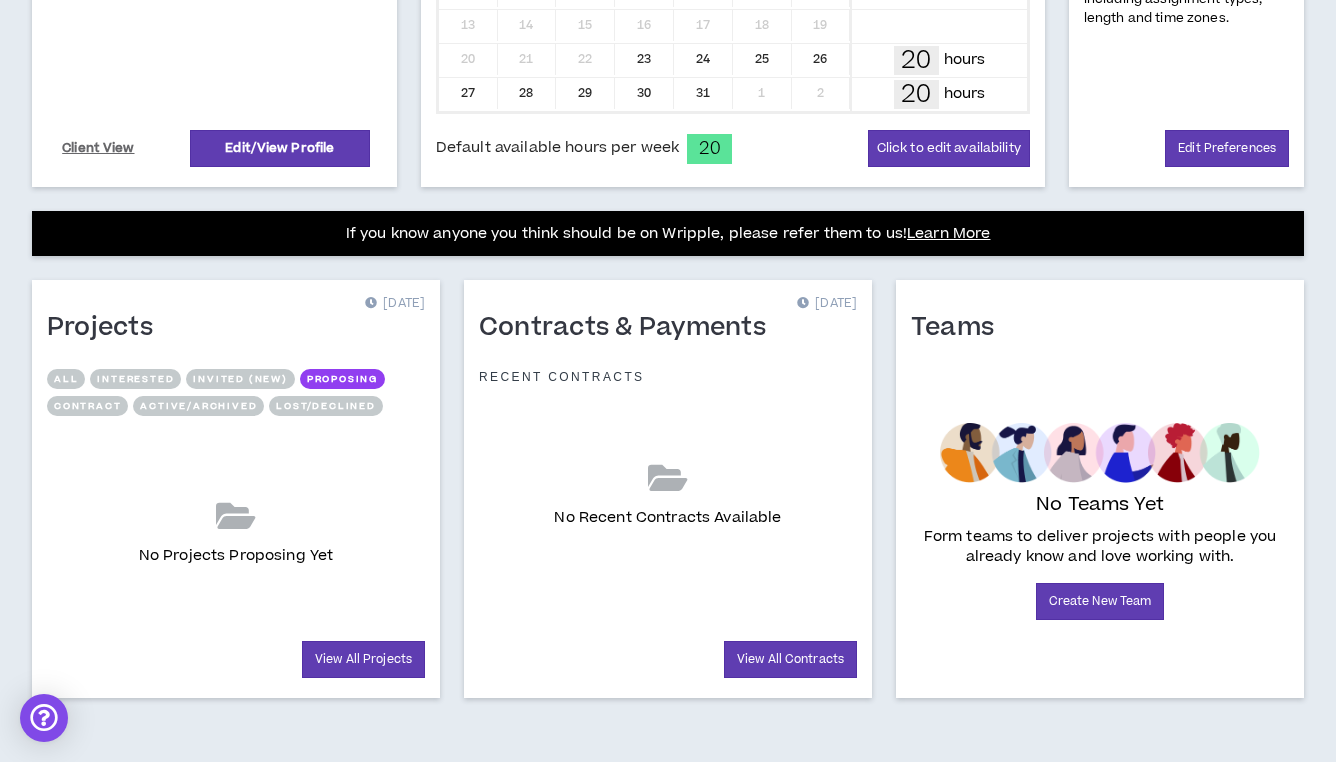 click on "Invited (new)" at bounding box center (240, 379) 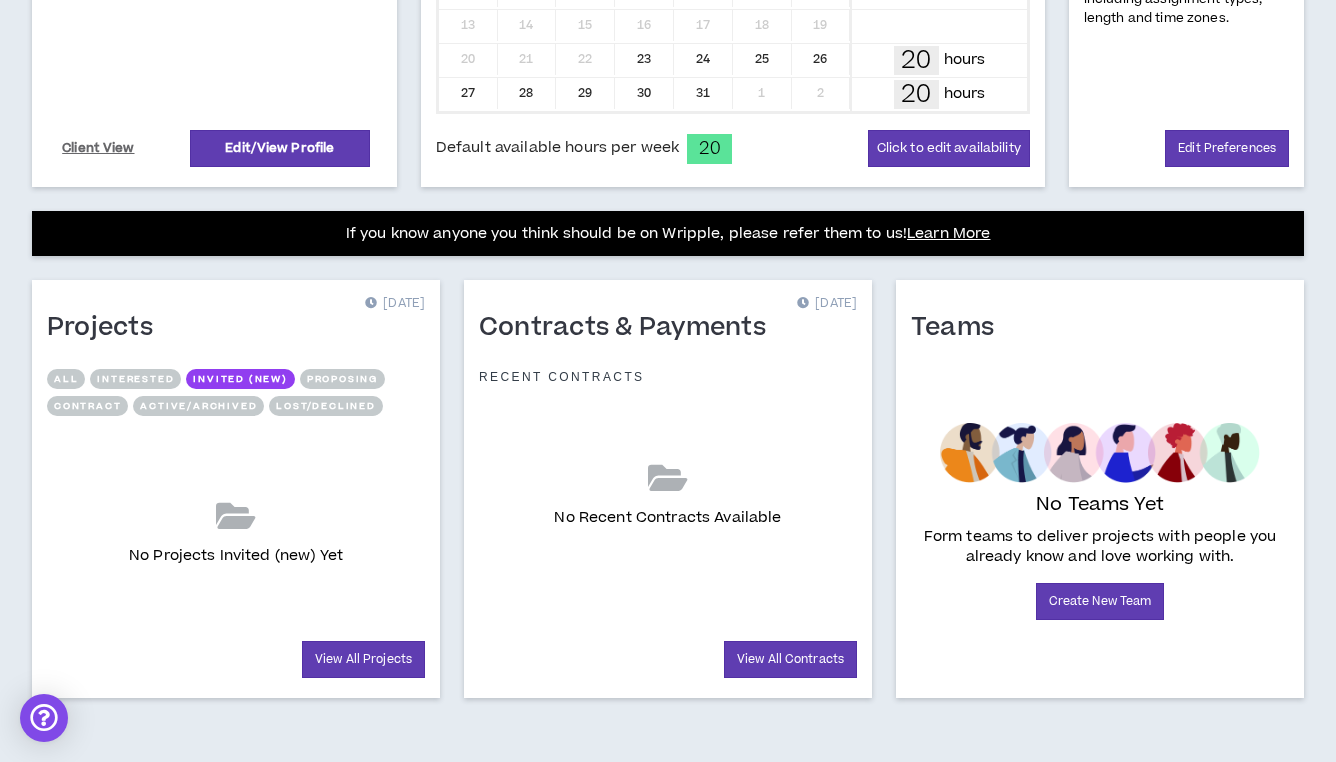 click on "Lost/Declined" at bounding box center [325, 406] 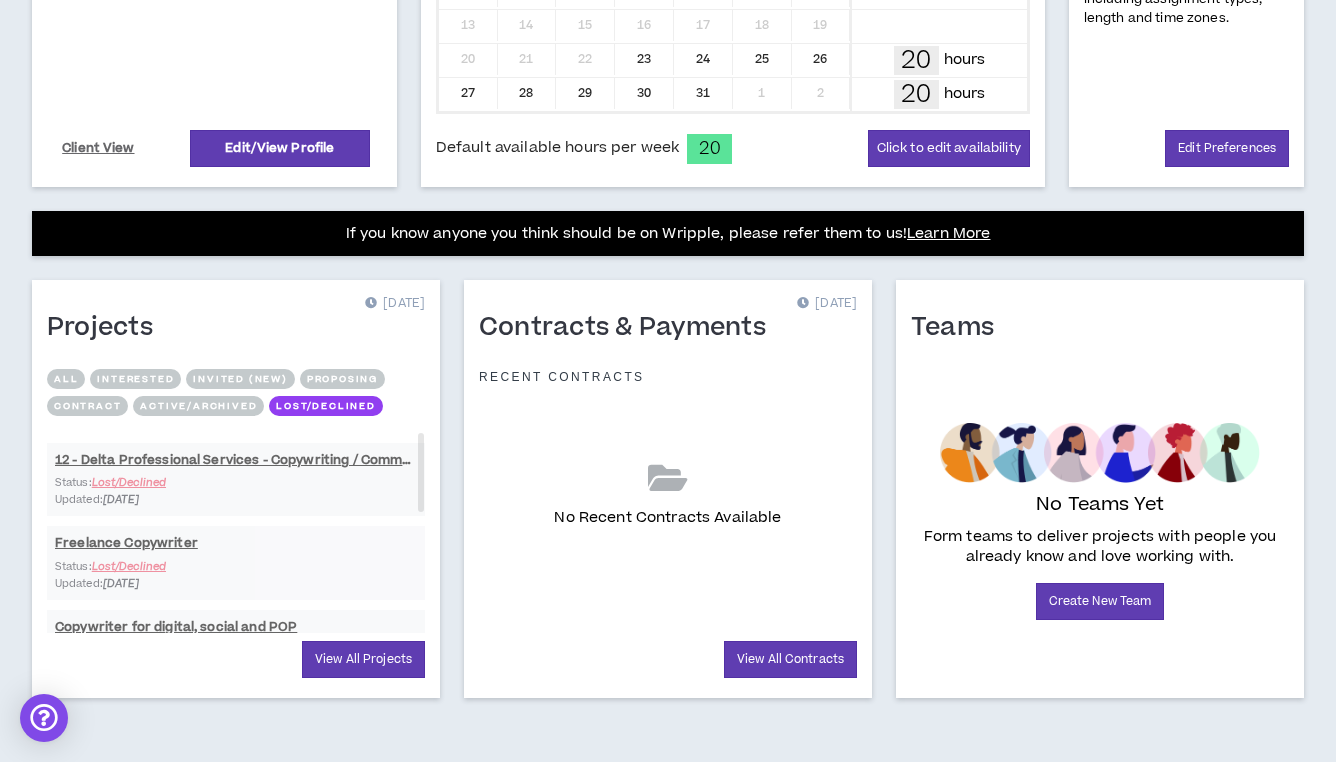 click on "Interested" at bounding box center [135, 379] 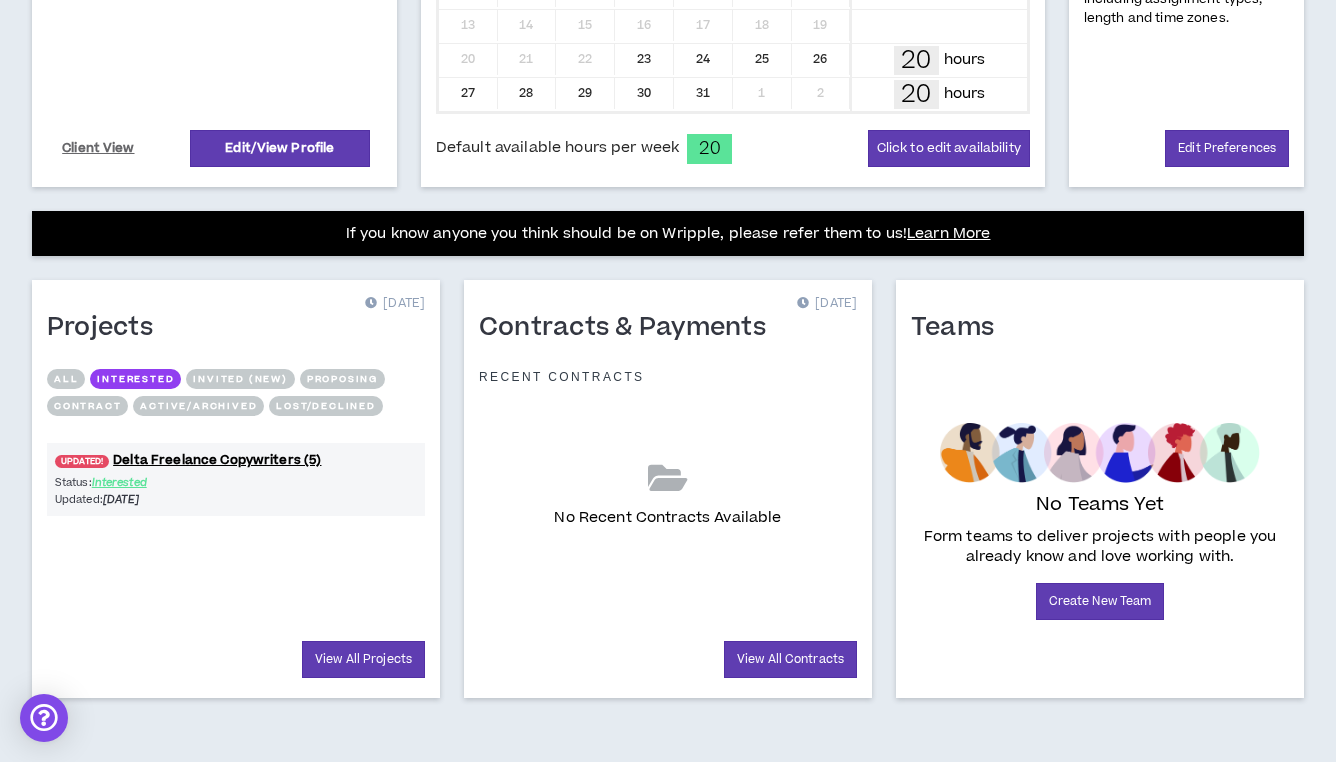 click on "Lost/Declined" at bounding box center [325, 406] 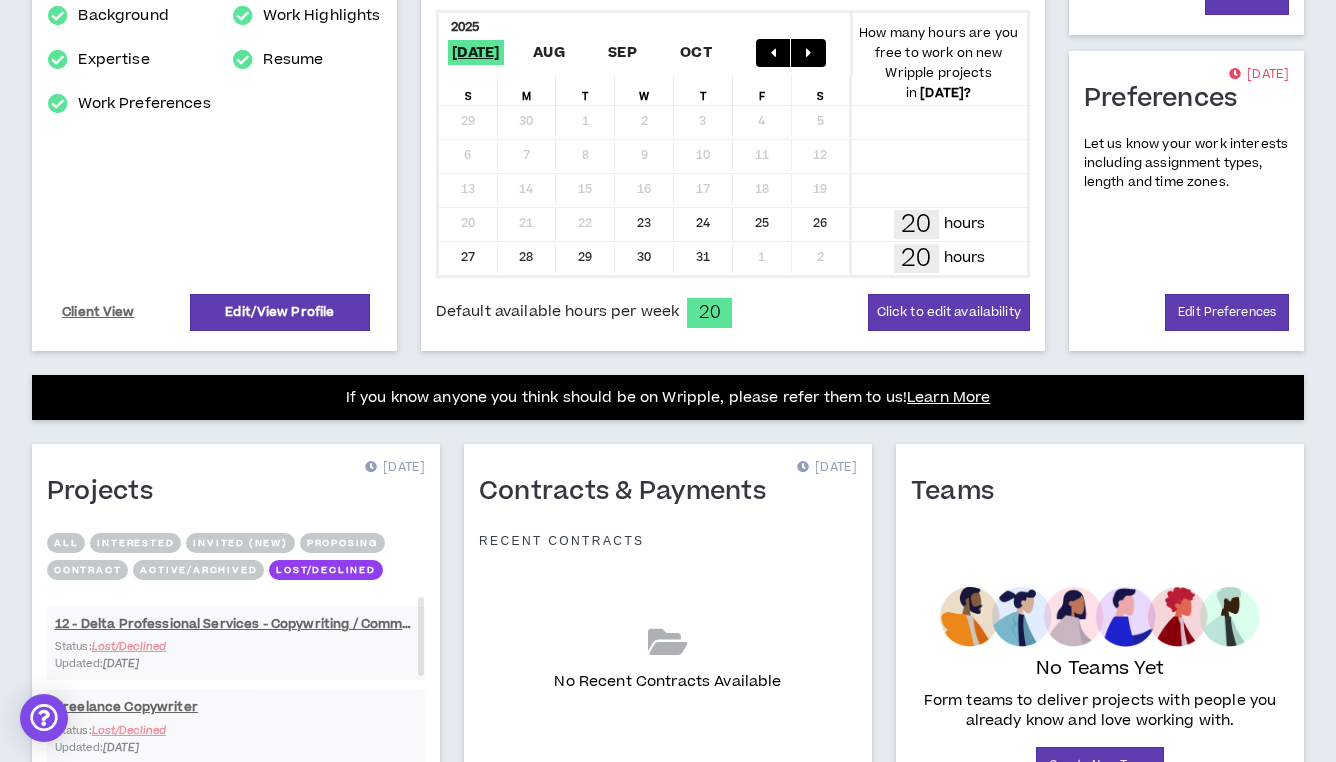 scroll, scrollTop: 441, scrollLeft: 0, axis: vertical 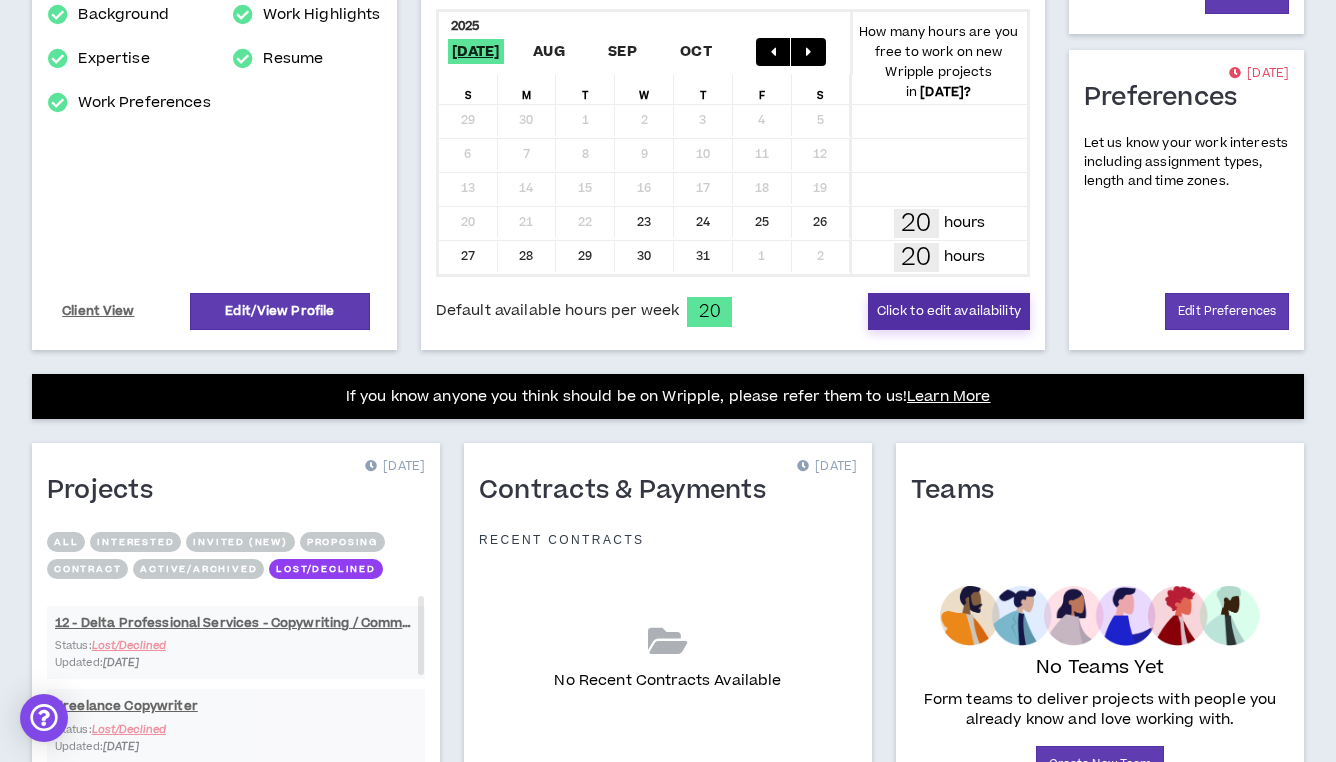 click on "Click to edit availability" at bounding box center (949, 311) 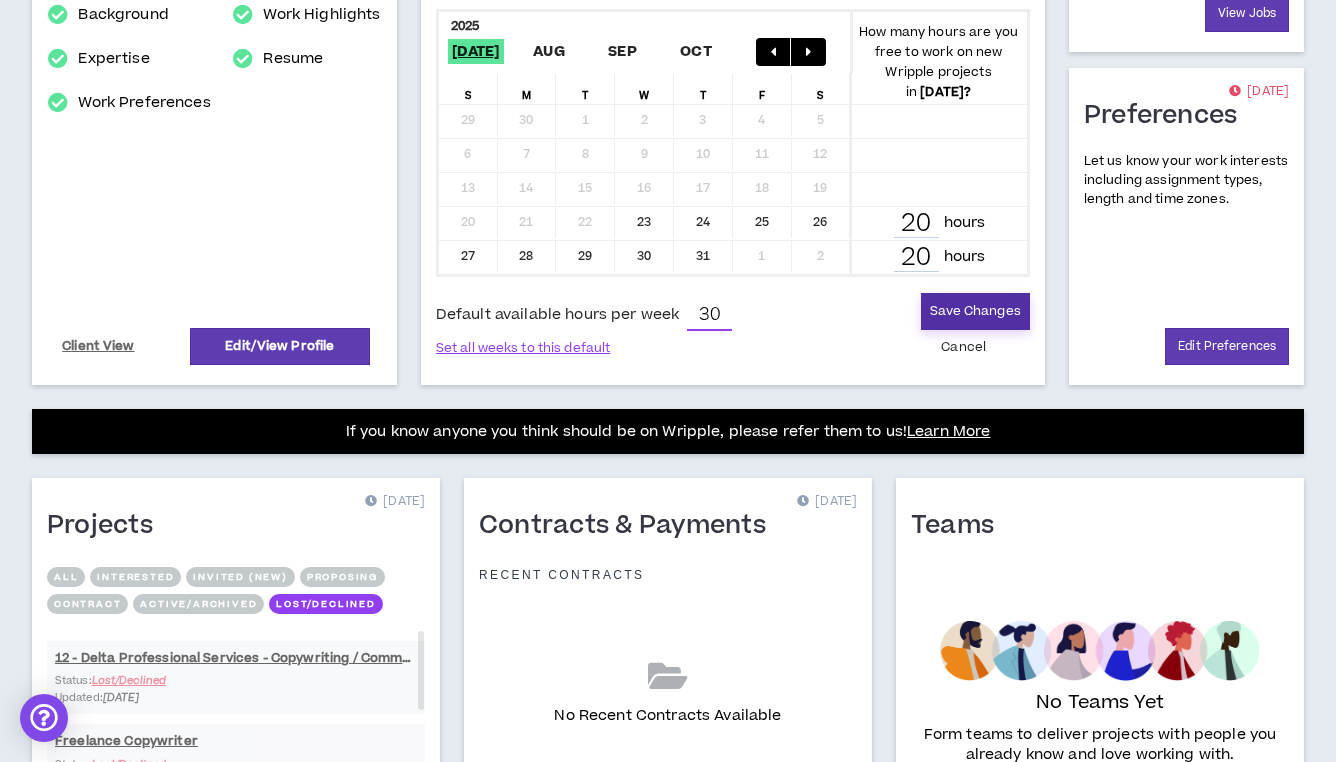 type on "30" 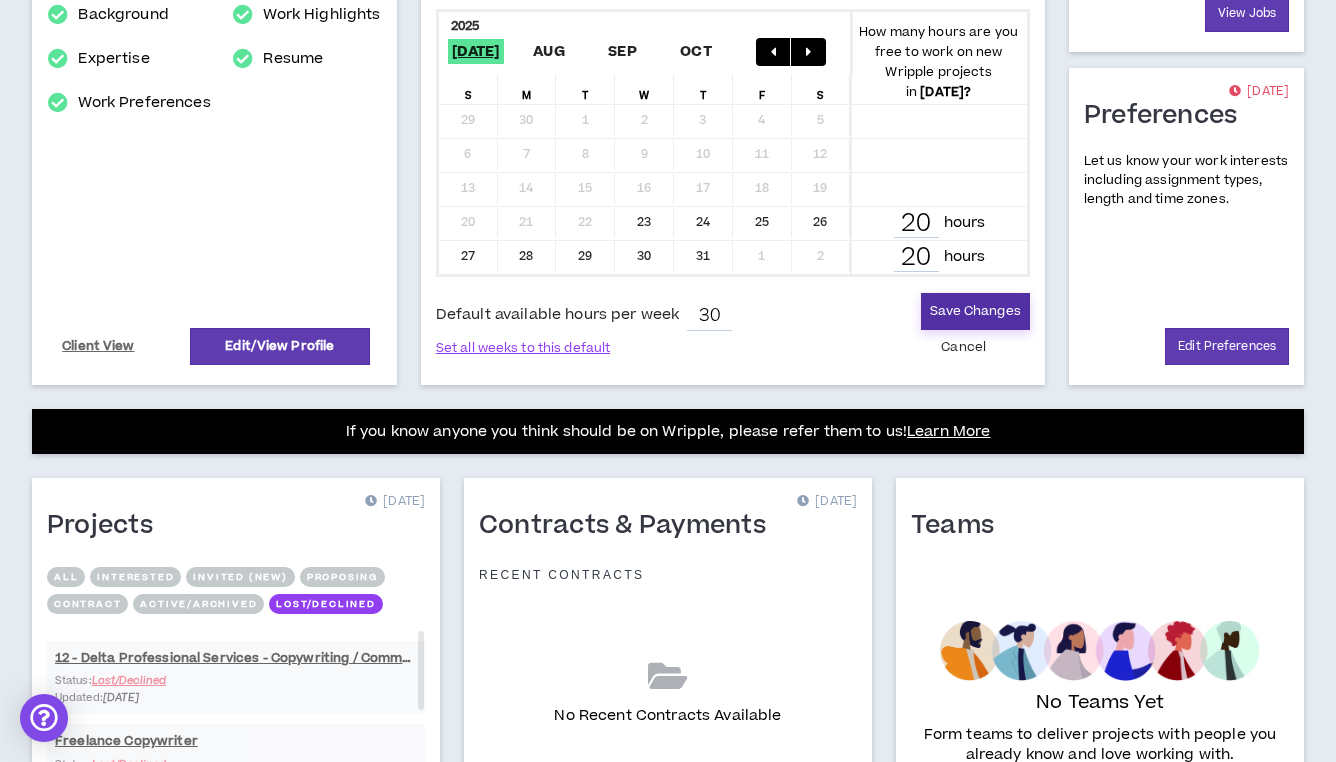 click on "Save Changes" at bounding box center [975, 311] 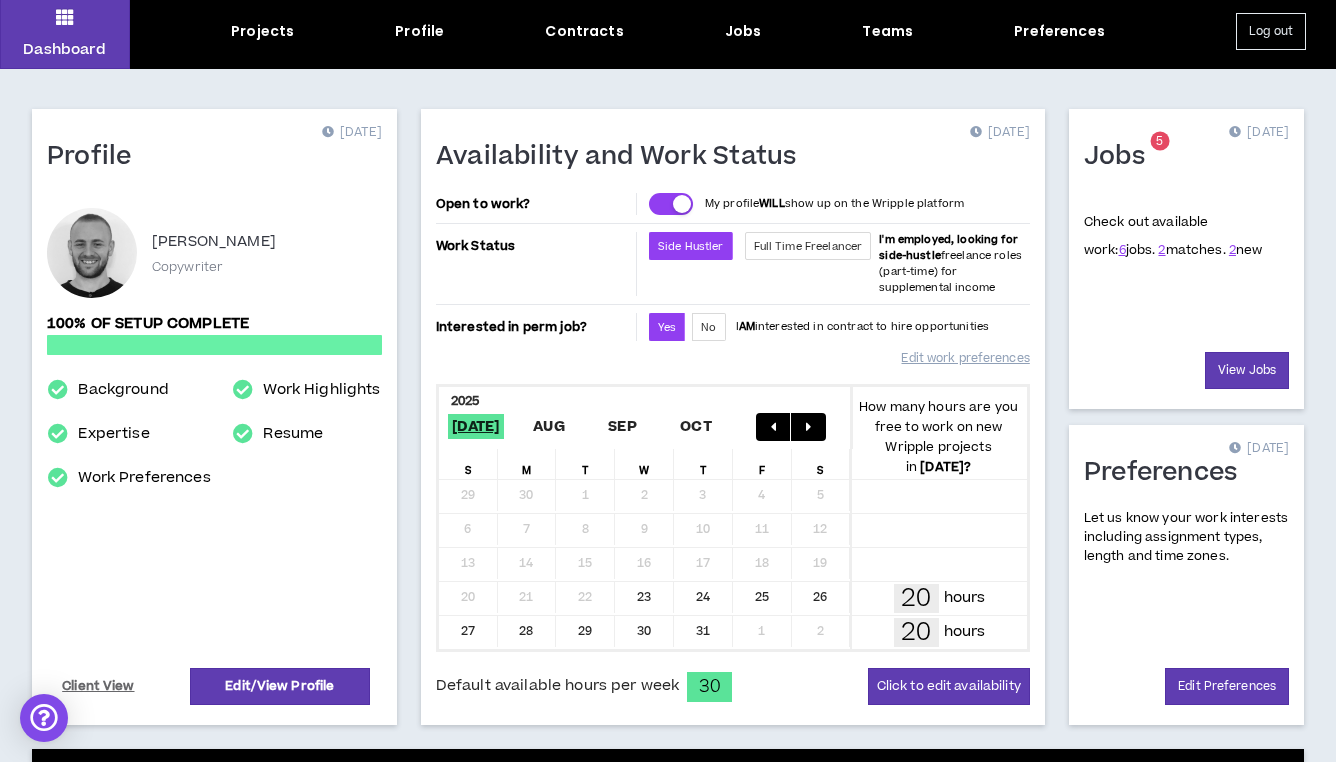 scroll, scrollTop: 63, scrollLeft: 0, axis: vertical 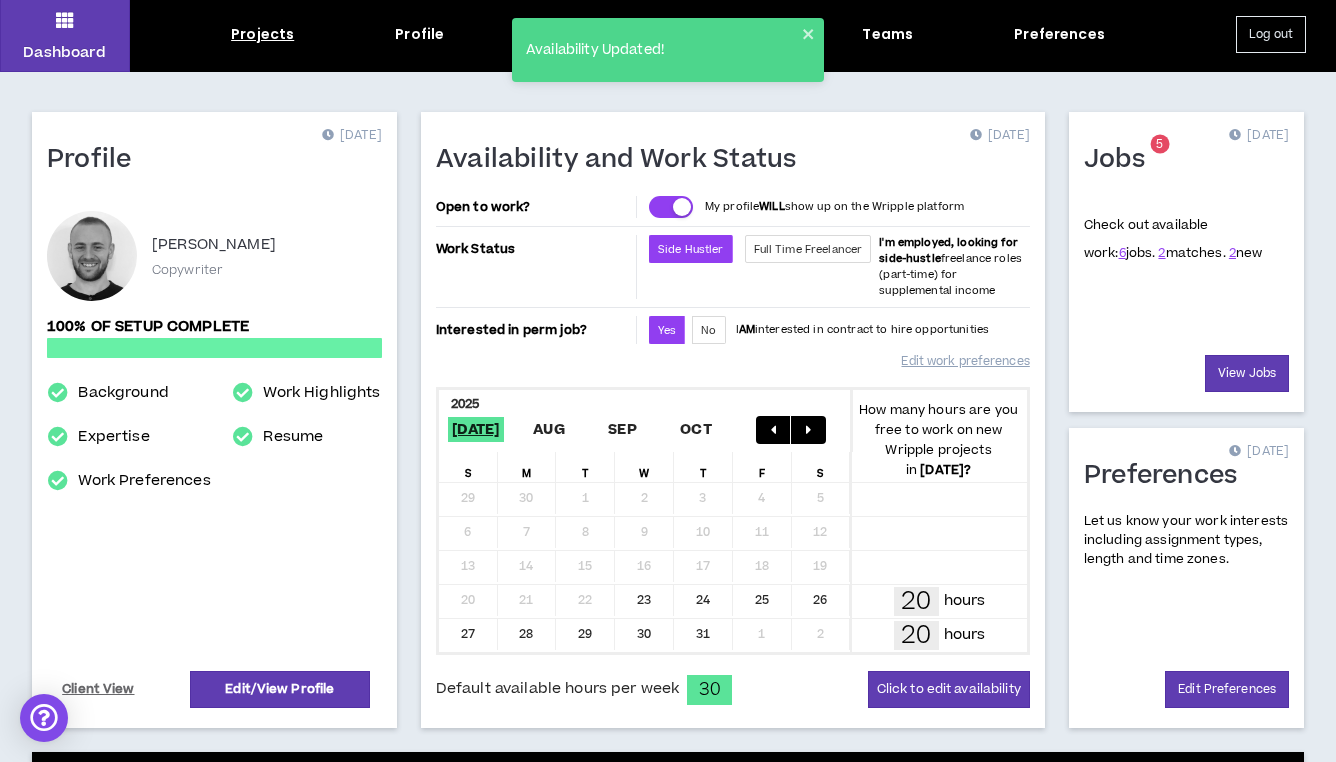 click on "Projects" at bounding box center (262, 34) 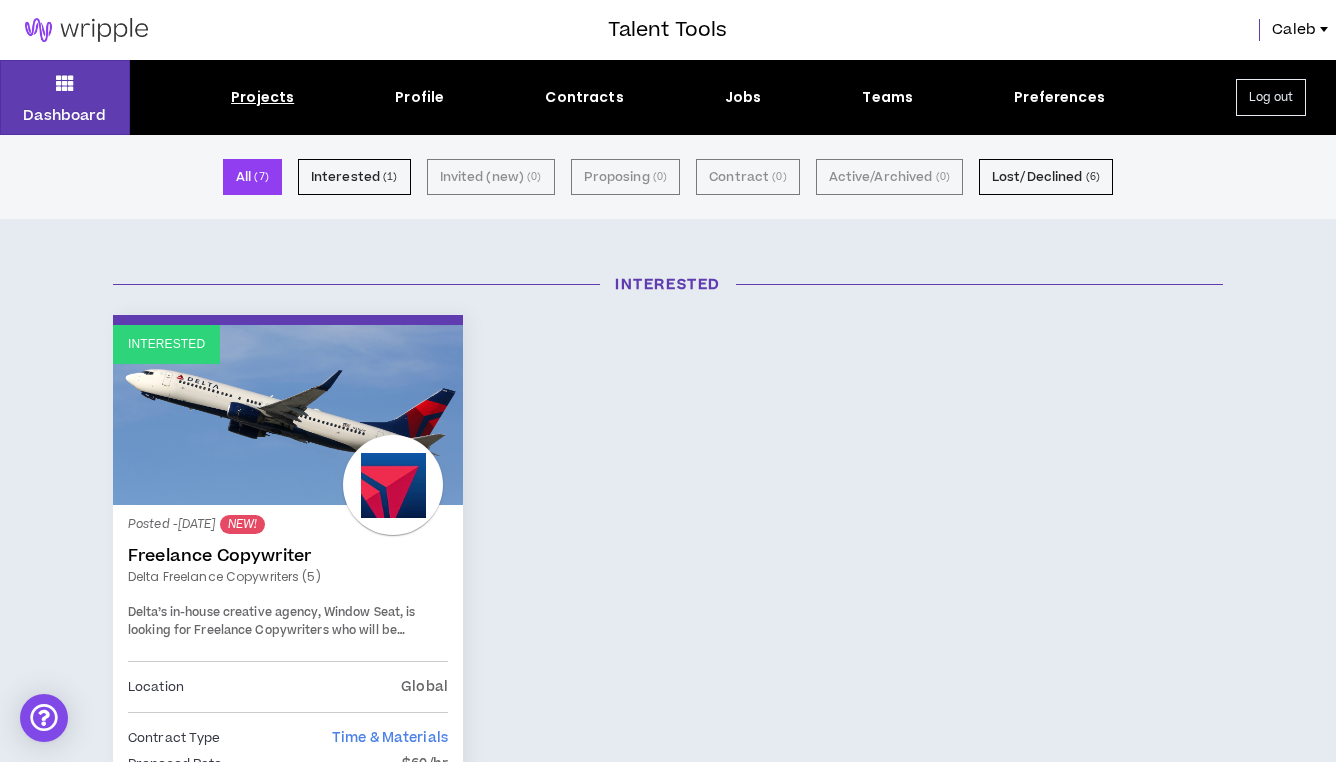 click on "Dashboard Projects Profile Contracts Jobs Teams Preferences Log out" at bounding box center (668, 97) 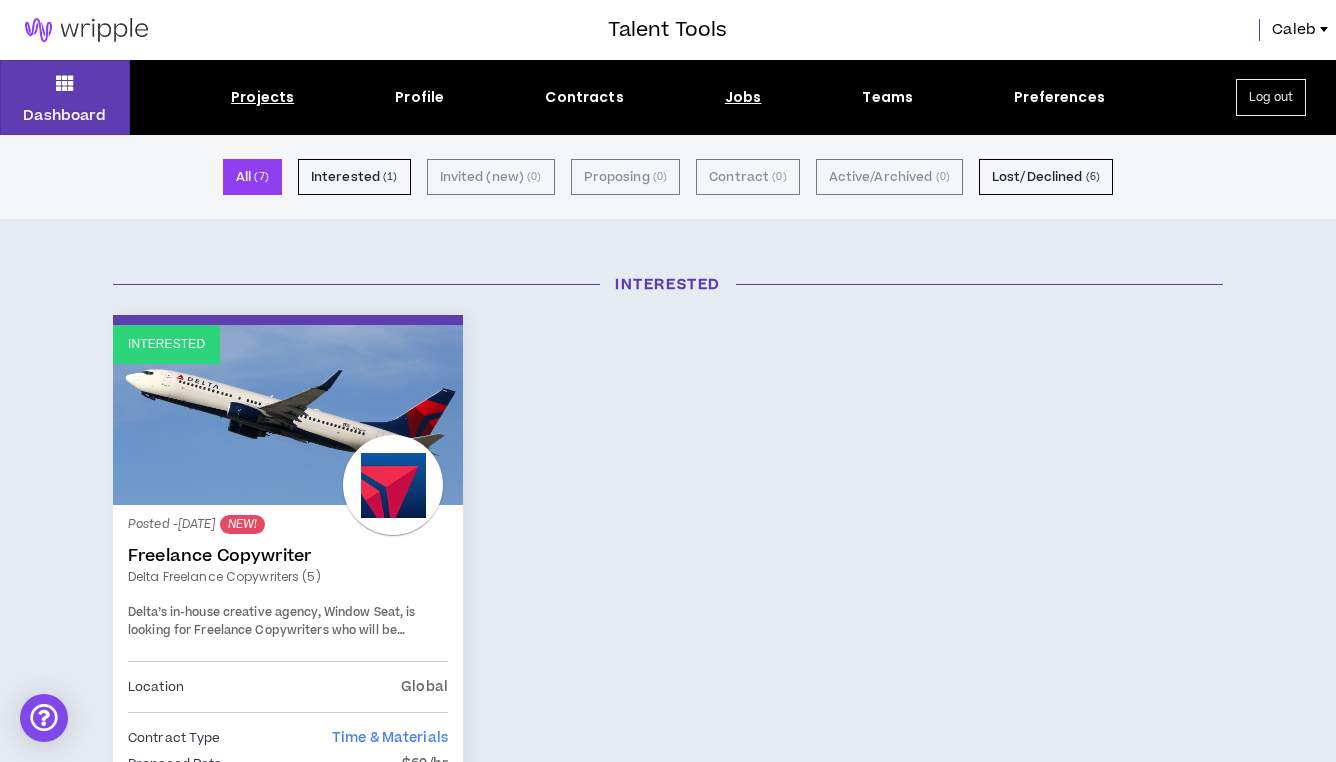 click on "Jobs" at bounding box center (743, 97) 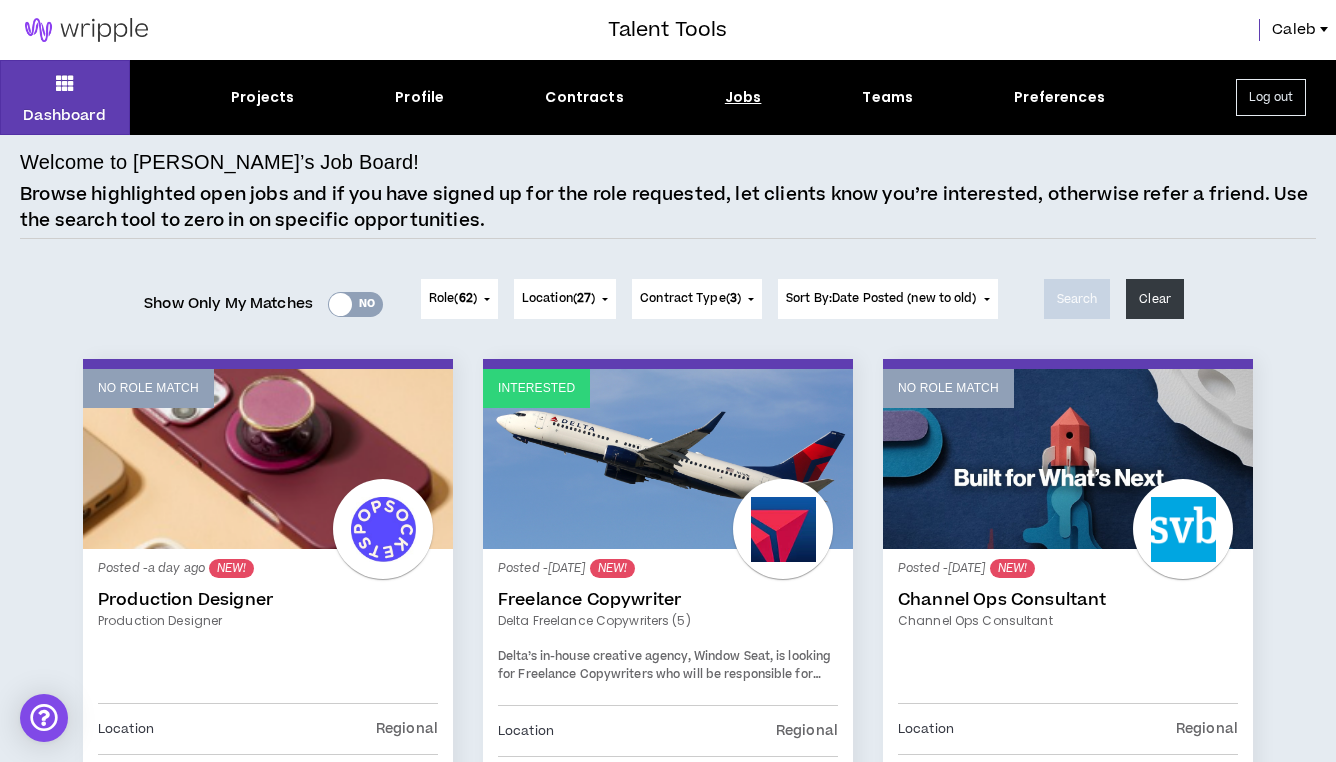scroll, scrollTop: 0, scrollLeft: 0, axis: both 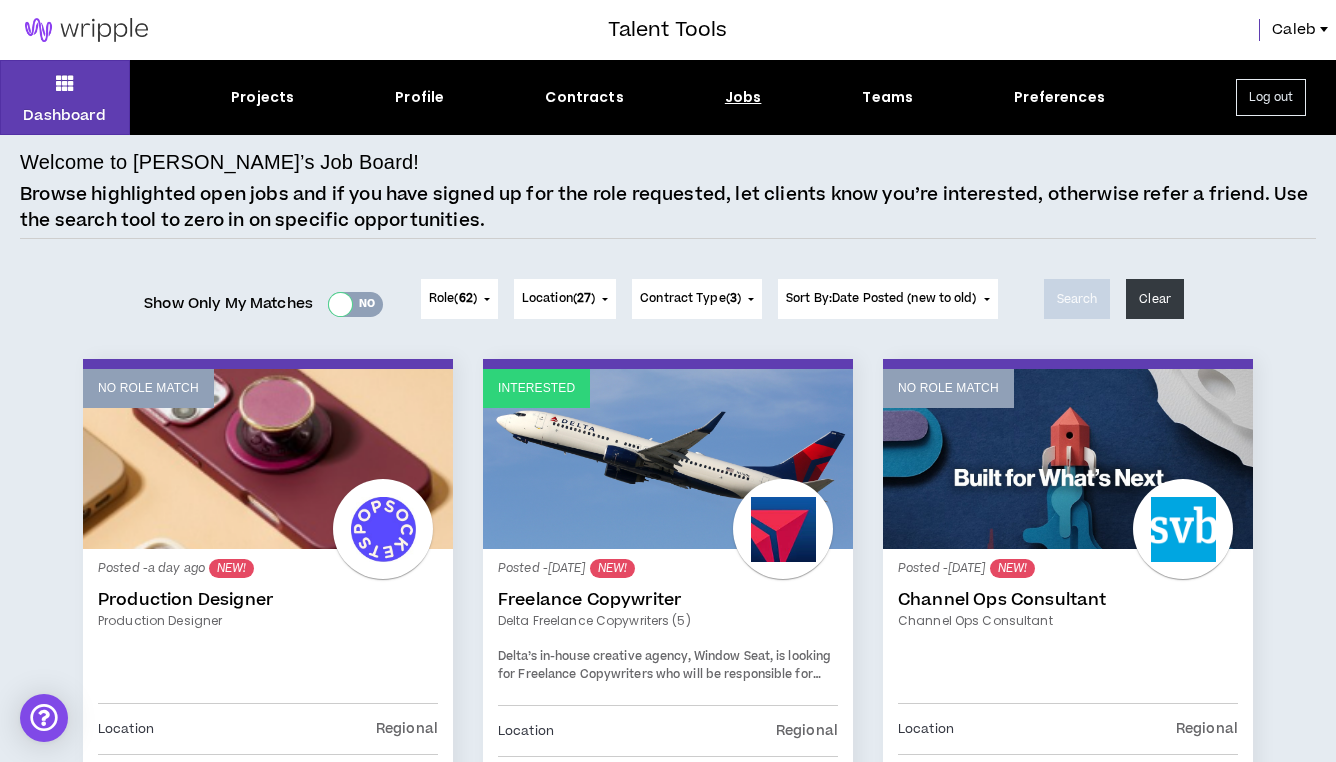 click at bounding box center [340, 304] 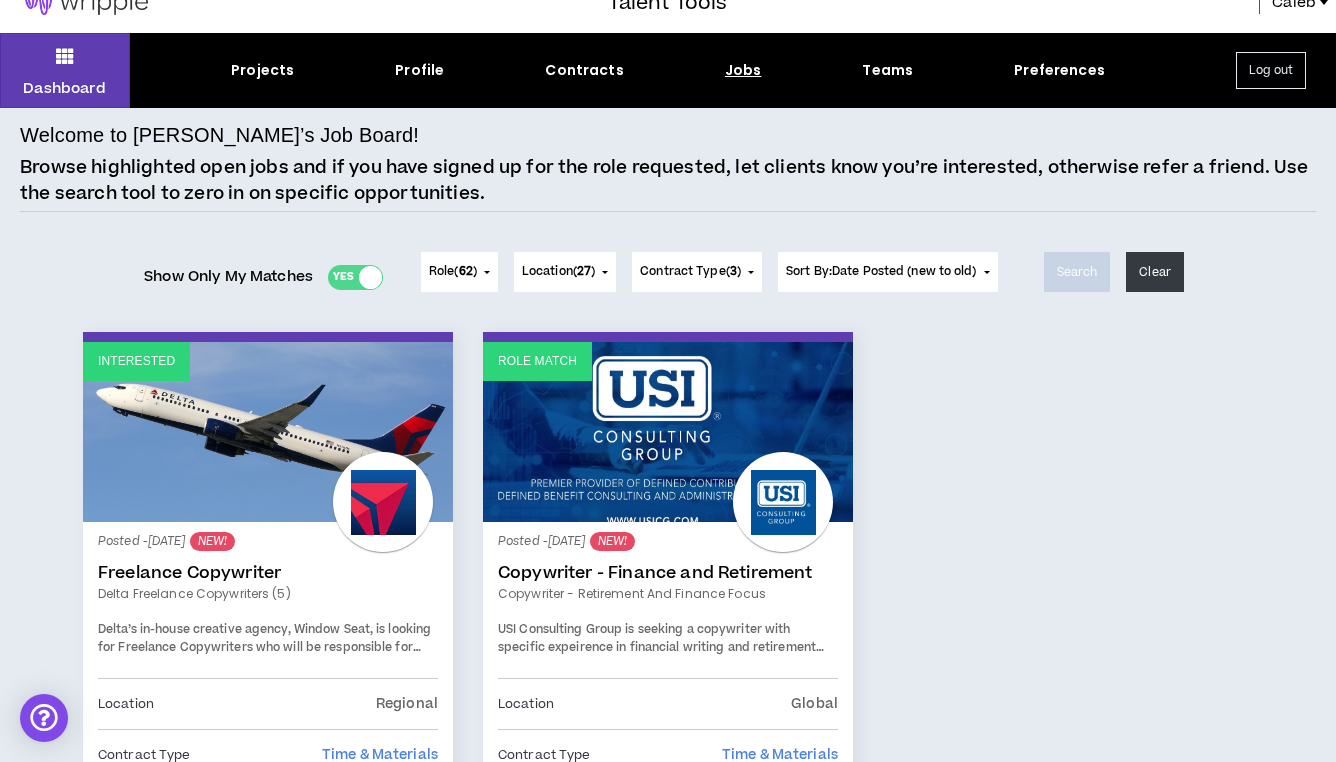scroll, scrollTop: 28, scrollLeft: 0, axis: vertical 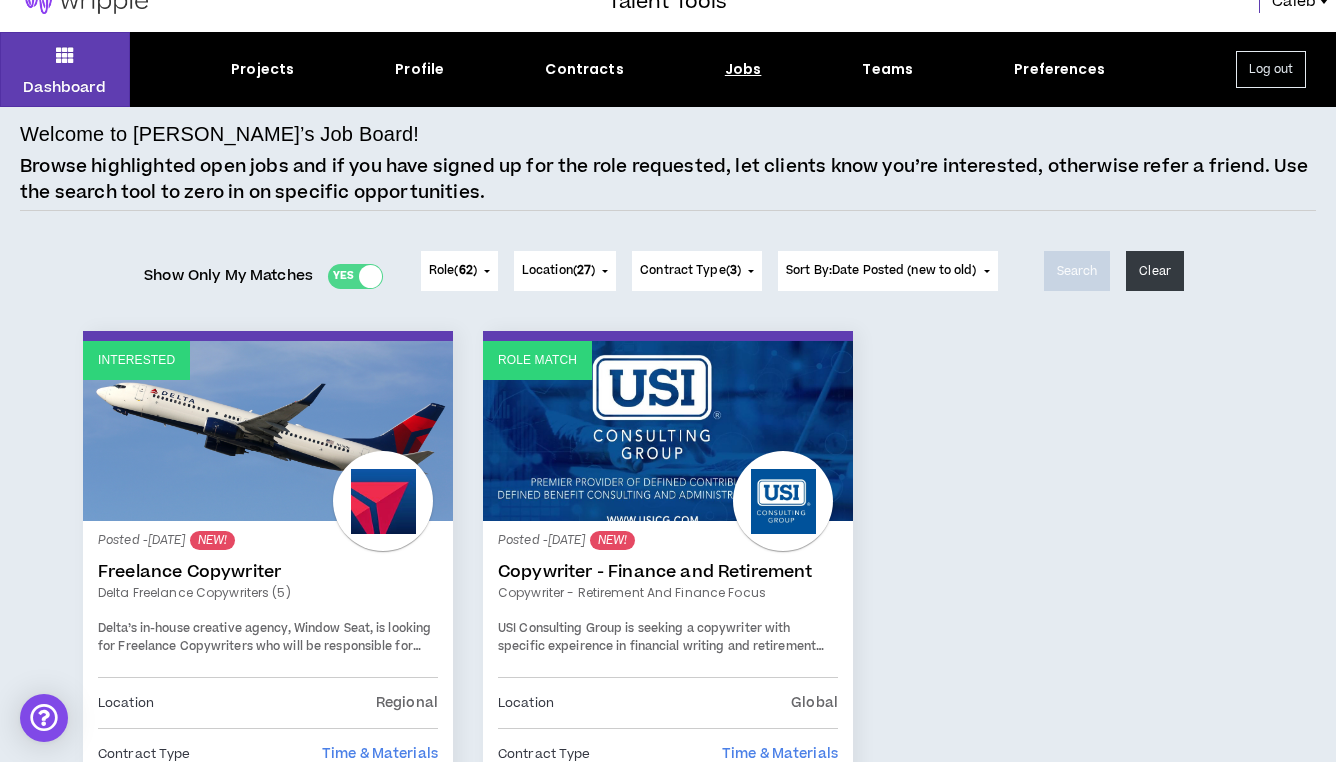 click at bounding box center [370, 276] 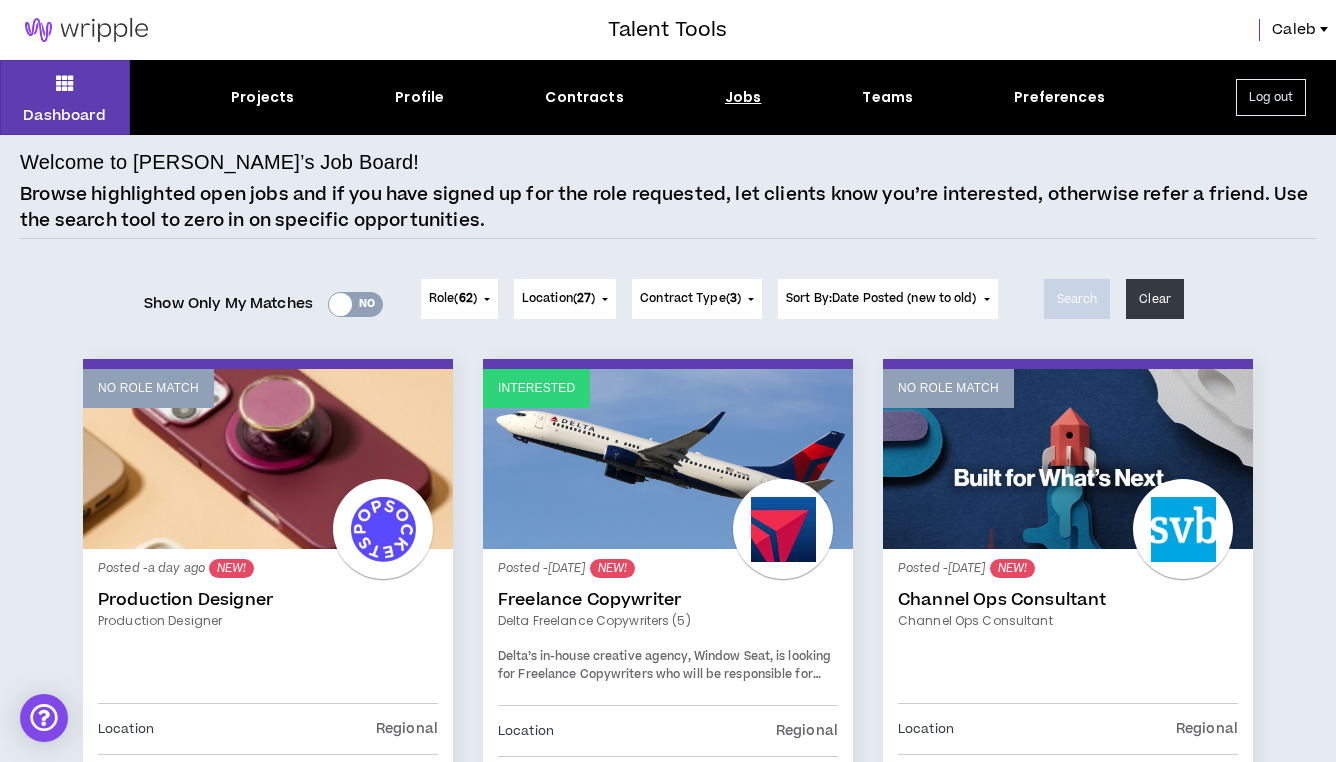 scroll, scrollTop: 0, scrollLeft: 0, axis: both 